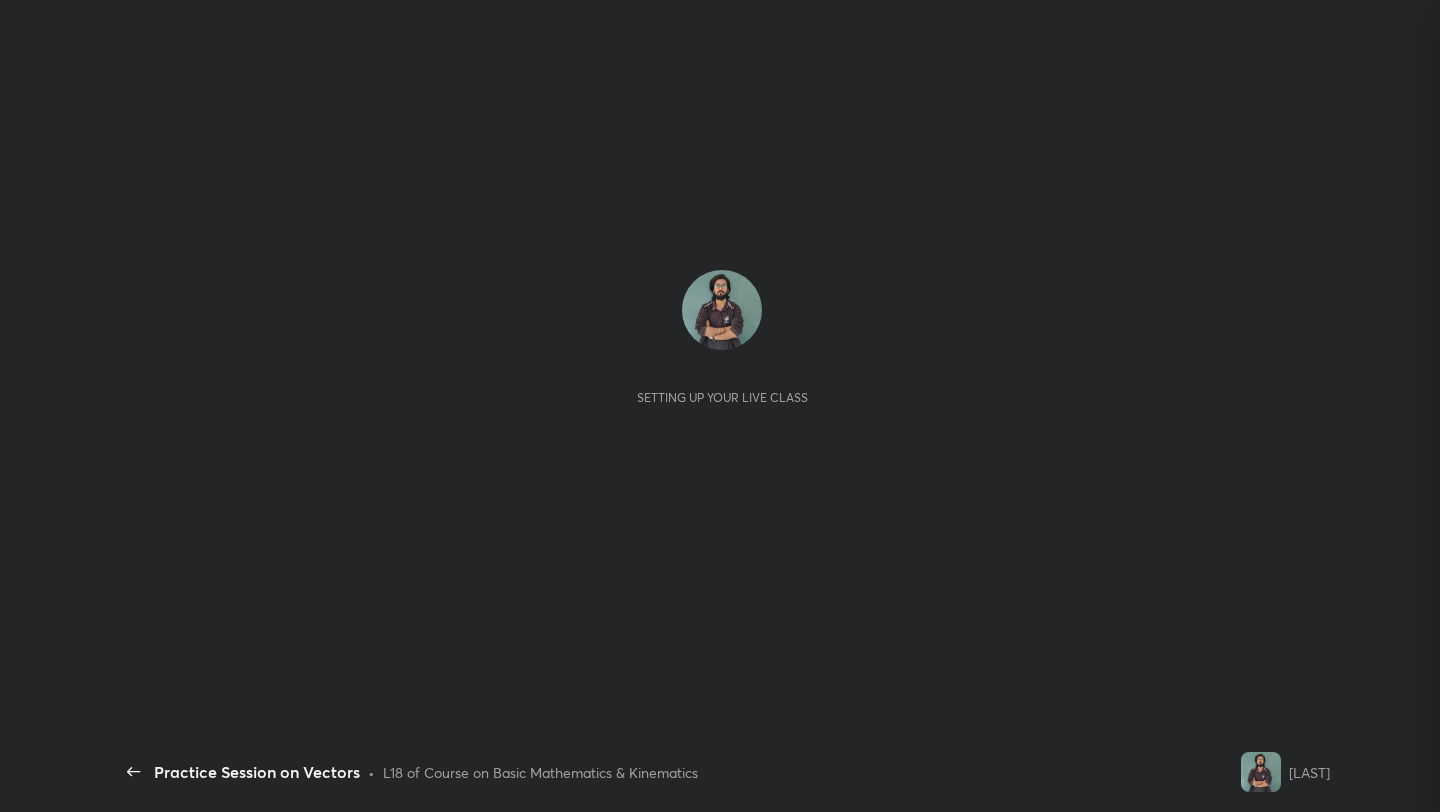 scroll, scrollTop: 0, scrollLeft: 0, axis: both 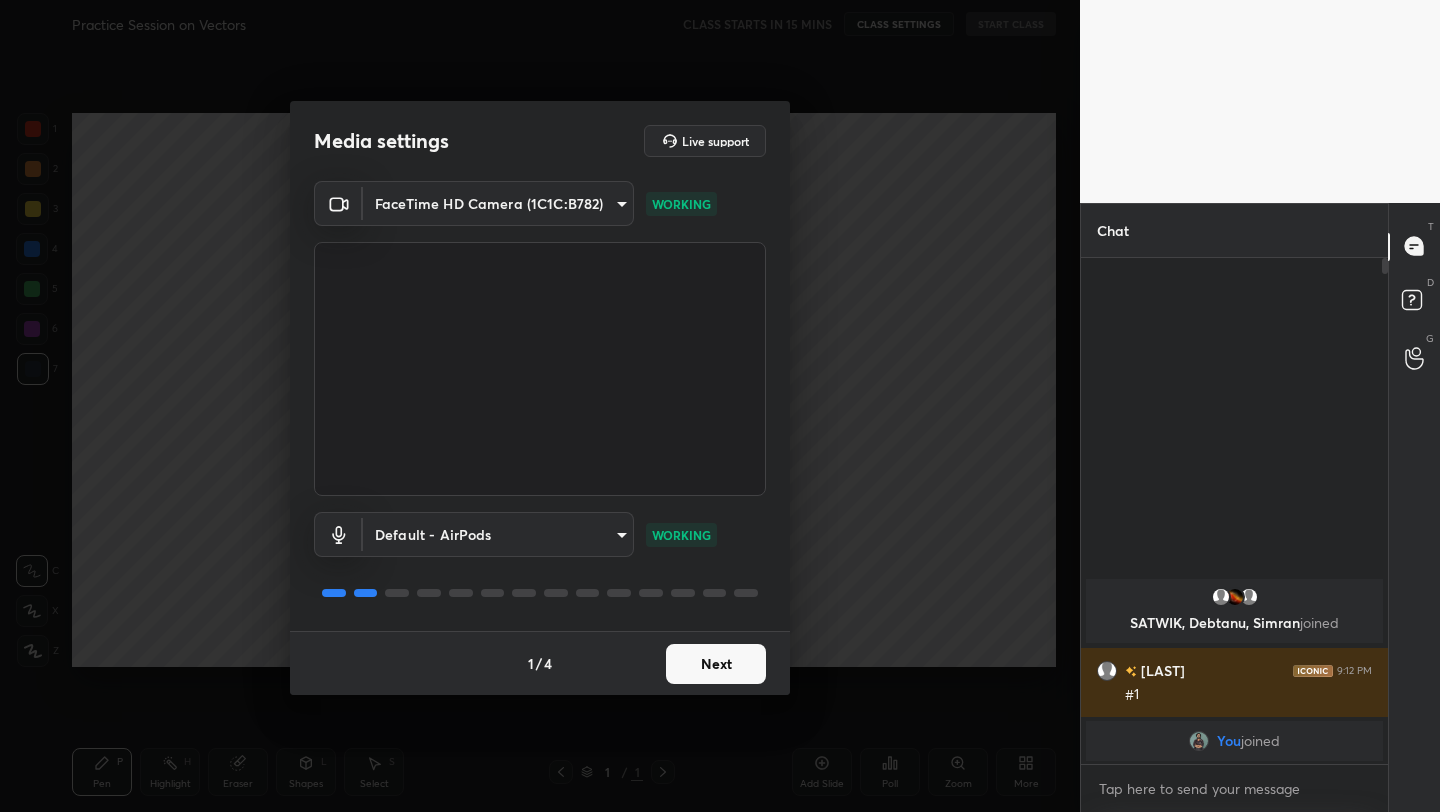 click on "1 2 3 4 5 6 7 C X Z C X Z E E Erase all H H Practice Session on Vectors CLASS STARTS IN 15 MINS CLASS SETTINGS START CLASS Setting up your live class Back Practice Session on Vectors • L18 of Course on Basic Mathematics & Kinematics Sharad Bajpai Pen P Highlight H Eraser Shapes L Select S 1 / 1 Add Slide Poll Zoom More Chat SATWIK, Debtanu, Simran joined SATWIK 9:12 PM #1 You joined 1 NEW MESSAGE Enable hand raising Enable raise hand to speak to learners. Once enabled, chat will be turned off temporarily. Enable x Doubts asked by learners will show up here Raise hand disabled You have disabled Raise hand currently. Enable it to invite learners to speak Enable Can't raise hand Looks like educator just invited you to speak. Please wait before you can raise your hand again. Got it T Messages (T) D Doubts (D) G Raise Hand (G) Report an issue Reason for reporting Buffering Chat not working Audio - Video sync issue Educator video quality low Attach an image Report Media settings Live support WORKING 1 /" at bounding box center [720, 406] 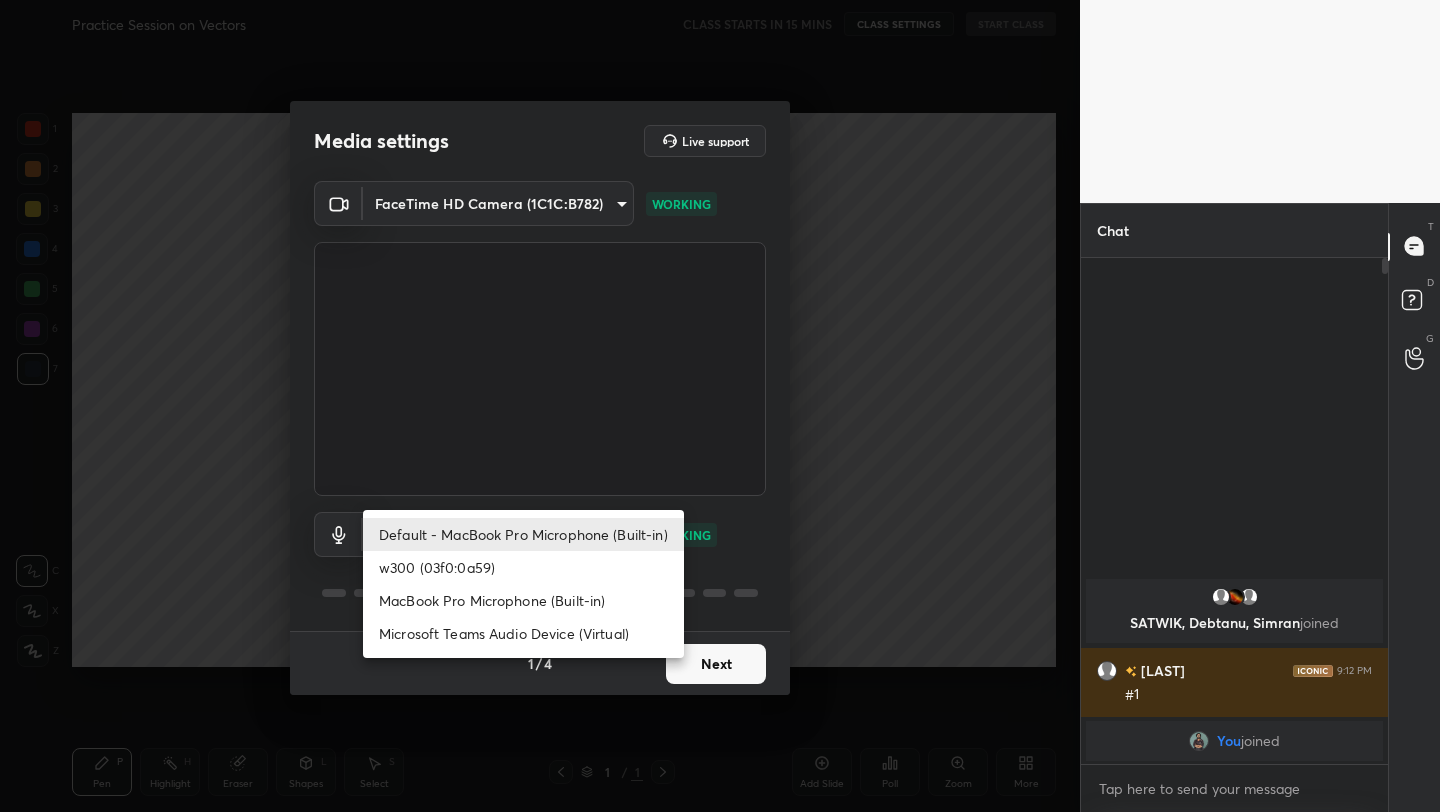 click at bounding box center (720, 406) 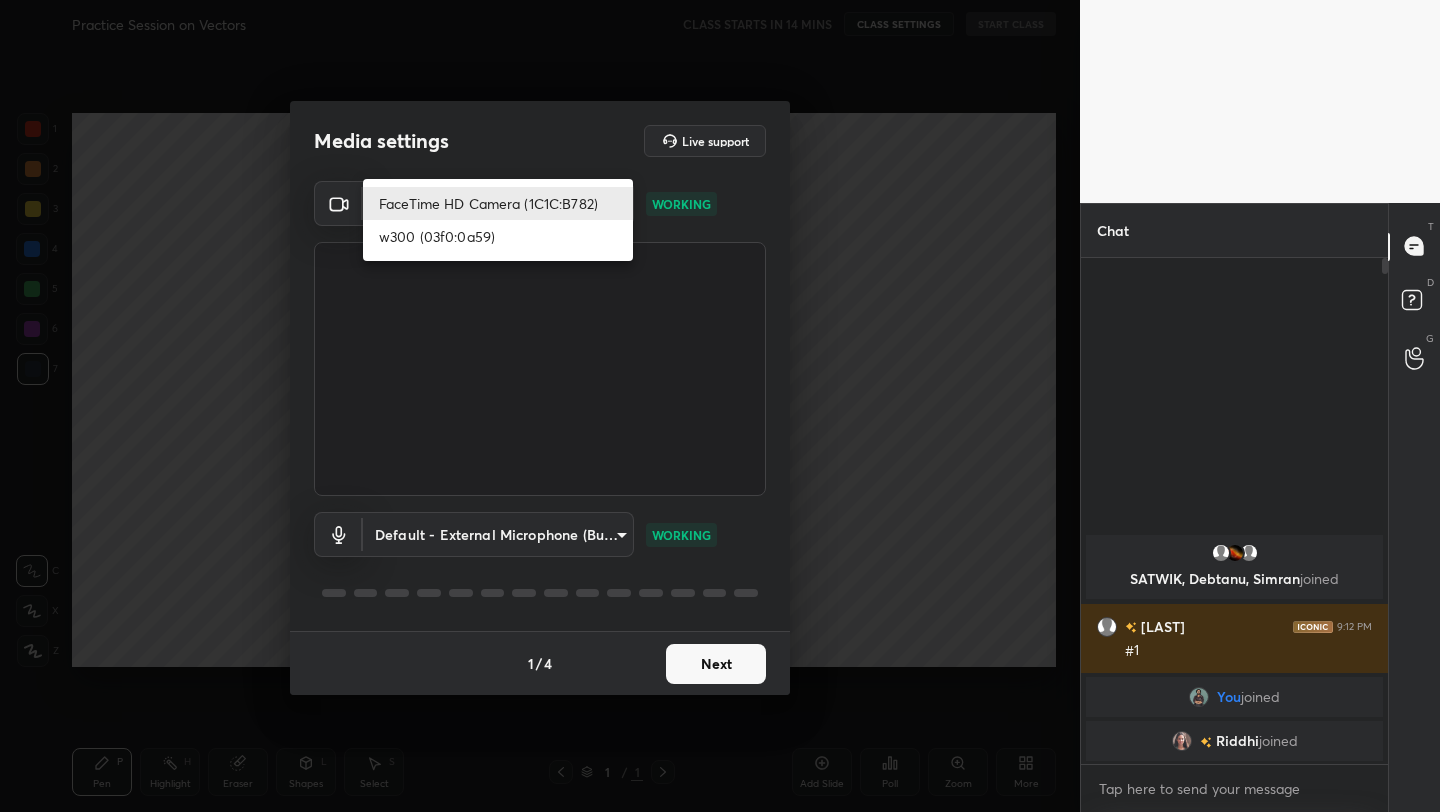 click on "1 2 3 4 5 6 7 C X Z C X Z E E Erase all H H Practice Session on Vectors CLASS STARTS IN 14 MINS CLASS SETTINGS START CLASS Setting up your live class Back Practice Session on Vectors • L18 of Course on Basic Mathematics & Kinematics Sharad Bajpai Pen P Highlight H Eraser Shapes L Select S 1 / 1 Add Slide Poll Zoom More Chat SATWIK, Debtanu, Simran joined SATWIK 9:12 PM #1 You joined Riddhi joined 2 NEW MESSAGES Enable hand raising Enable raise hand to speak to learners. Once enabled, chat will be turned off temporarily. Enable x Doubts asked by learners will show up here Raise hand disabled You have disabled Raise hand currently. Enable it to invite learners to speak Enable Can't raise hand Looks like educator just invited you to speak. Please wait before you can raise your hand again. Got it T Messages (T) D Doubts (D) G Raise Hand (G) Report an issue Reason for reporting Buffering Chat not working Audio - Video sync issue Educator video quality low Attach an image Report Media settings WORKING" at bounding box center (720, 406) 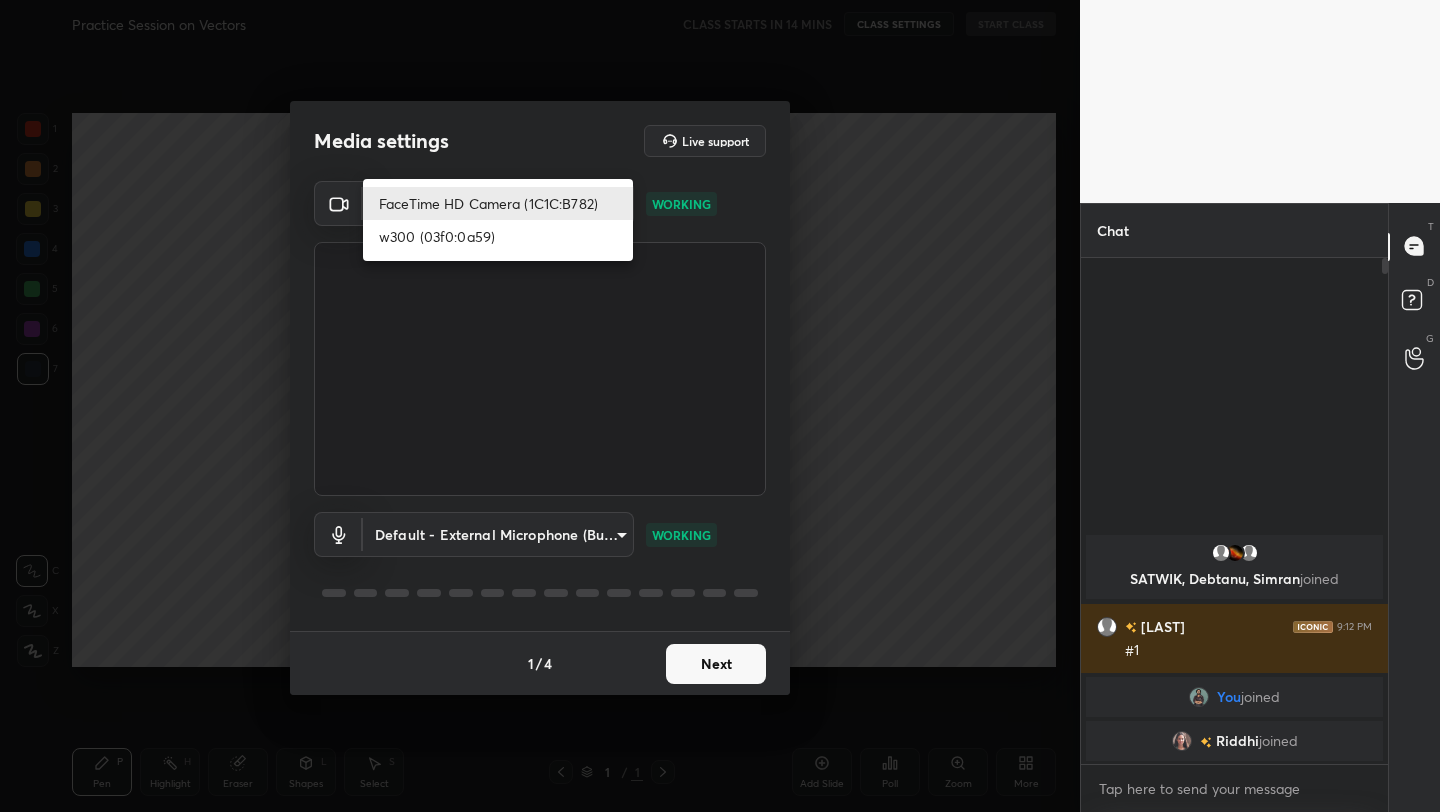 click on "w300 (03f0:0a59)" at bounding box center [498, 236] 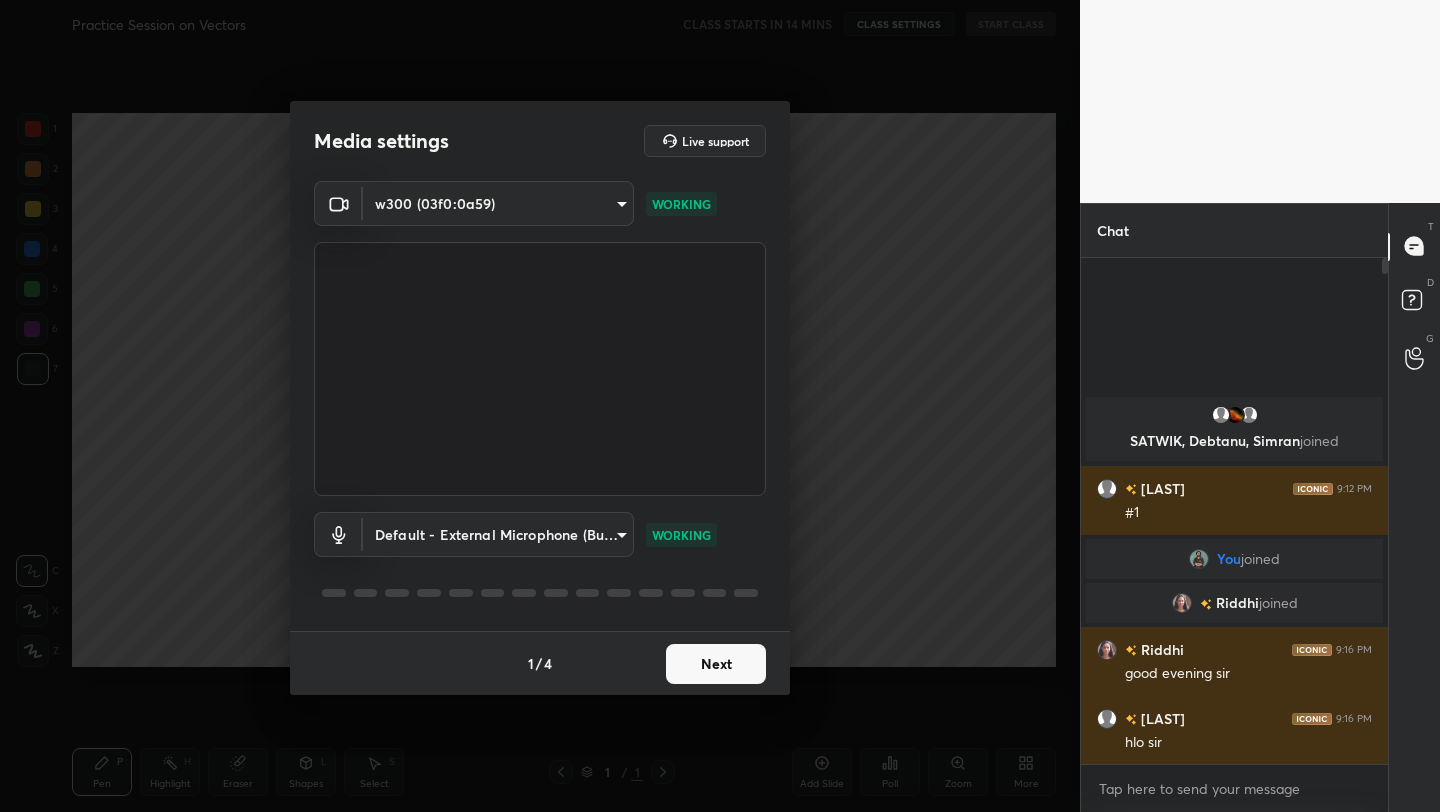 click on "Next" at bounding box center [716, 664] 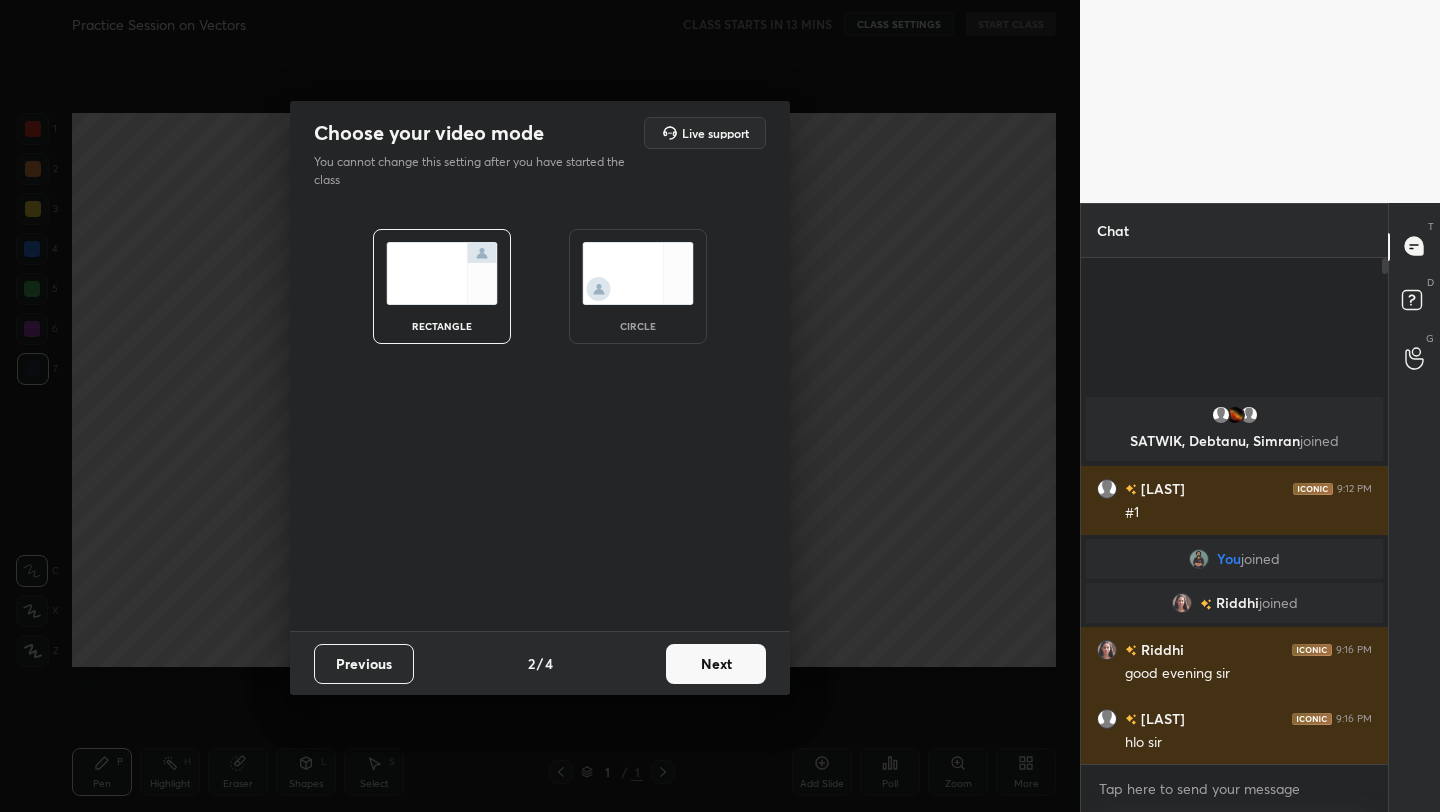 click on "Next" at bounding box center [716, 664] 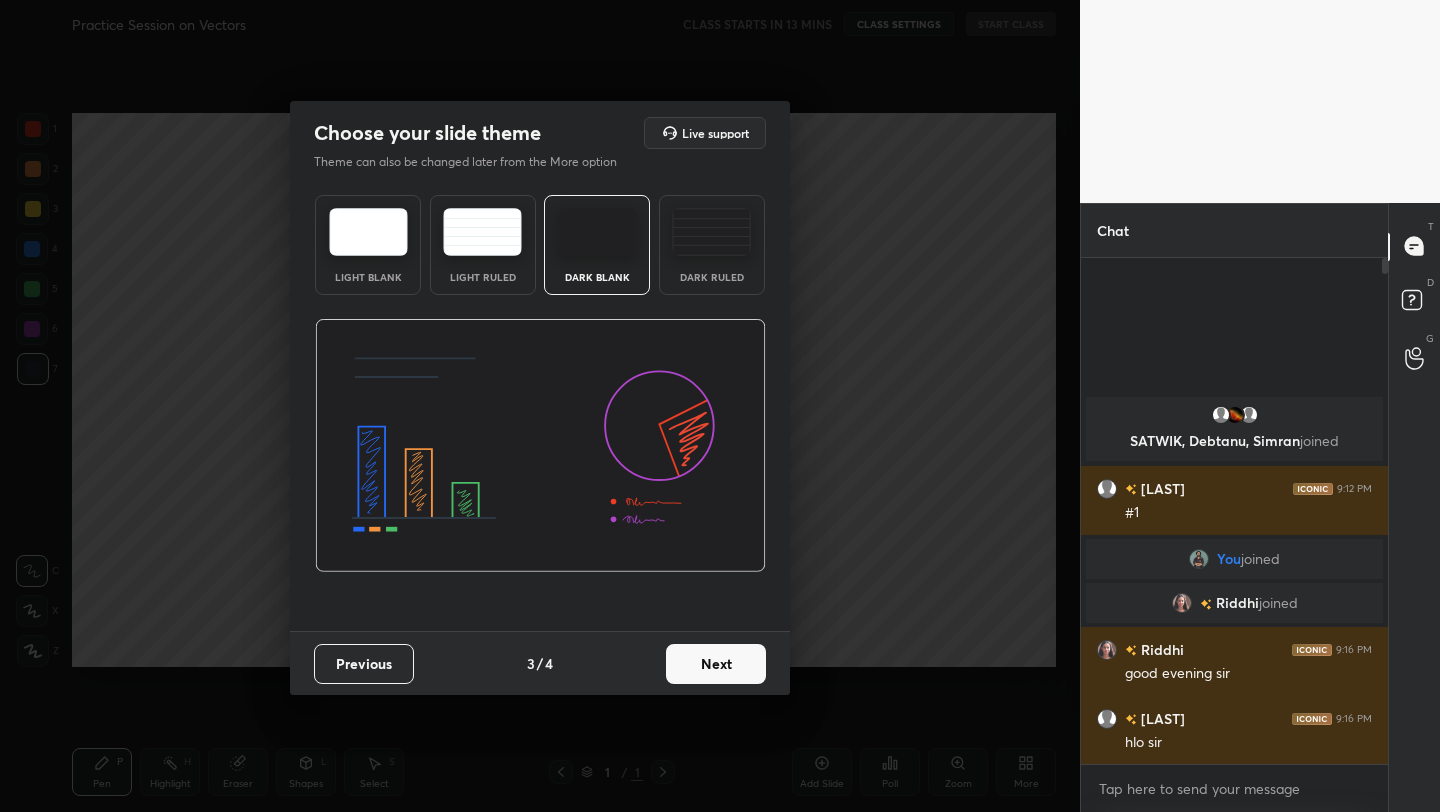 click on "Next" at bounding box center [716, 664] 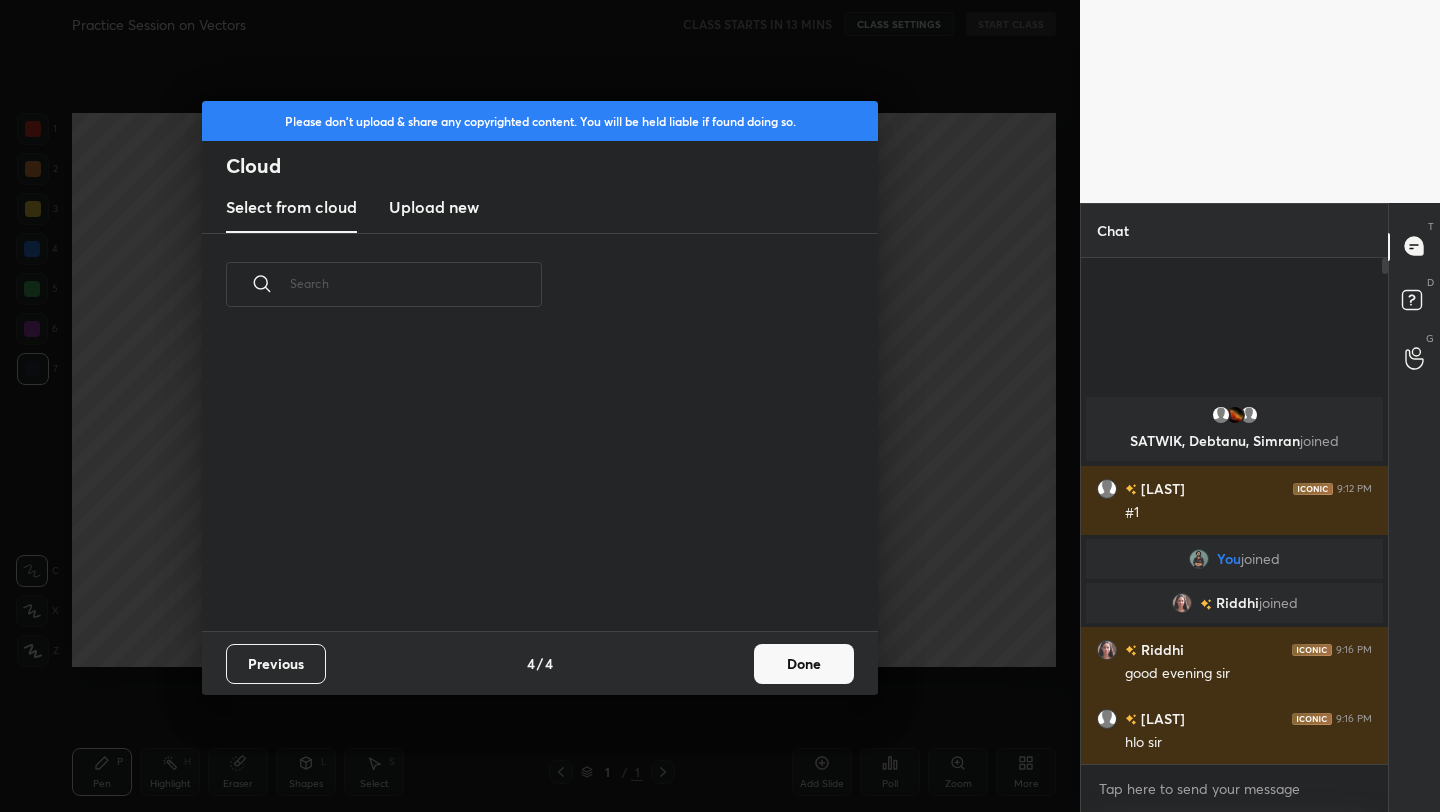 scroll, scrollTop: 7, scrollLeft: 11, axis: both 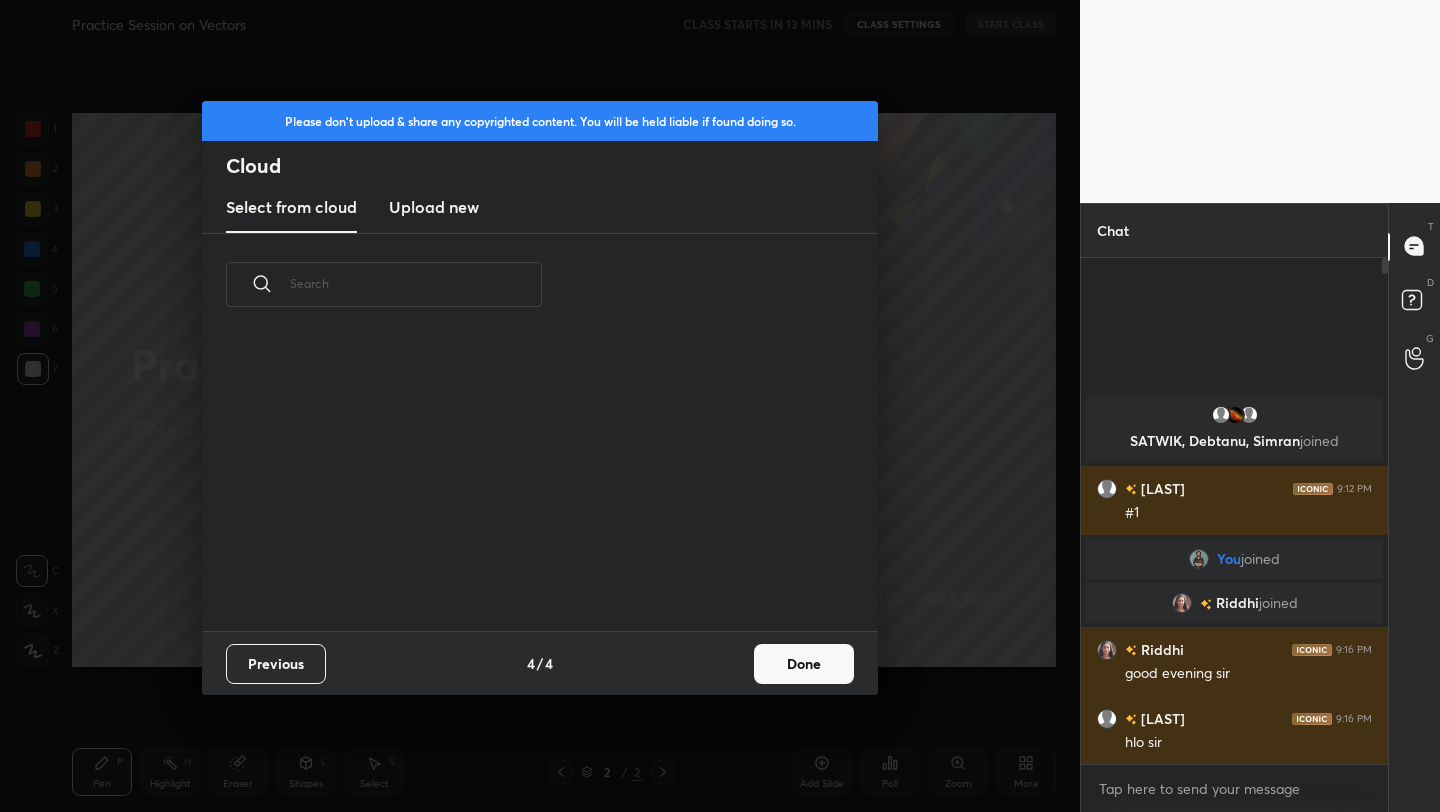 click on "Upload new" at bounding box center [434, 207] 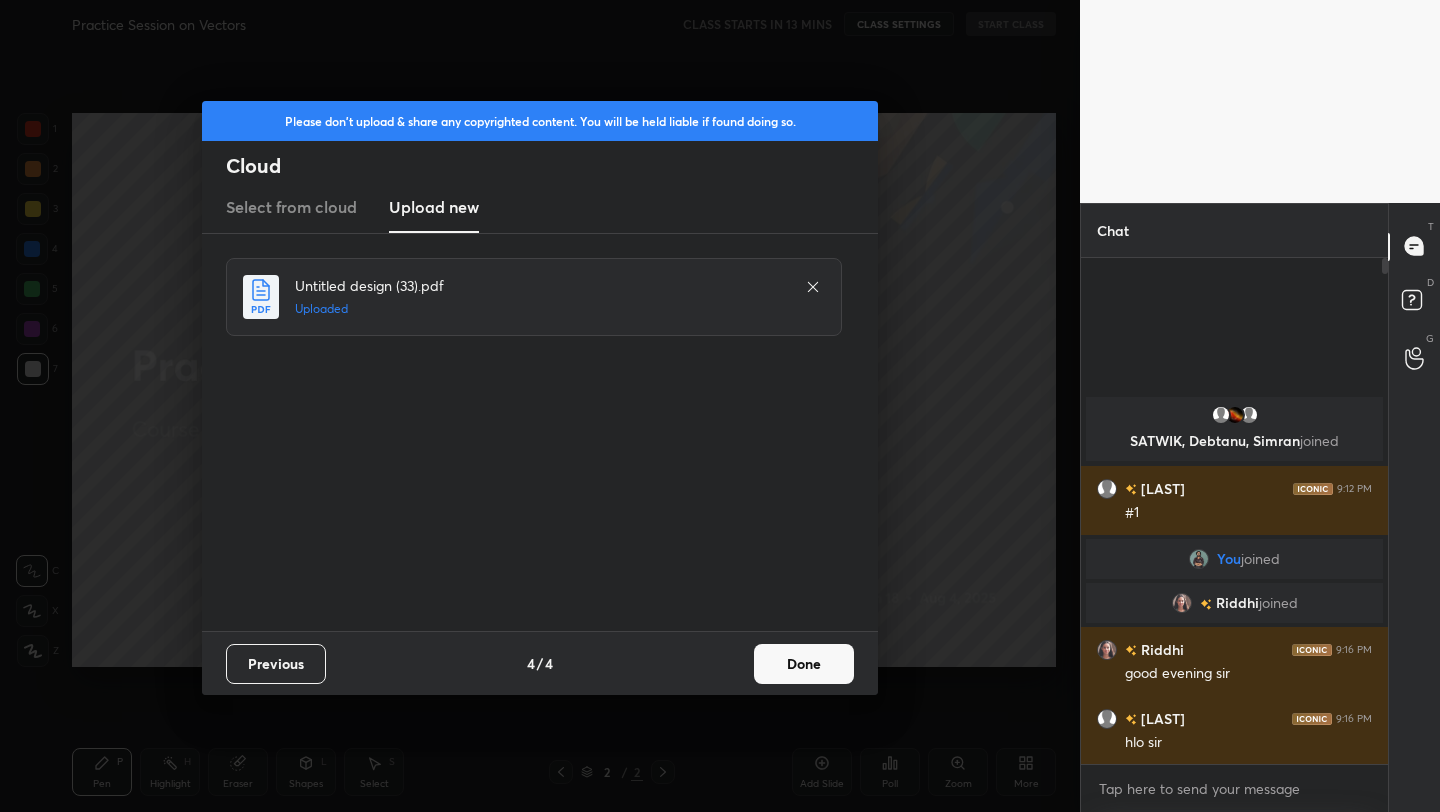 click on "Done" at bounding box center [804, 664] 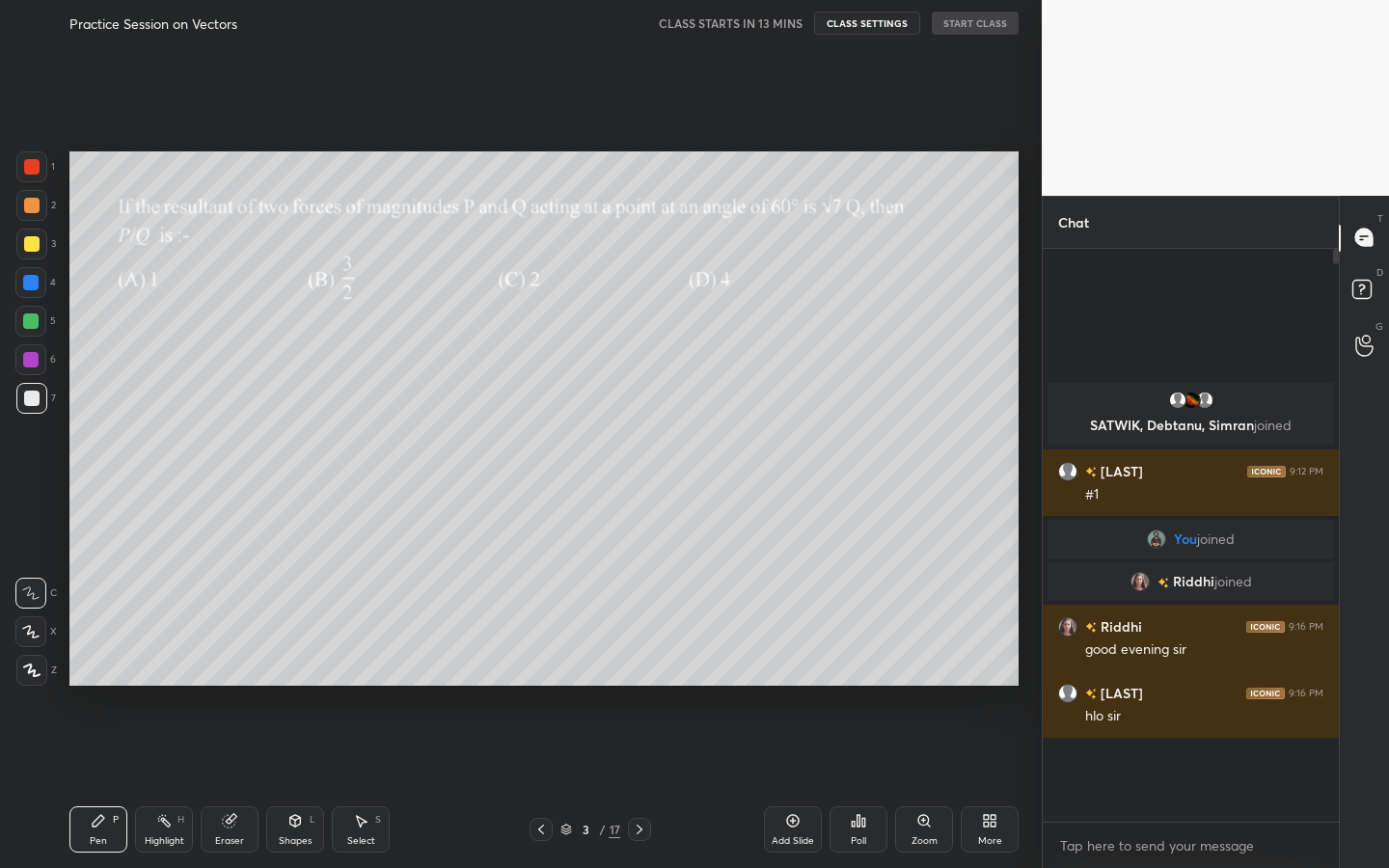 scroll, scrollTop: 95700, scrollLeft: 95494, axis: both 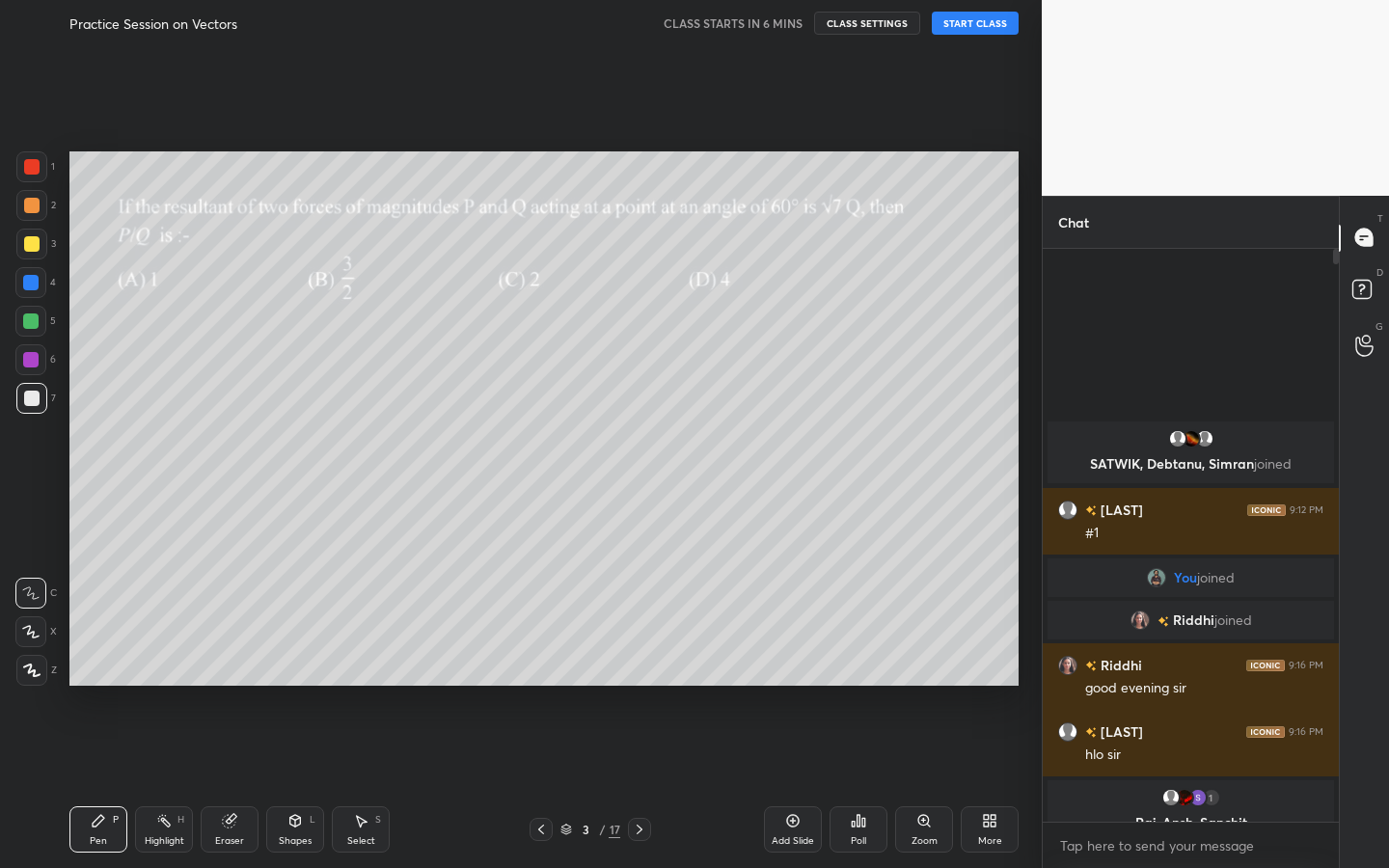 click at bounding box center (32, 670) 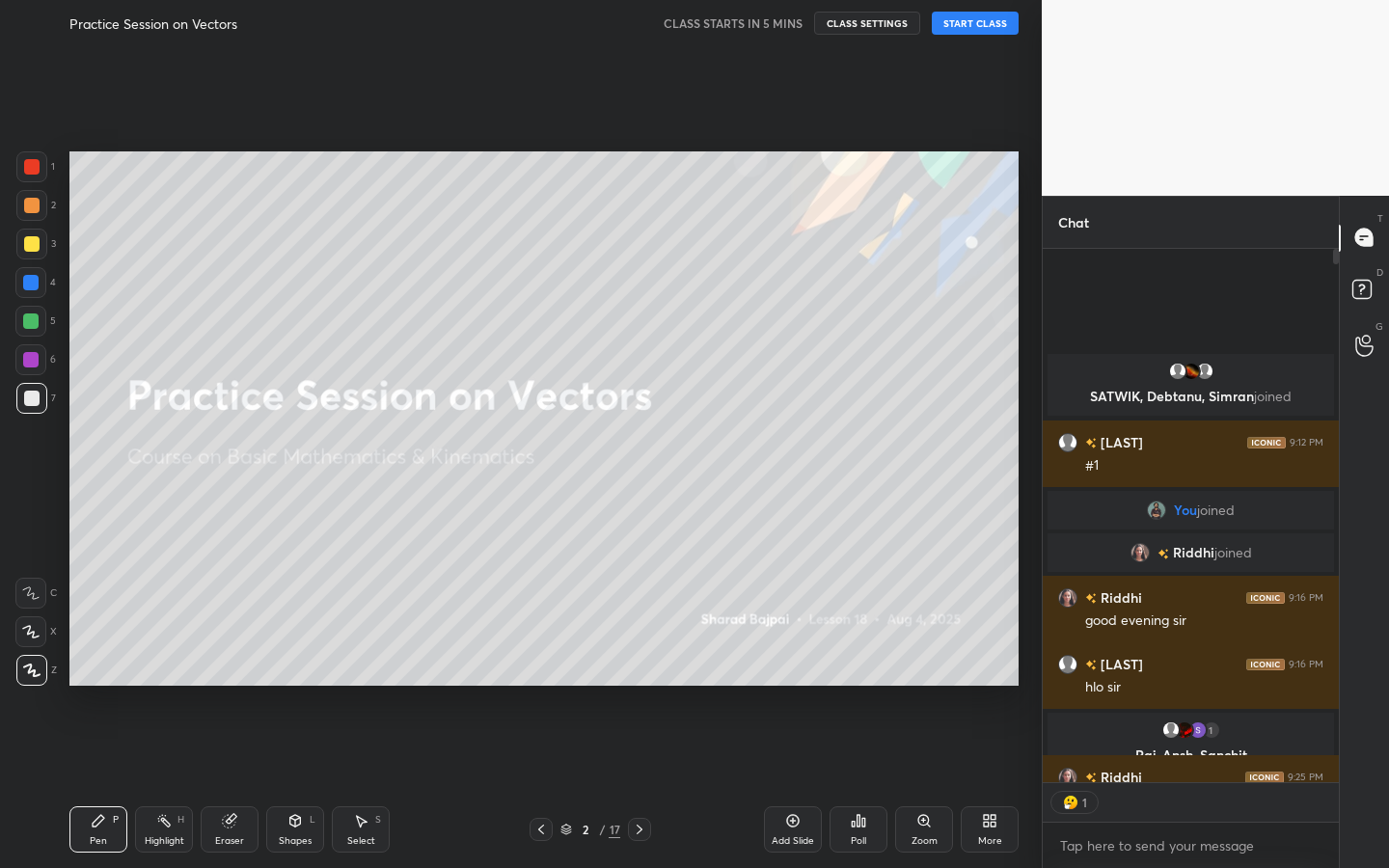 scroll, scrollTop: 528, scrollLeft: 290, axis: both 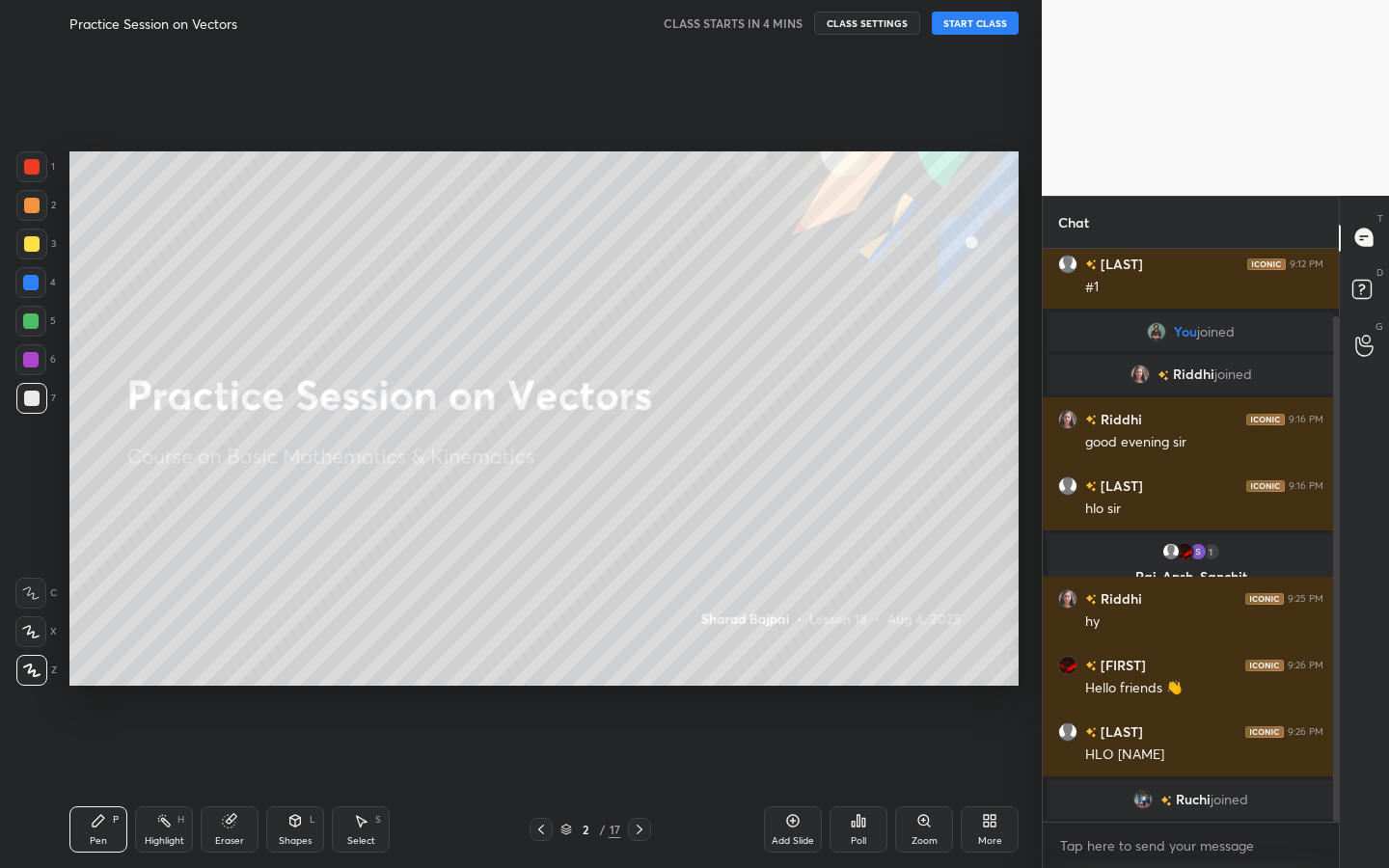 drag, startPoint x: 226, startPoint y: 824, endPoint x: 245, endPoint y: 813, distance: 21.954498 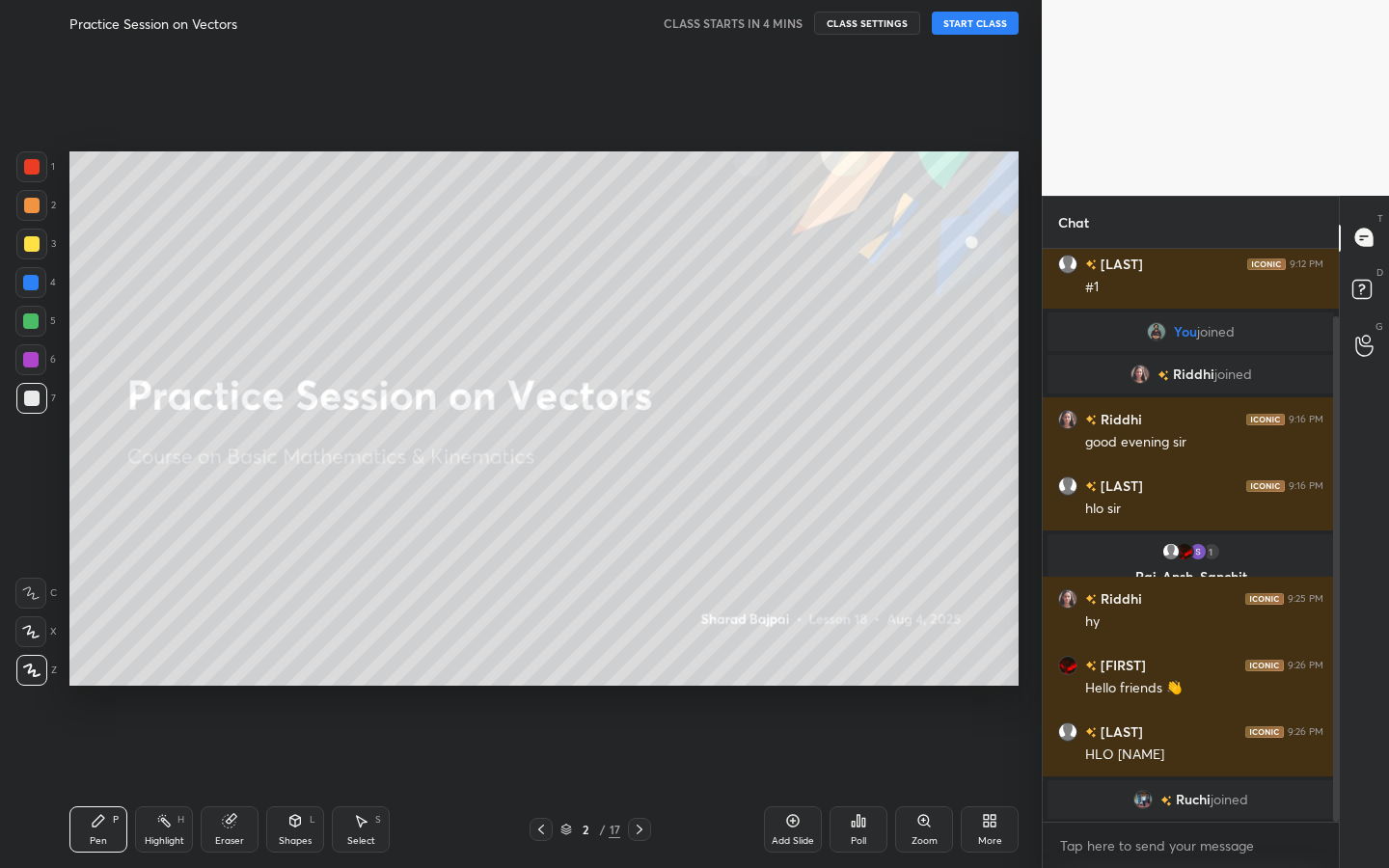 click 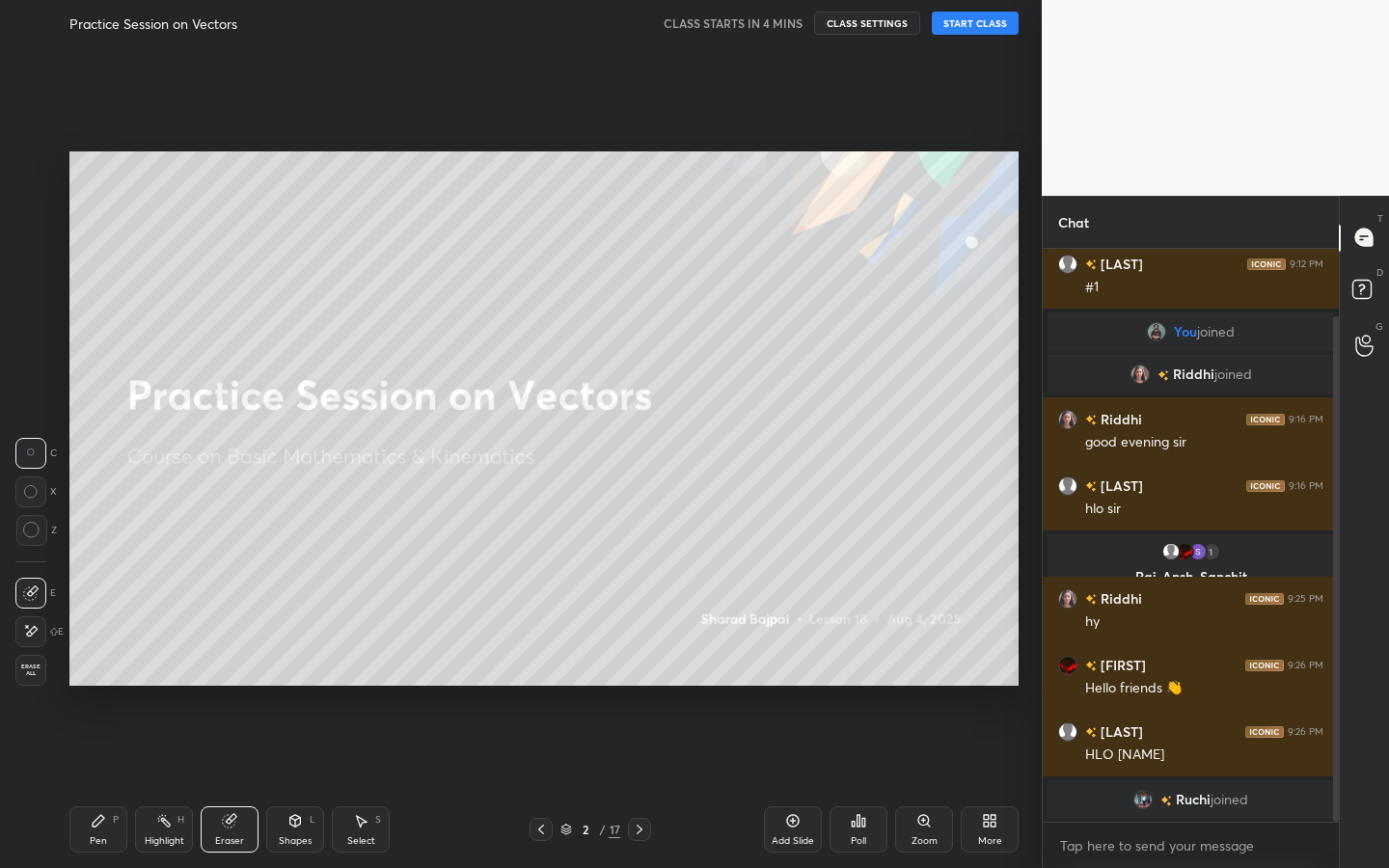 drag, startPoint x: 40, startPoint y: 527, endPoint x: 63, endPoint y: 540, distance: 26.41969 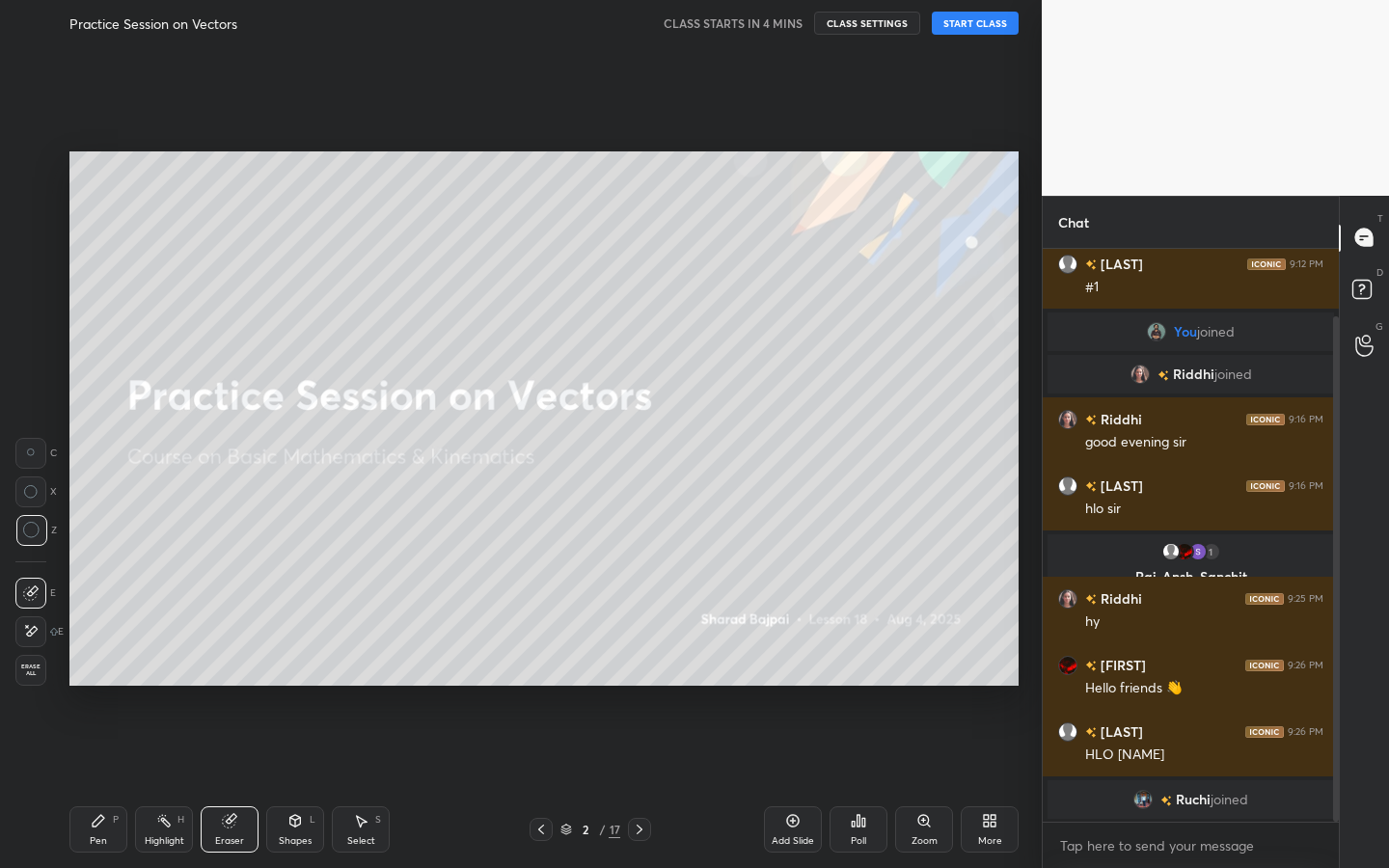 click on "Setting up your live class" at bounding box center [544, 419] 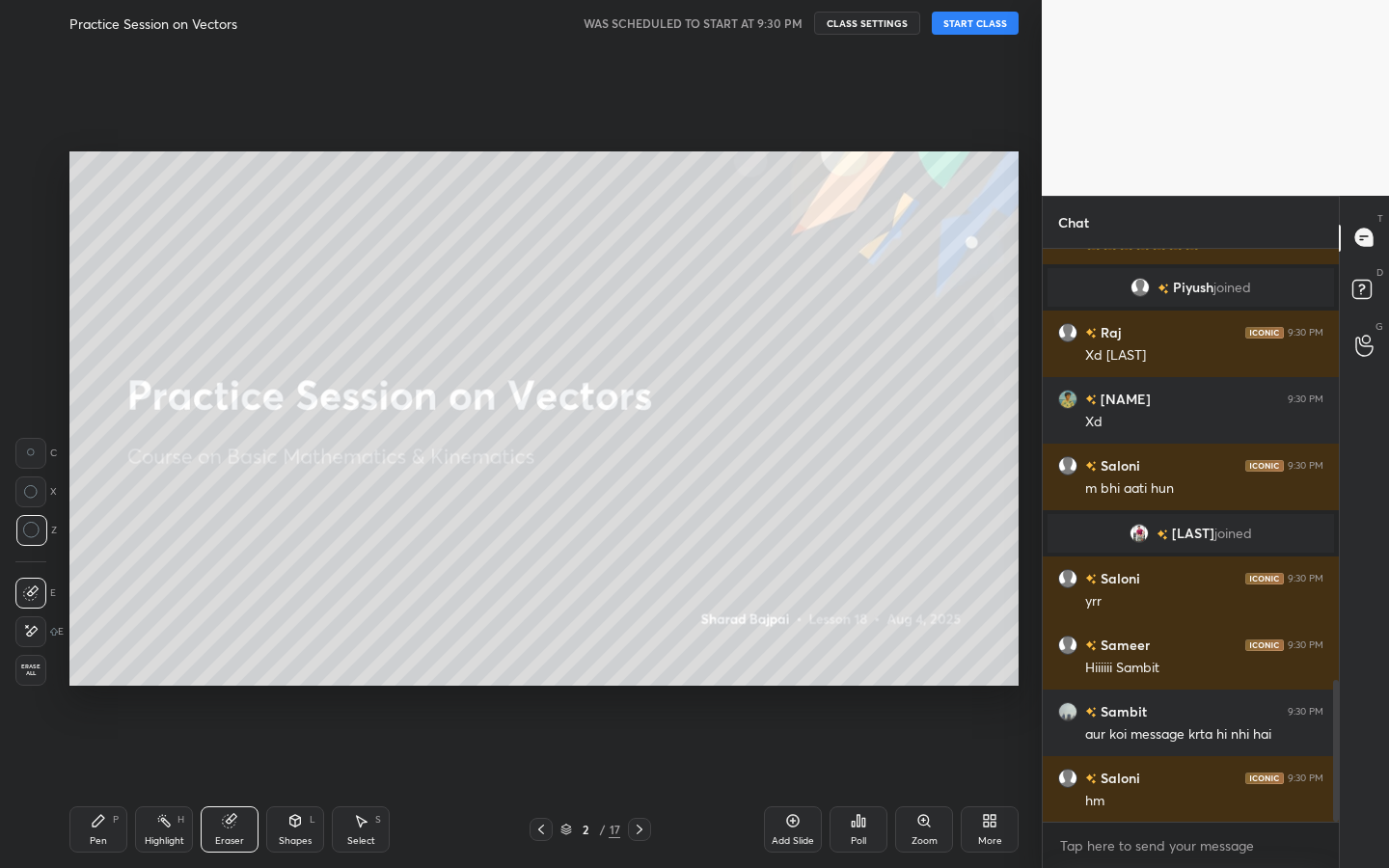 scroll, scrollTop: 1792, scrollLeft: 0, axis: vertical 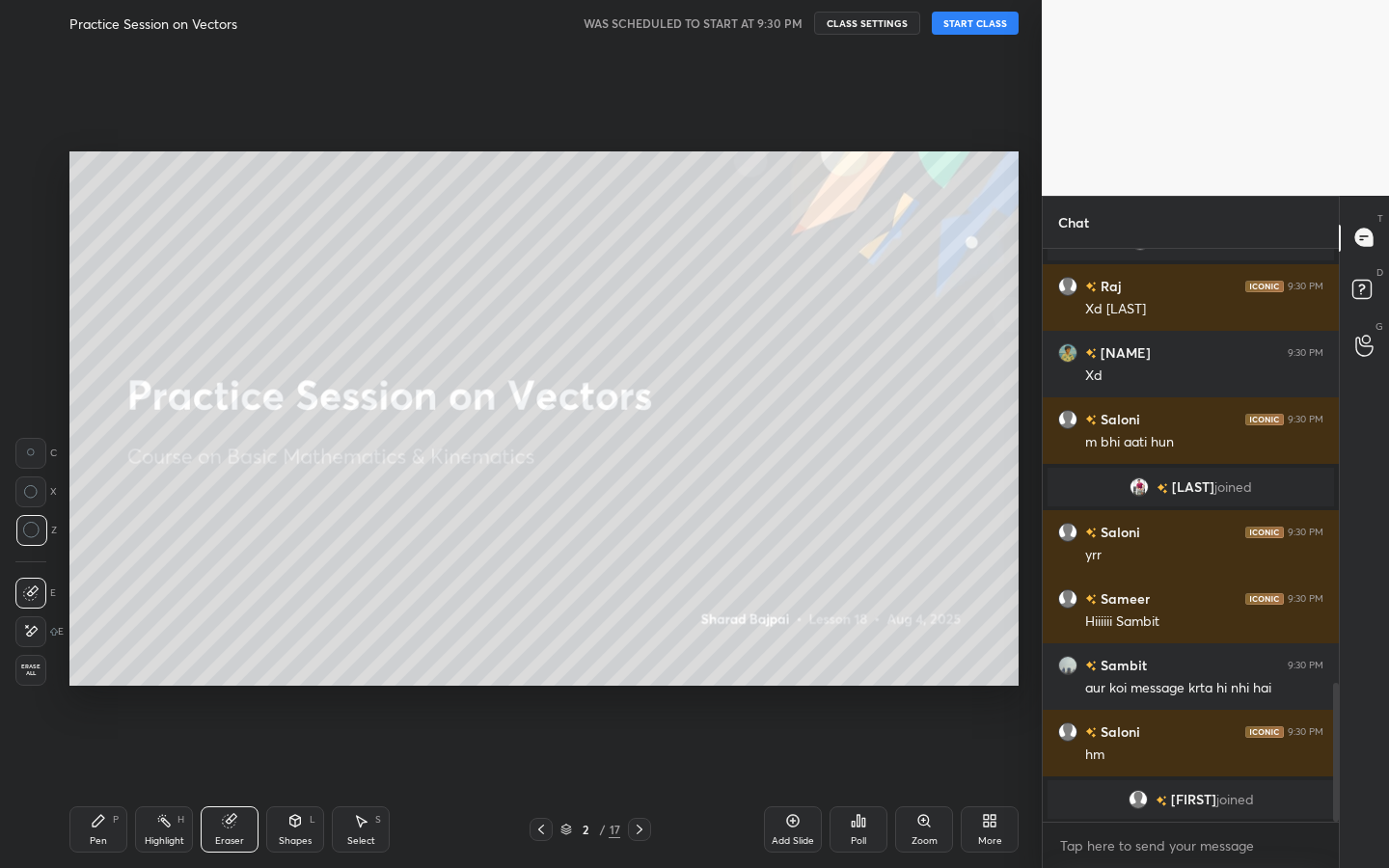 click on "START CLASS" at bounding box center [975, 23] 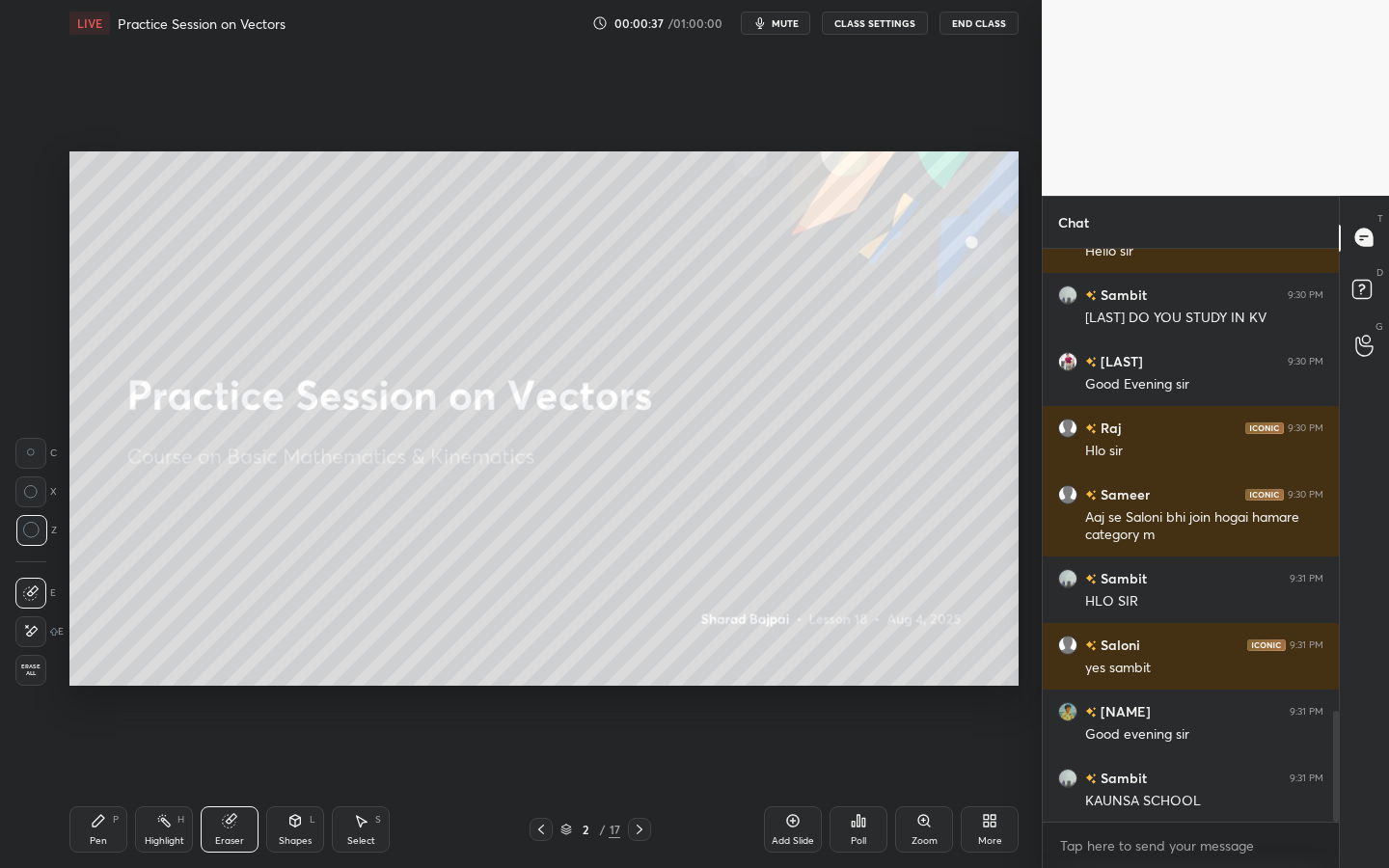 scroll, scrollTop: 2401, scrollLeft: 0, axis: vertical 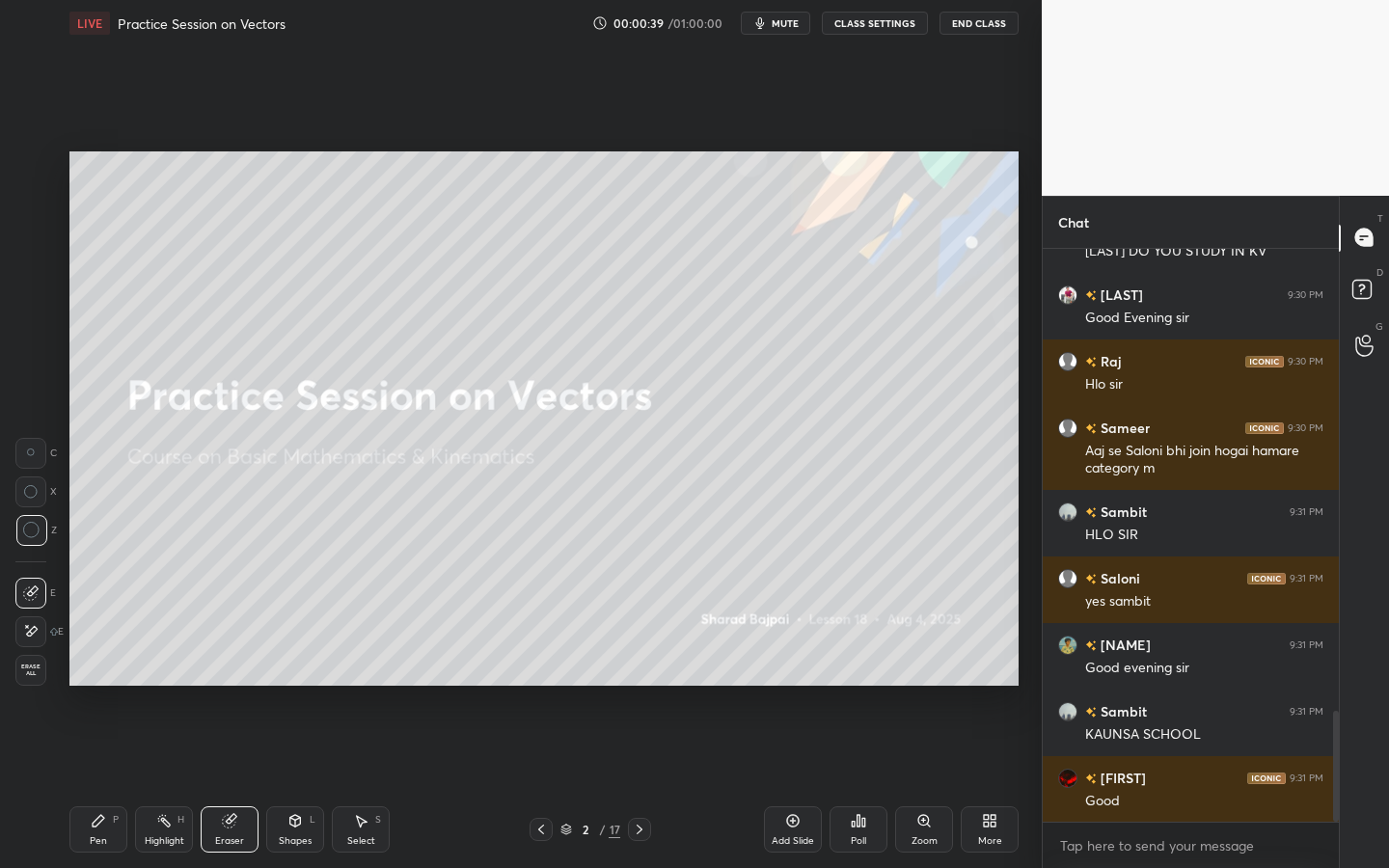 click on "Pen P" at bounding box center (98, 829) 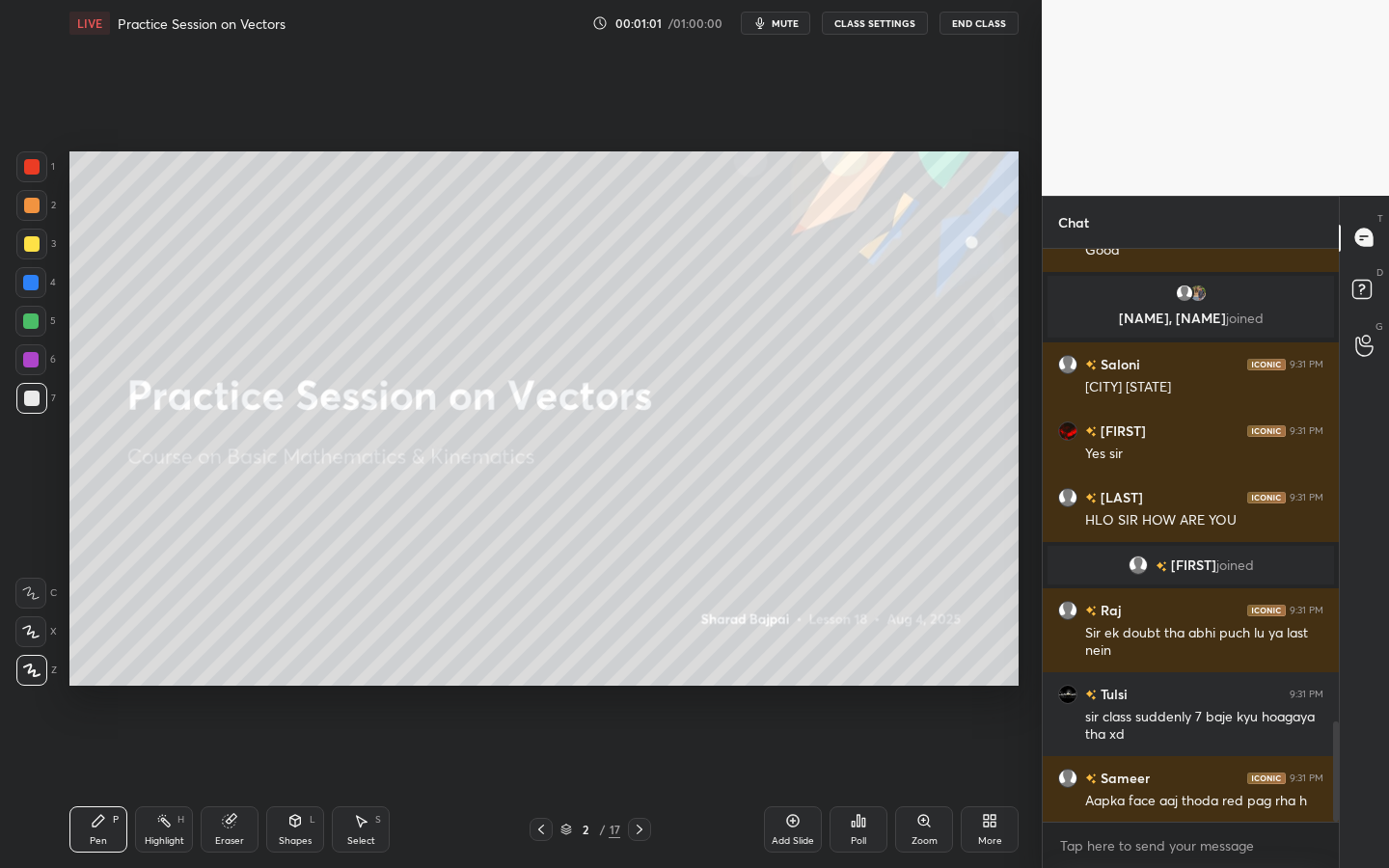 scroll, scrollTop: 2775, scrollLeft: 0, axis: vertical 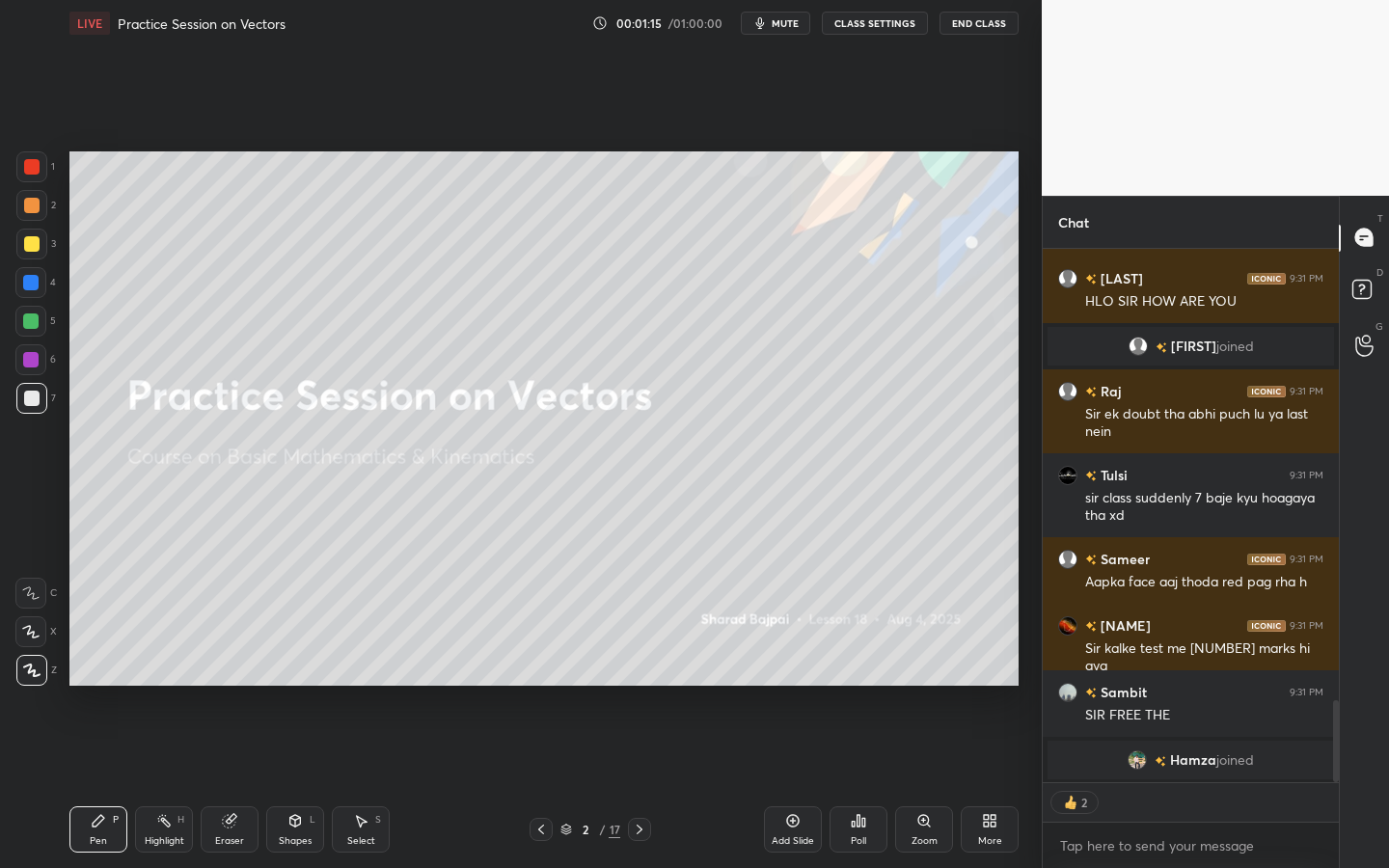 type on "x" 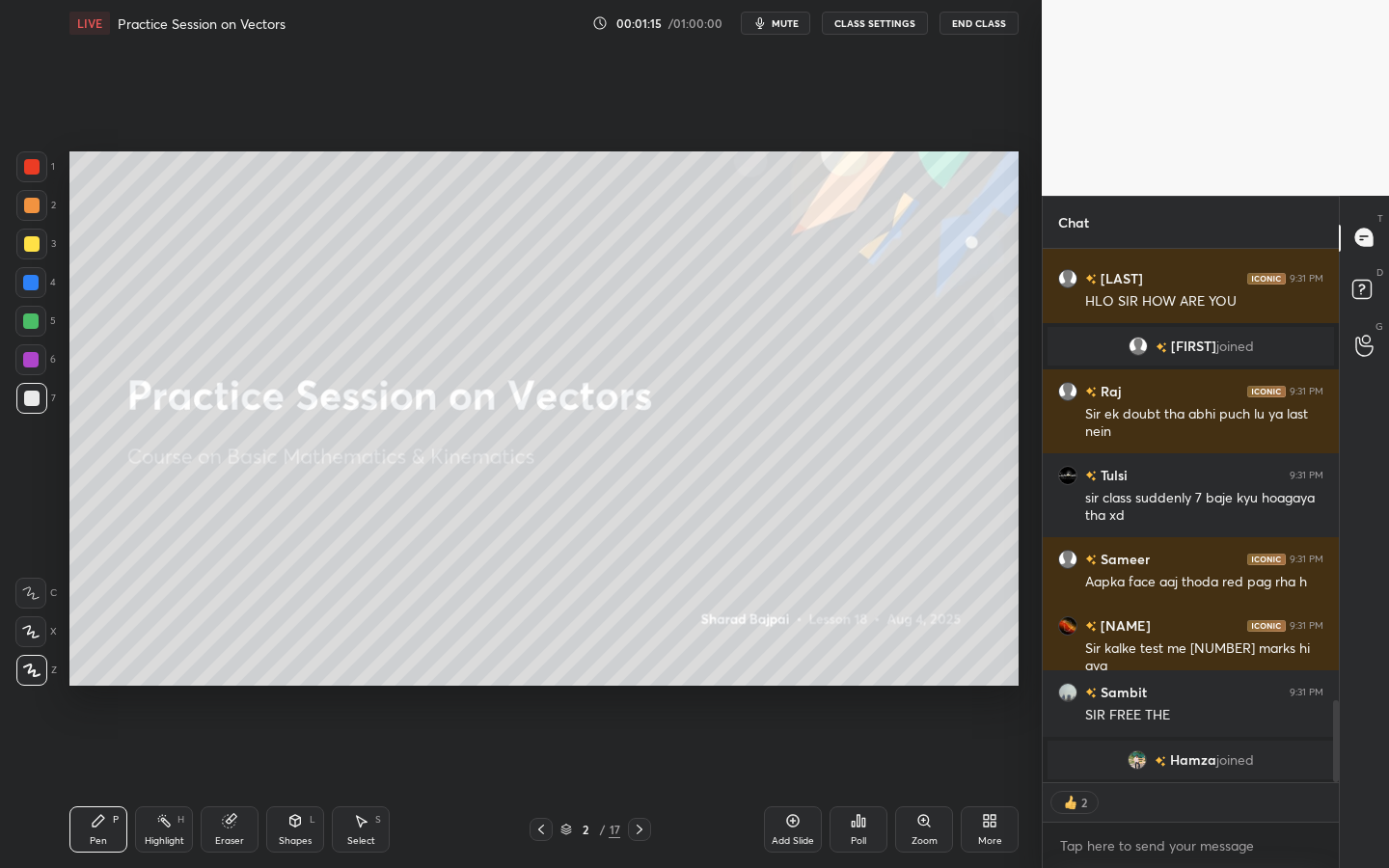 scroll, scrollTop: 7, scrollLeft: 7, axis: both 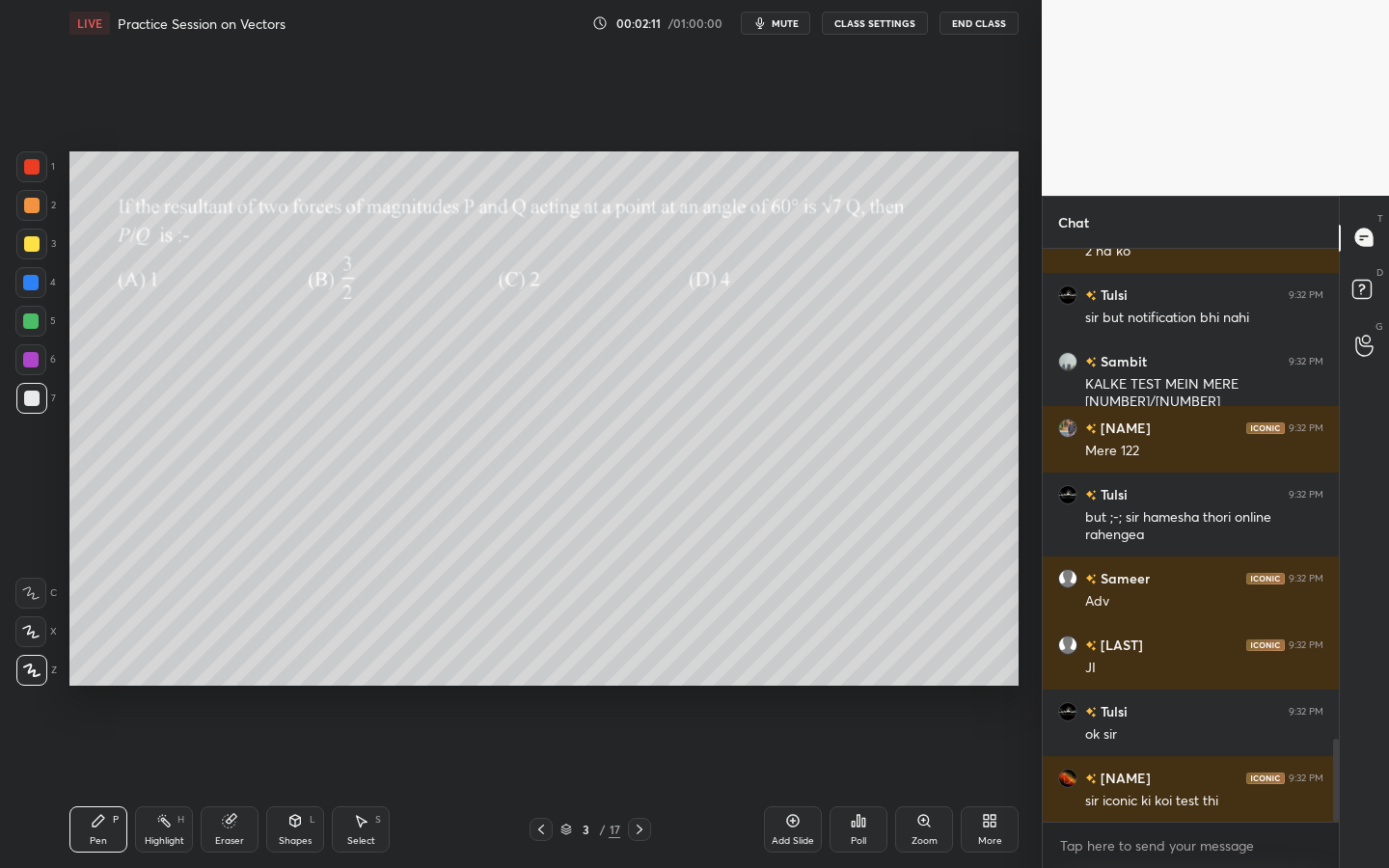 click on "Poll" at bounding box center [858, 829] 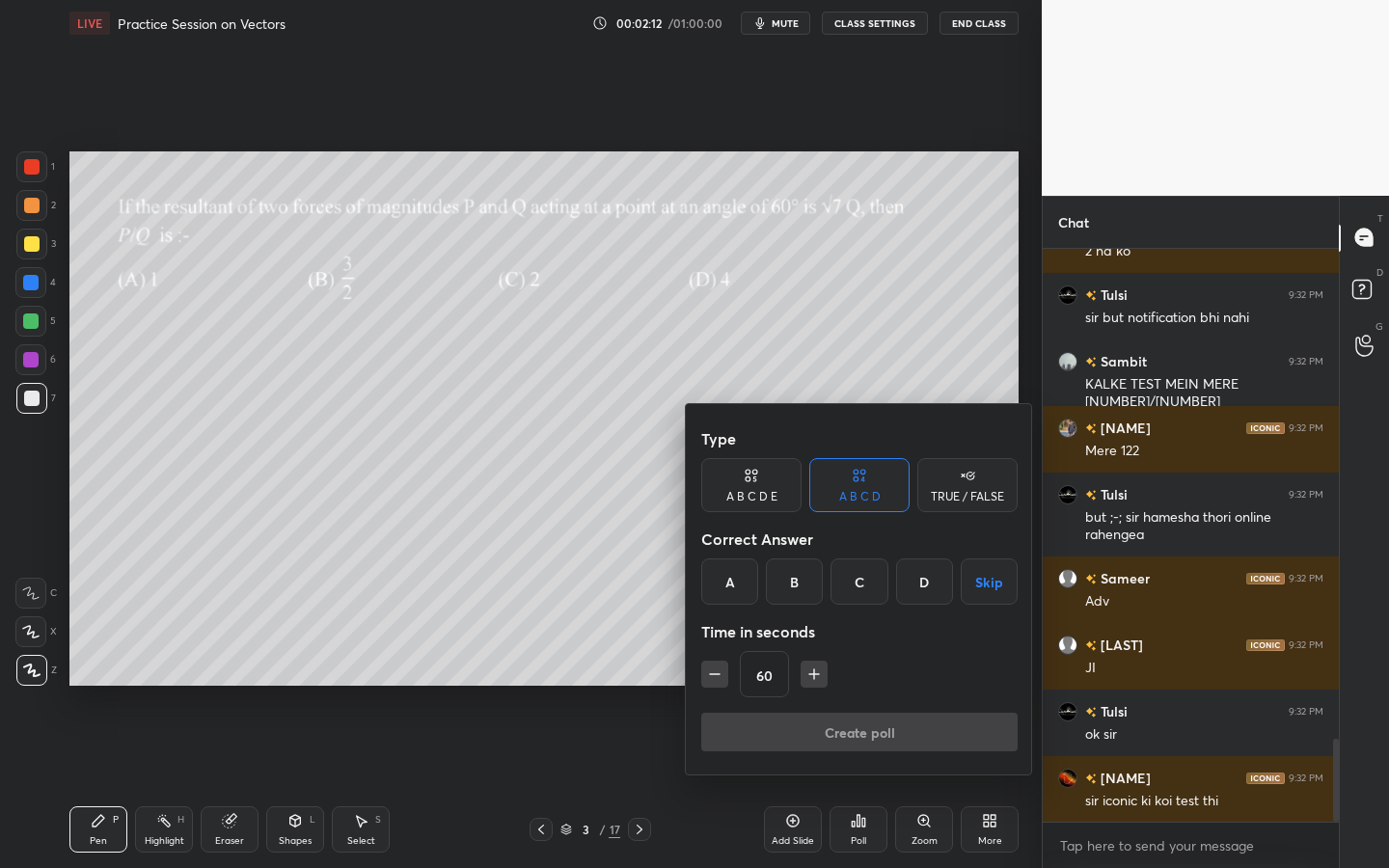 scroll, scrollTop: 3462, scrollLeft: 0, axis: vertical 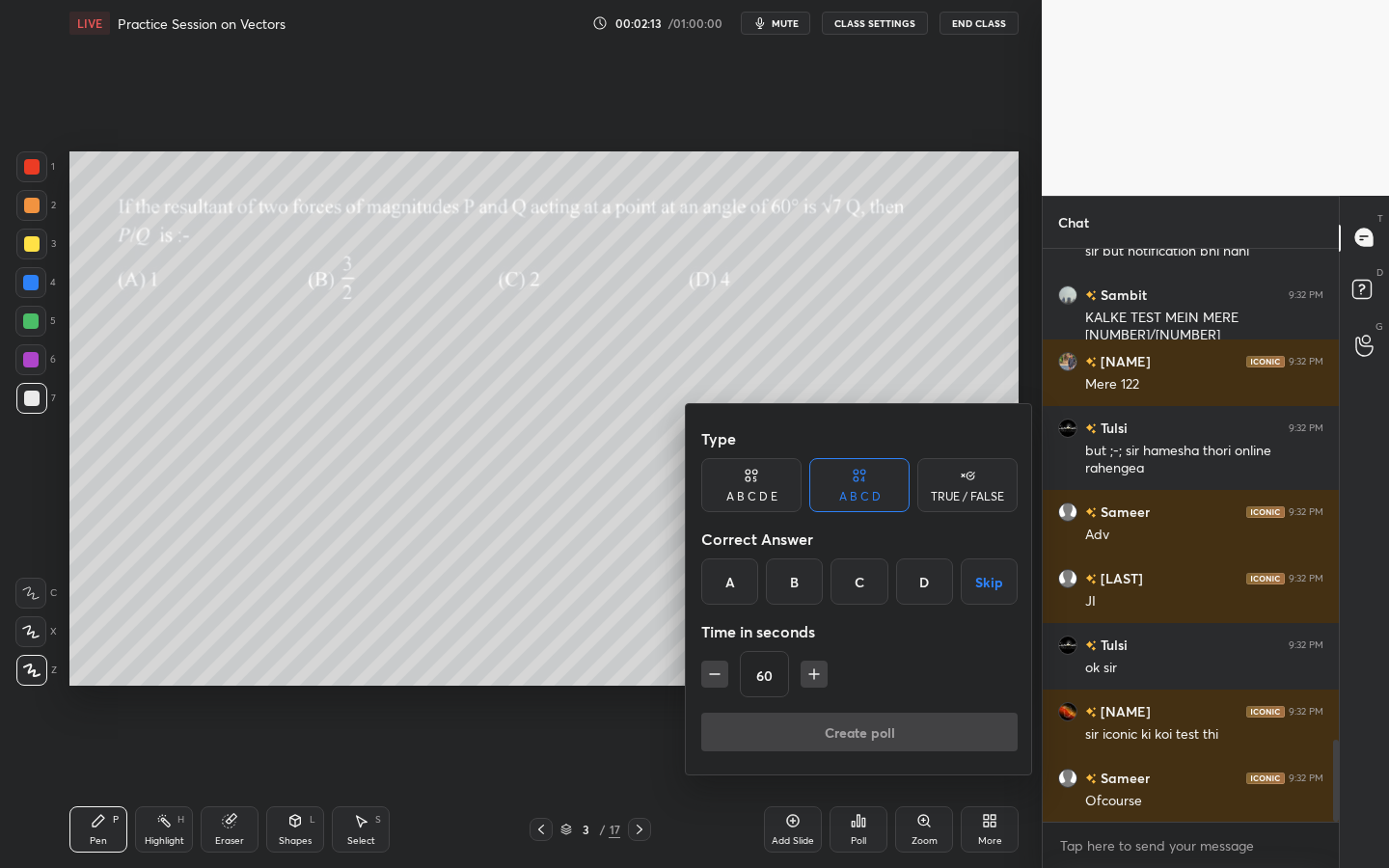 click 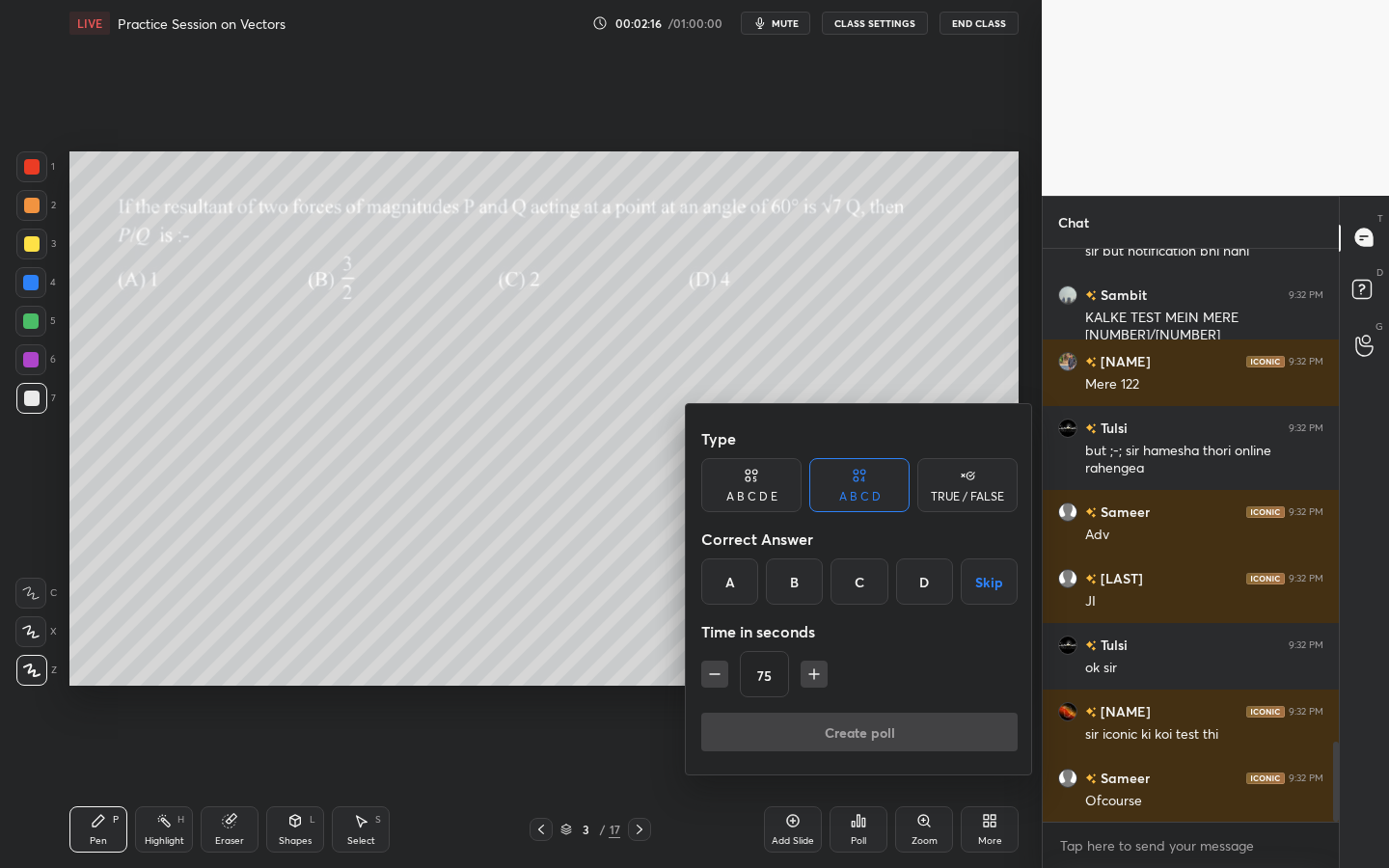 scroll, scrollTop: 3529, scrollLeft: 0, axis: vertical 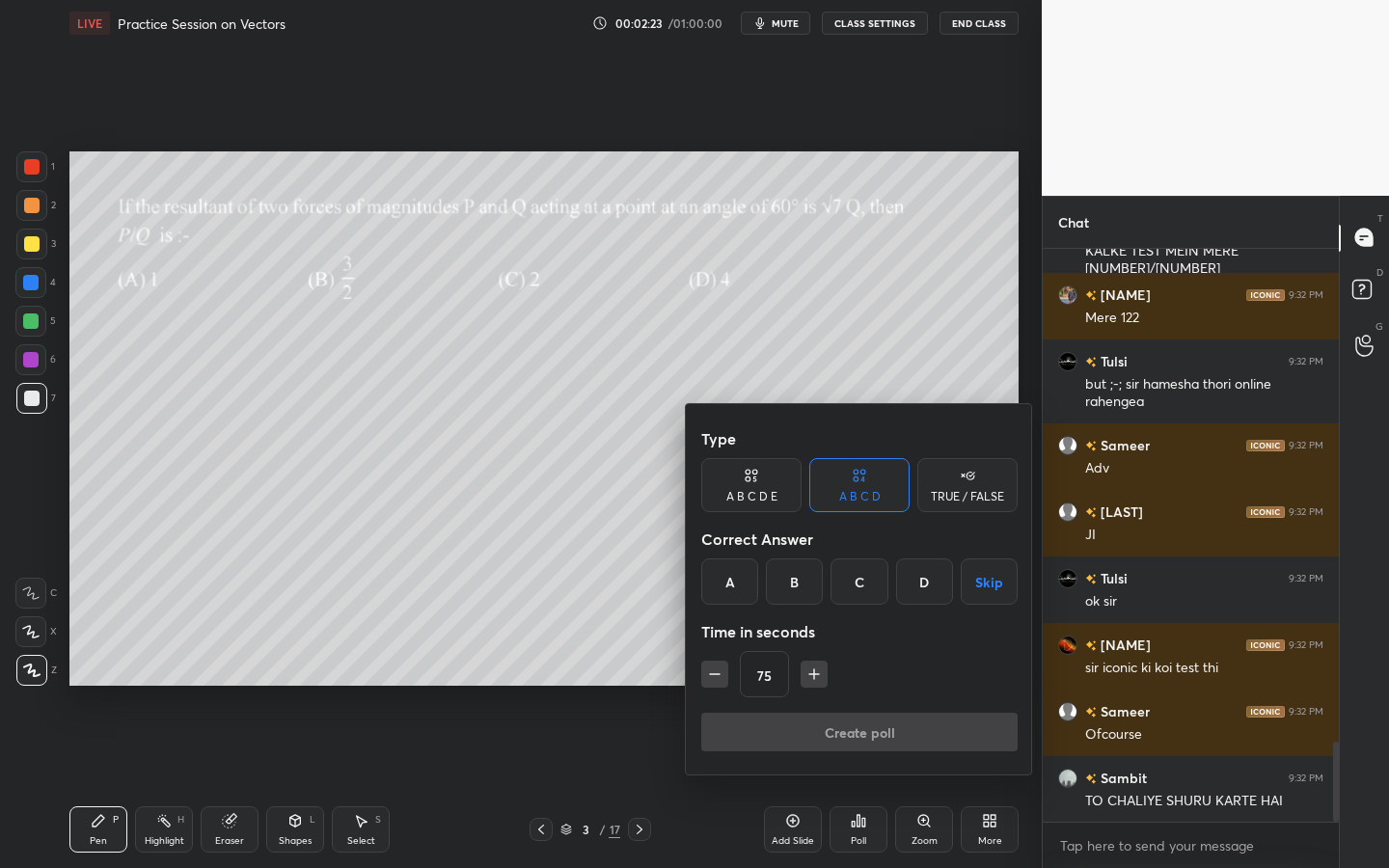 click at bounding box center (694, 434) 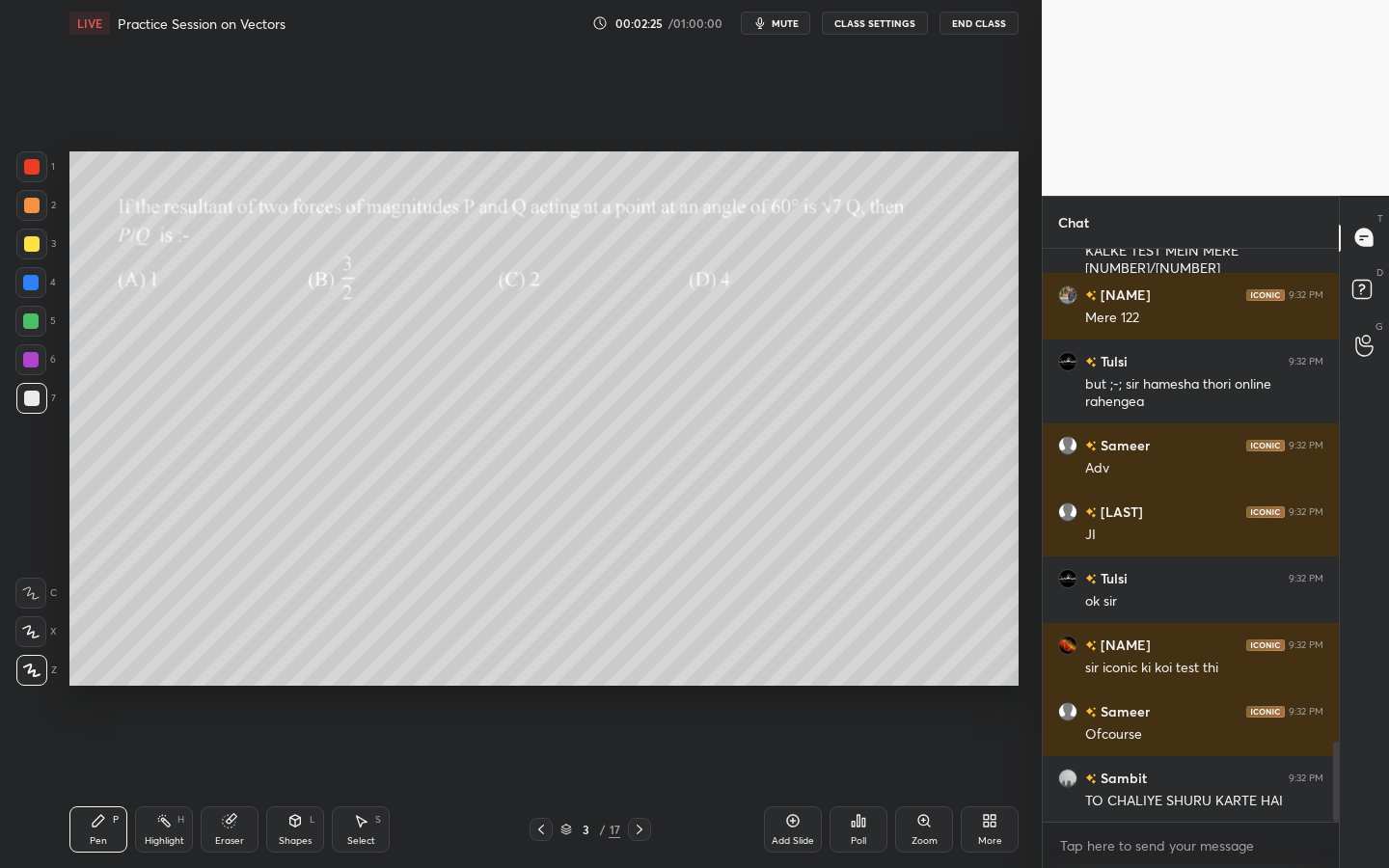 click on "More" at bounding box center [990, 829] 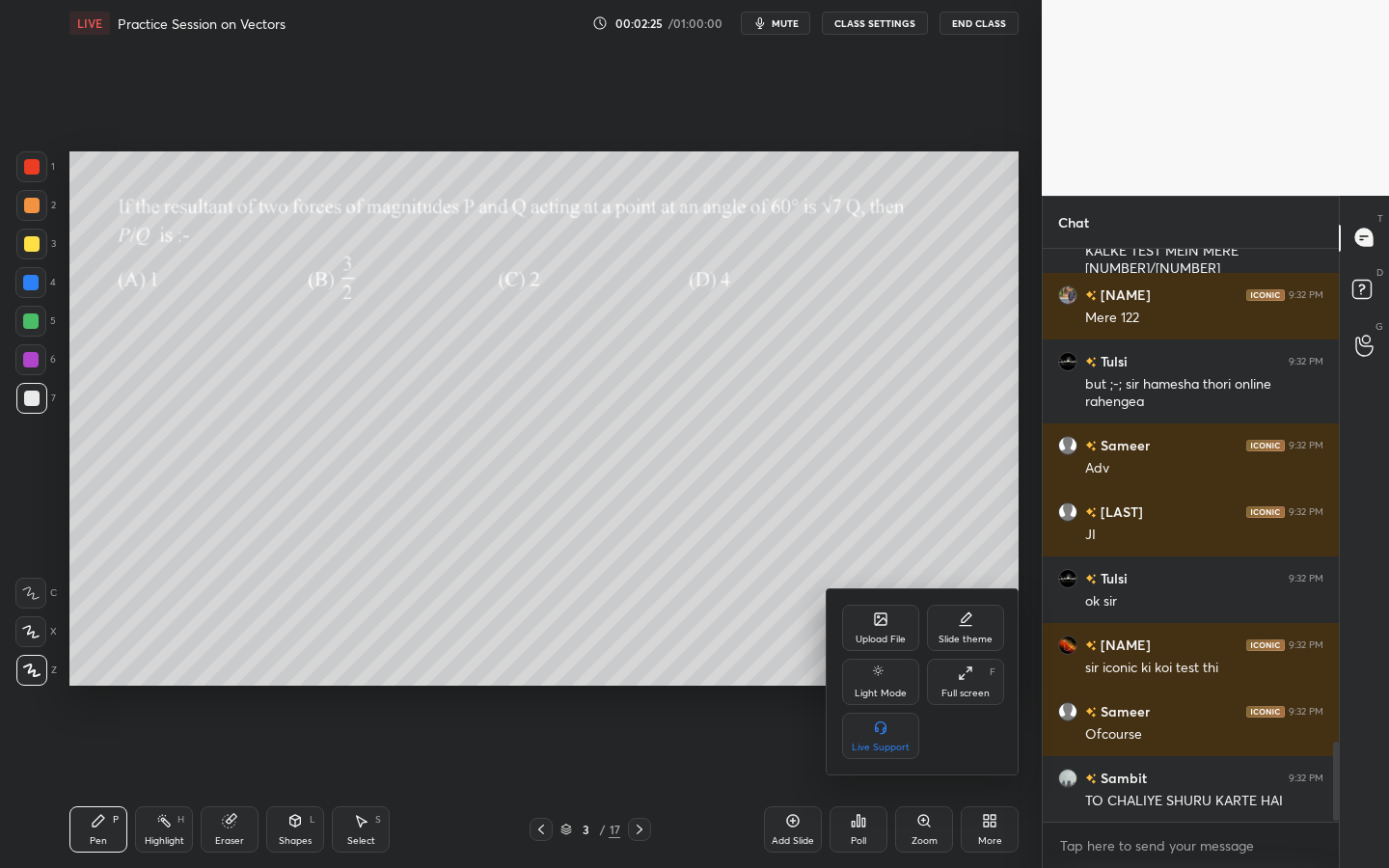 scroll, scrollTop: 3575, scrollLeft: 0, axis: vertical 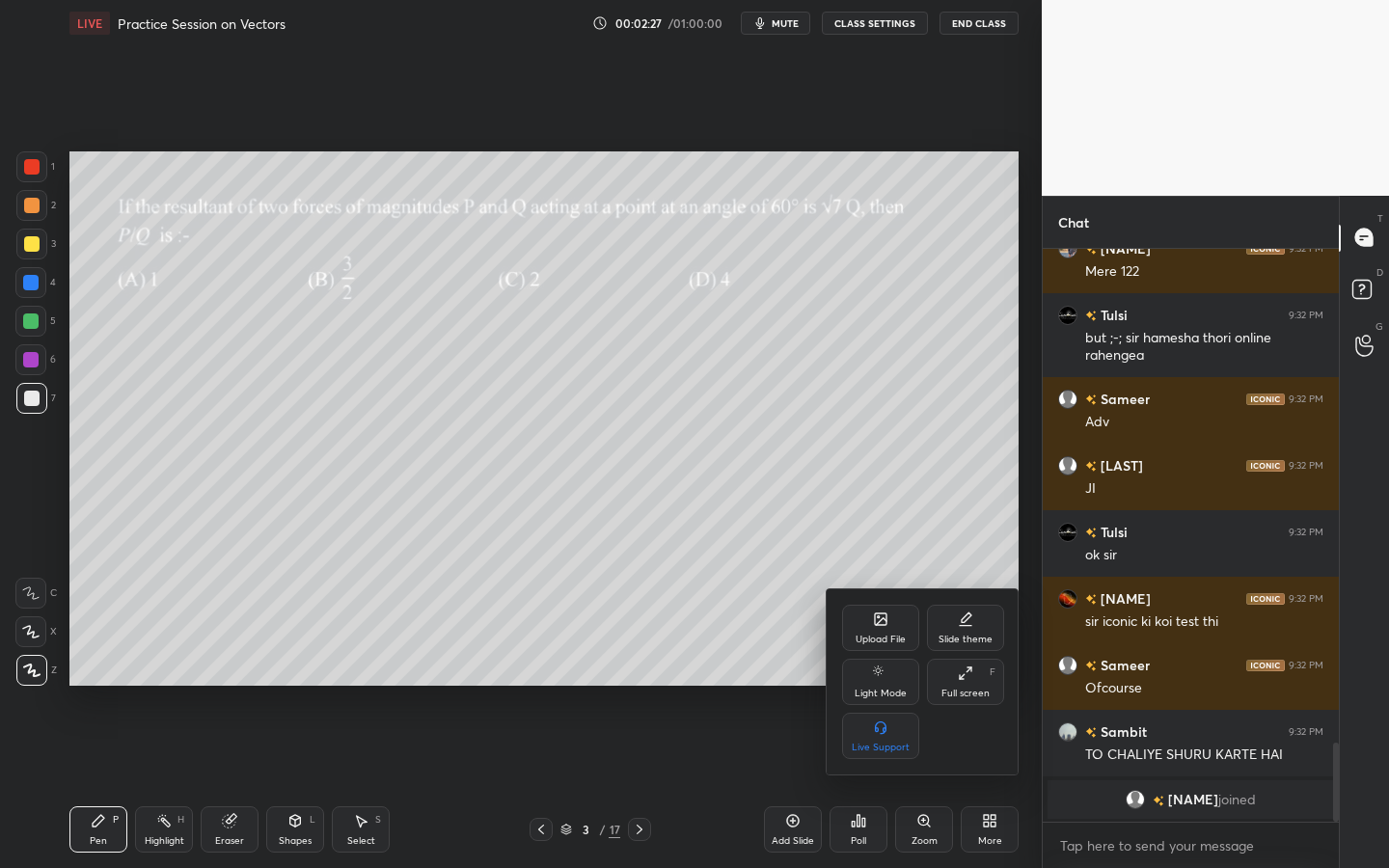 click at bounding box center [694, 434] 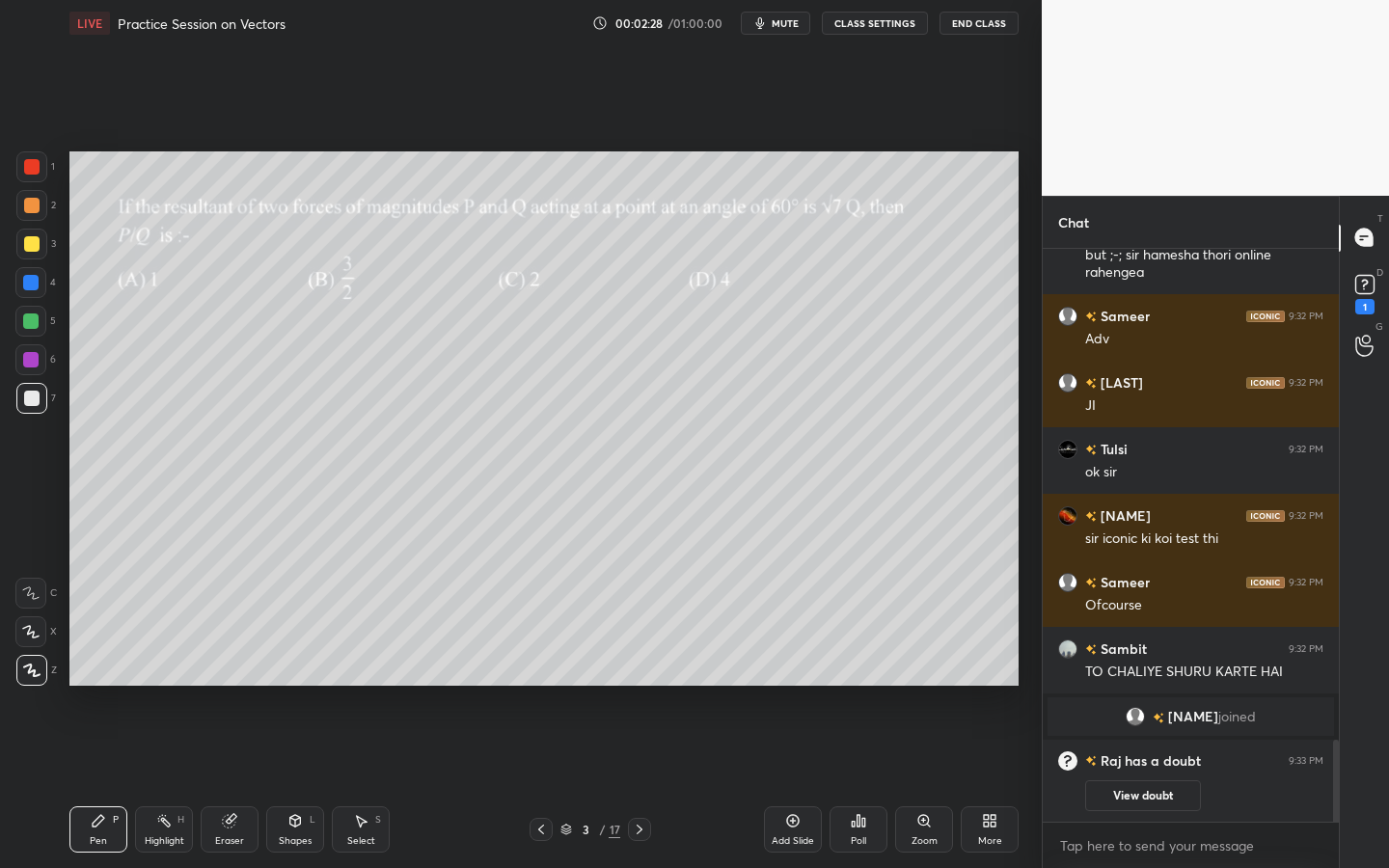 click on "Poll" at bounding box center (858, 841) 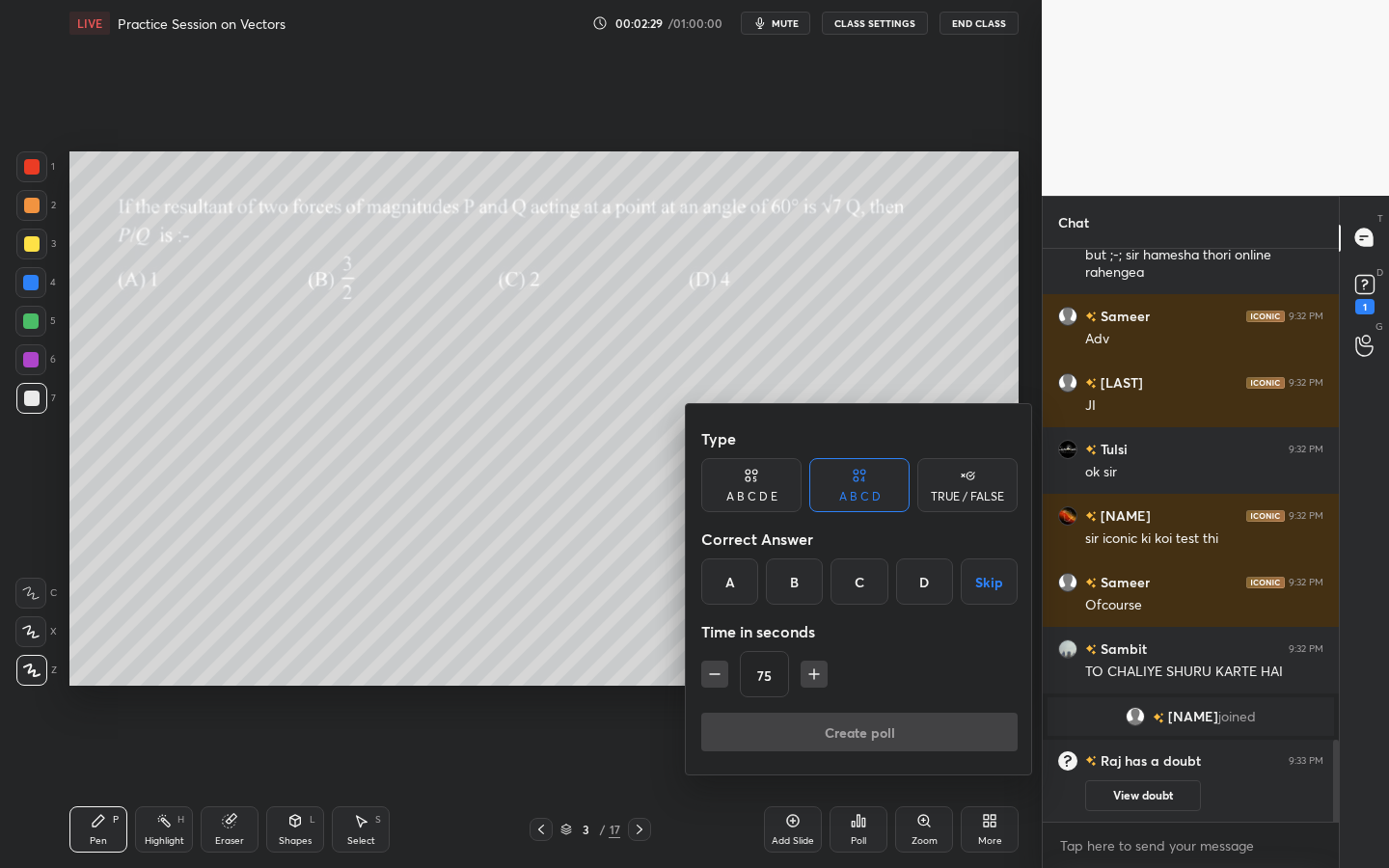 scroll, scrollTop: 3482, scrollLeft: 0, axis: vertical 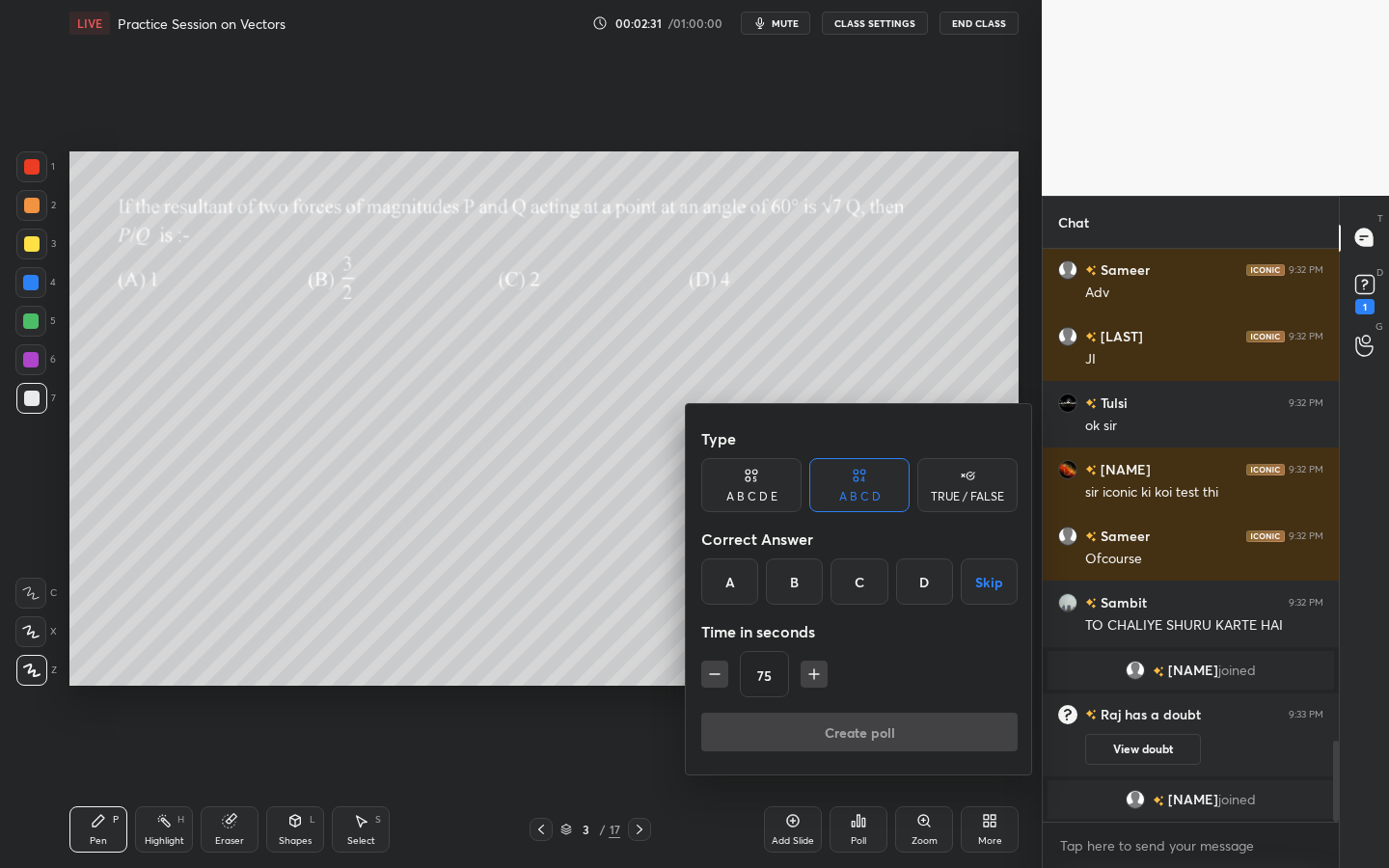 click on "Skip" at bounding box center (989, 582) 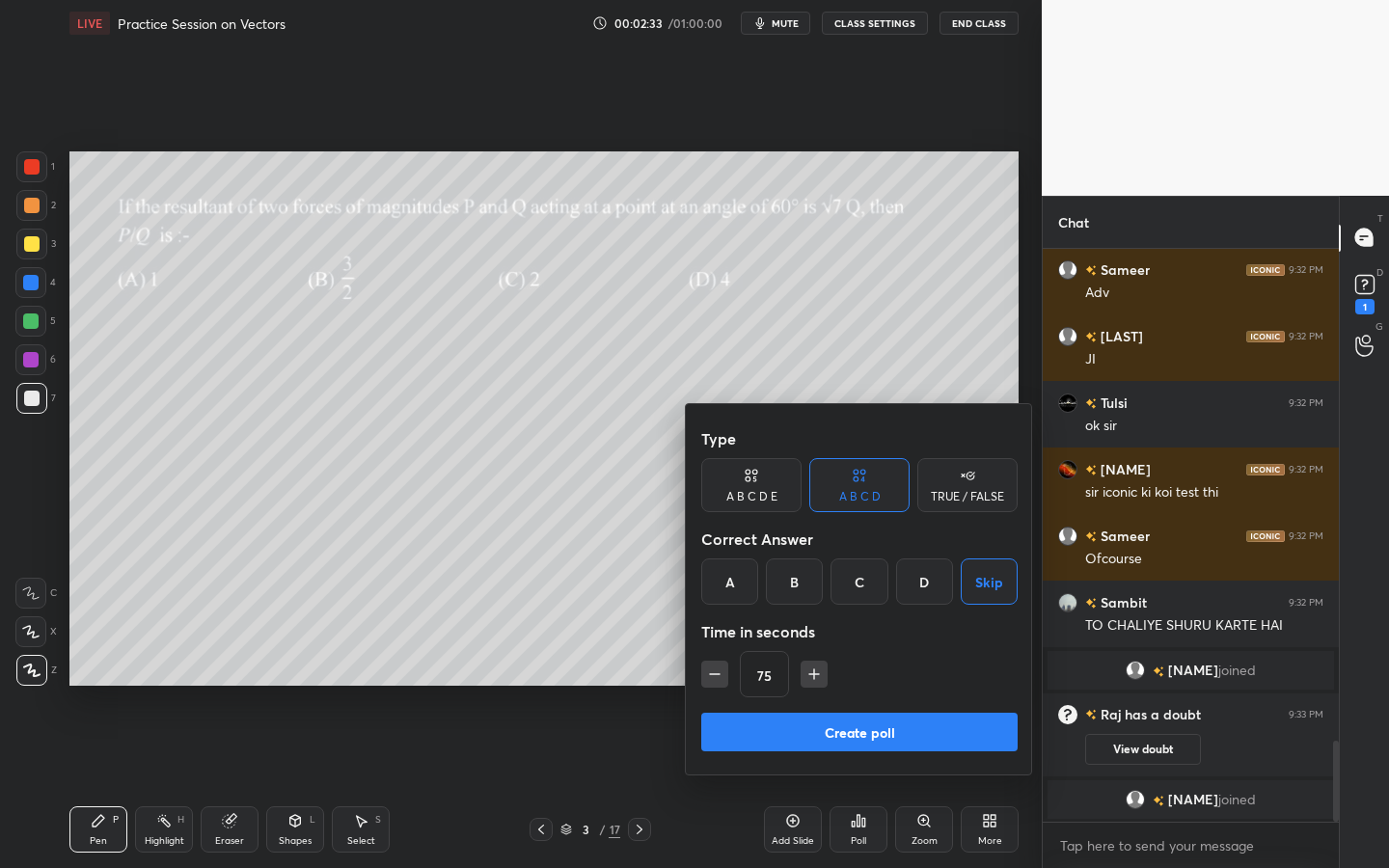 click 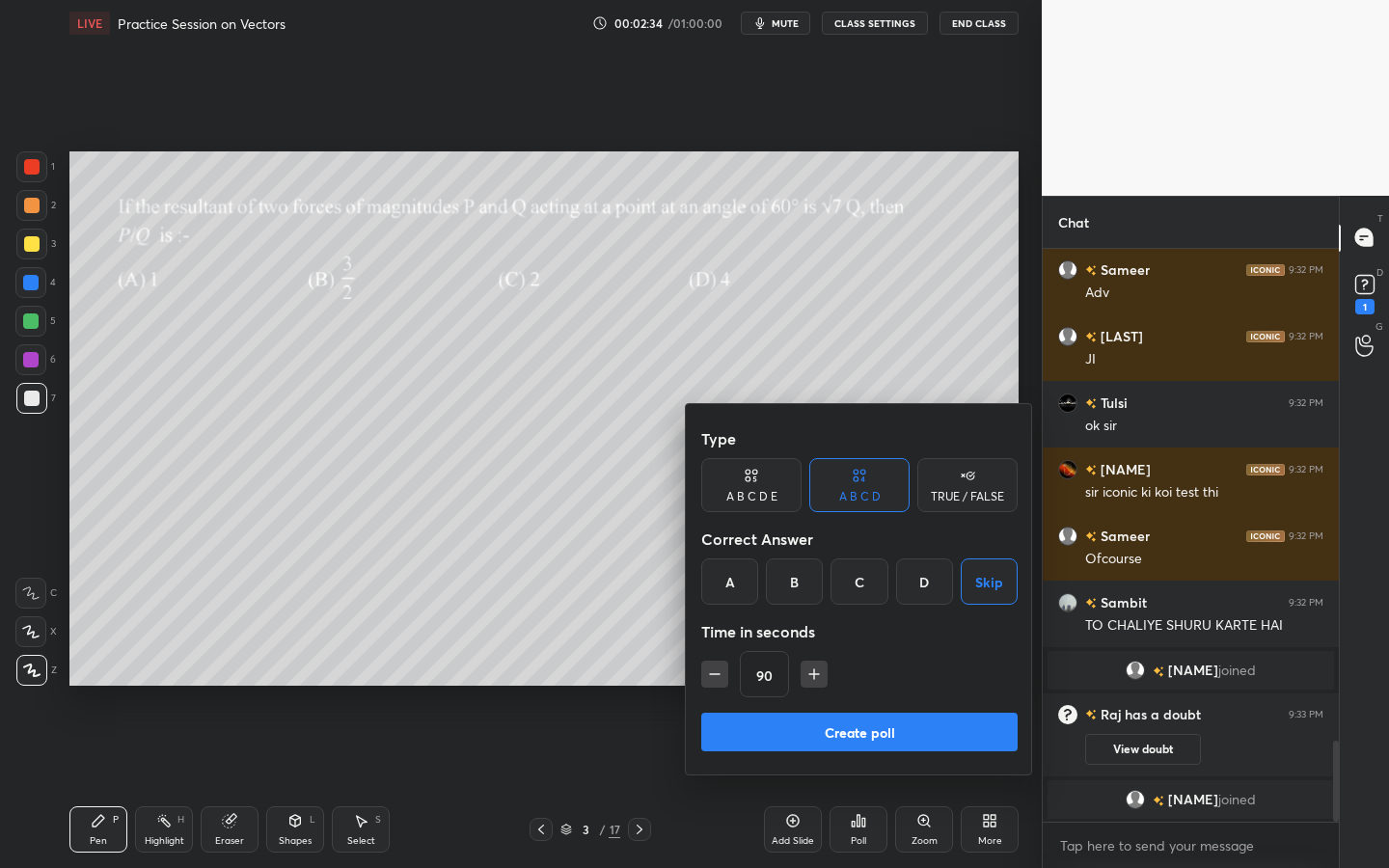 click 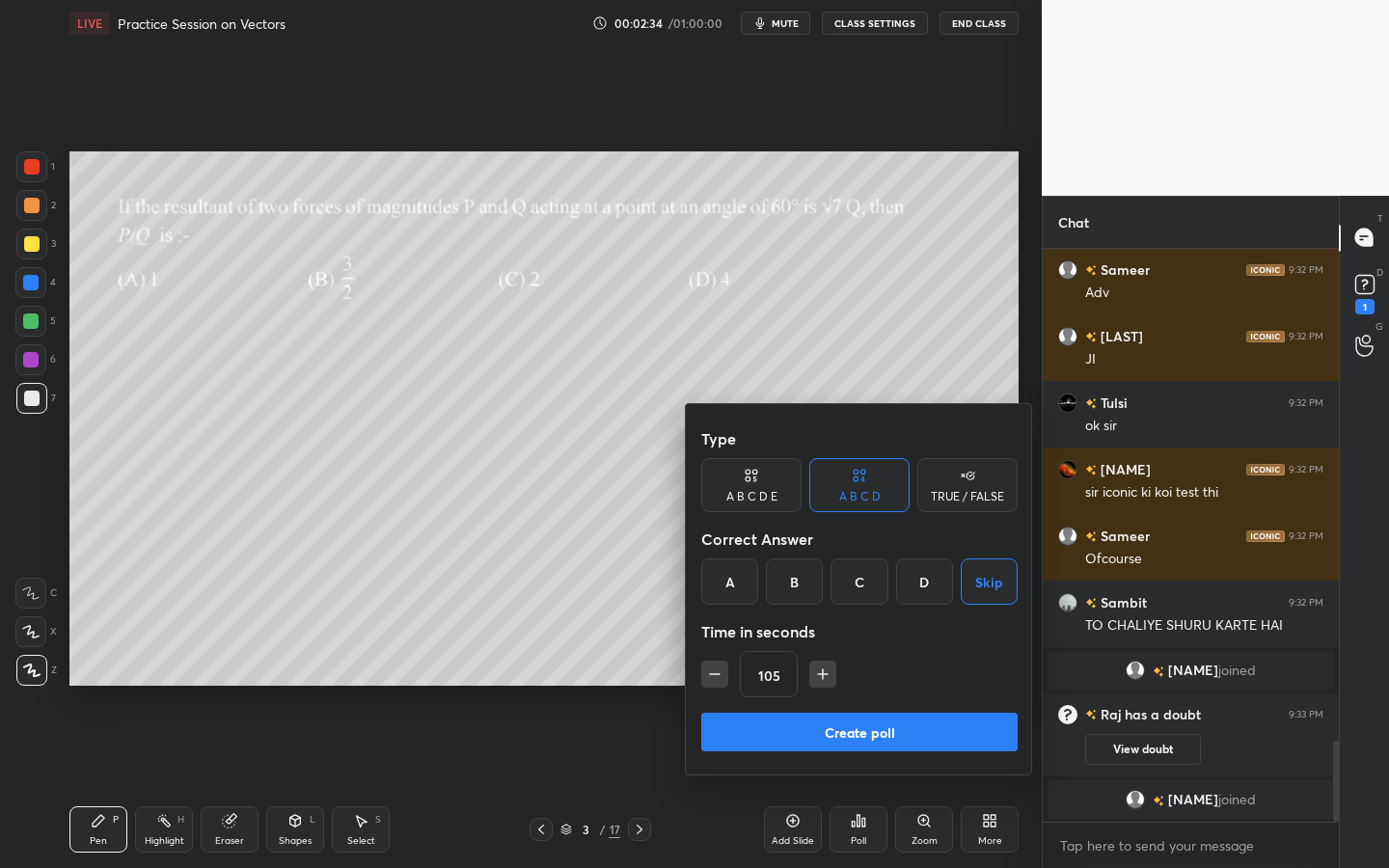 click 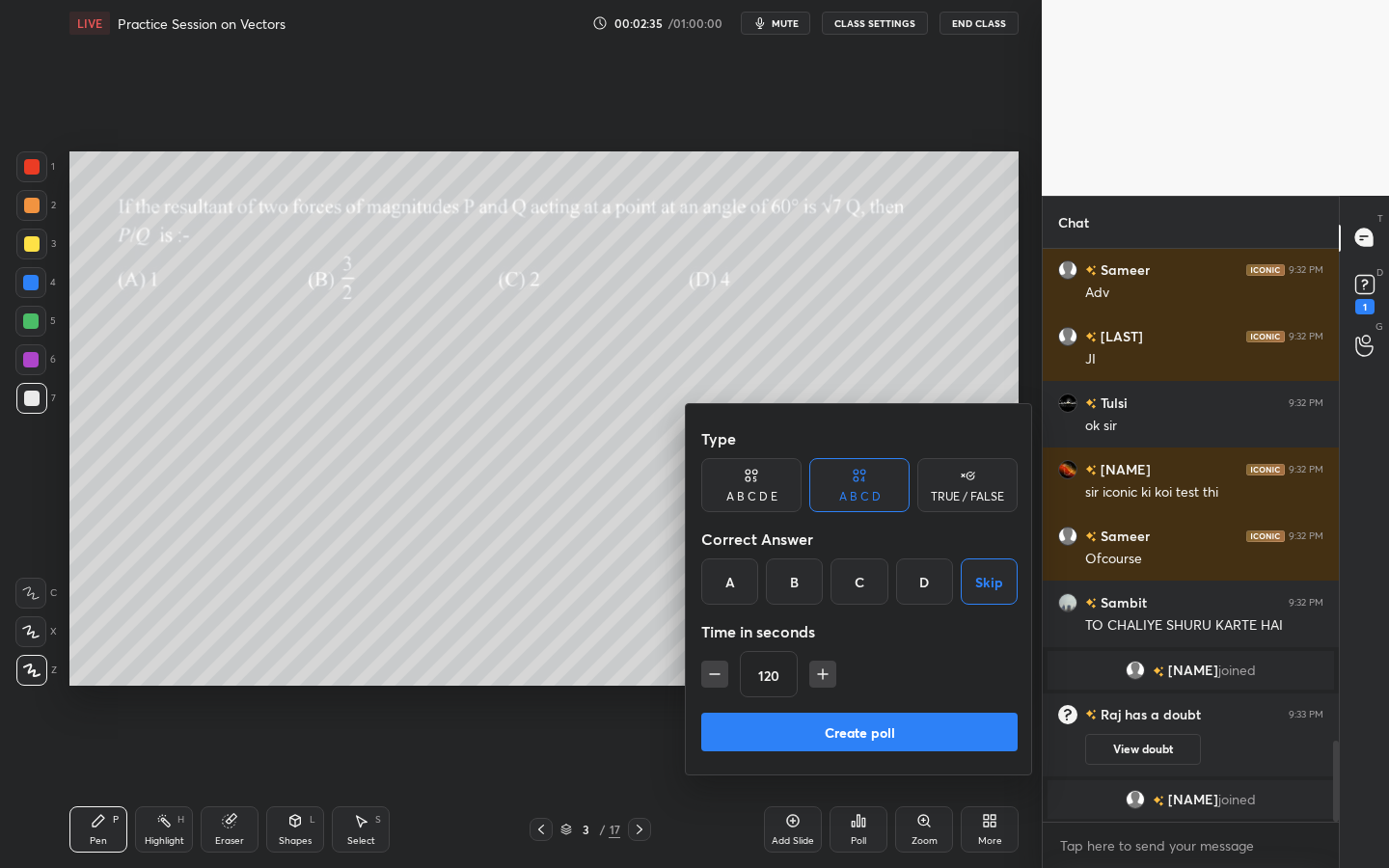 click 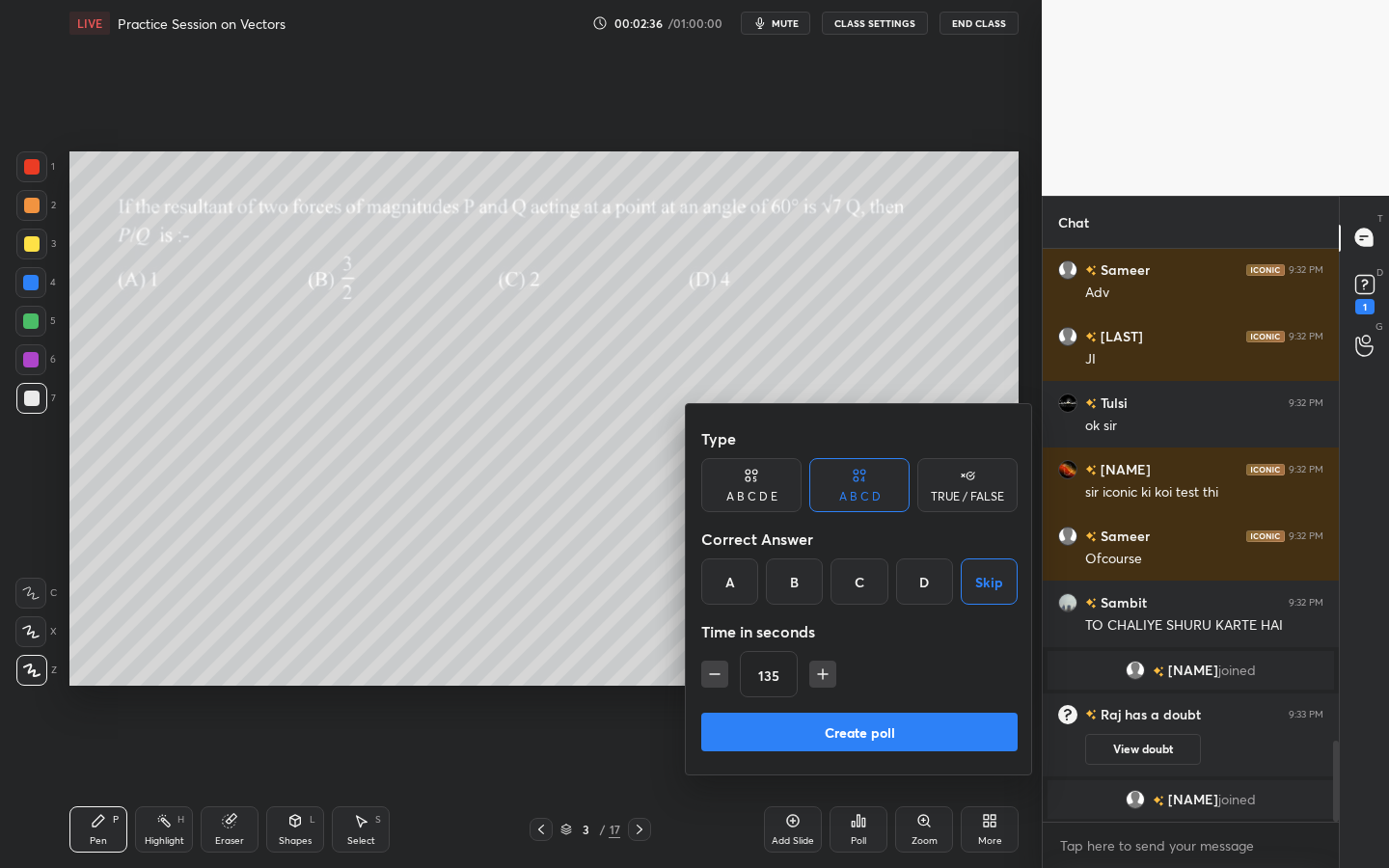 click 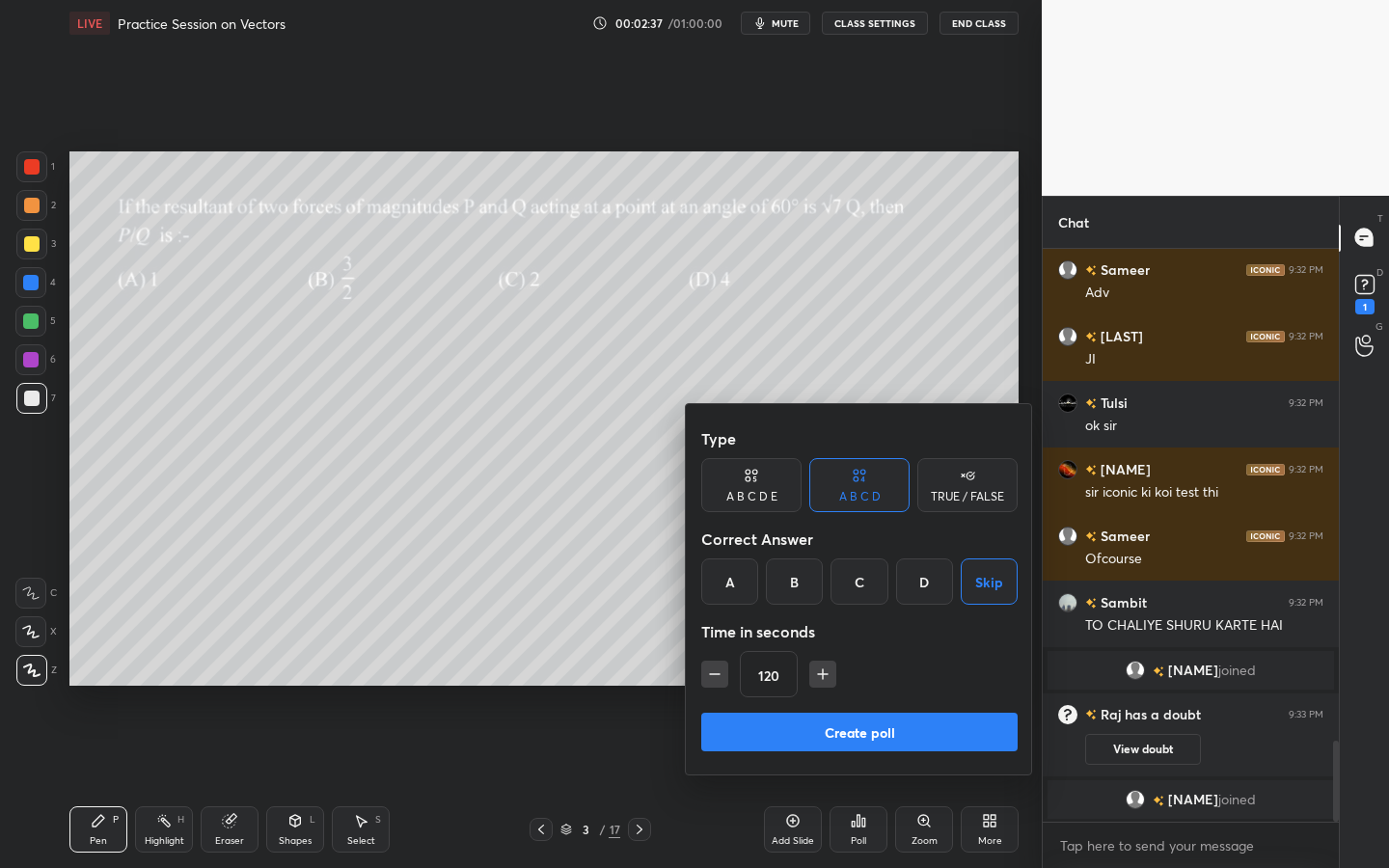 click on "Create poll" at bounding box center [859, 732] 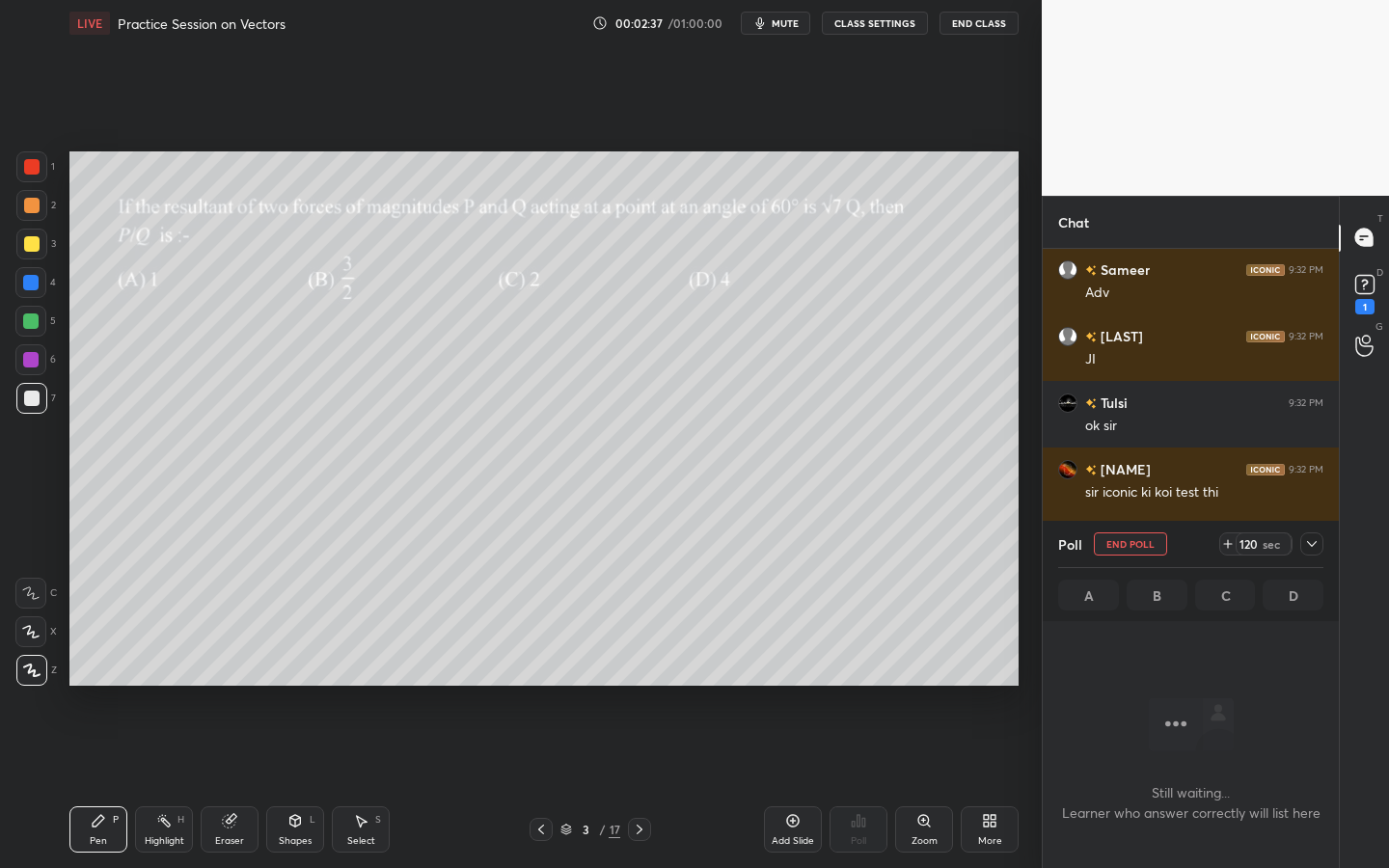 scroll, scrollTop: 477, scrollLeft: 290, axis: both 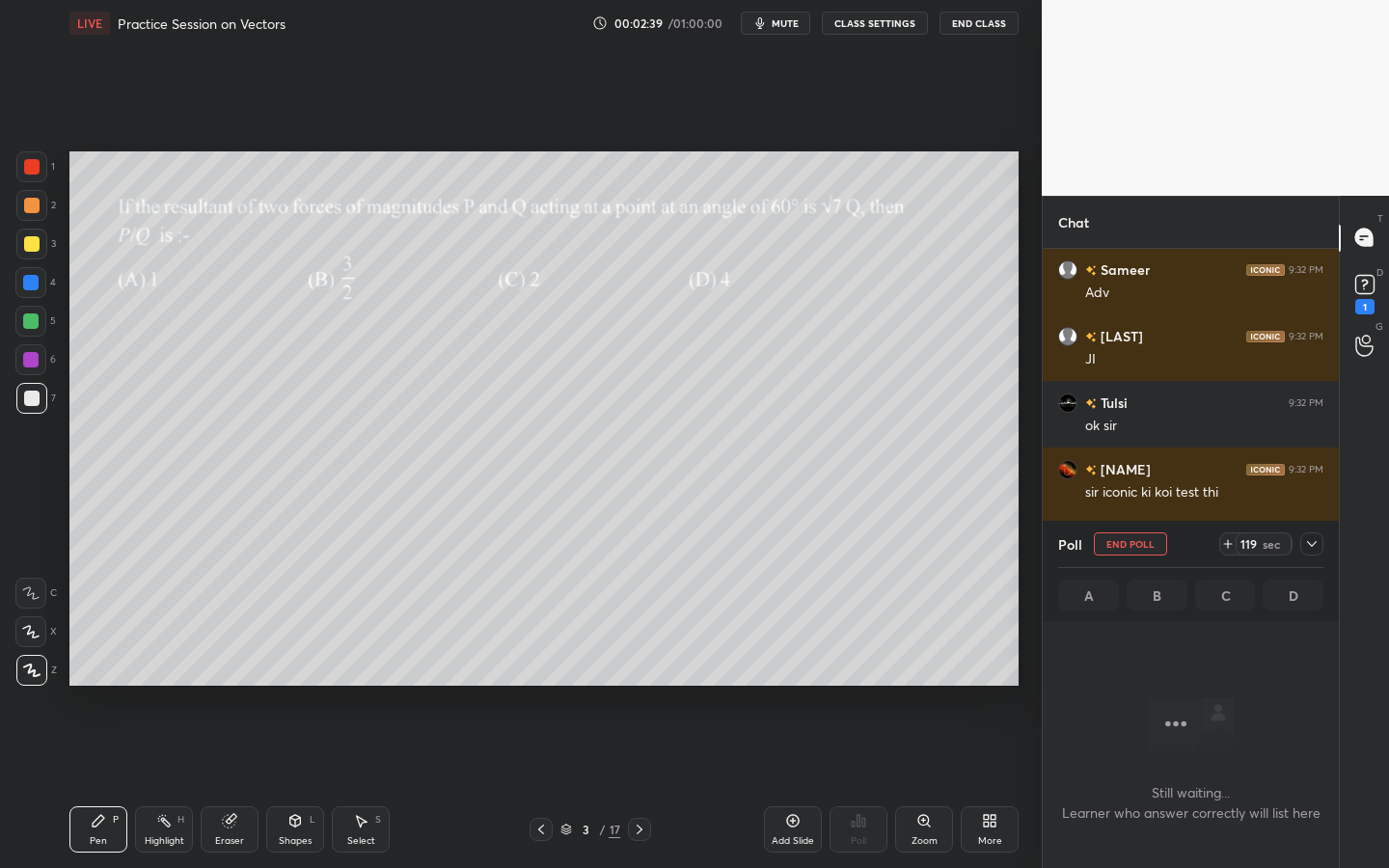 click 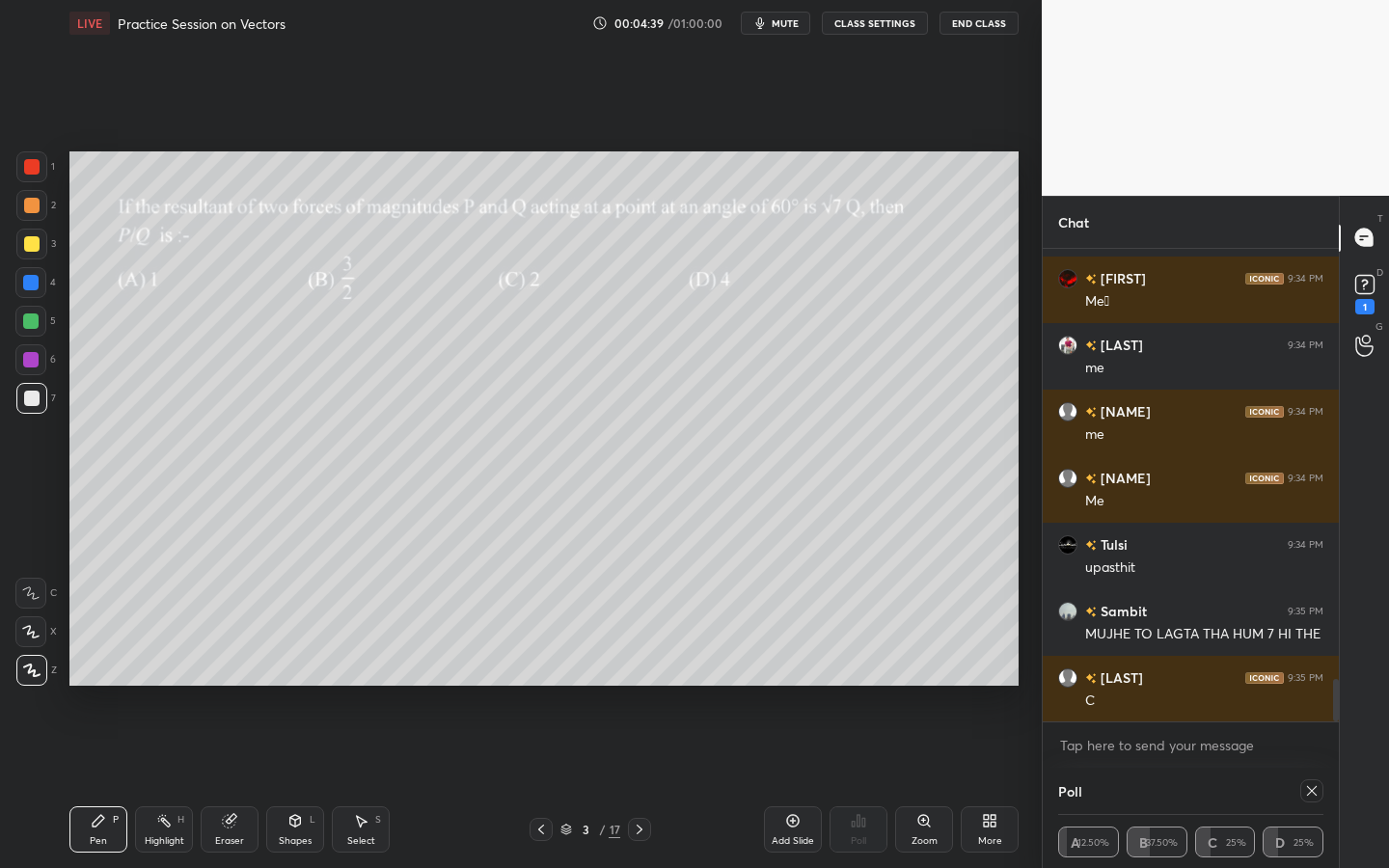 scroll, scrollTop: 4878, scrollLeft: 0, axis: vertical 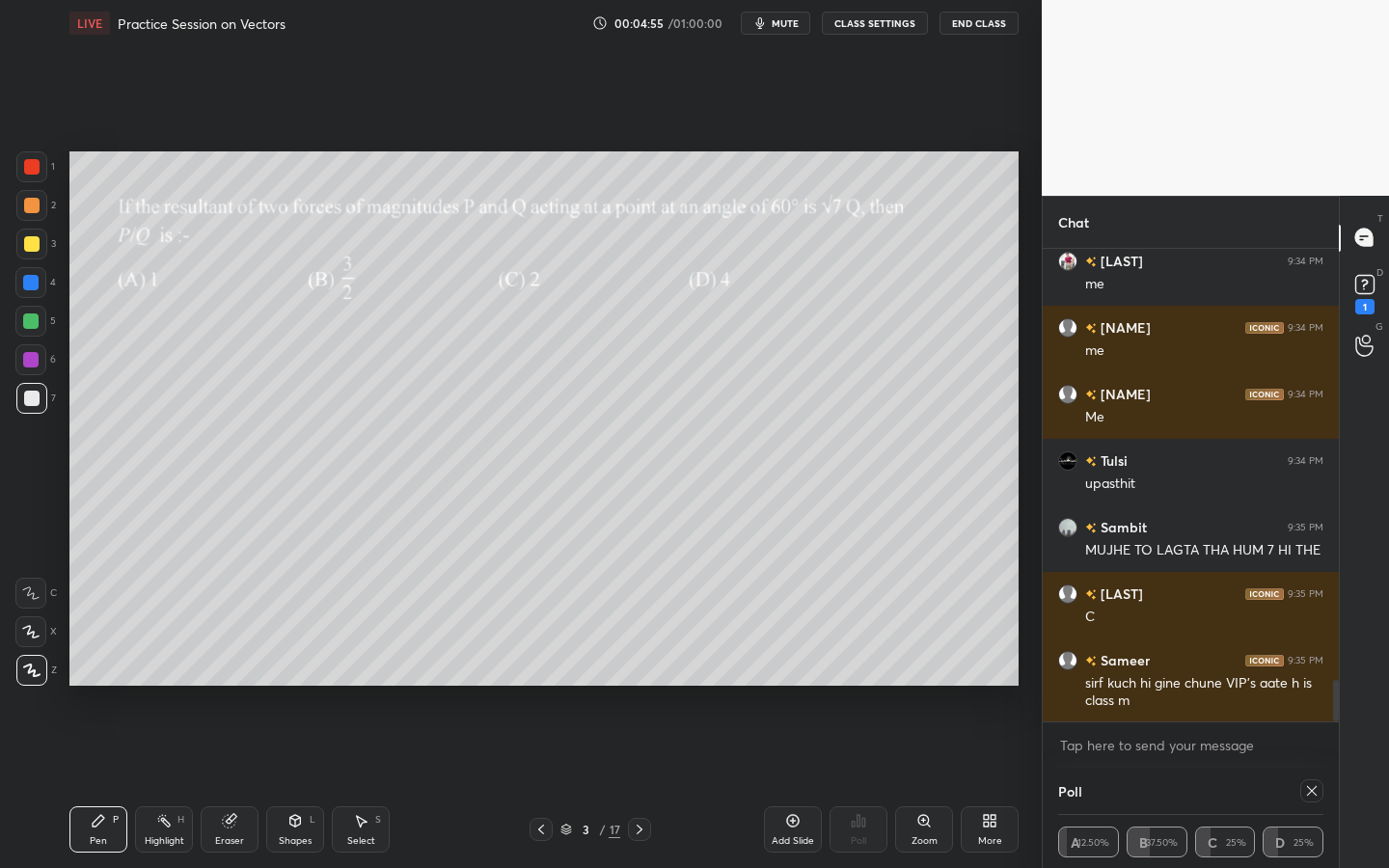 click 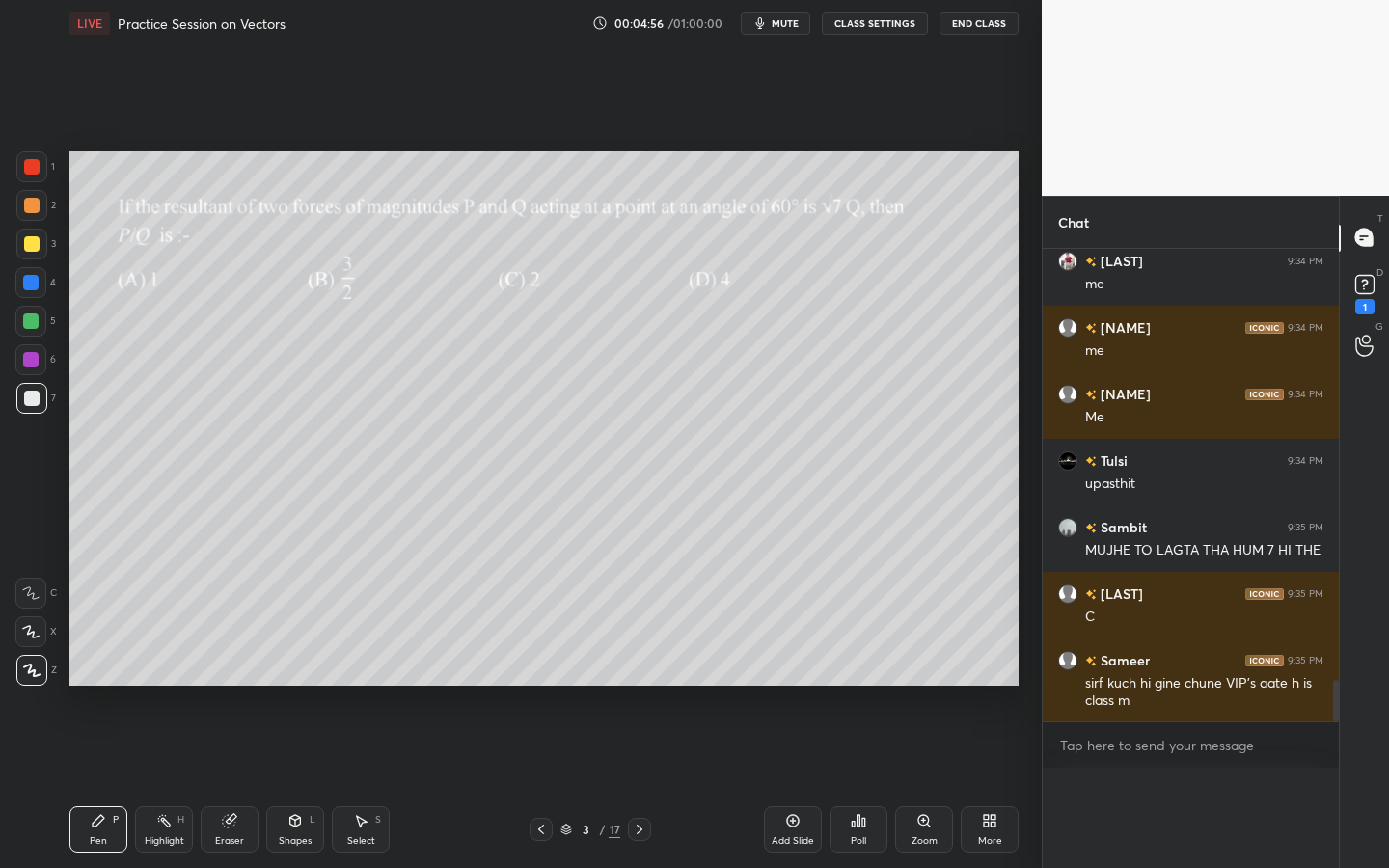 scroll, scrollTop: 7, scrollLeft: 7, axis: both 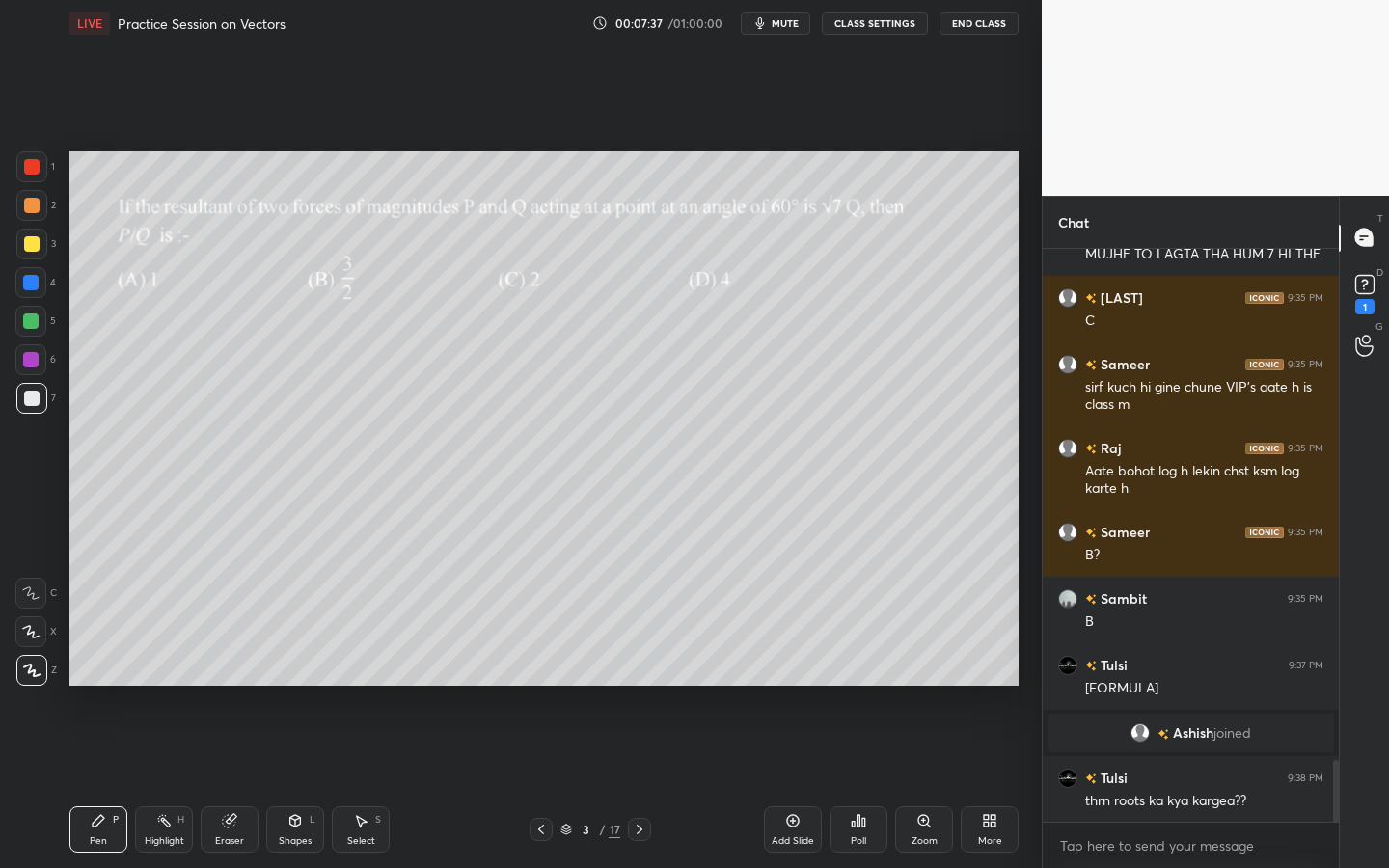 drag, startPoint x: 797, startPoint y: 815, endPoint x: 822, endPoint y: 717, distance: 101.13852 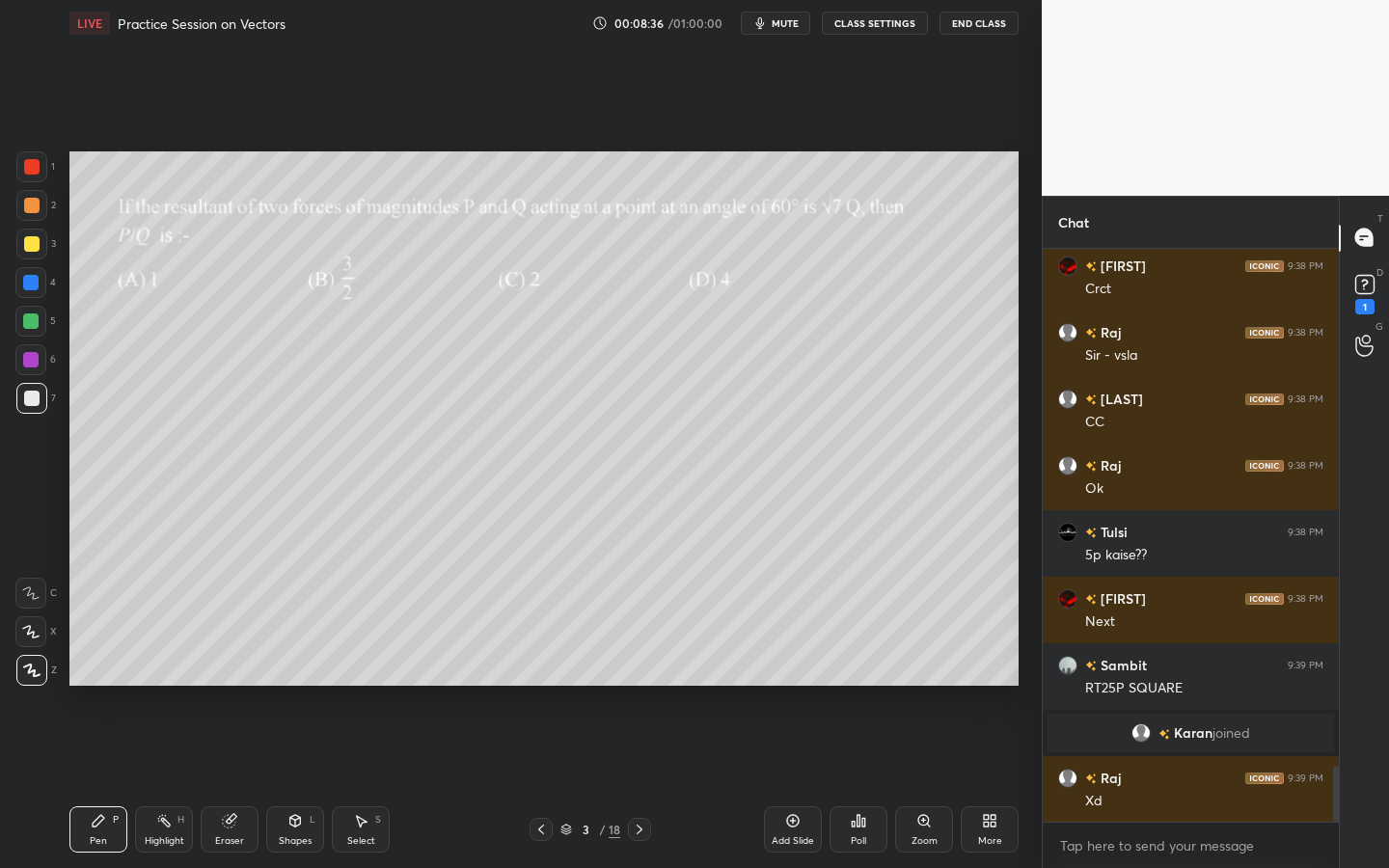 scroll, scrollTop: 5339, scrollLeft: 0, axis: vertical 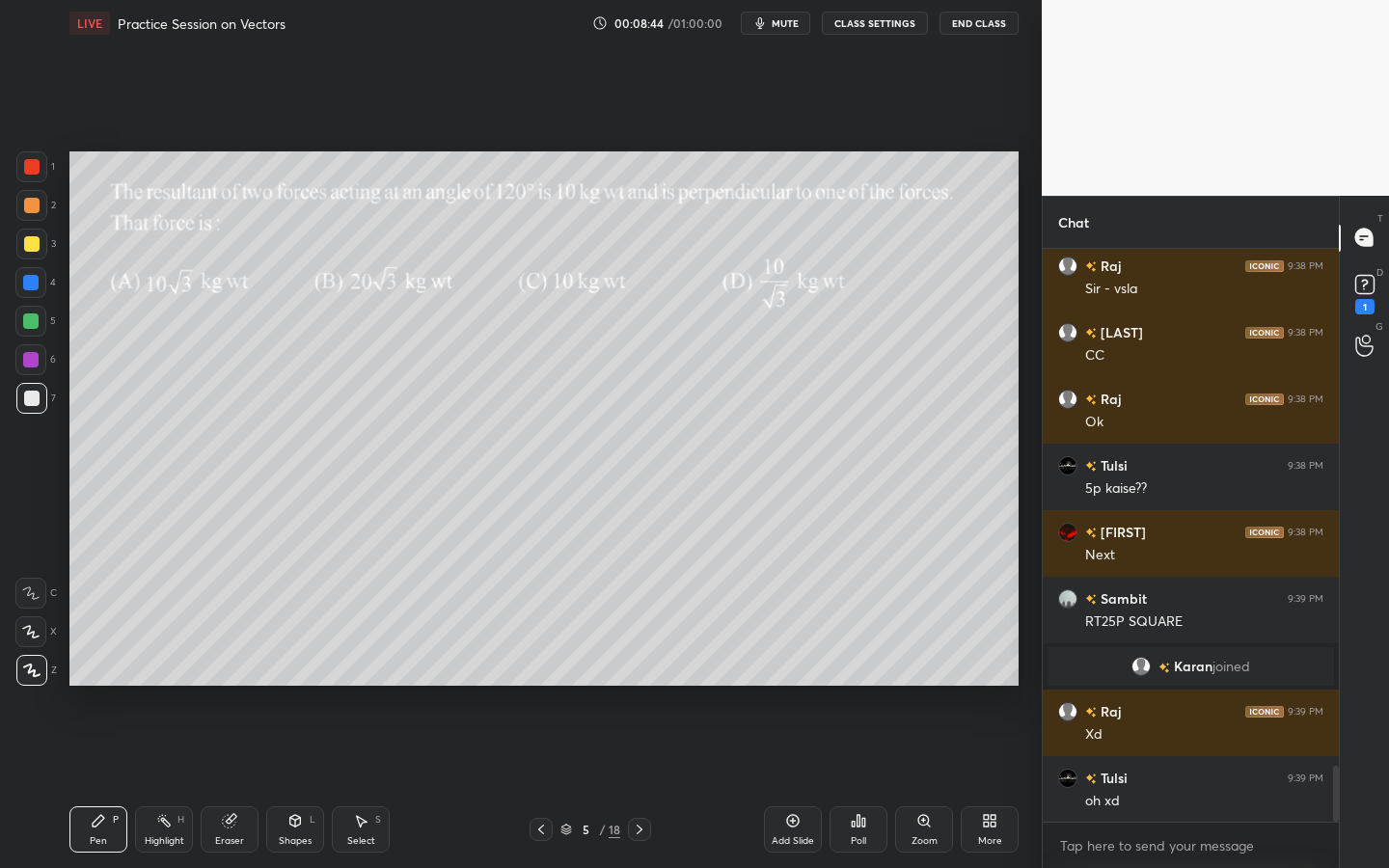 click on "Poll" at bounding box center [858, 829] 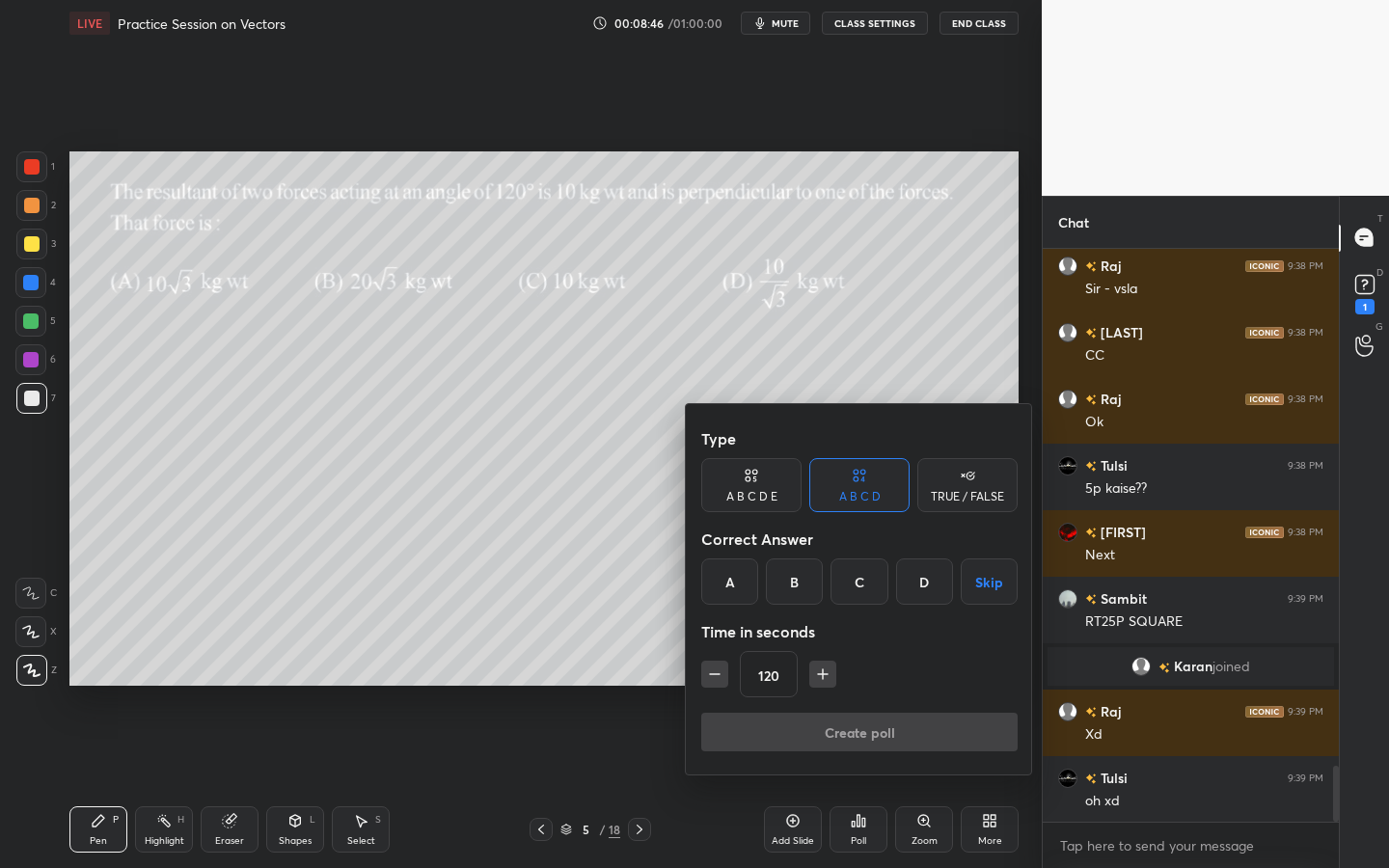 click on "Skip" at bounding box center (989, 582) 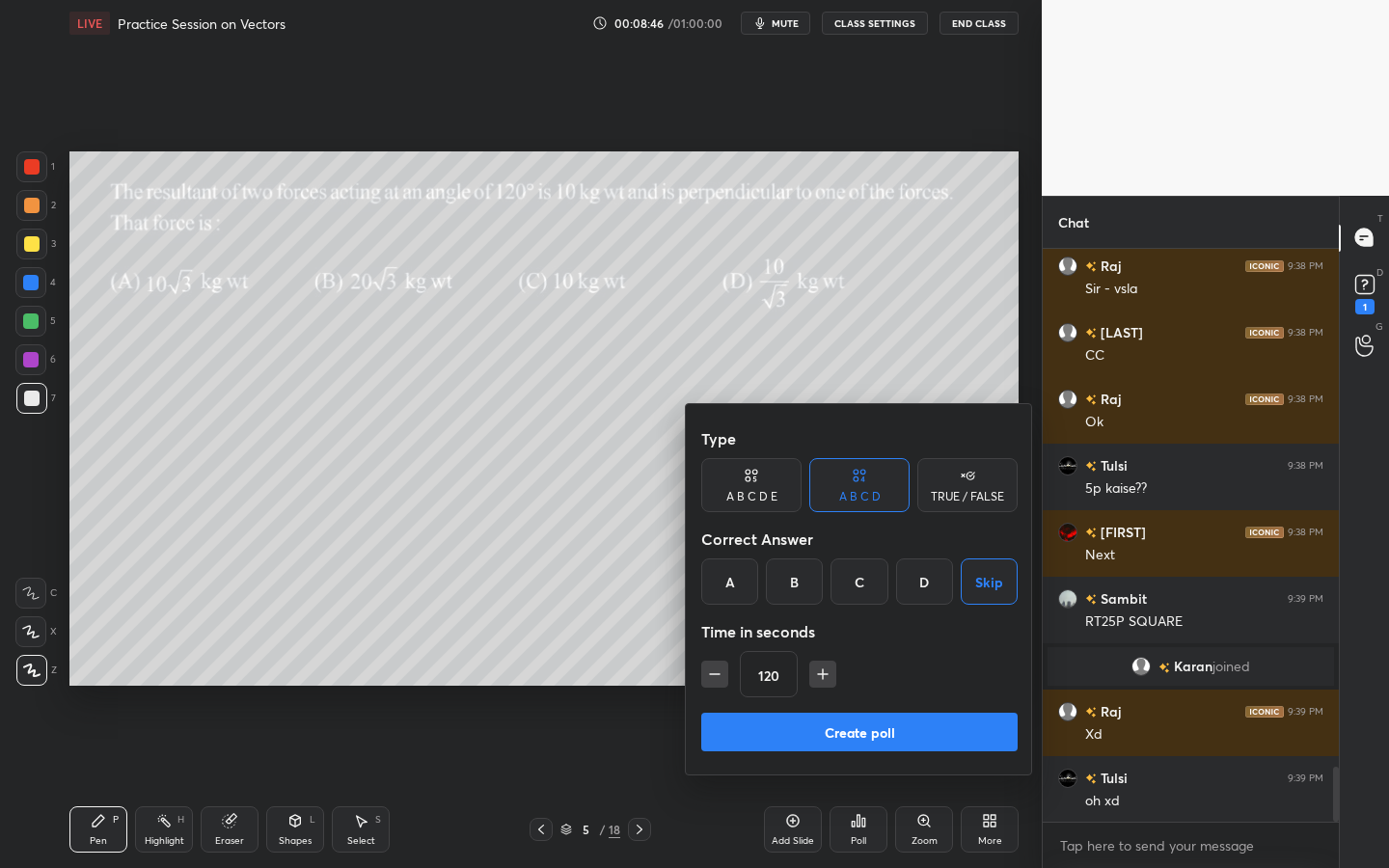 scroll, scrollTop: 5406, scrollLeft: 0, axis: vertical 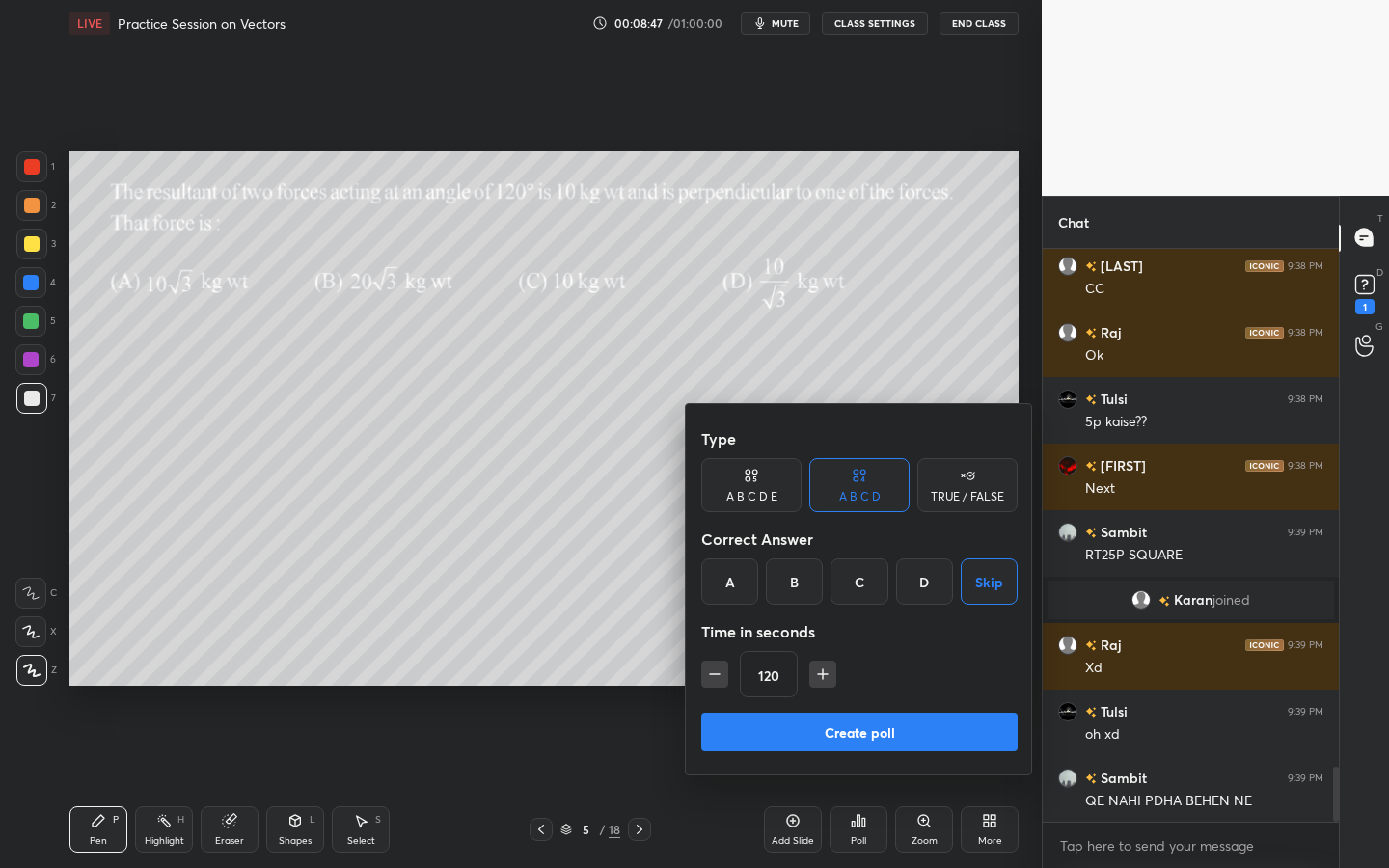 click on "Create poll" at bounding box center [859, 732] 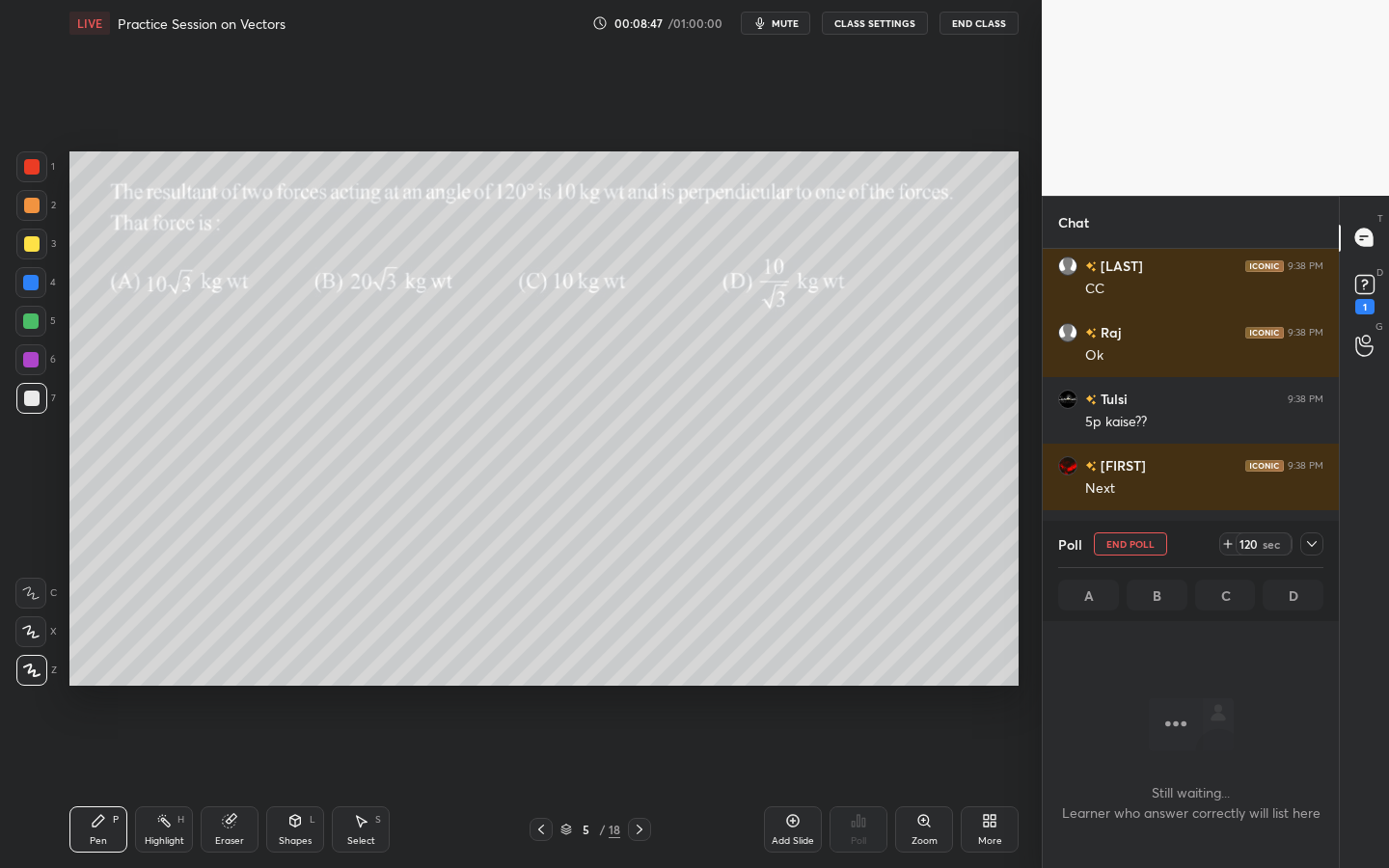 scroll, scrollTop: 477, scrollLeft: 290, axis: both 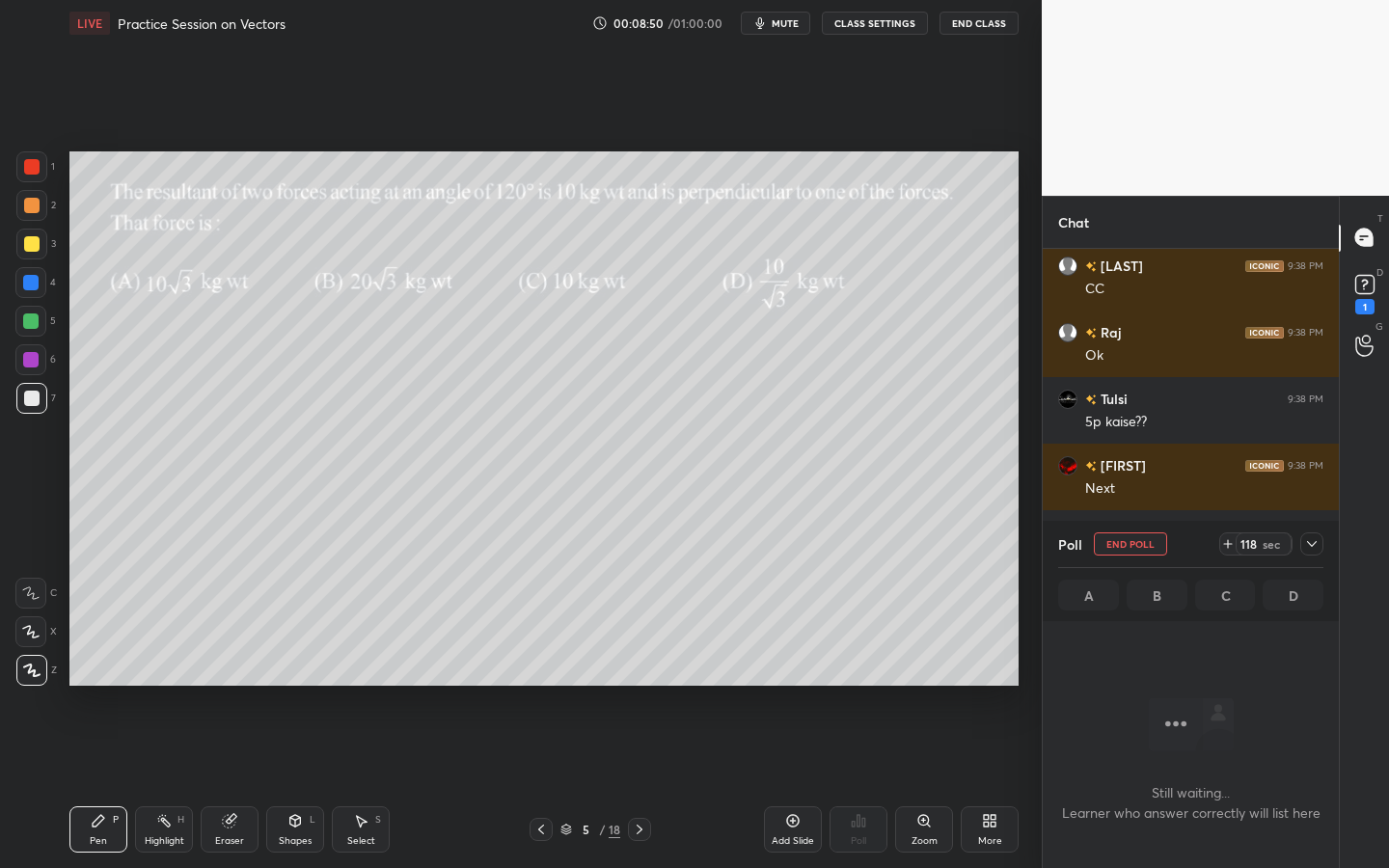 click 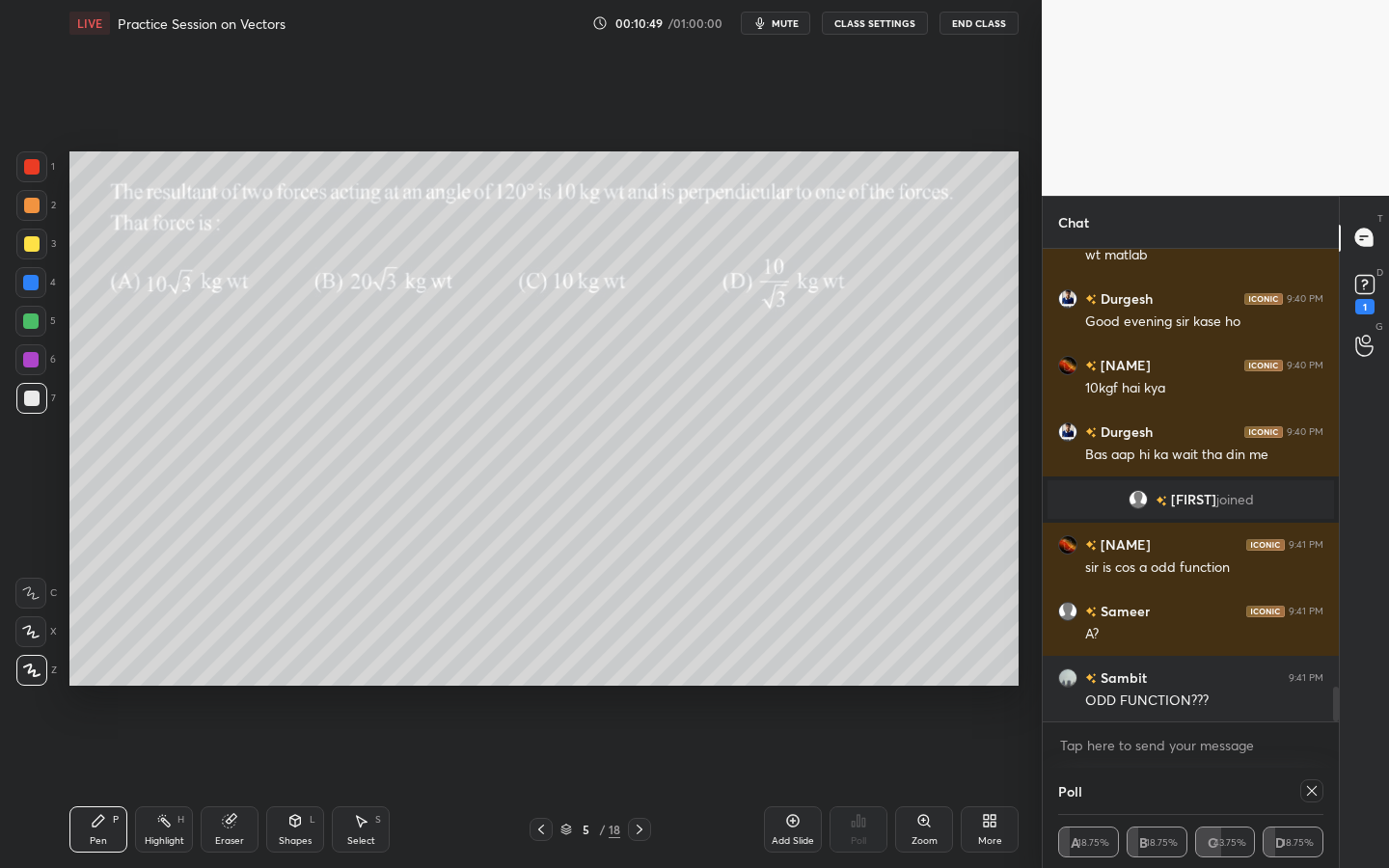 scroll, scrollTop: 6027, scrollLeft: 0, axis: vertical 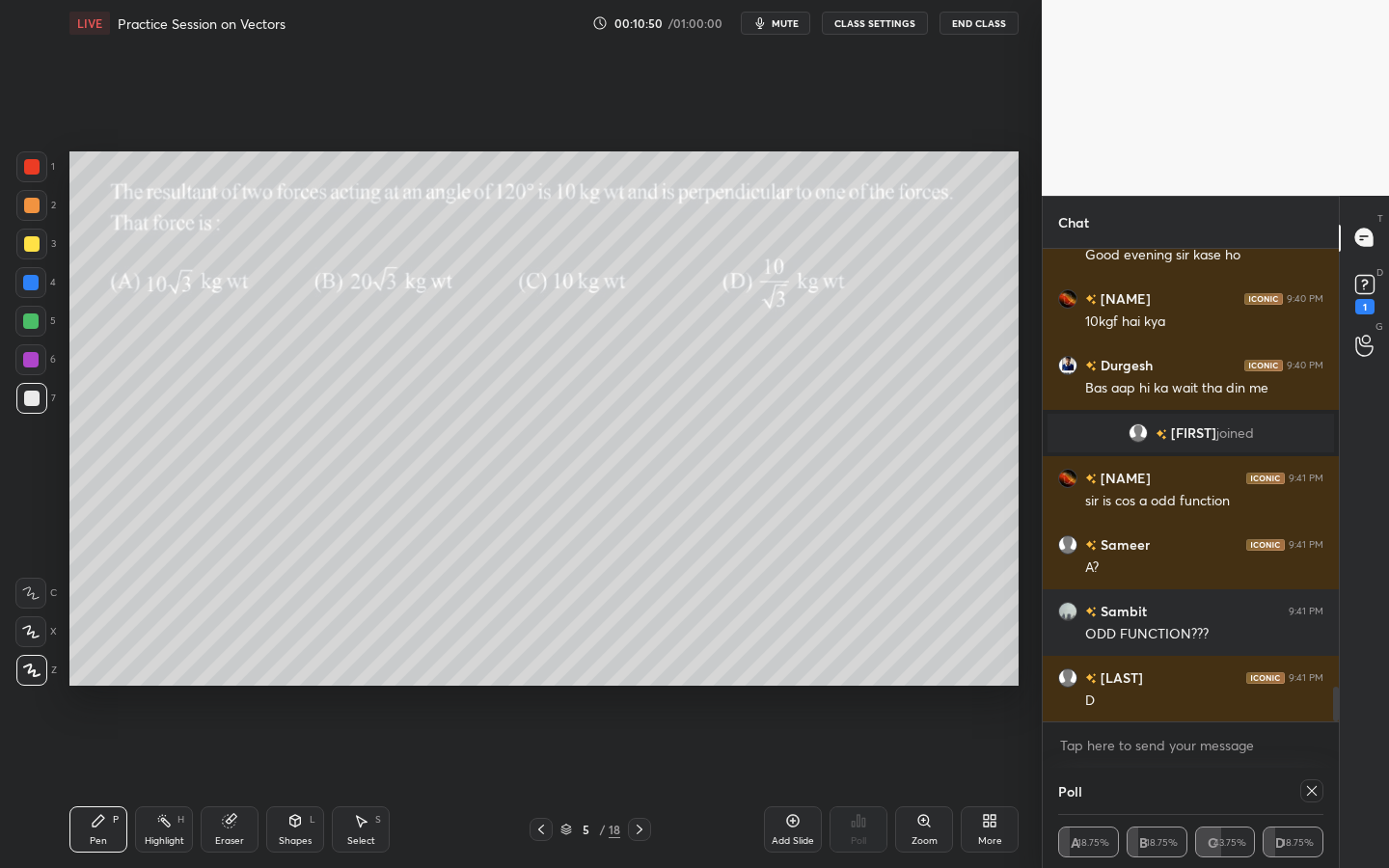 click 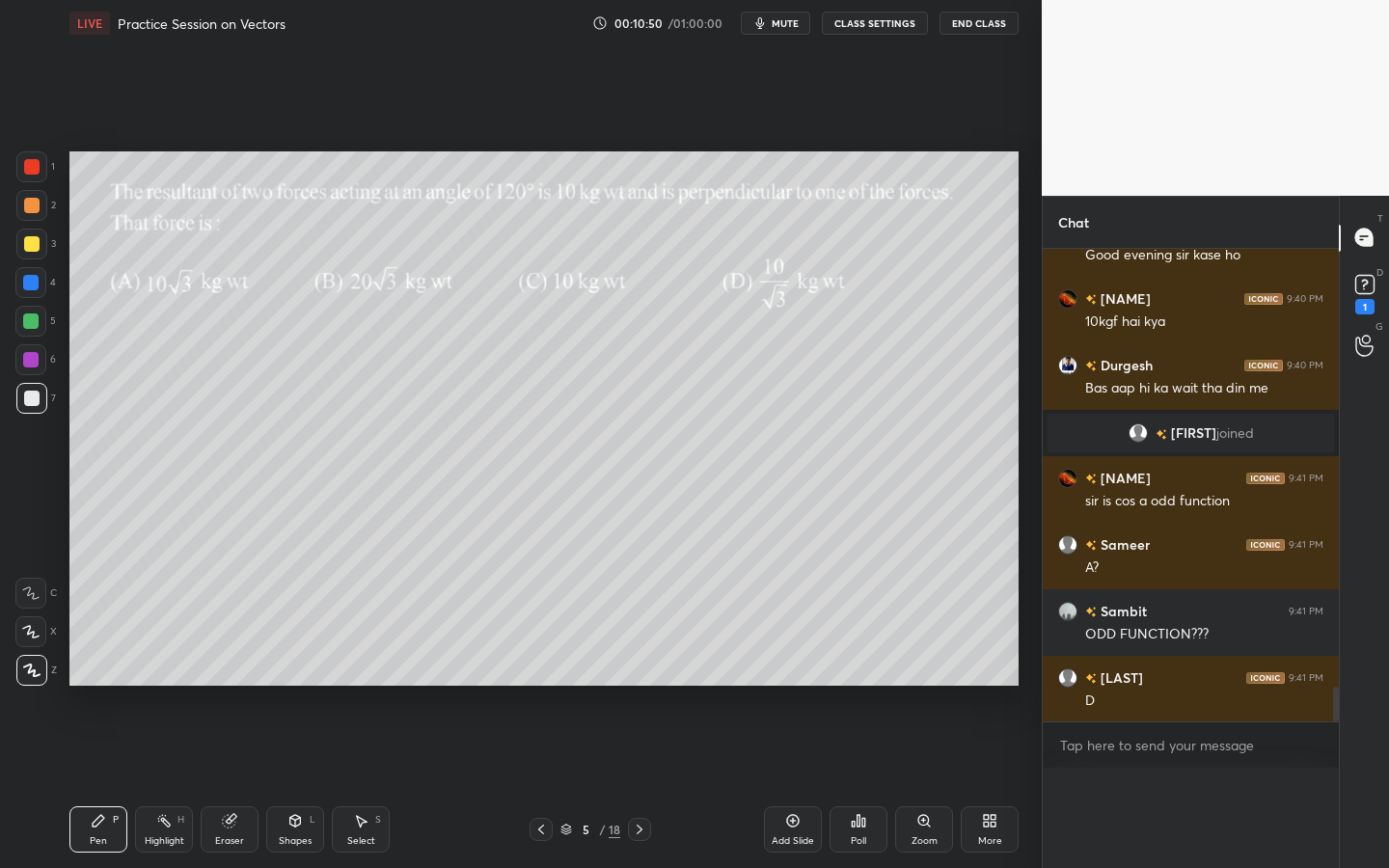 scroll, scrollTop: 7, scrollLeft: 7, axis: both 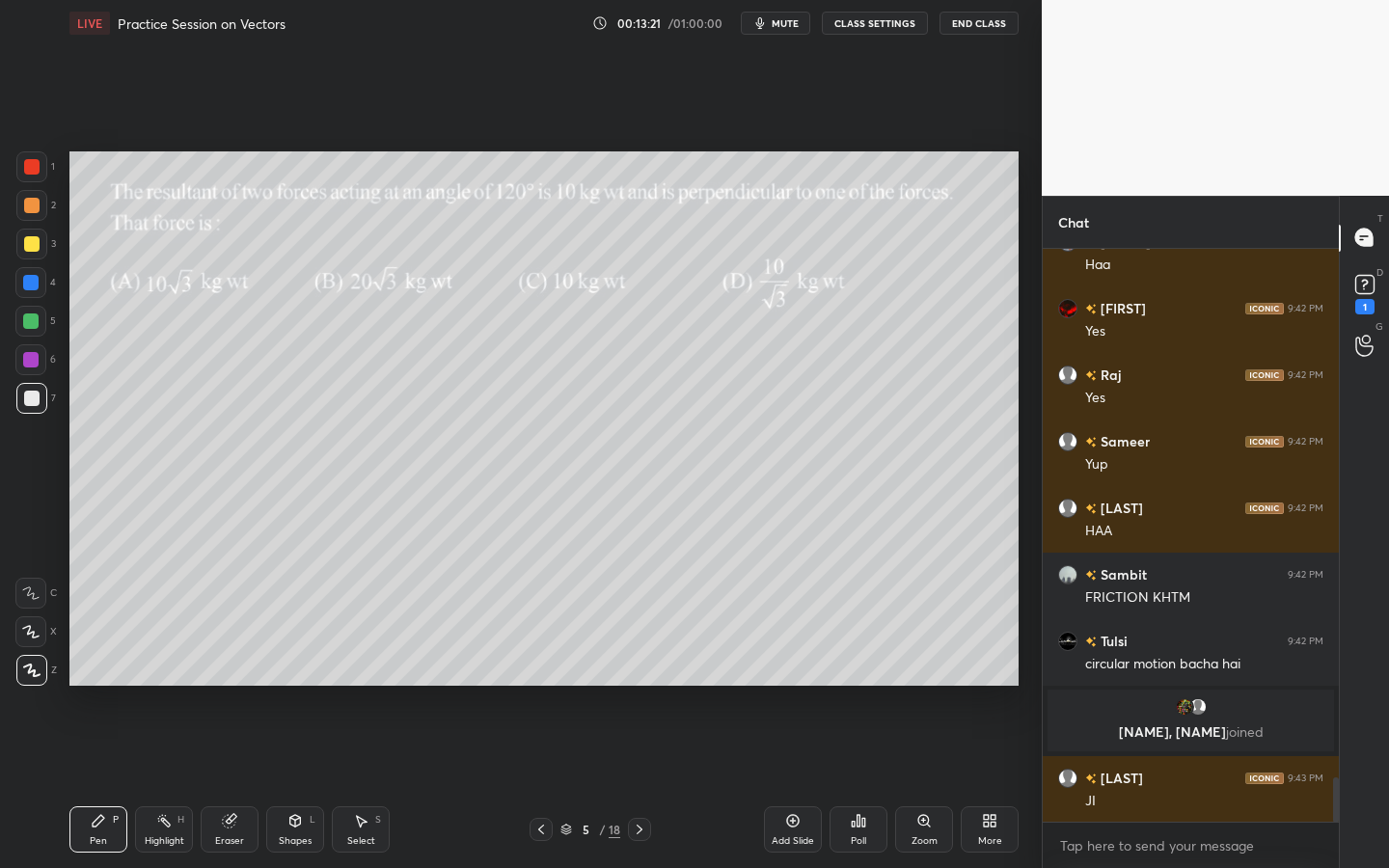 click on "Add Slide" at bounding box center [793, 829] 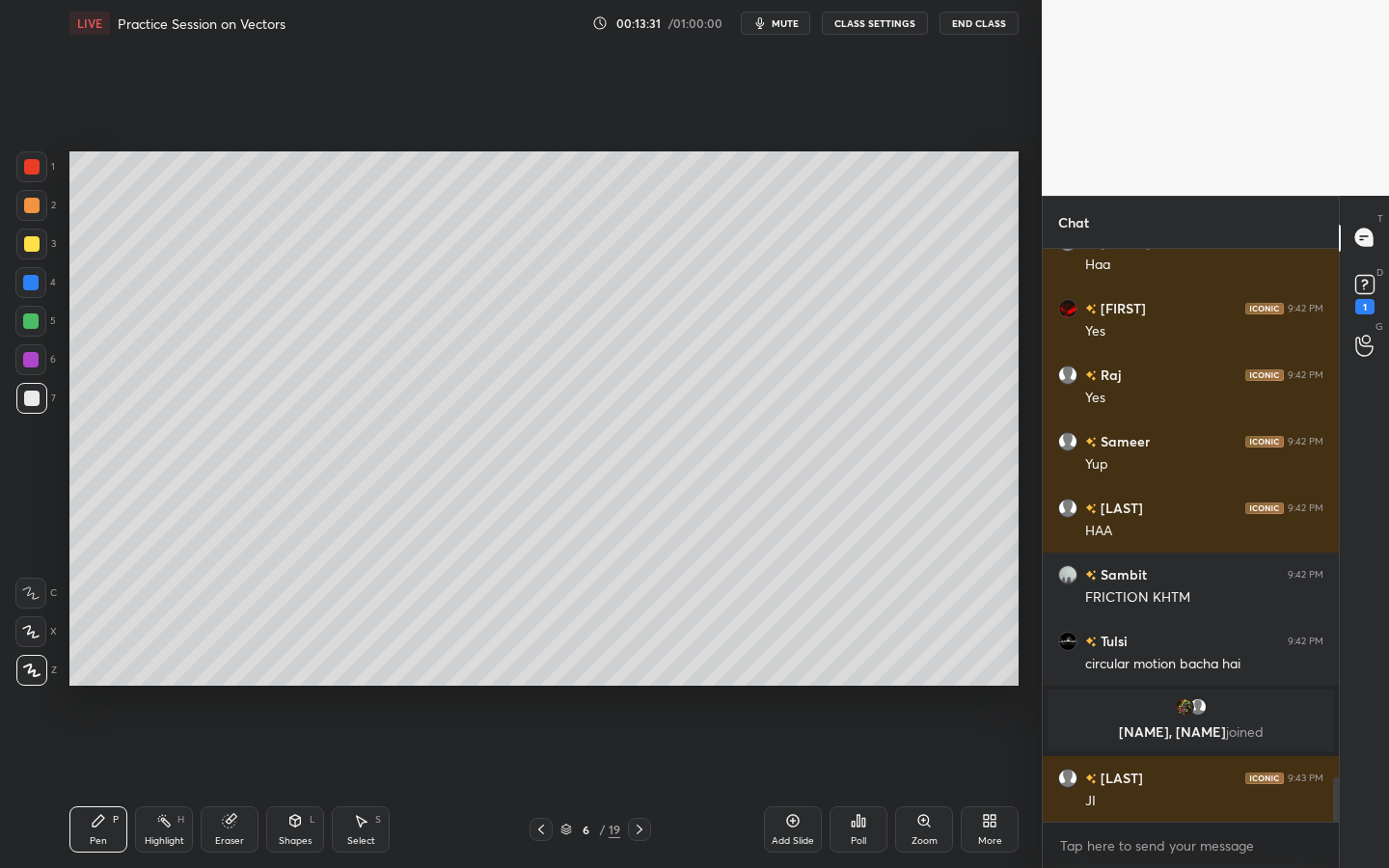 click on "Shapes L" at bounding box center (295, 829) 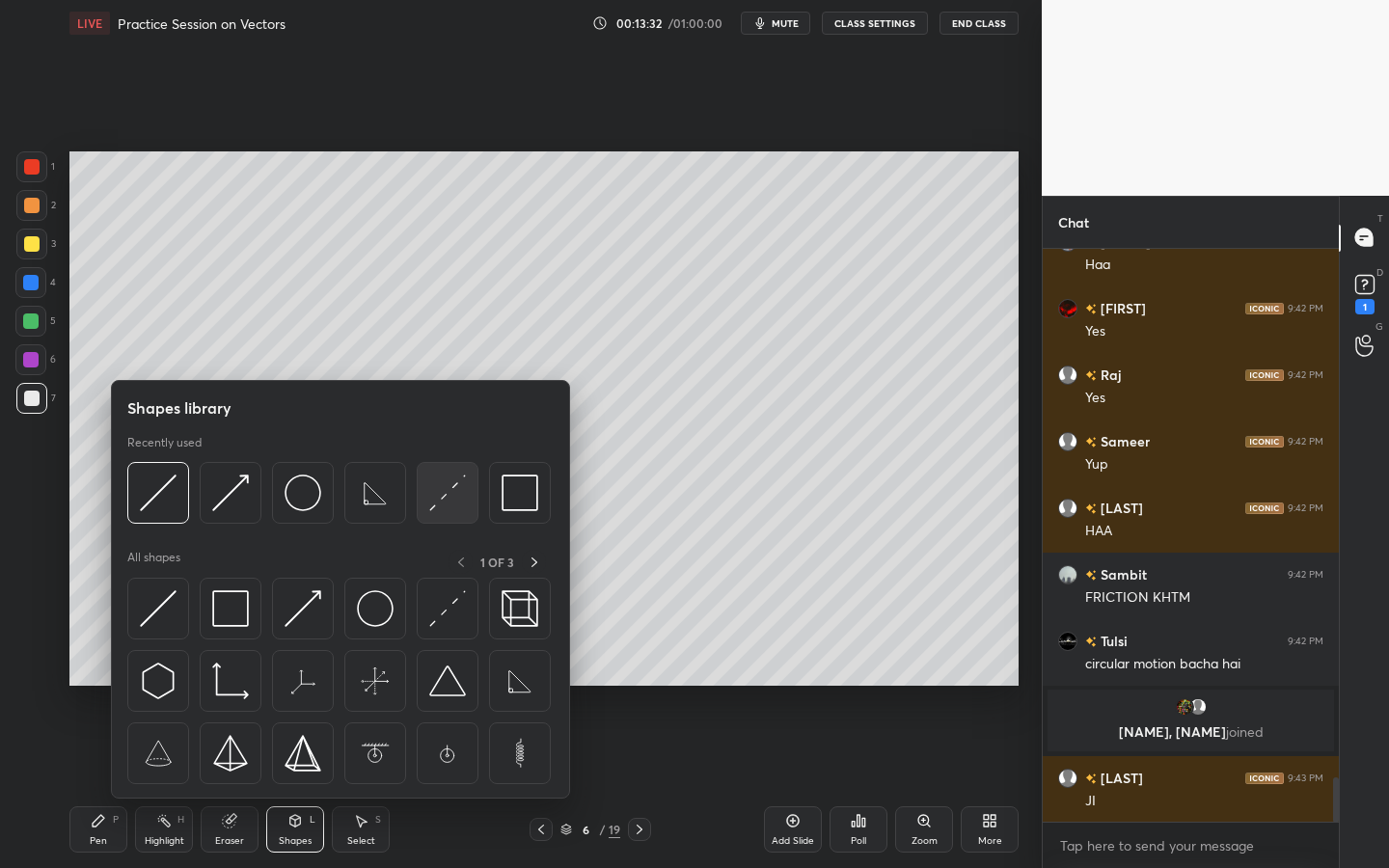 click at bounding box center (448, 493) 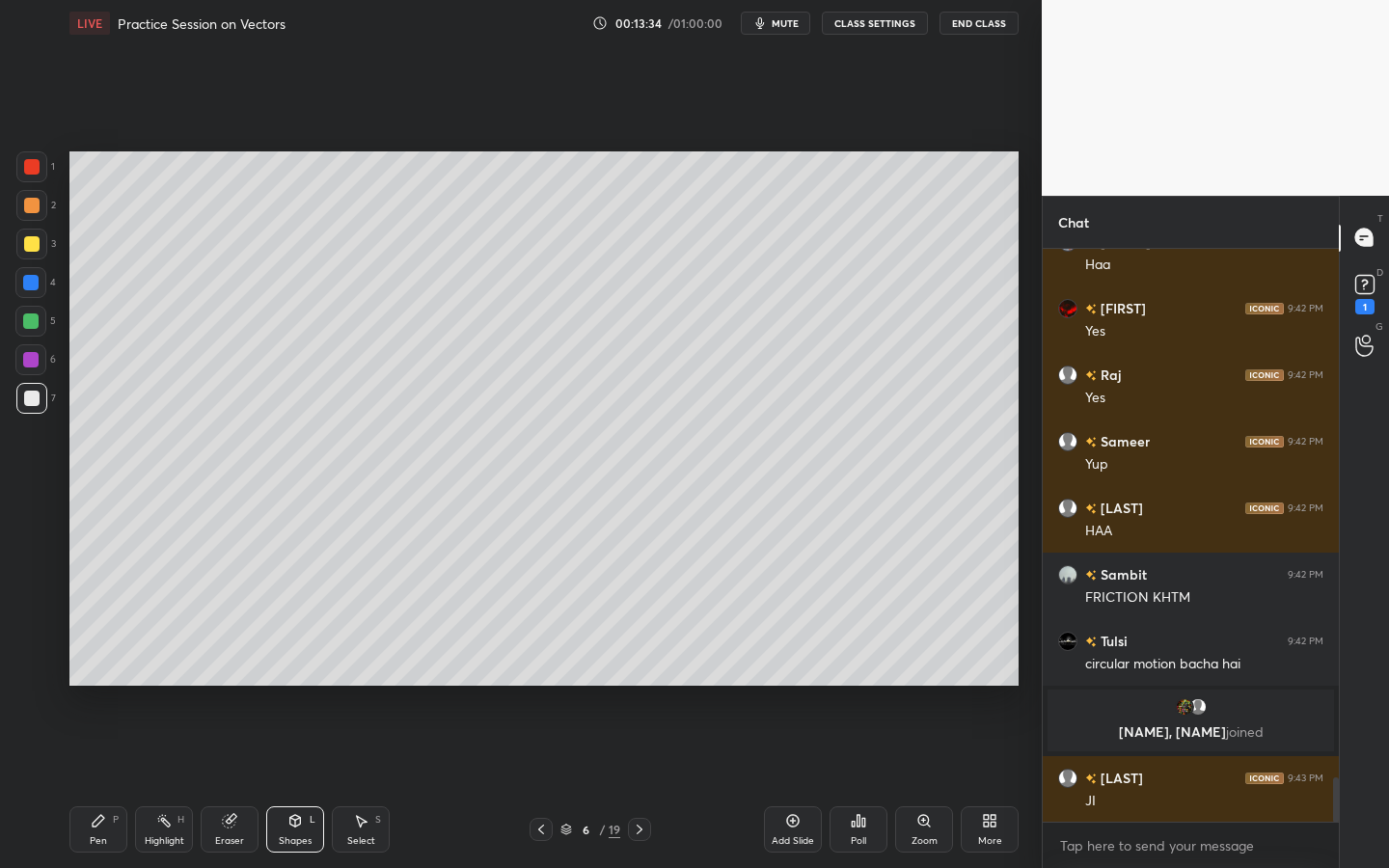 scroll, scrollTop: 6892, scrollLeft: 0, axis: vertical 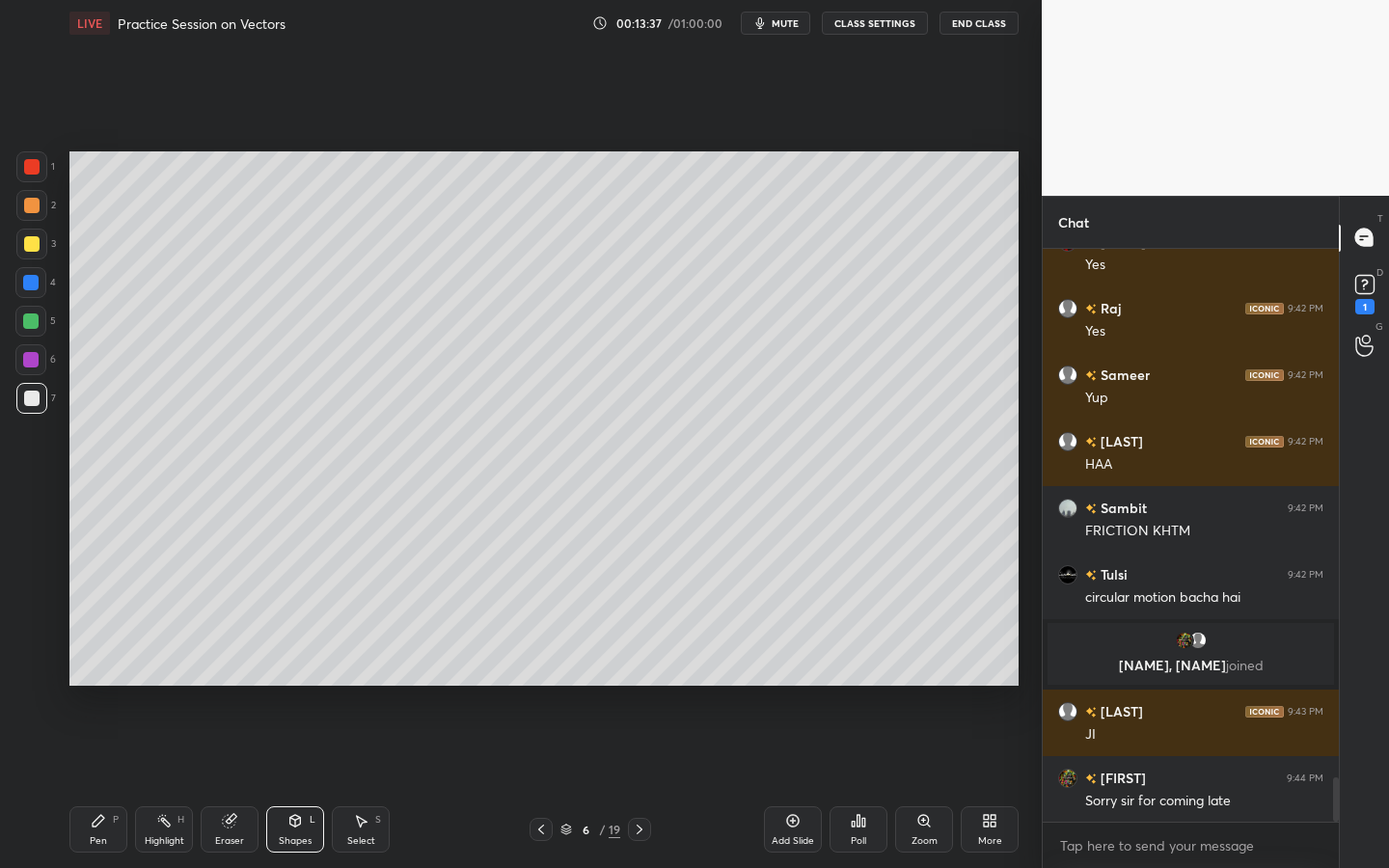 click on "Pen P" at bounding box center [98, 829] 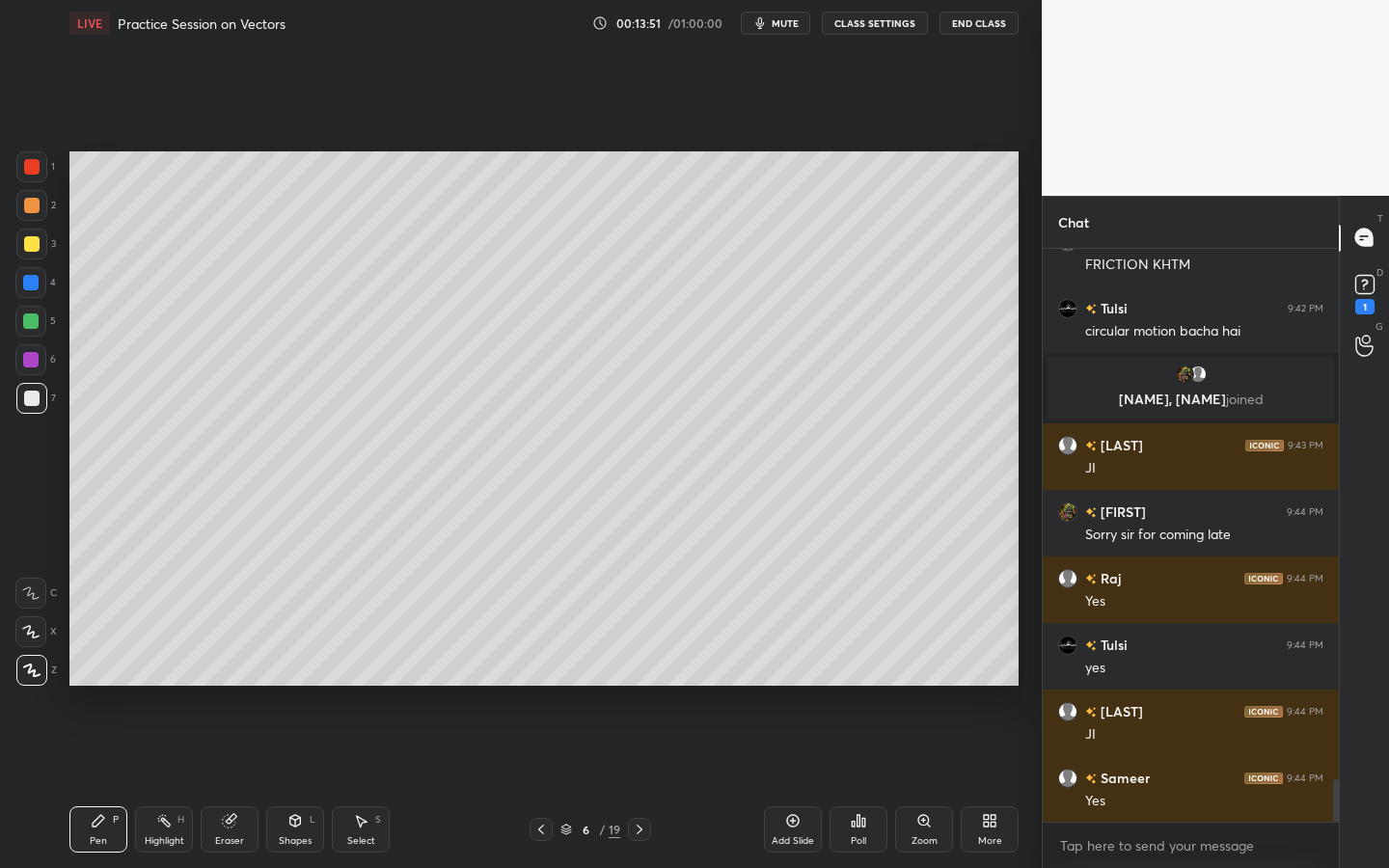 scroll, scrollTop: 7225, scrollLeft: 0, axis: vertical 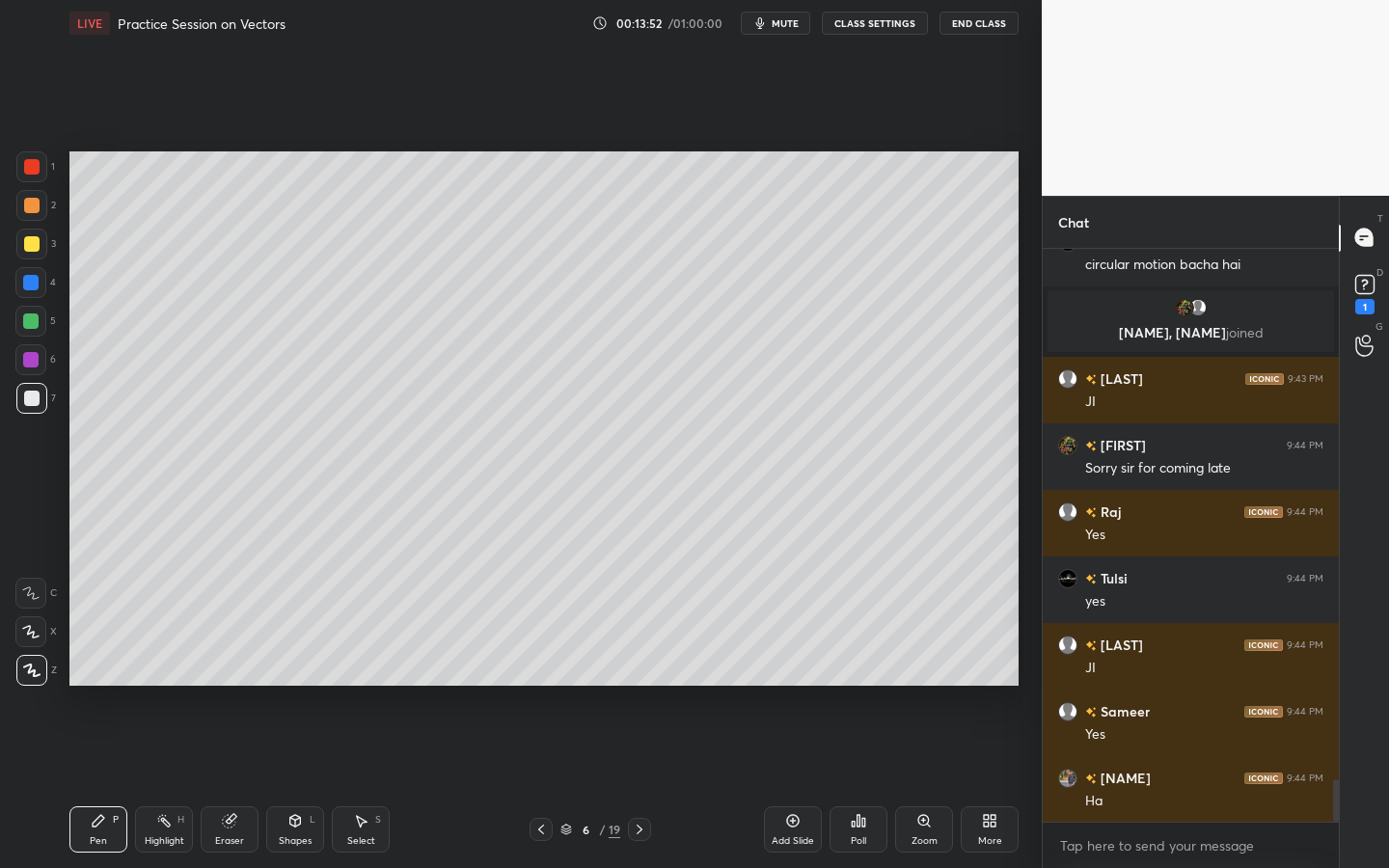 drag, startPoint x: 32, startPoint y: 248, endPoint x: 61, endPoint y: 251, distance: 29.154759 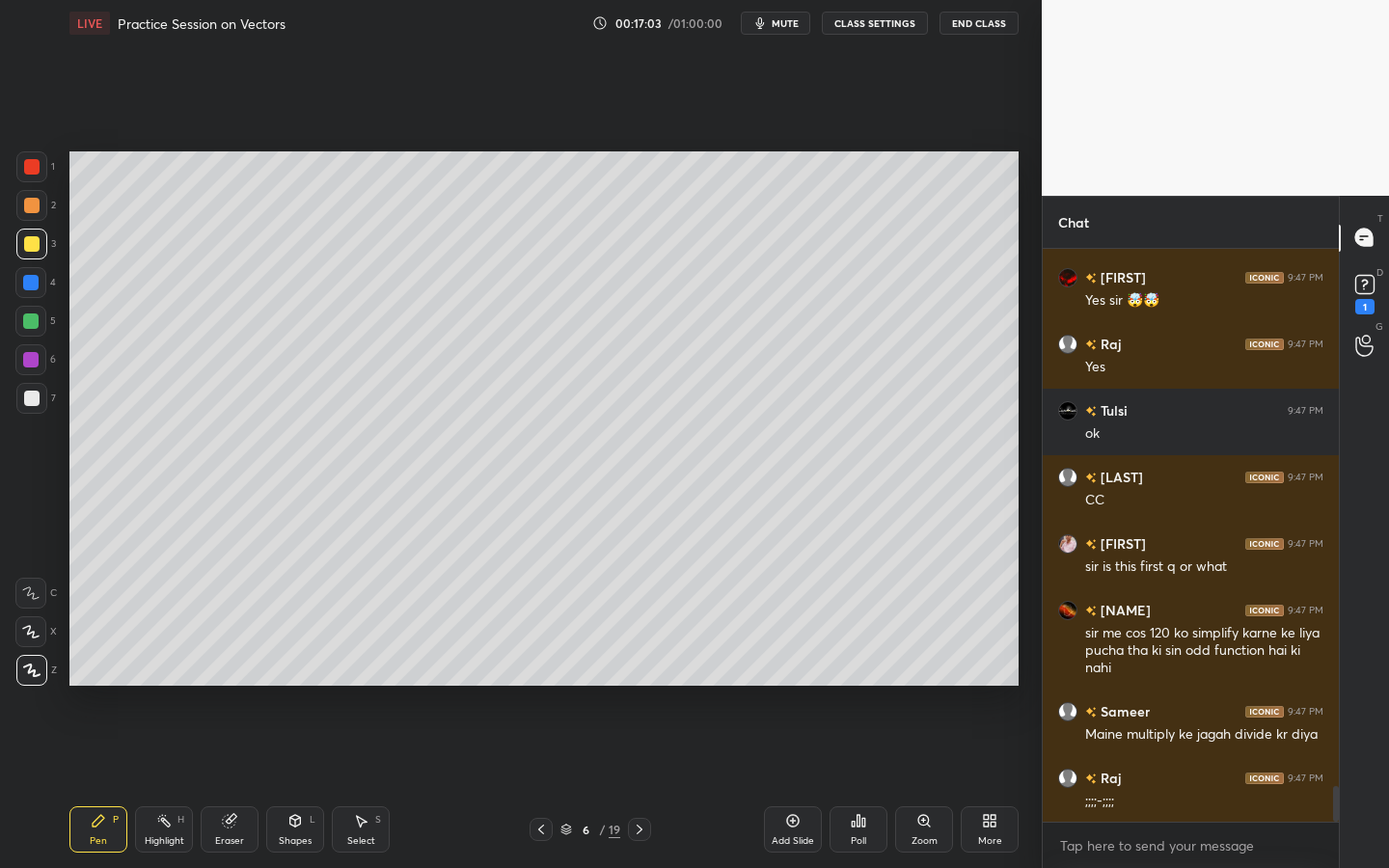 scroll, scrollTop: 8629, scrollLeft: 0, axis: vertical 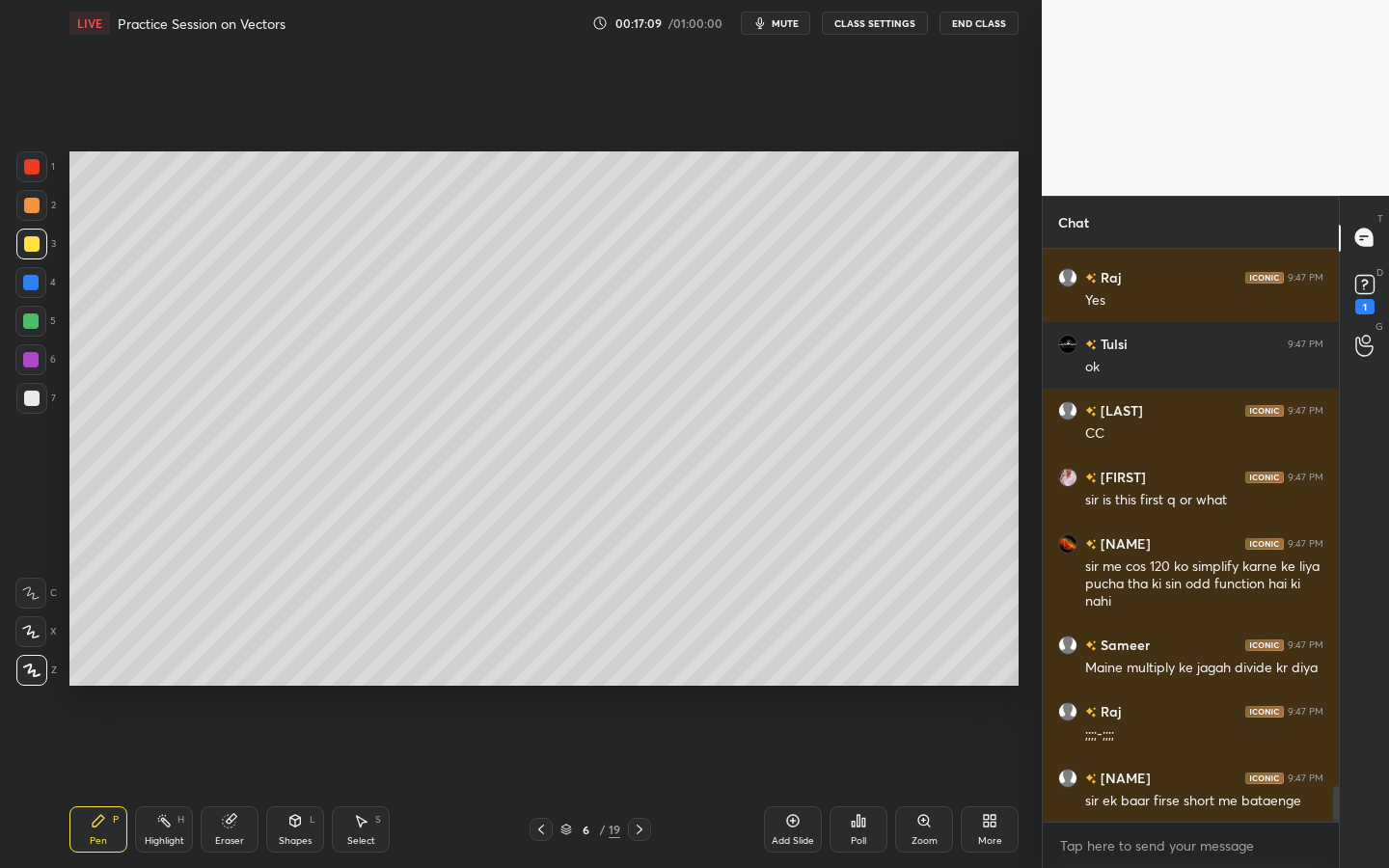 drag, startPoint x: 795, startPoint y: 854, endPoint x: 819, endPoint y: 762, distance: 95.07891 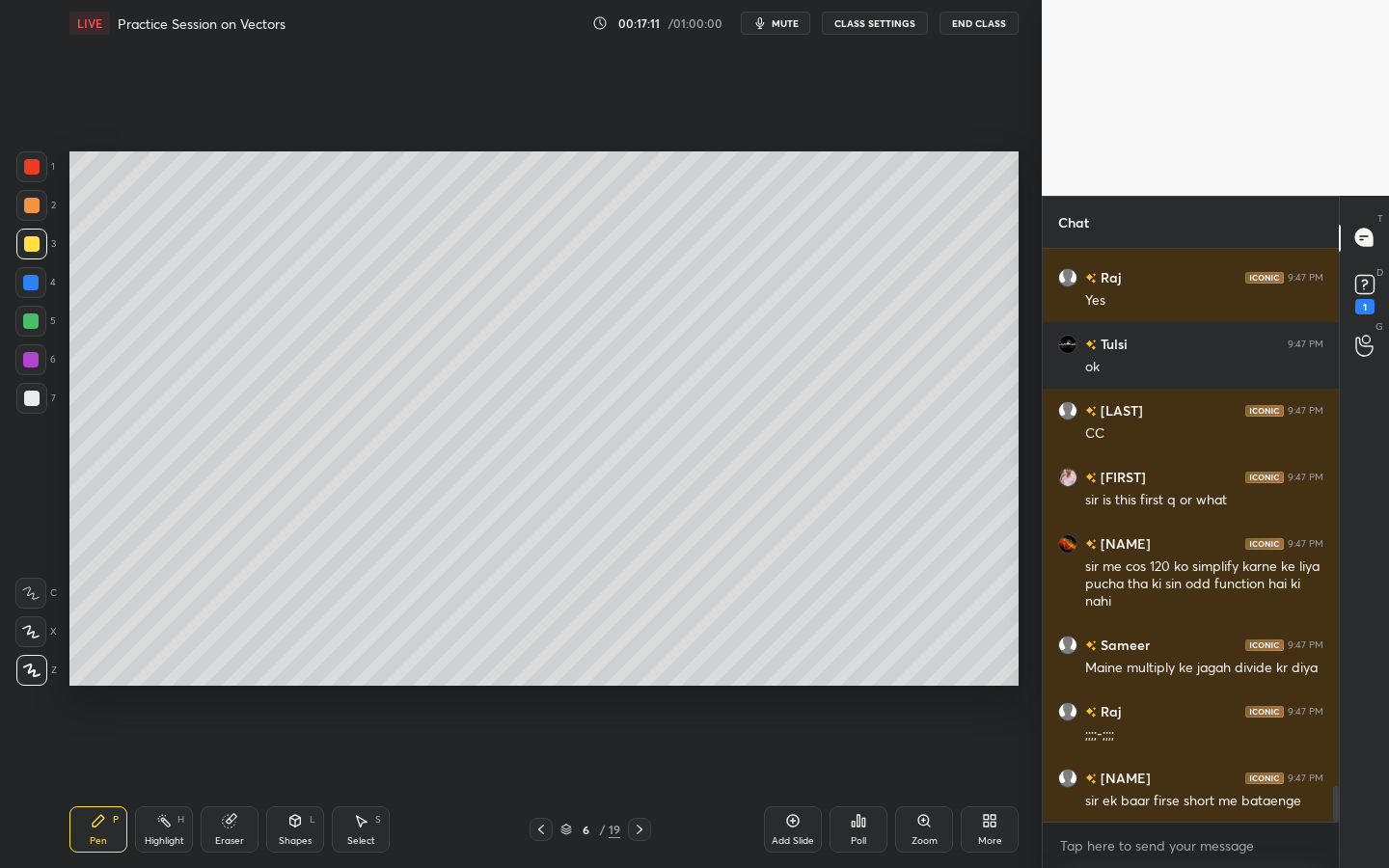 drag, startPoint x: 788, startPoint y: 844, endPoint x: 795, endPoint y: 820, distance: 25 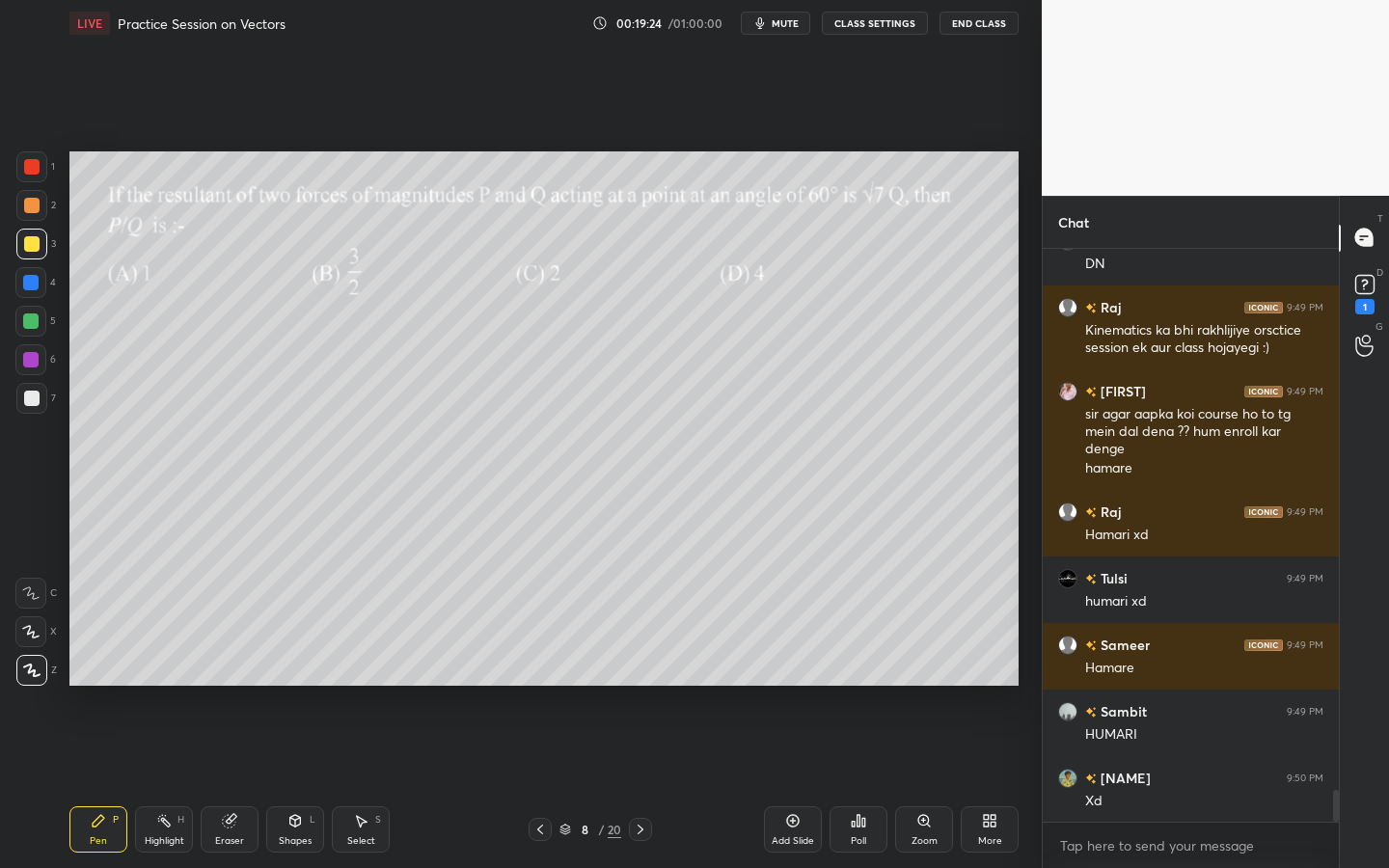 scroll, scrollTop: 9849, scrollLeft: 0, axis: vertical 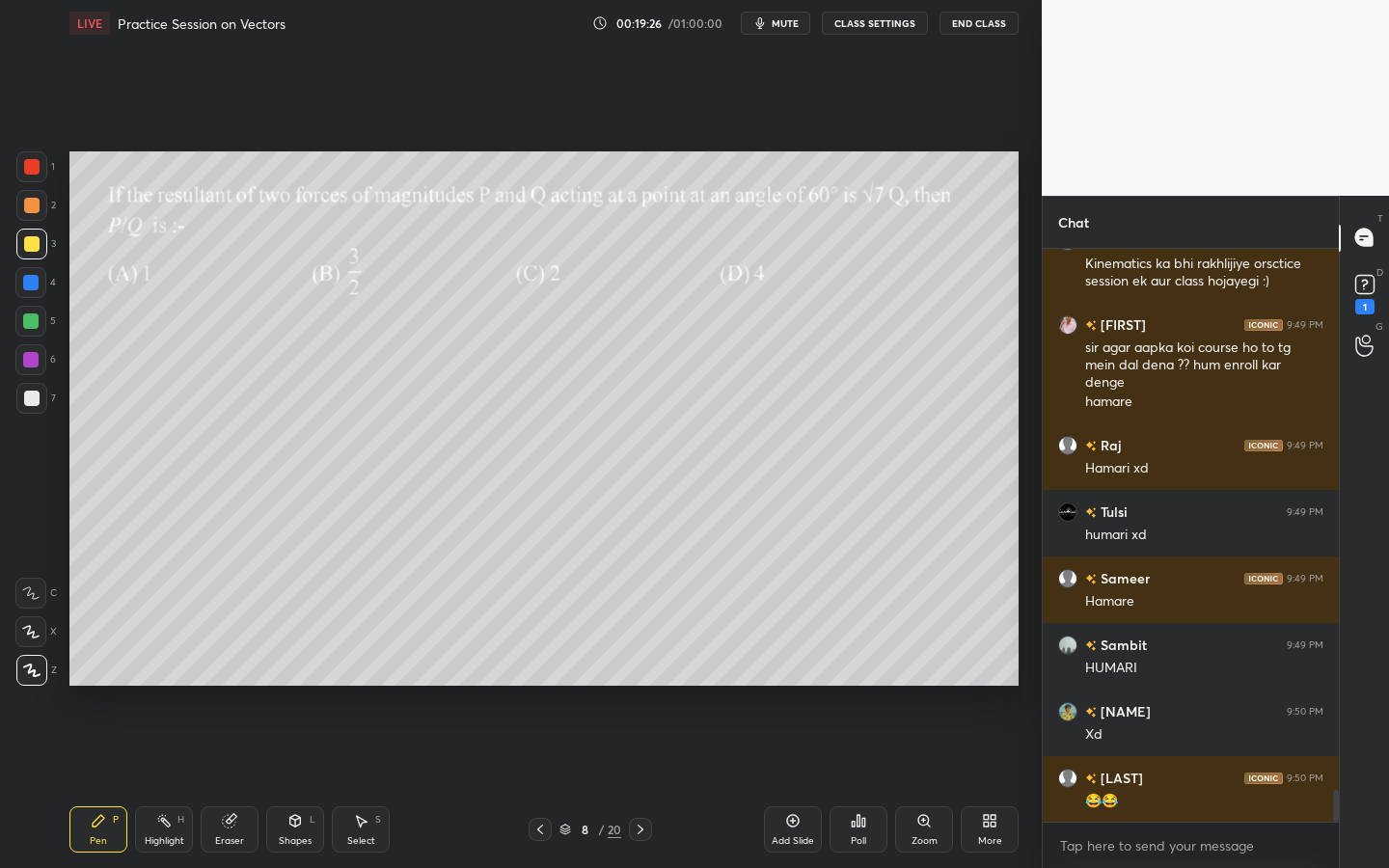click on "More" at bounding box center [990, 841] 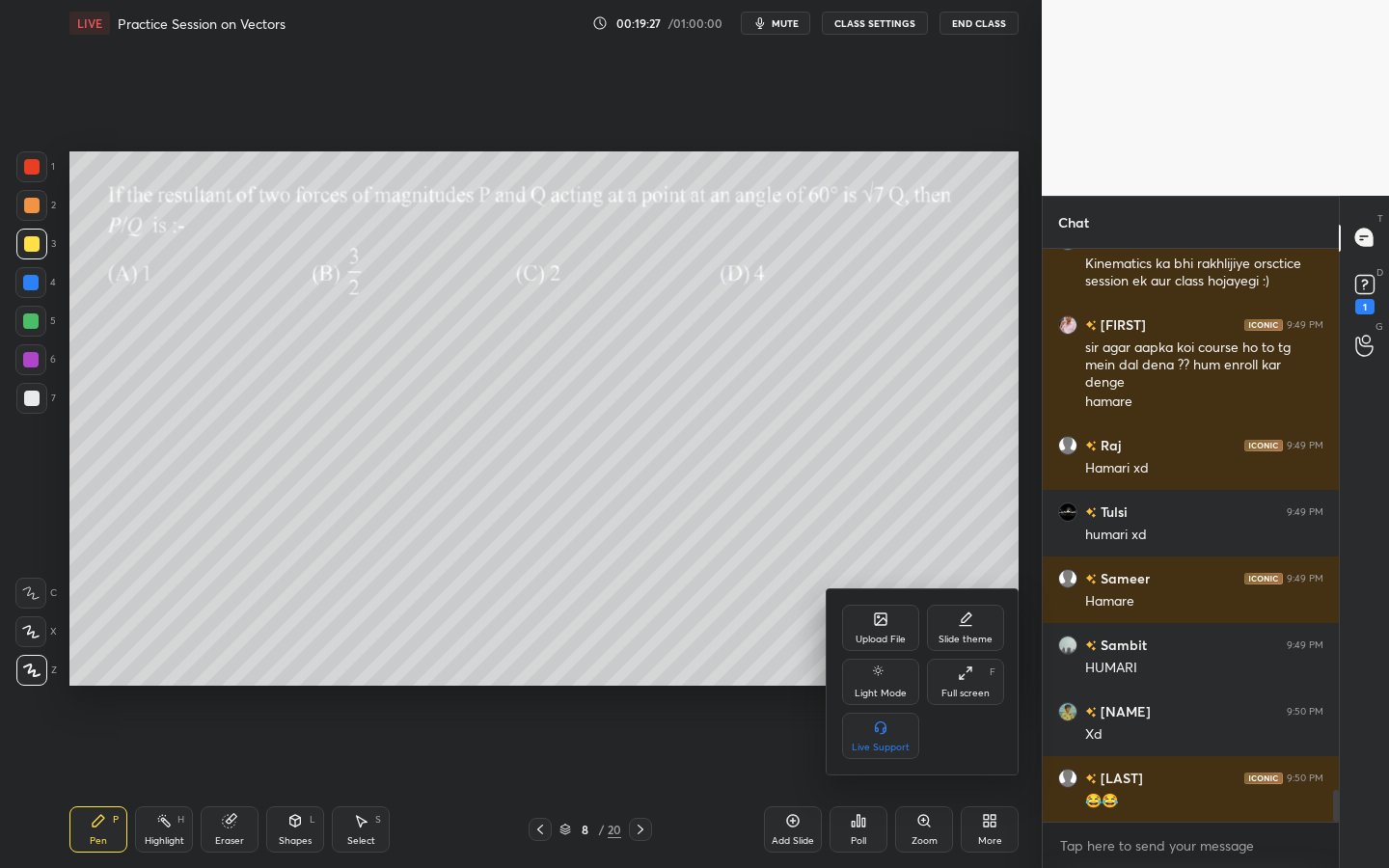 scroll, scrollTop: 9895, scrollLeft: 0, axis: vertical 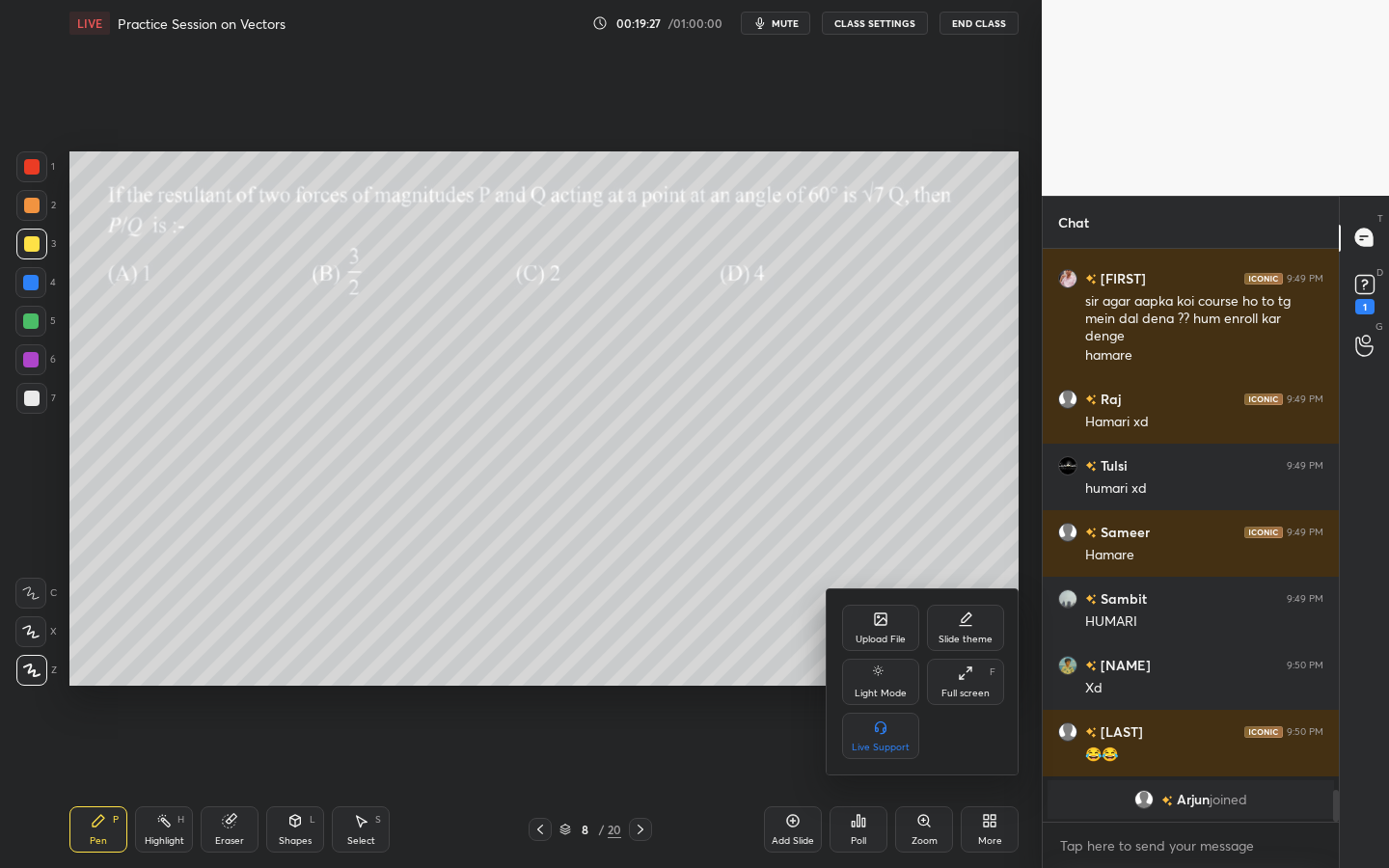 click at bounding box center (694, 434) 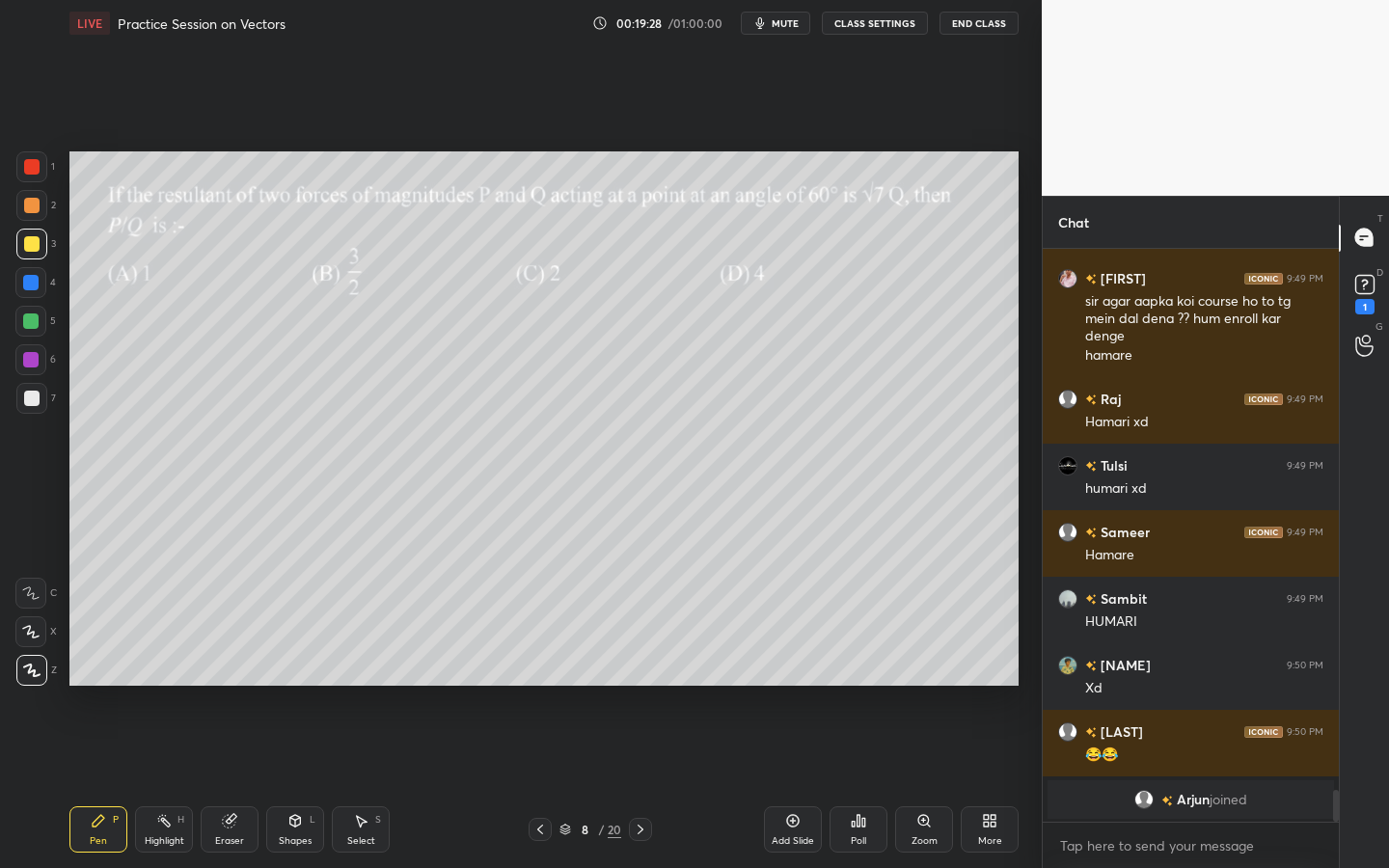 click on "Poll" at bounding box center (858, 841) 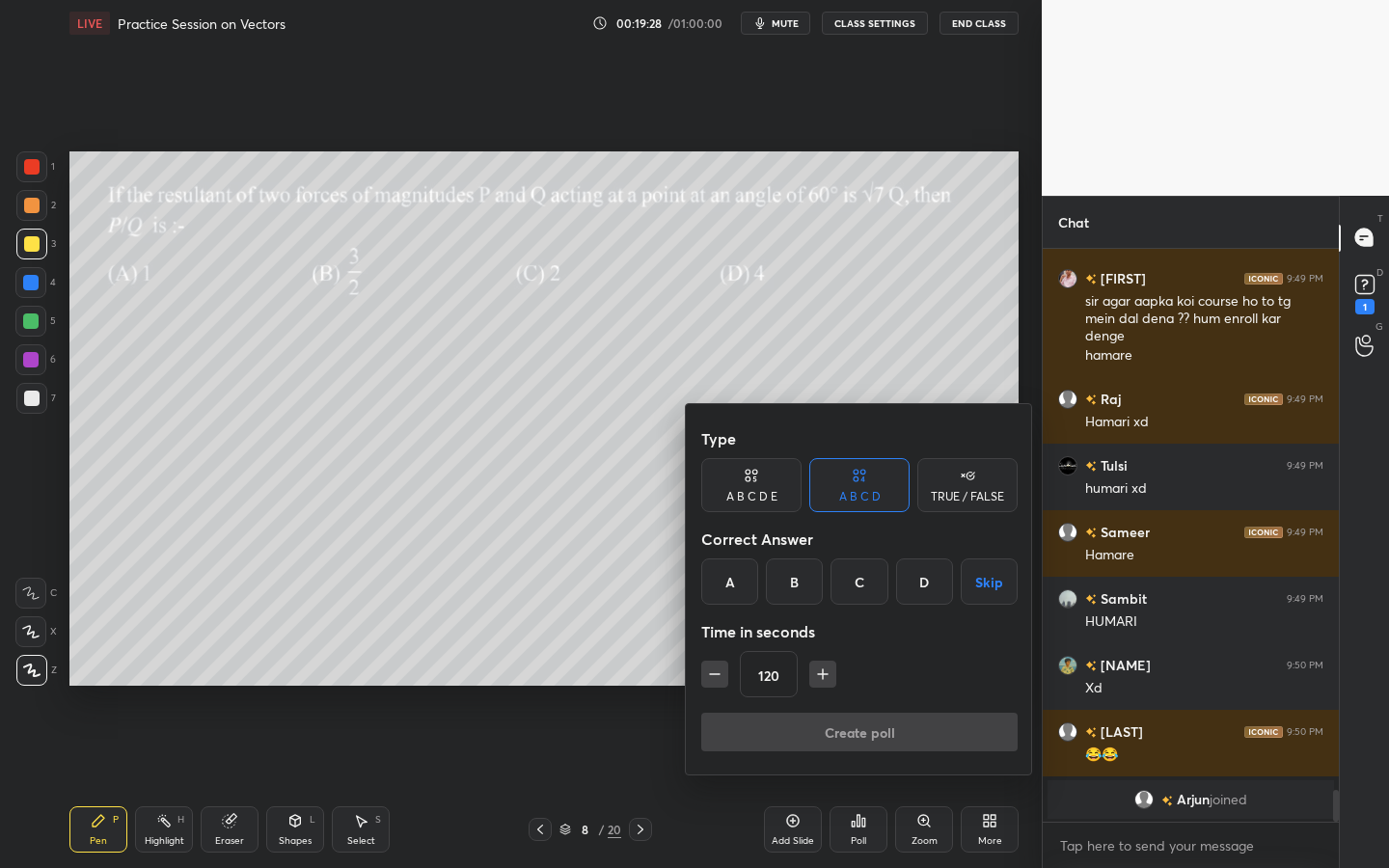 scroll, scrollTop: 9283, scrollLeft: 0, axis: vertical 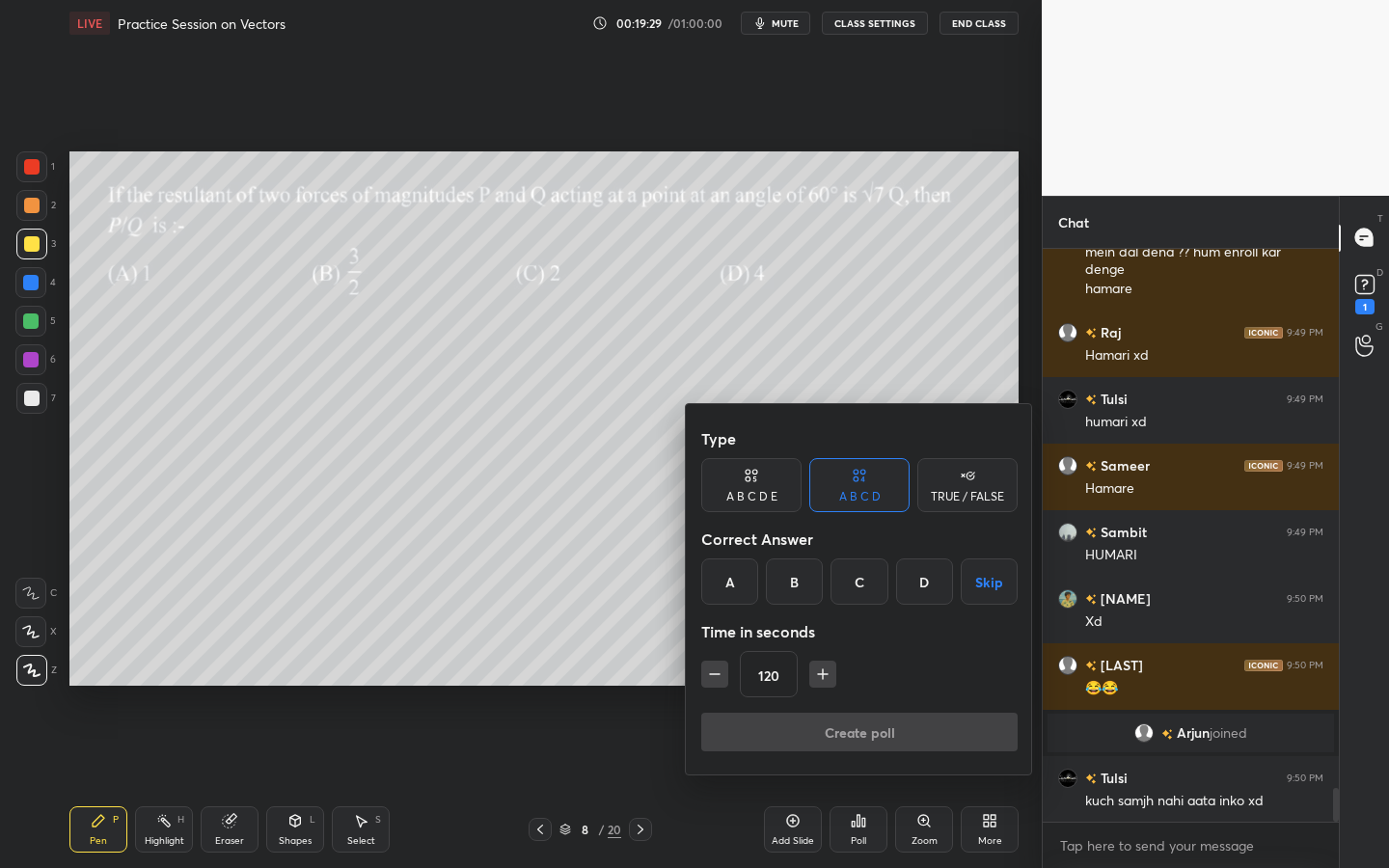 drag, startPoint x: 988, startPoint y: 587, endPoint x: 987, endPoint y: 608, distance: 21.023796 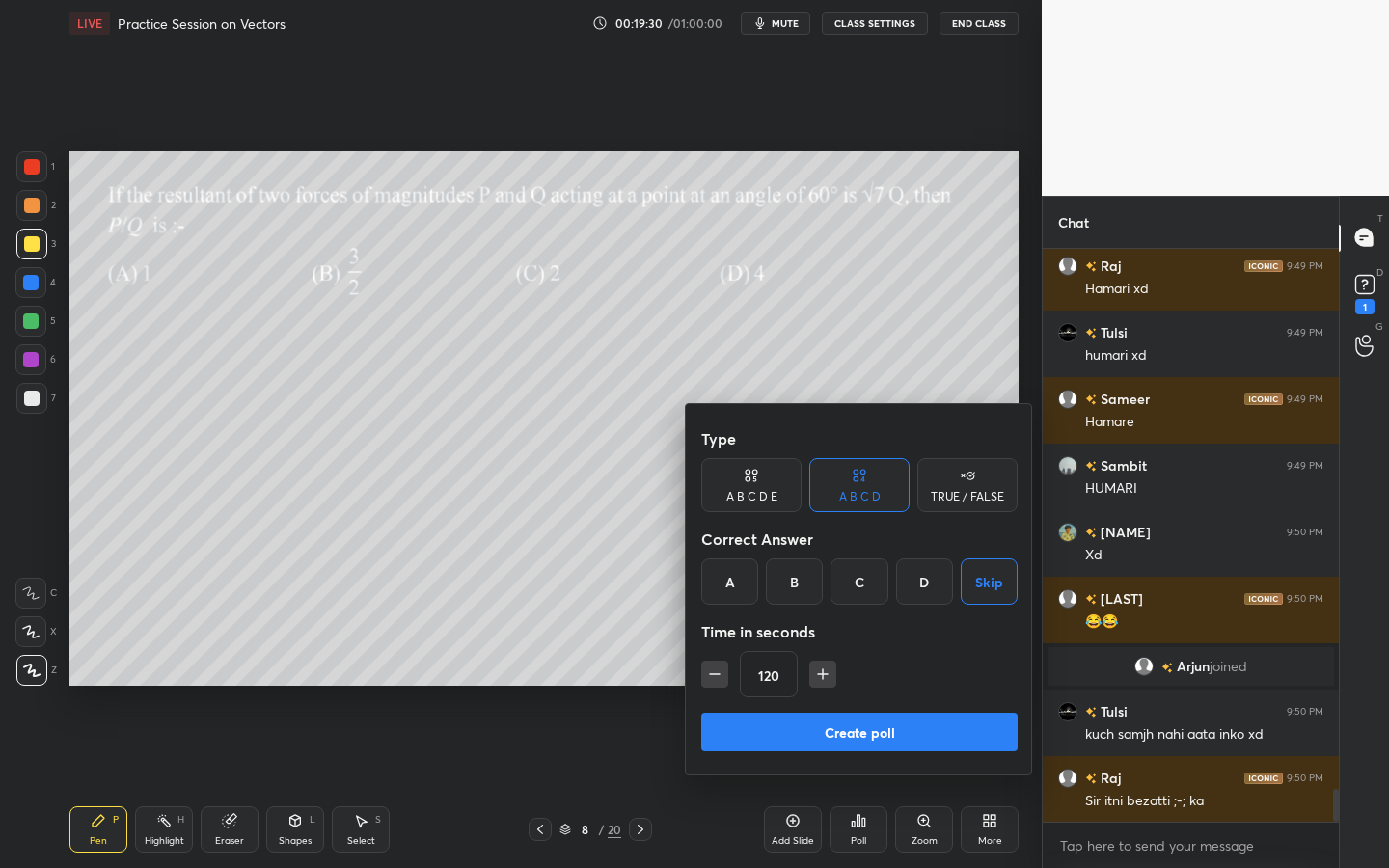 drag, startPoint x: 889, startPoint y: 741, endPoint x: 930, endPoint y: 713, distance: 49.6488 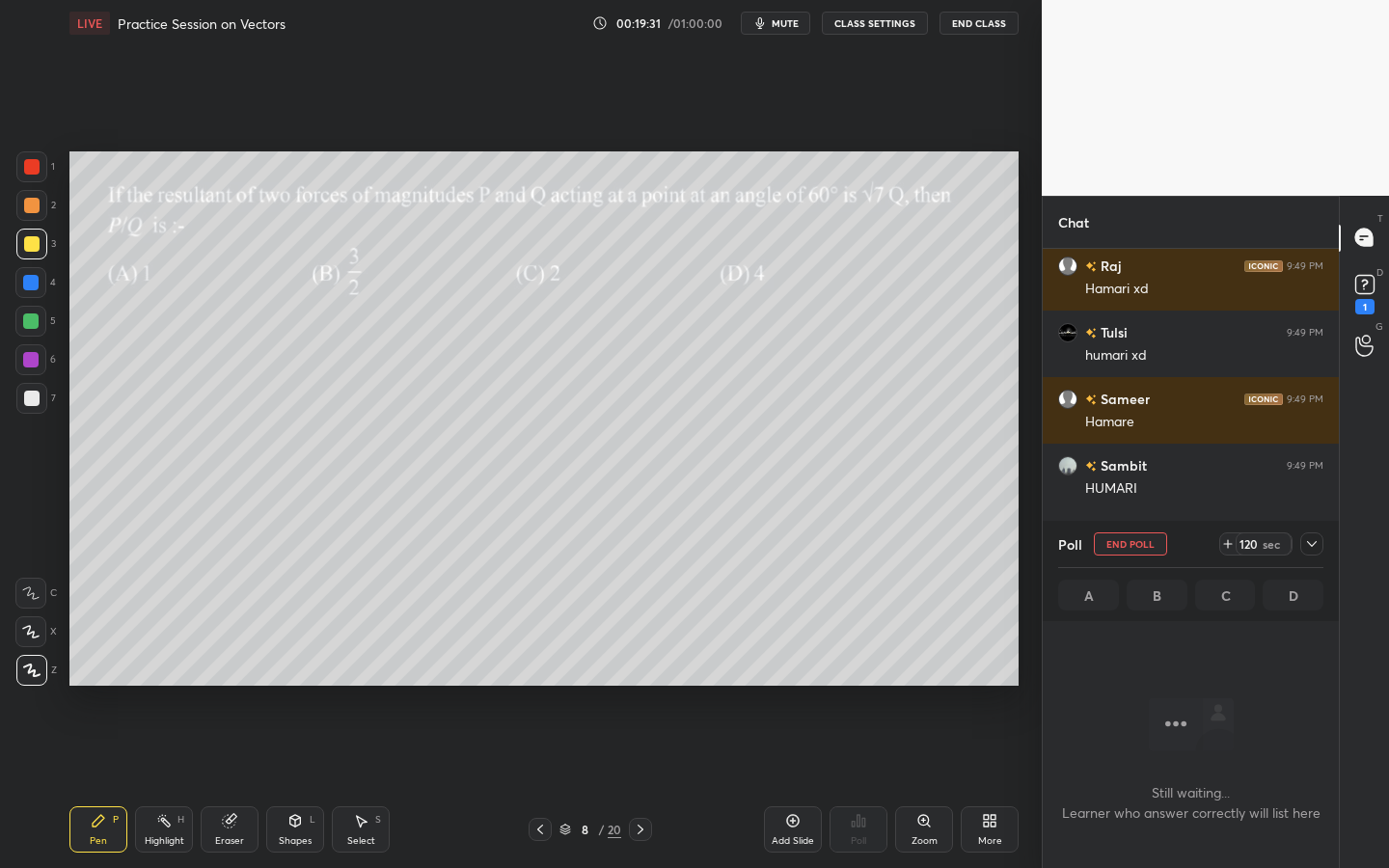 scroll, scrollTop: 473, scrollLeft: 290, axis: both 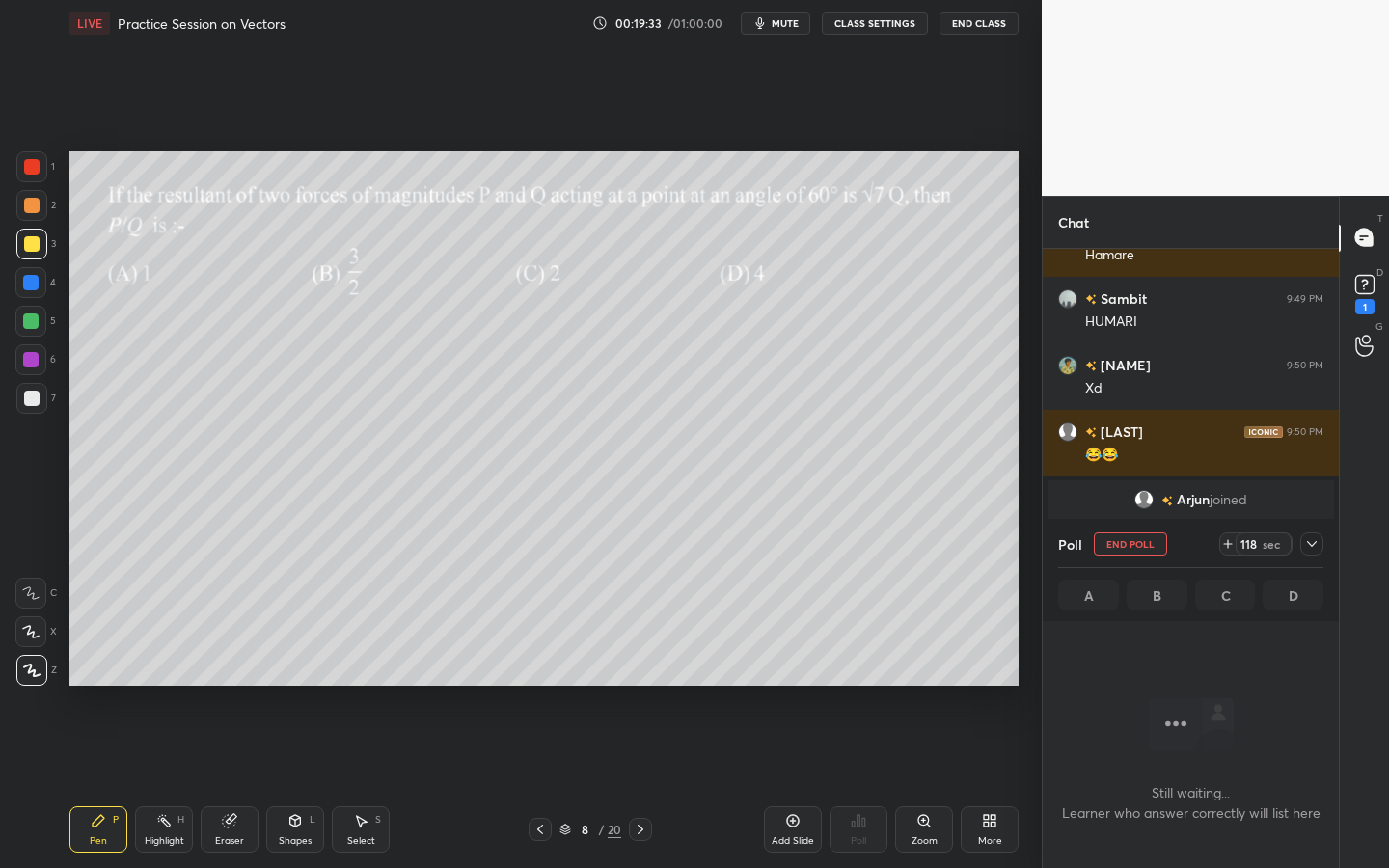 drag, startPoint x: 1309, startPoint y: 547, endPoint x: 1319, endPoint y: 553, distance: 11.661904 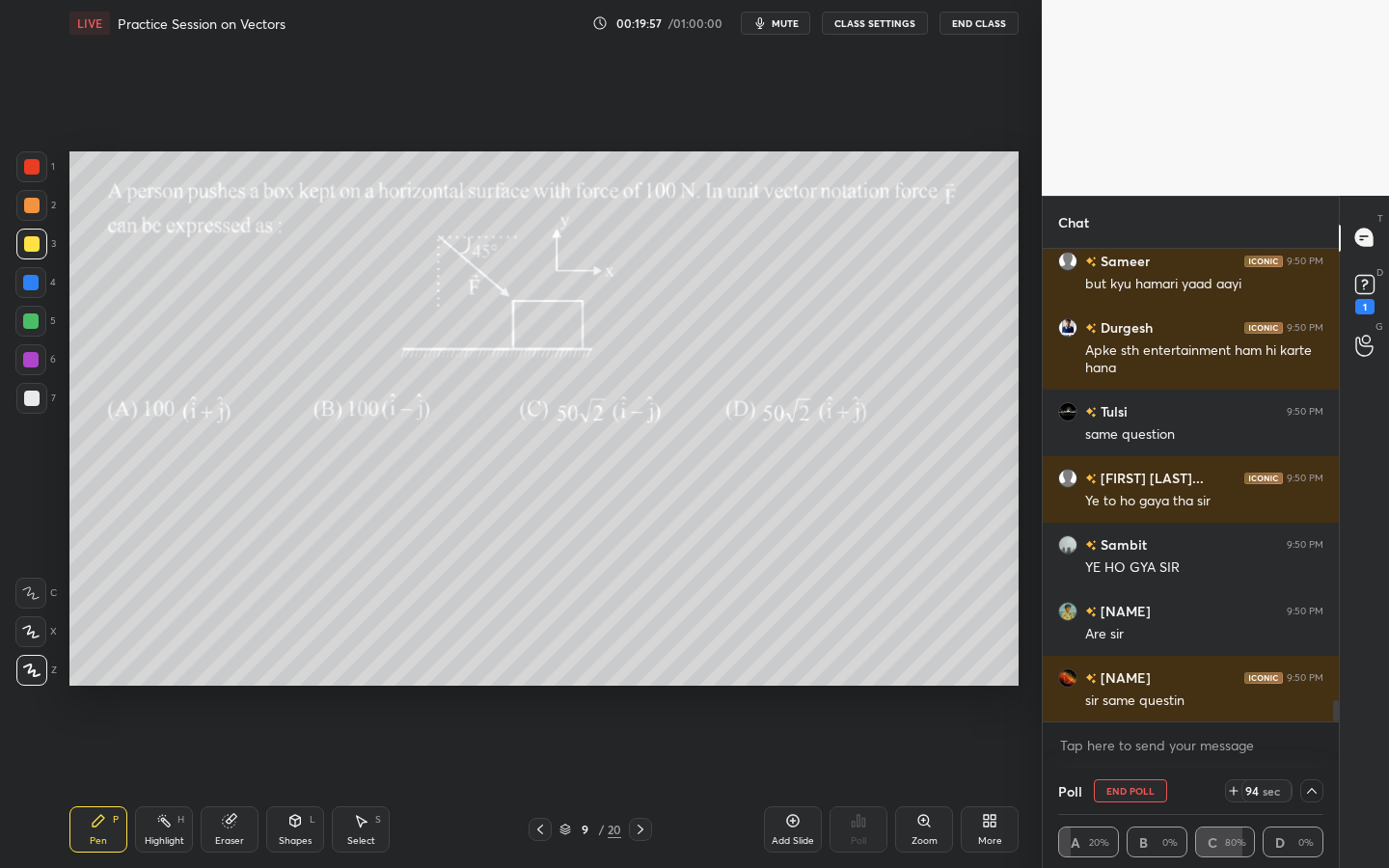 scroll, scrollTop: 10066, scrollLeft: 0, axis: vertical 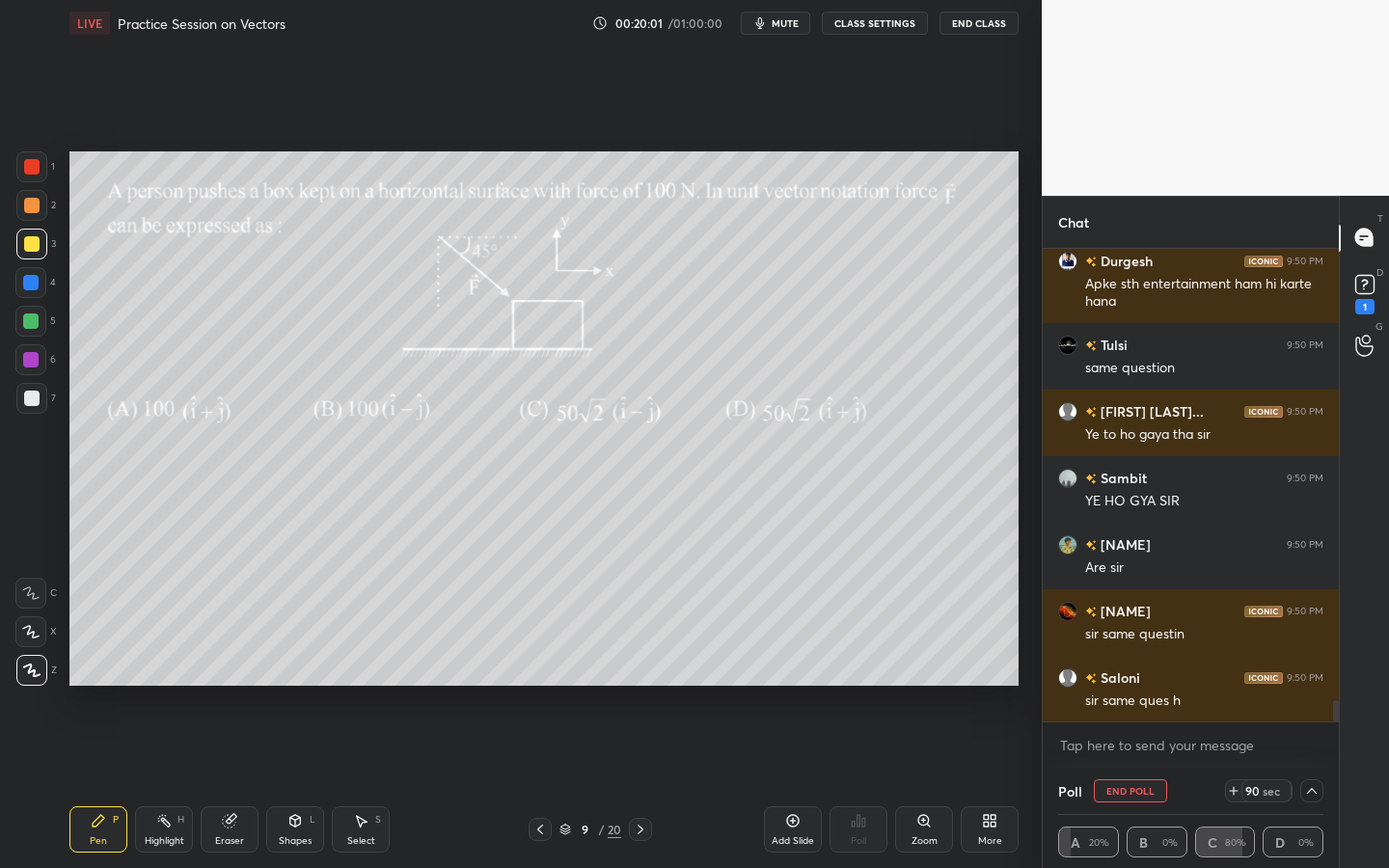 click on "Setting up your live class Poll for   secs No correct answer Start poll" at bounding box center (544, 419) 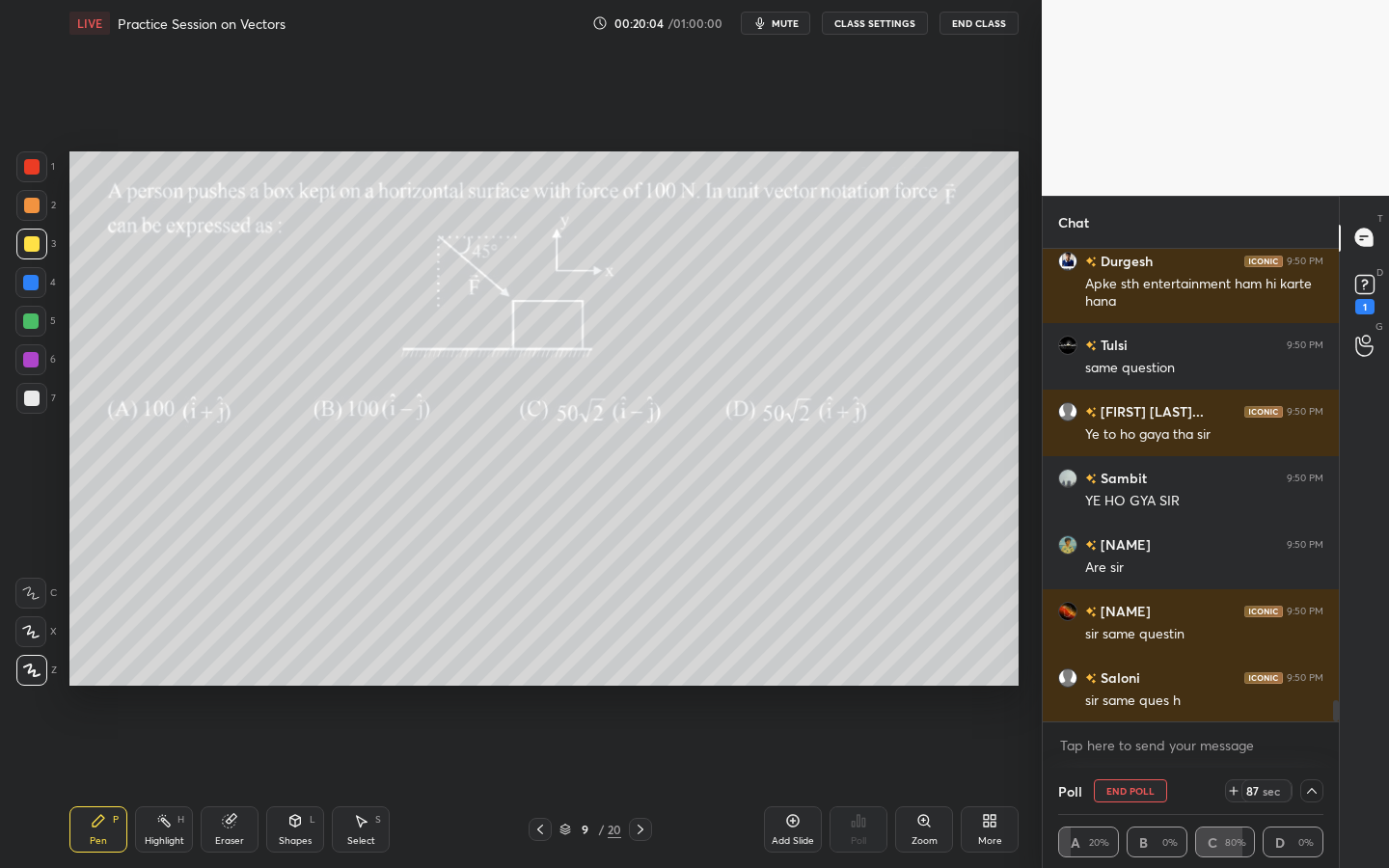 scroll, scrollTop: 10132, scrollLeft: 0, axis: vertical 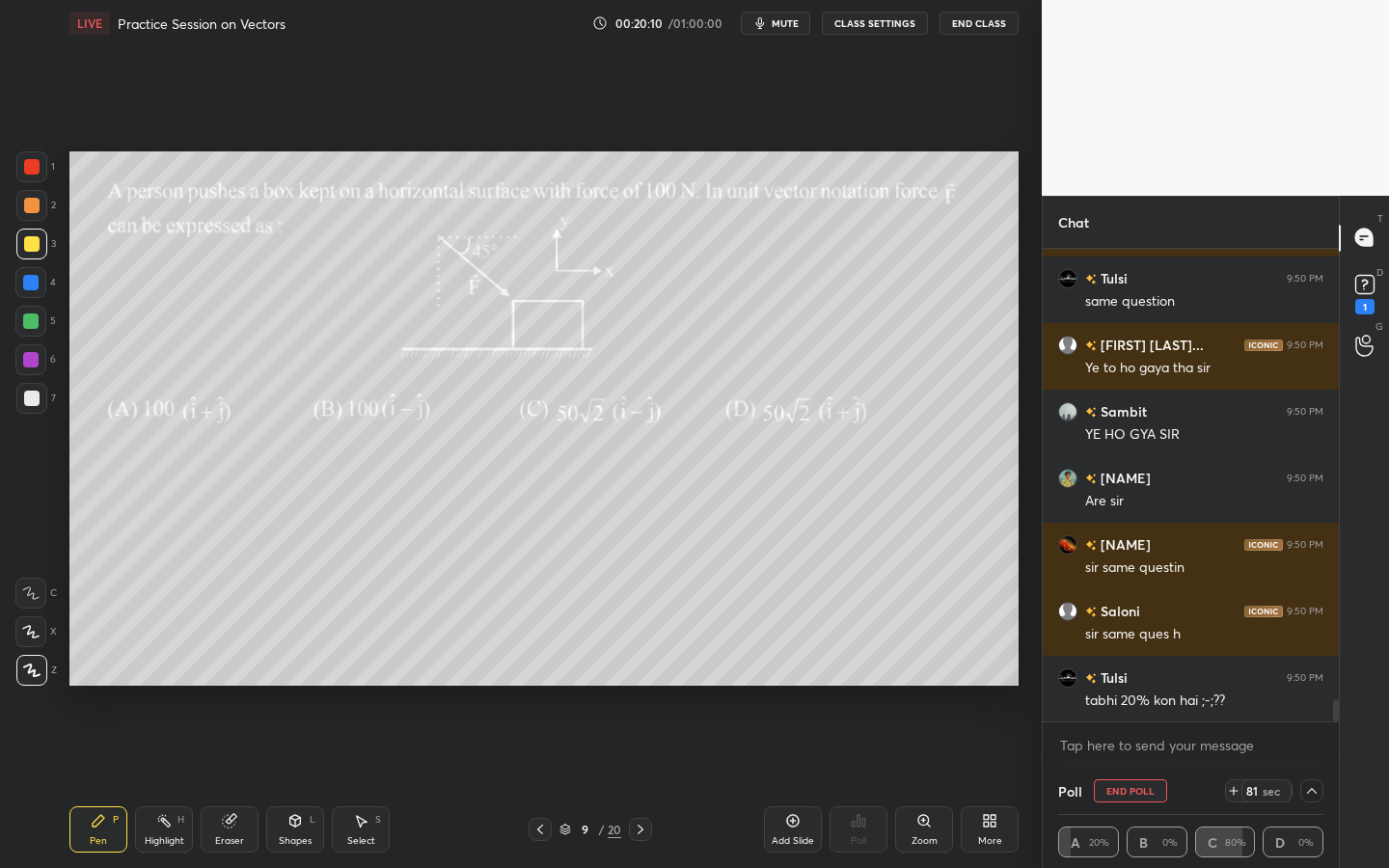 click 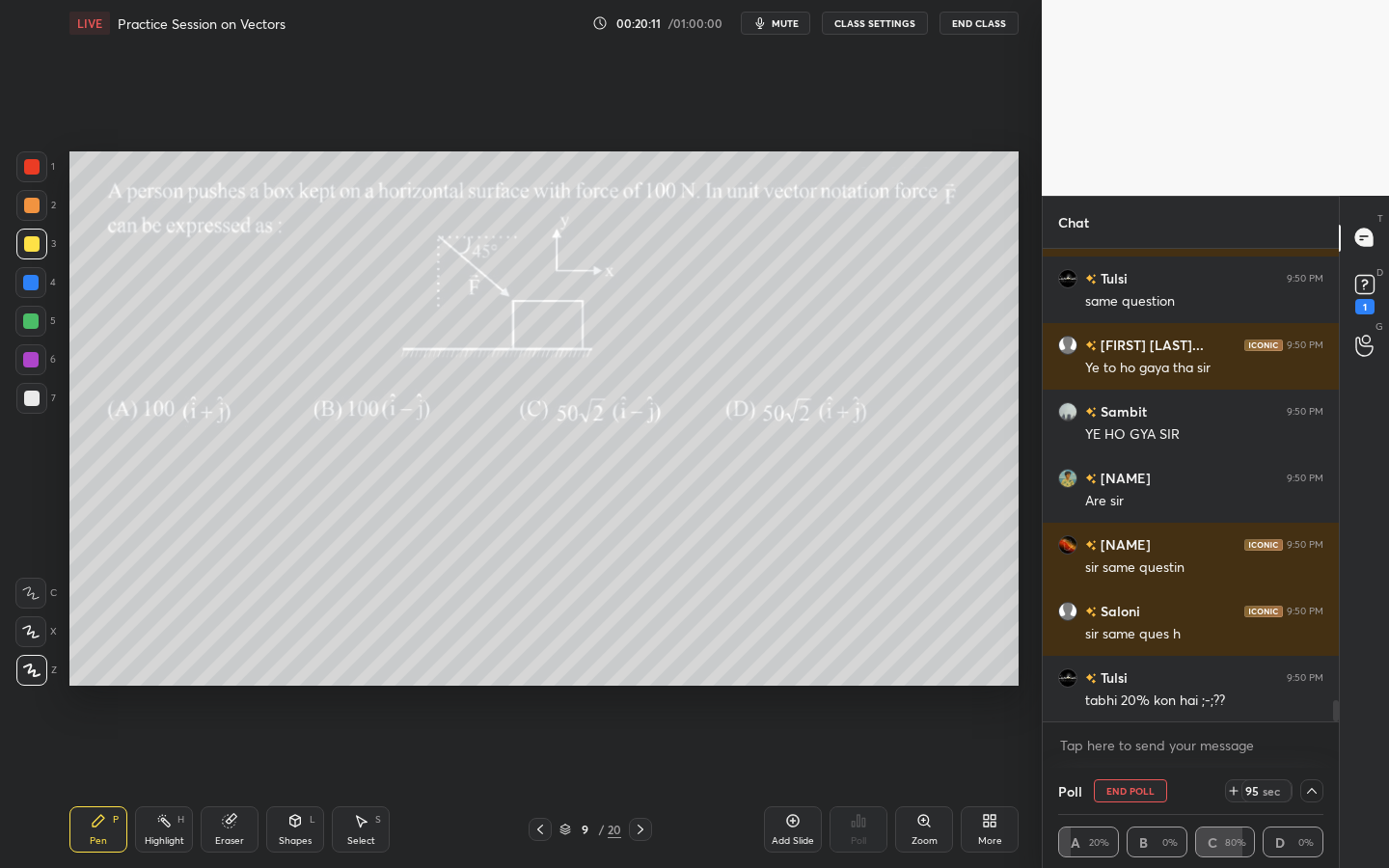 click 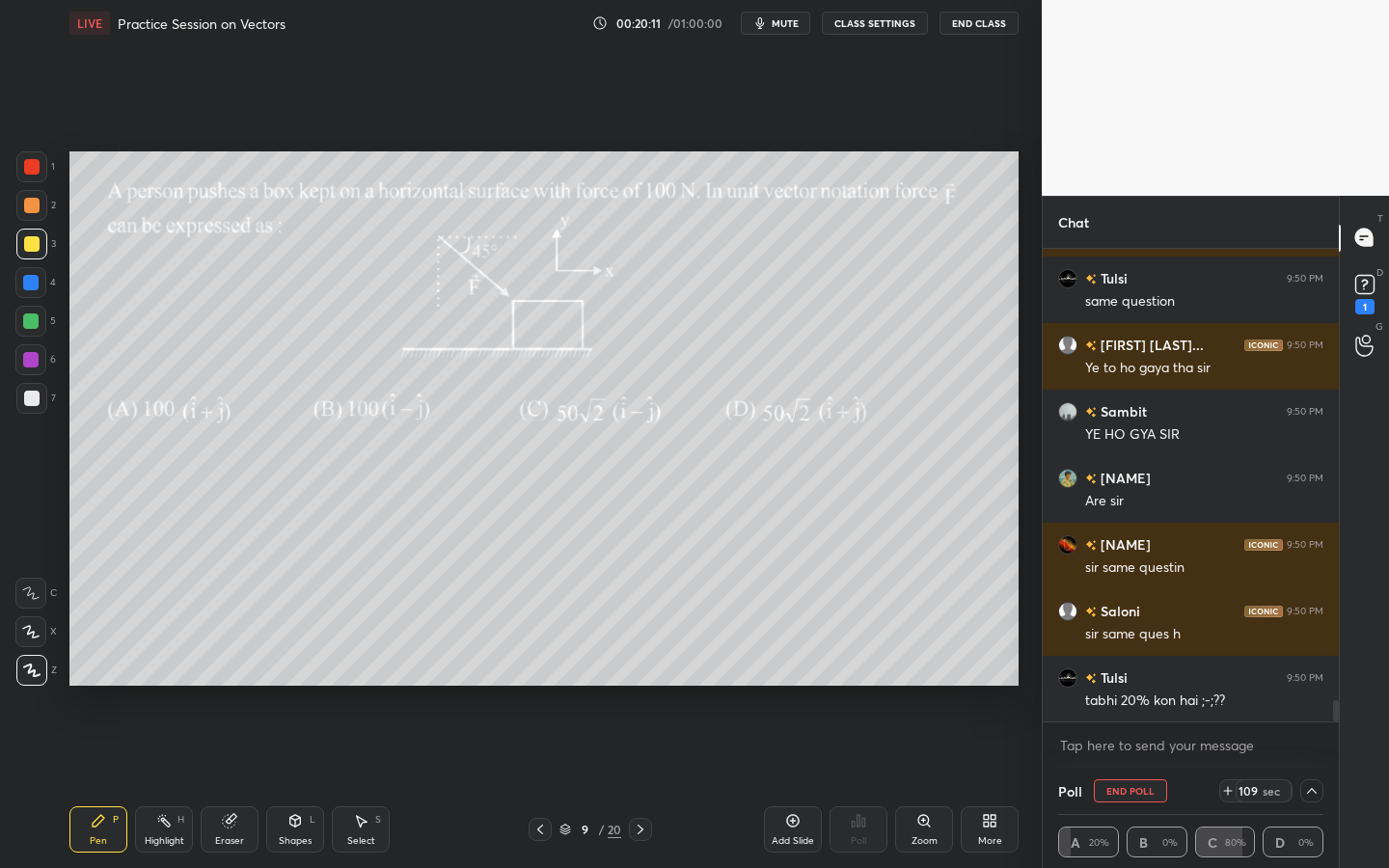 click 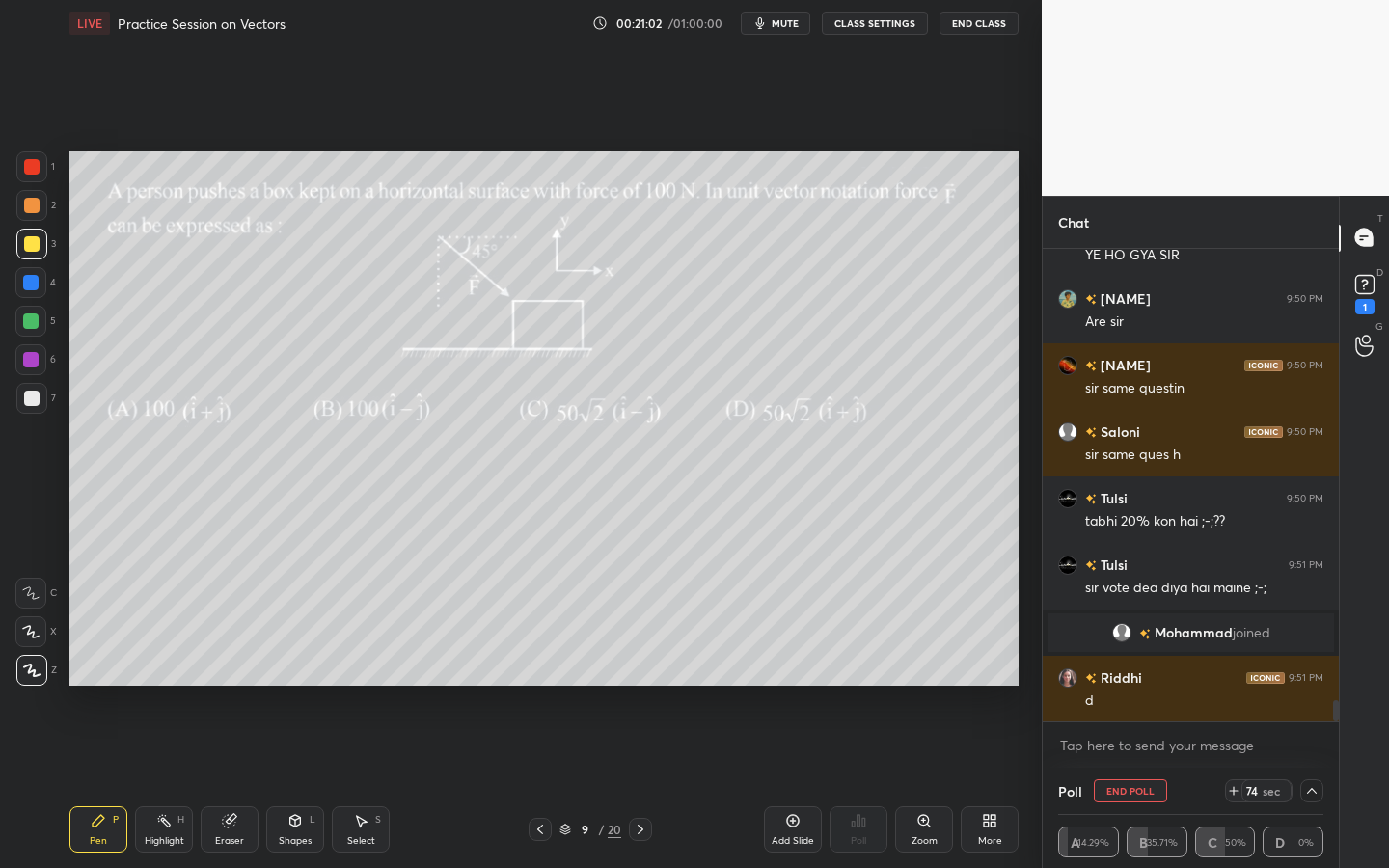 scroll, scrollTop: 10033, scrollLeft: 0, axis: vertical 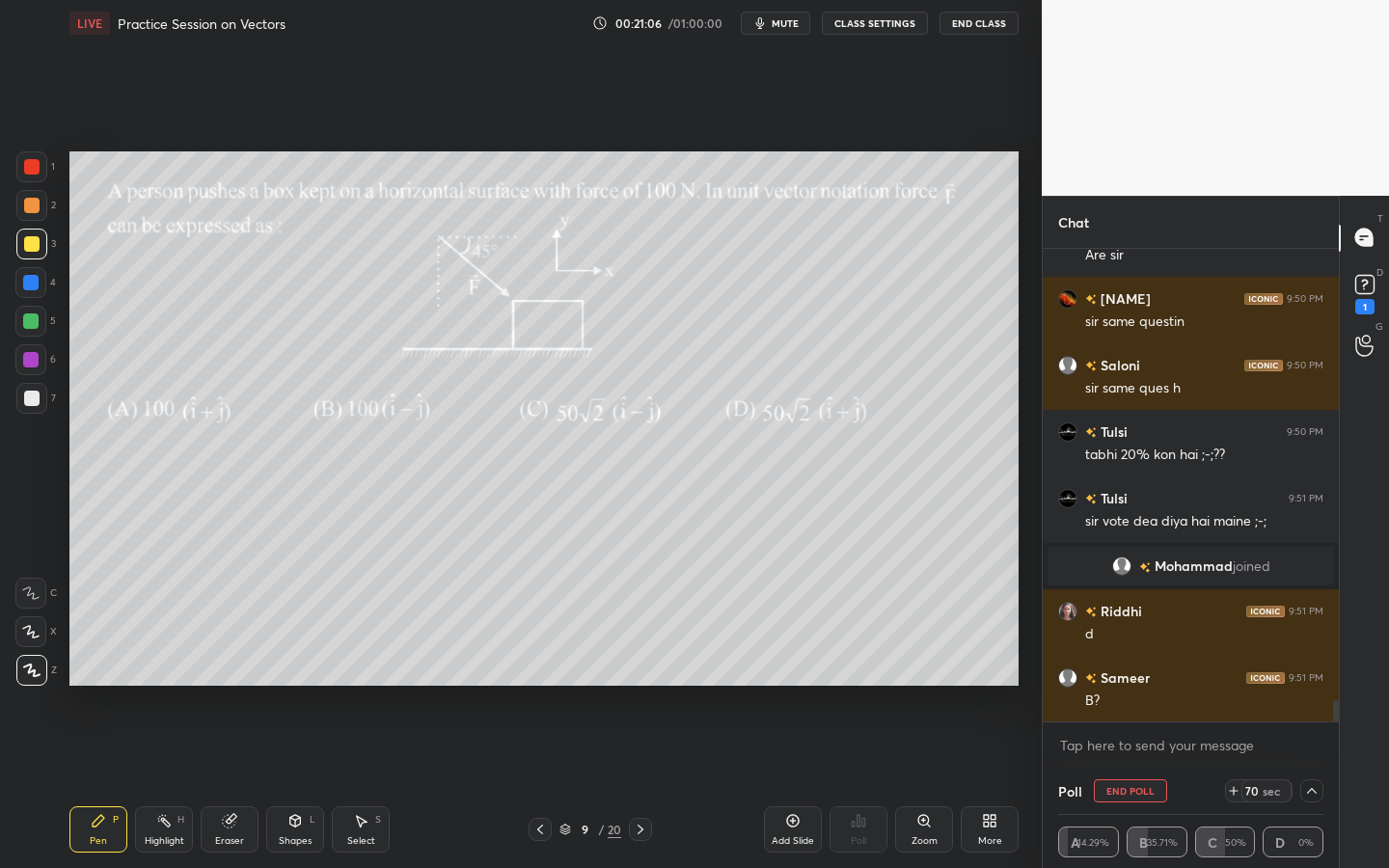 click on "End Poll" at bounding box center (1130, 791) 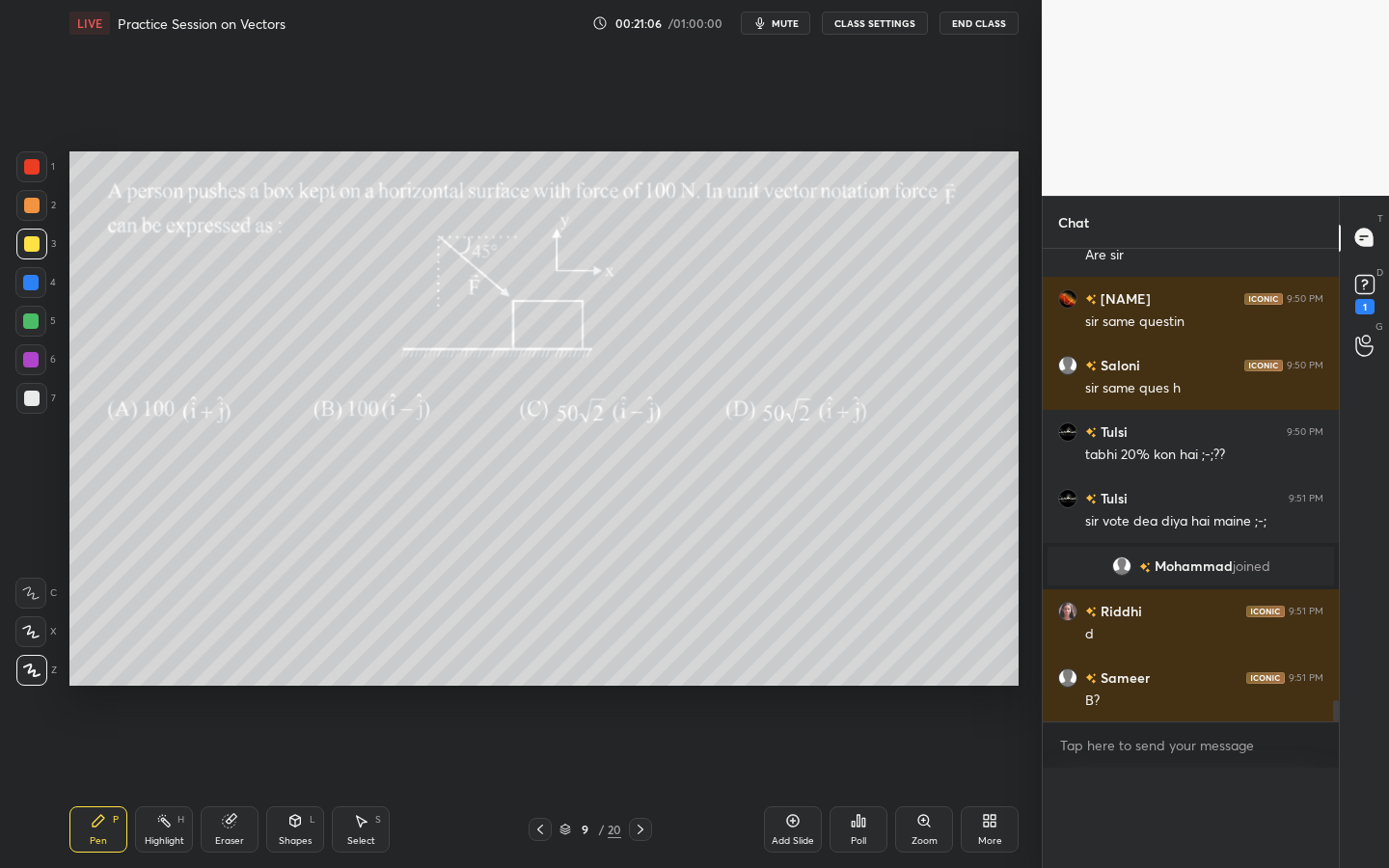 scroll, scrollTop: 7, scrollLeft: 7, axis: both 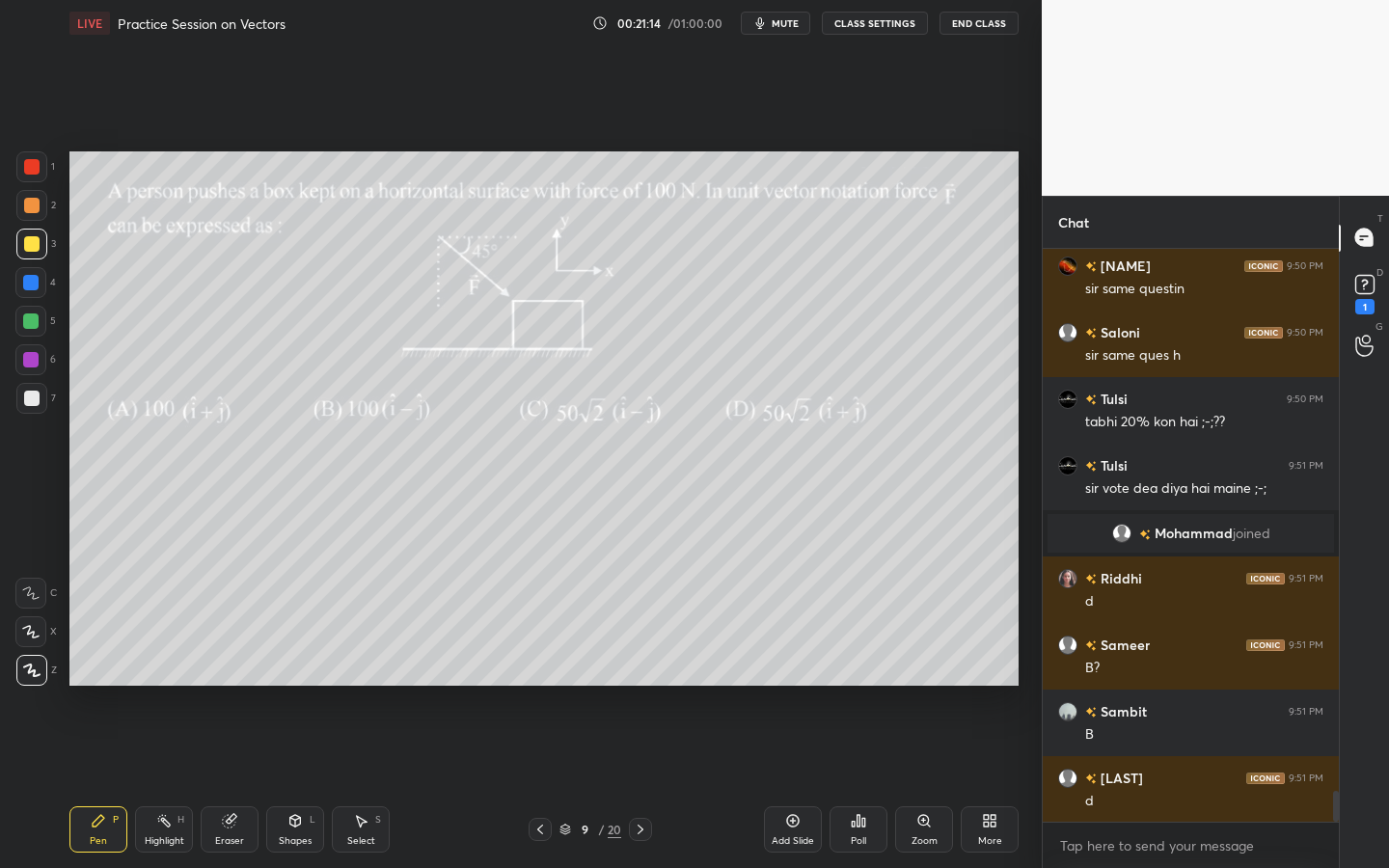 click on "Poll" at bounding box center (858, 829) 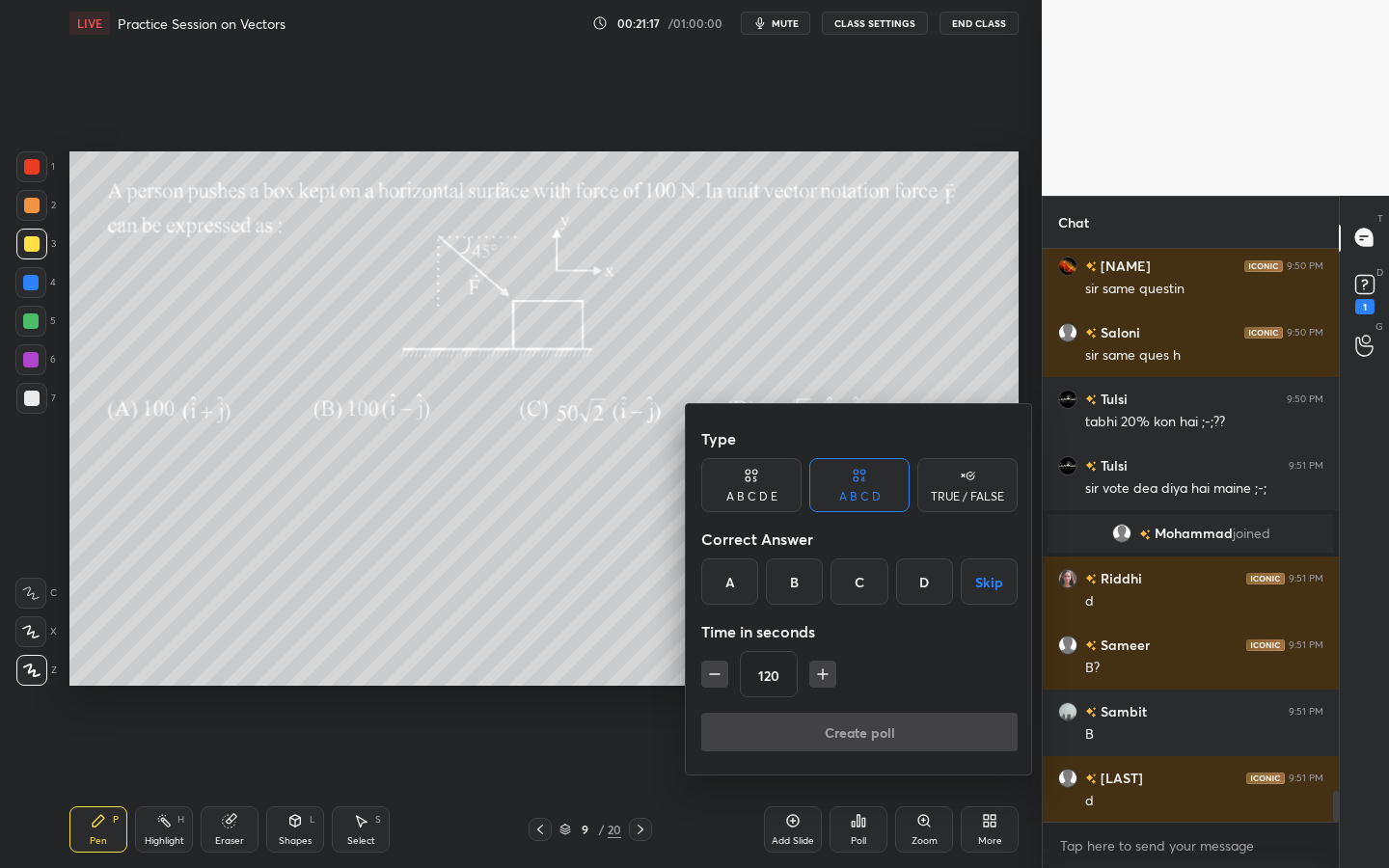 scroll, scrollTop: 10085, scrollLeft: 0, axis: vertical 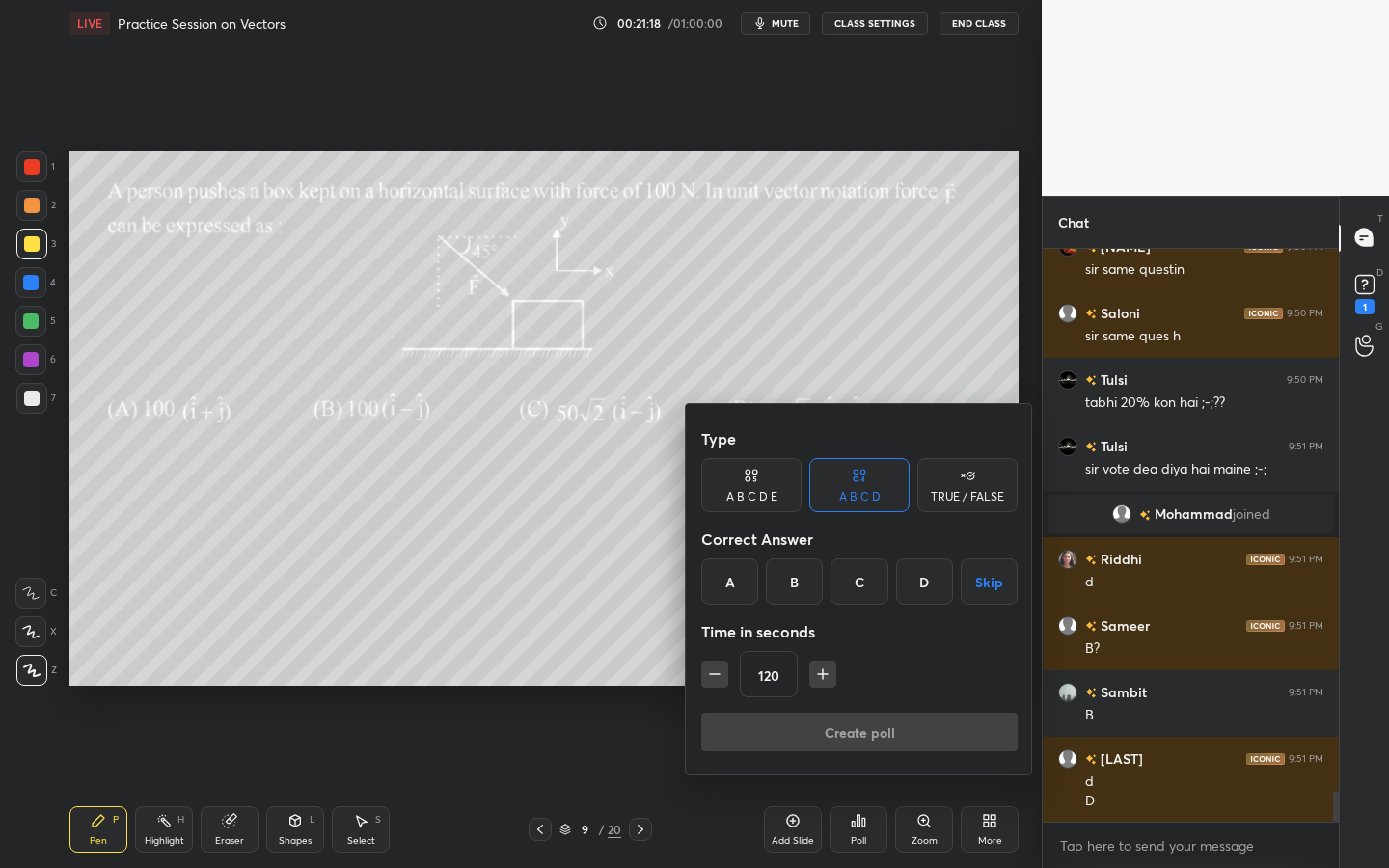 drag, startPoint x: 864, startPoint y: 583, endPoint x: 880, endPoint y: 580, distance: 16.27882 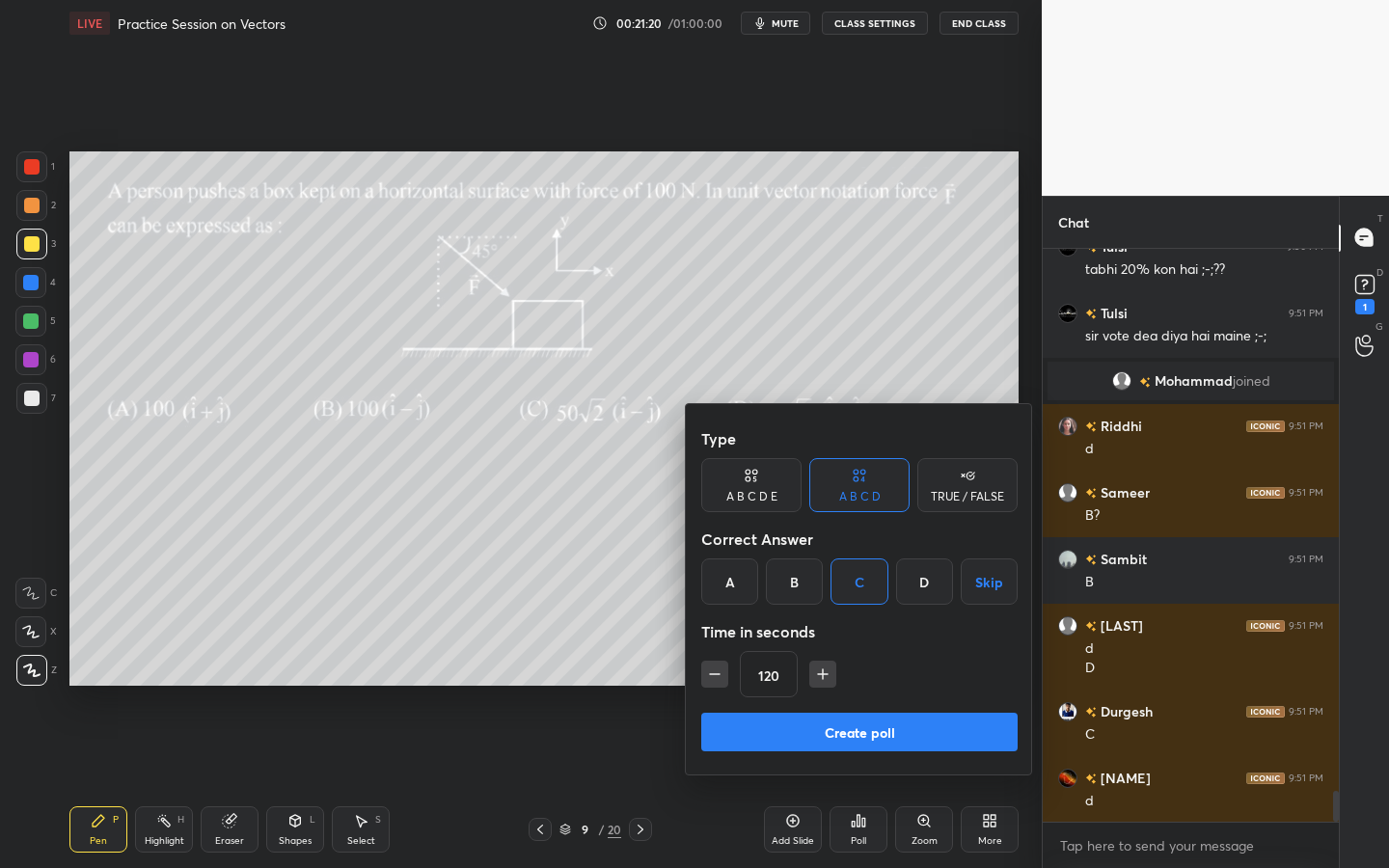 scroll, scrollTop: 10285, scrollLeft: 0, axis: vertical 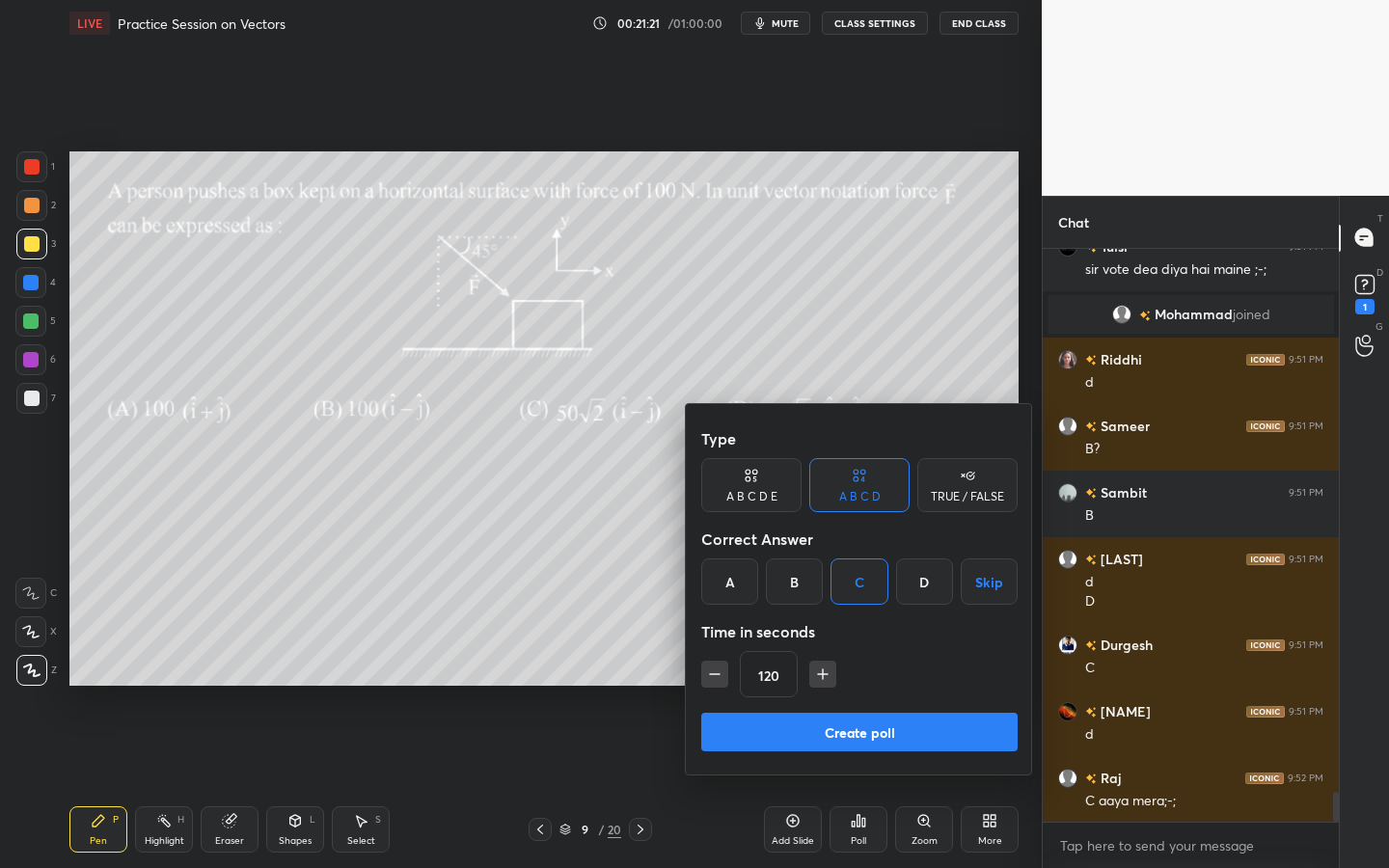click 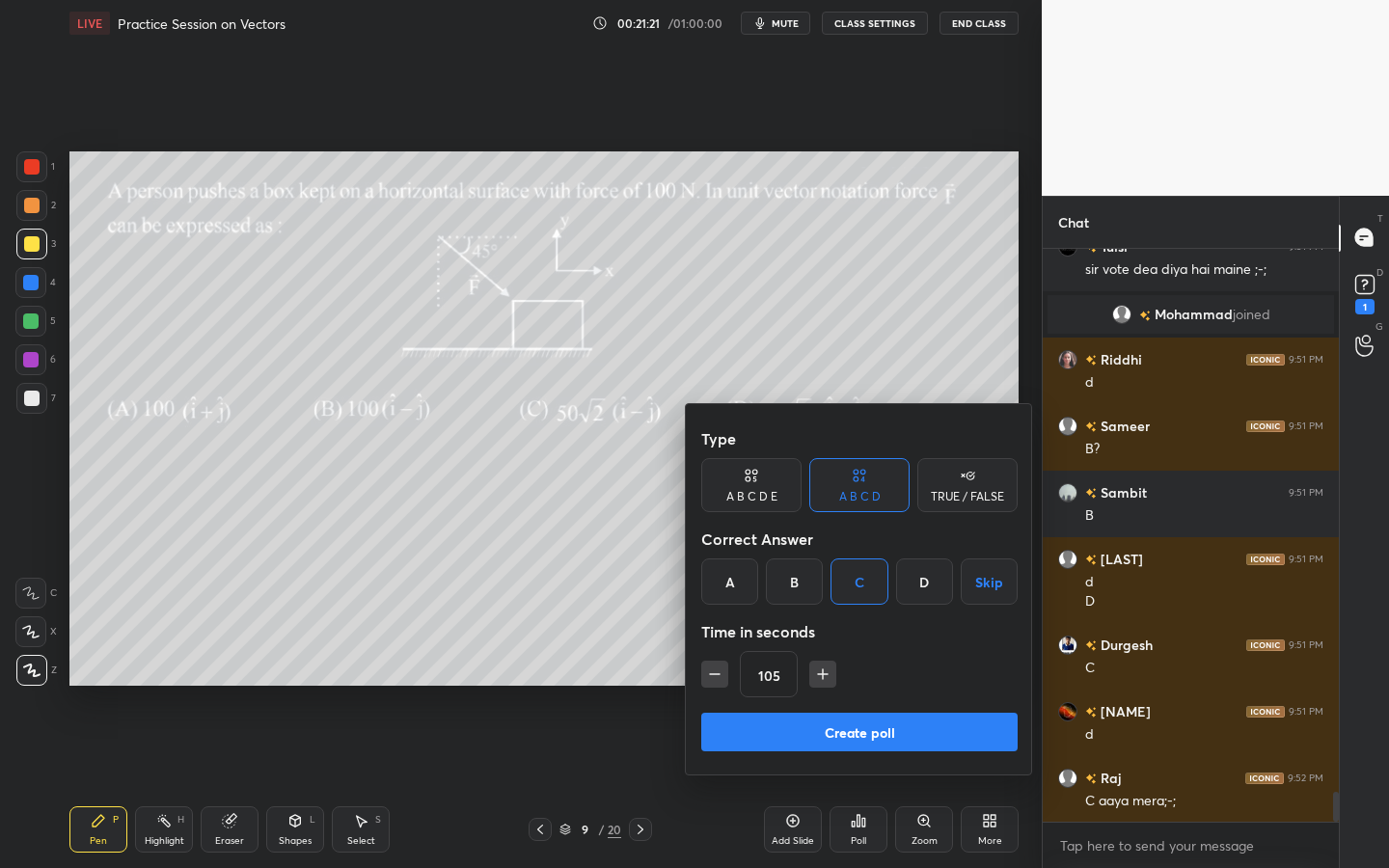 scroll, scrollTop: 10351, scrollLeft: 0, axis: vertical 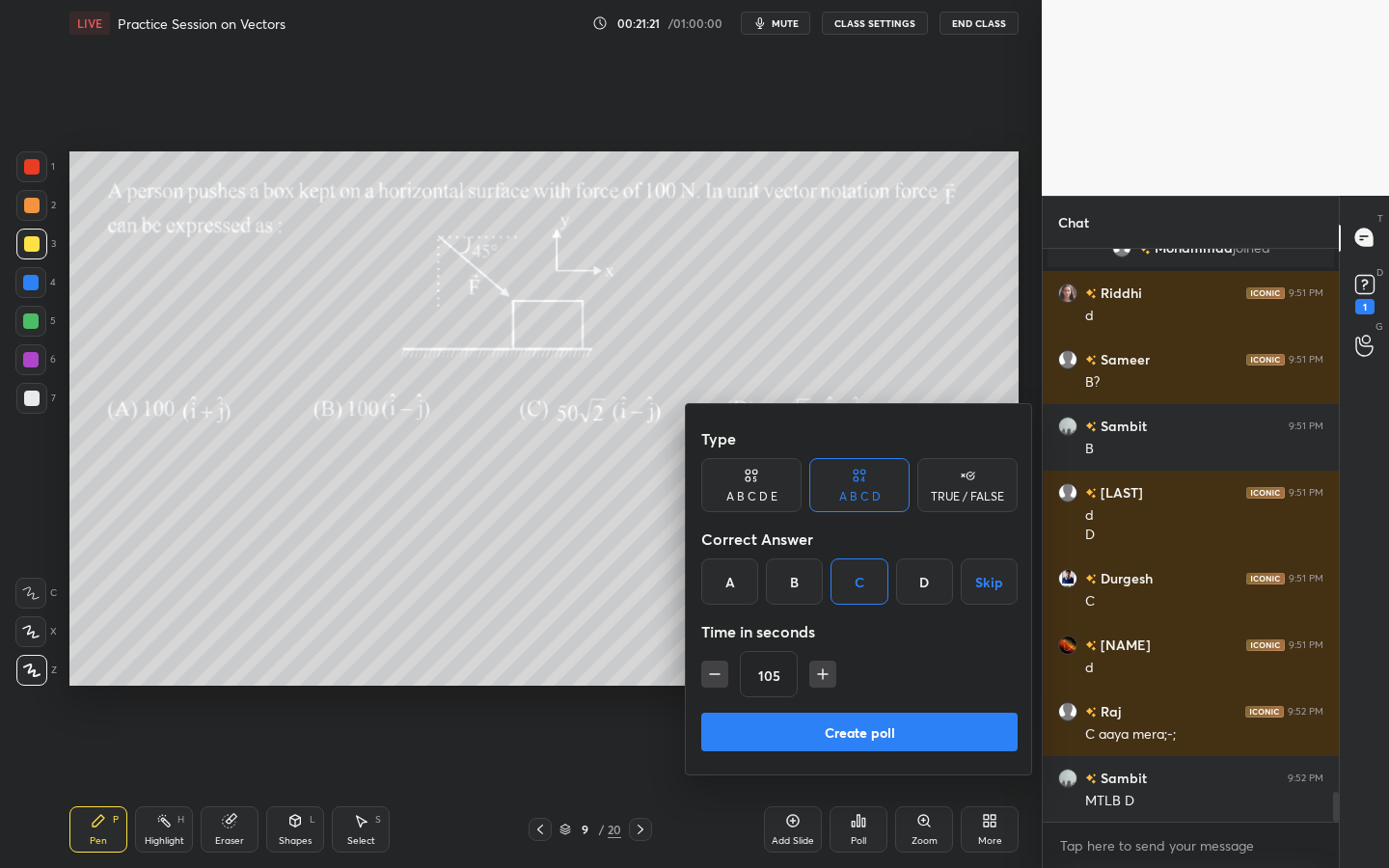 click 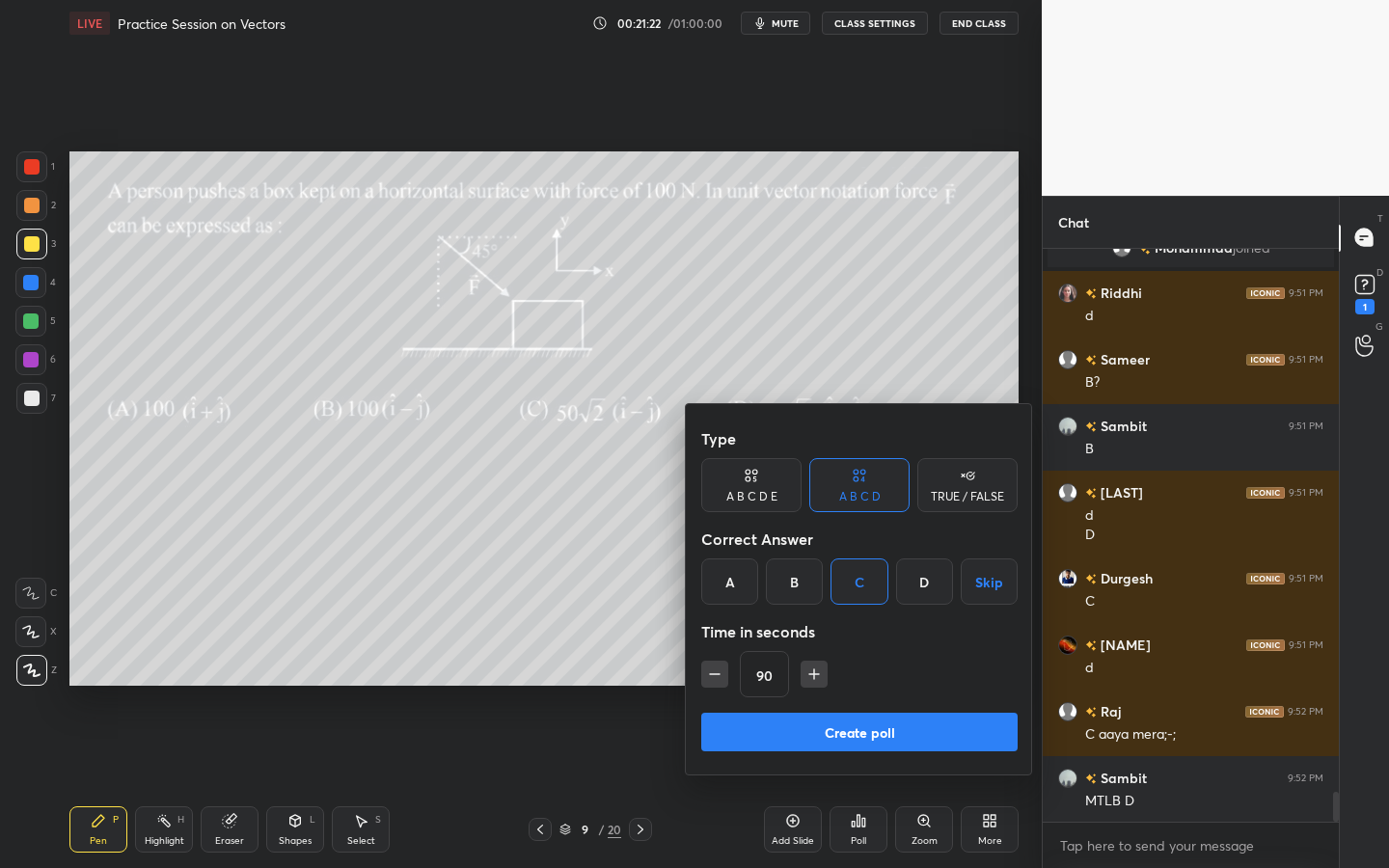 click 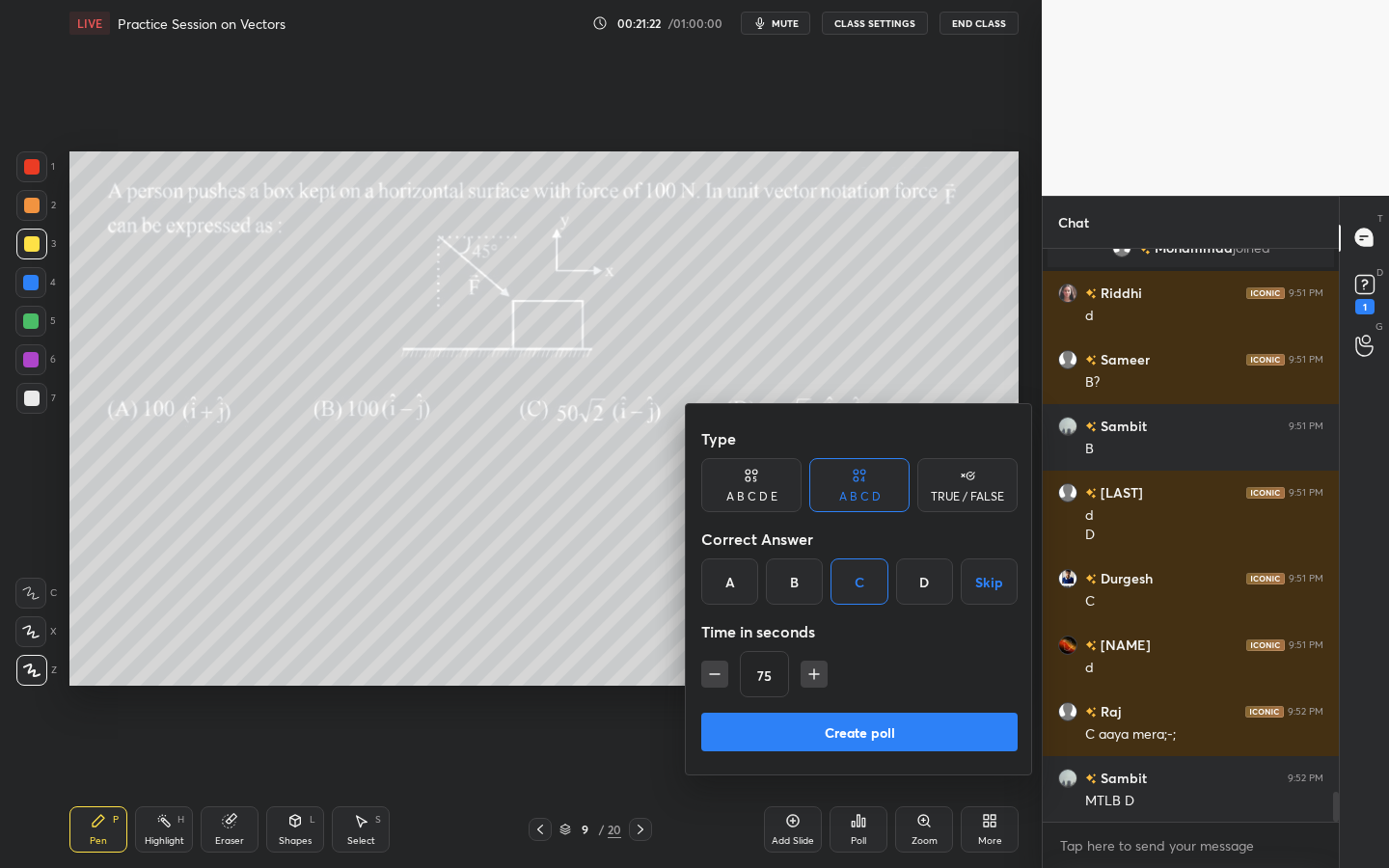 click 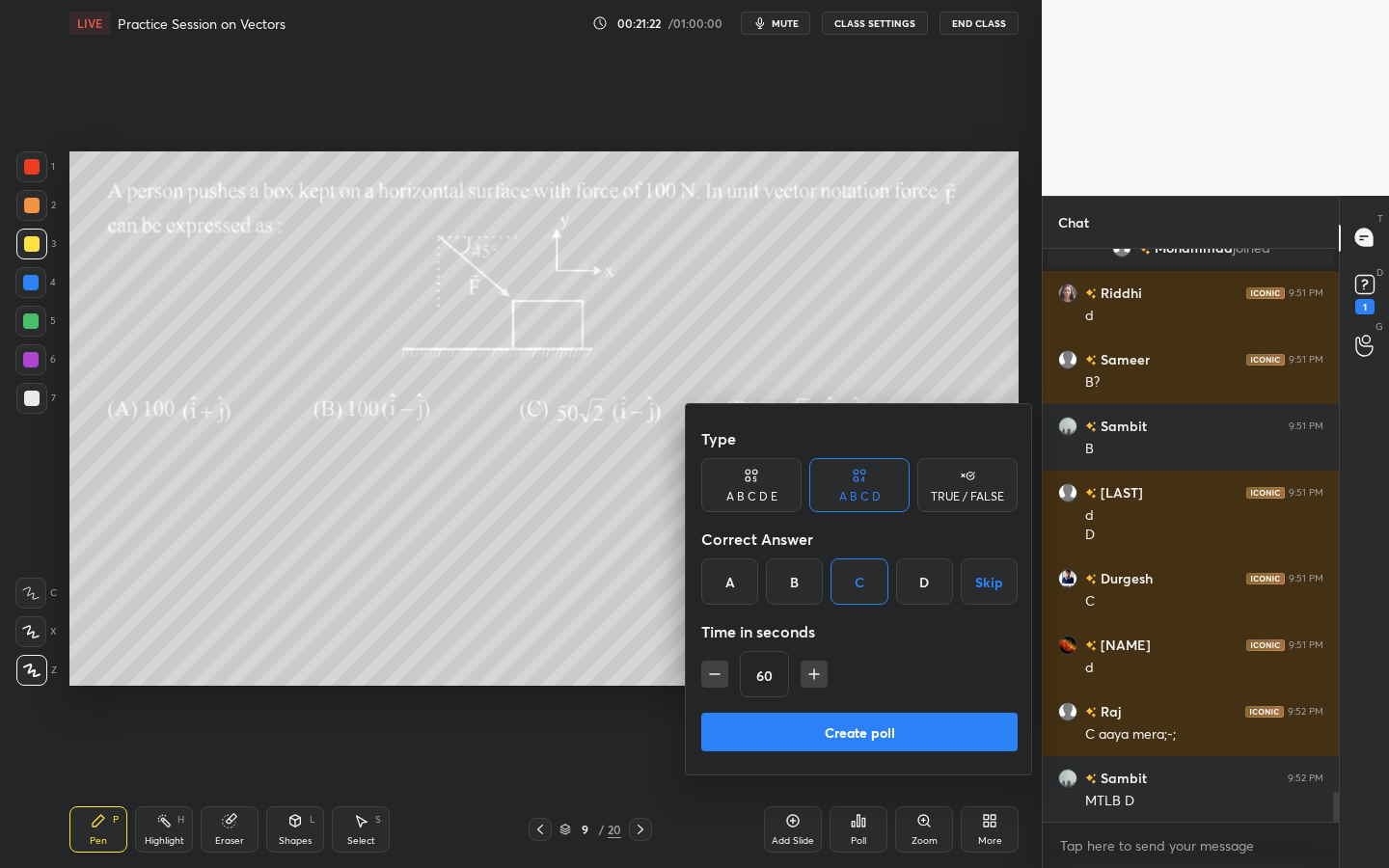 click 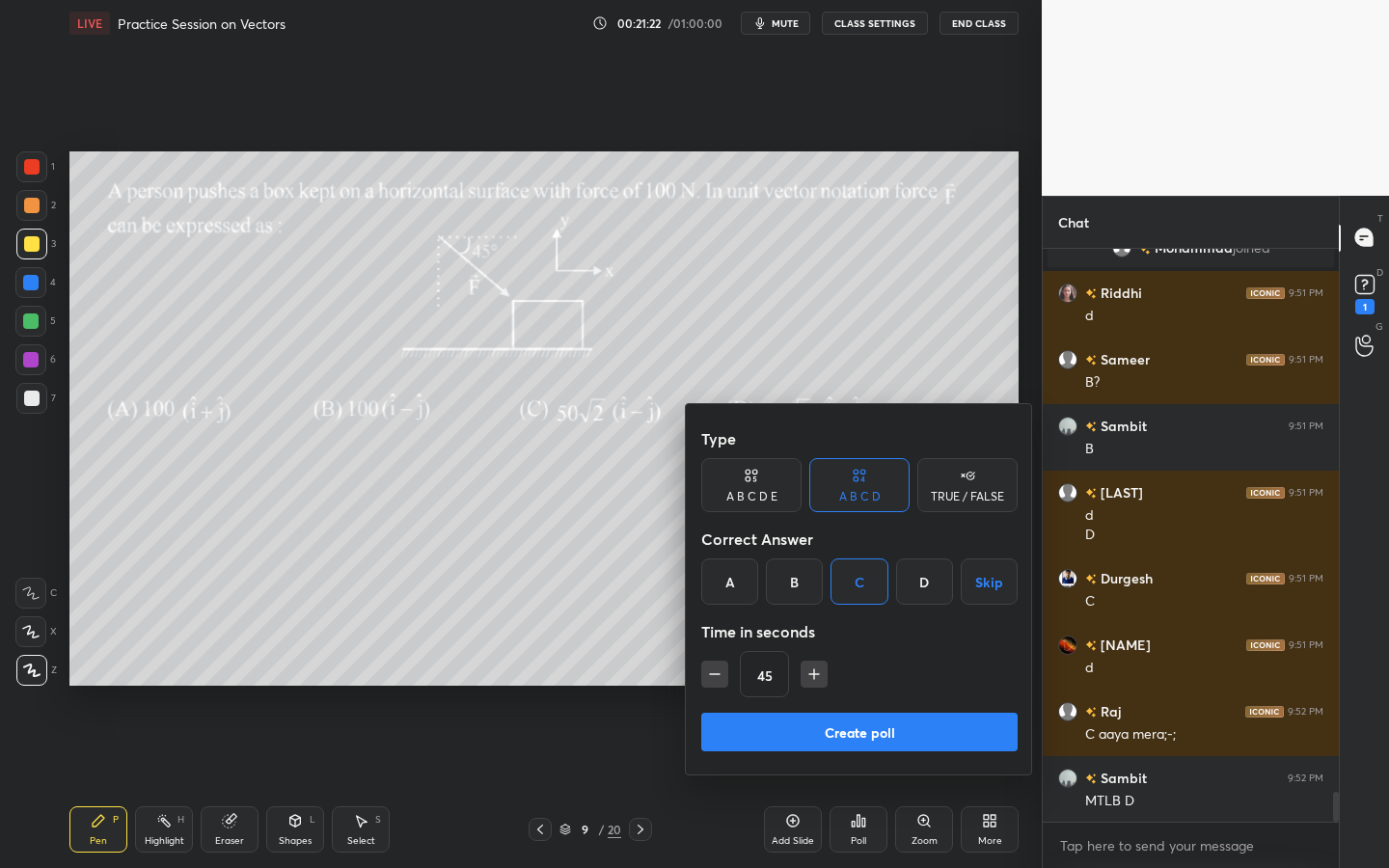 click 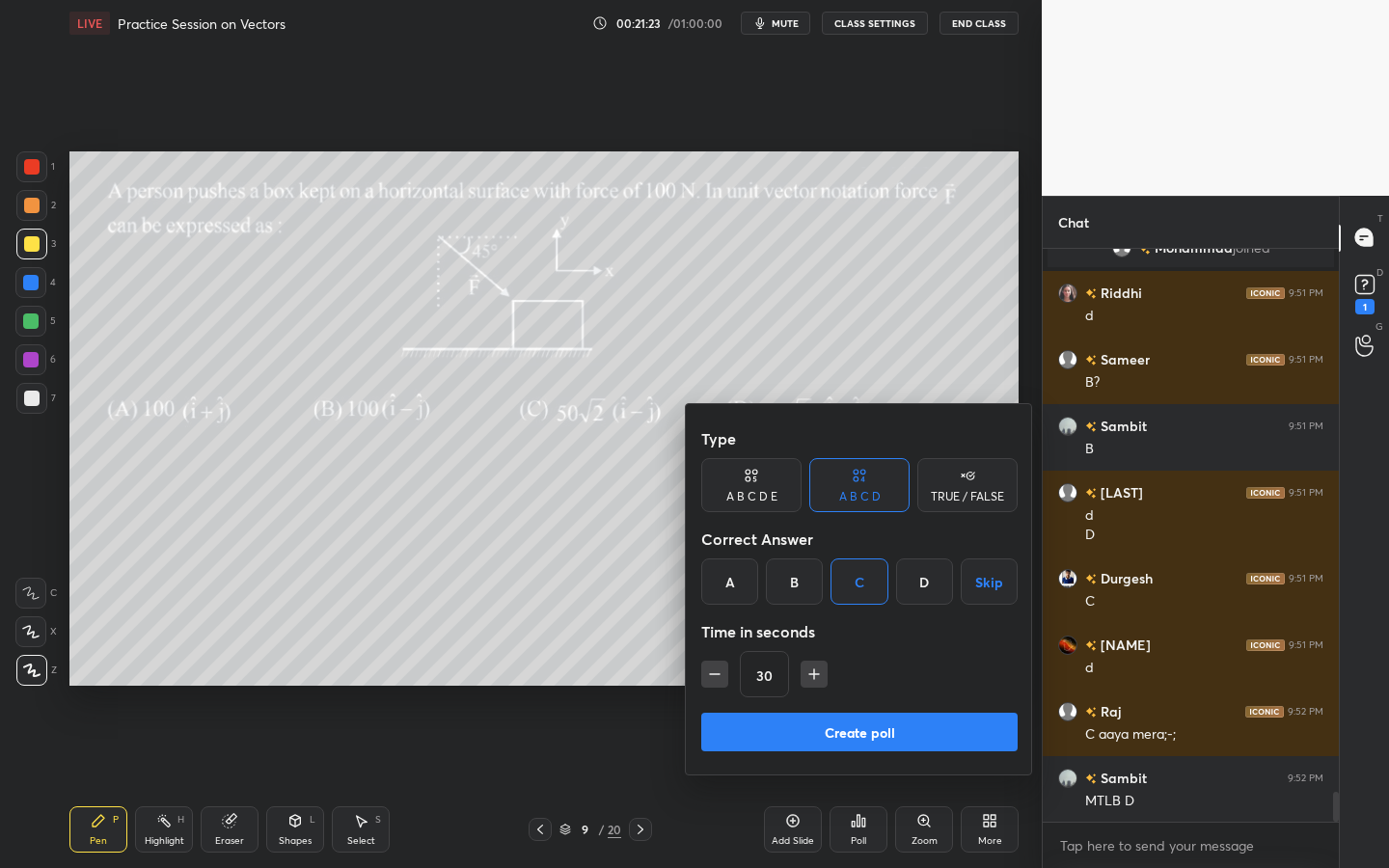 click 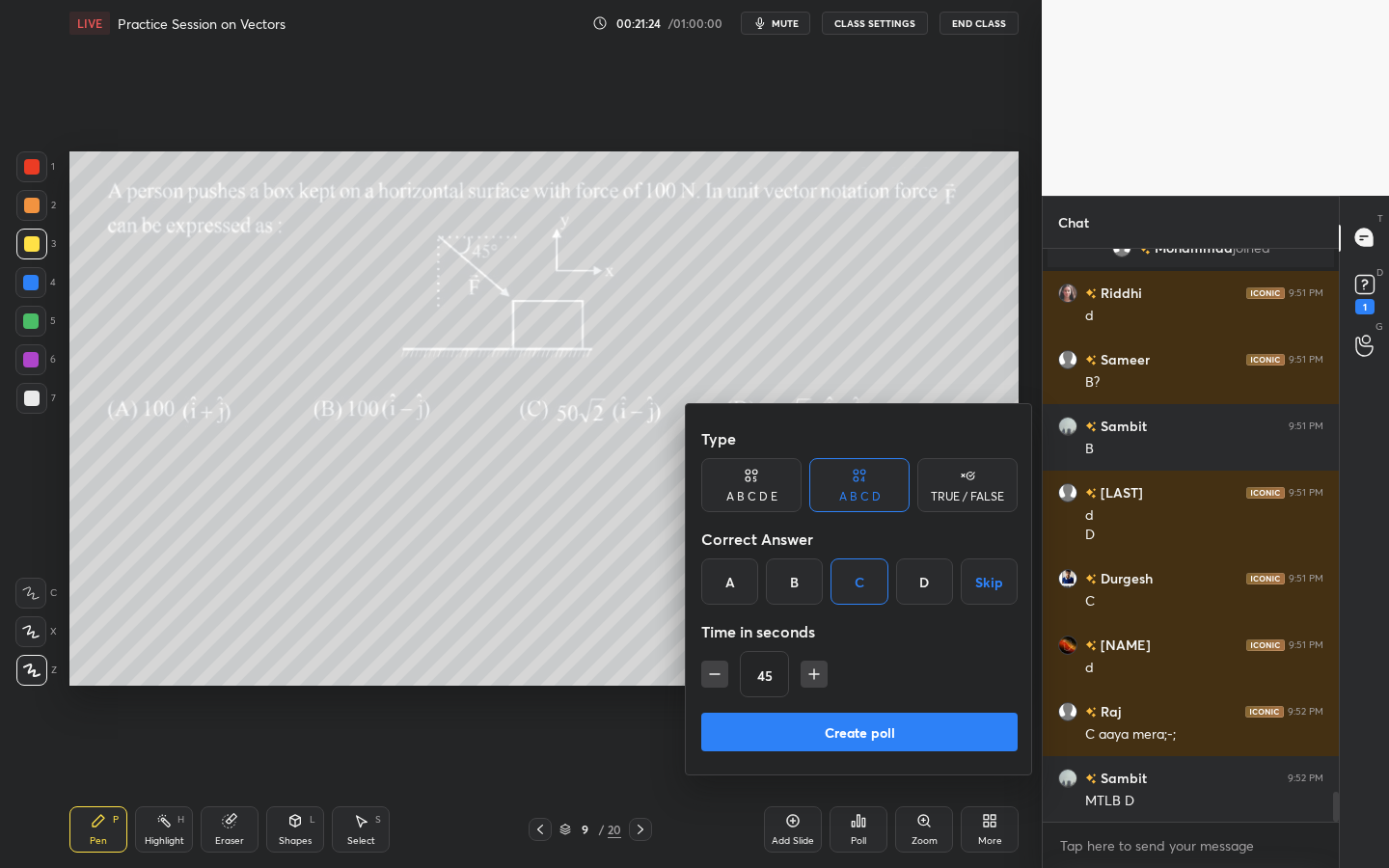 scroll, scrollTop: 10418, scrollLeft: 0, axis: vertical 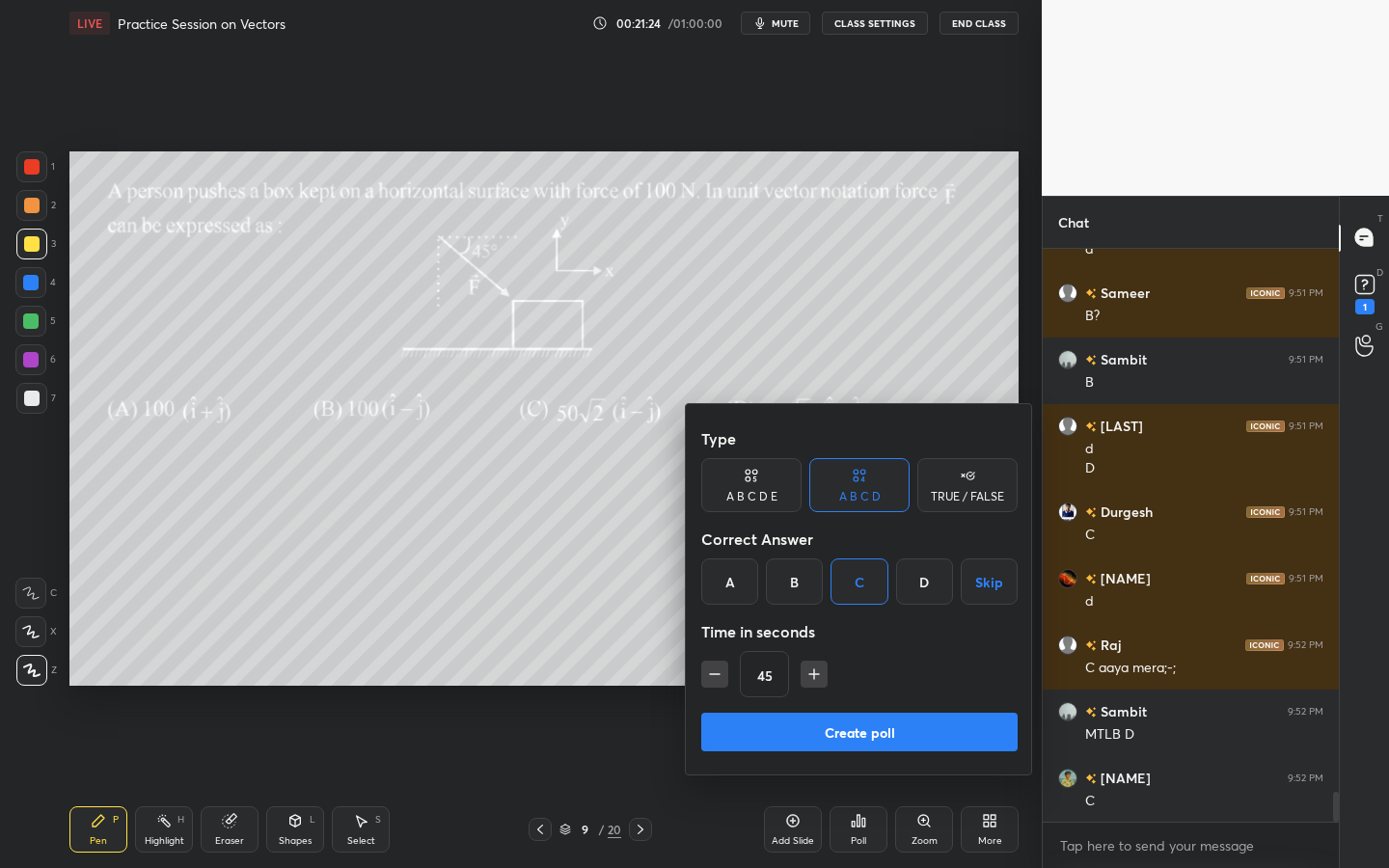 click 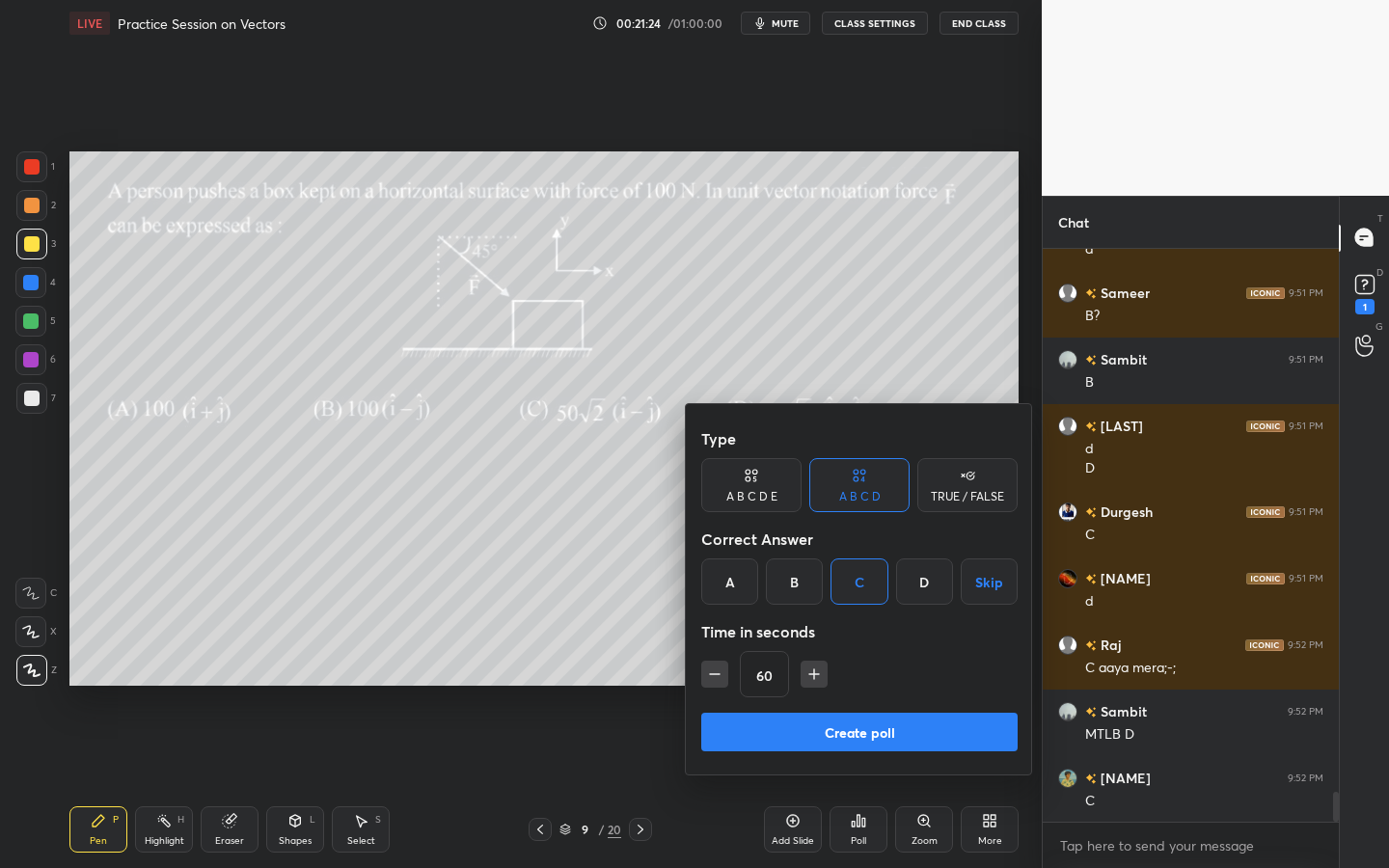click on "Create poll" at bounding box center [859, 732] 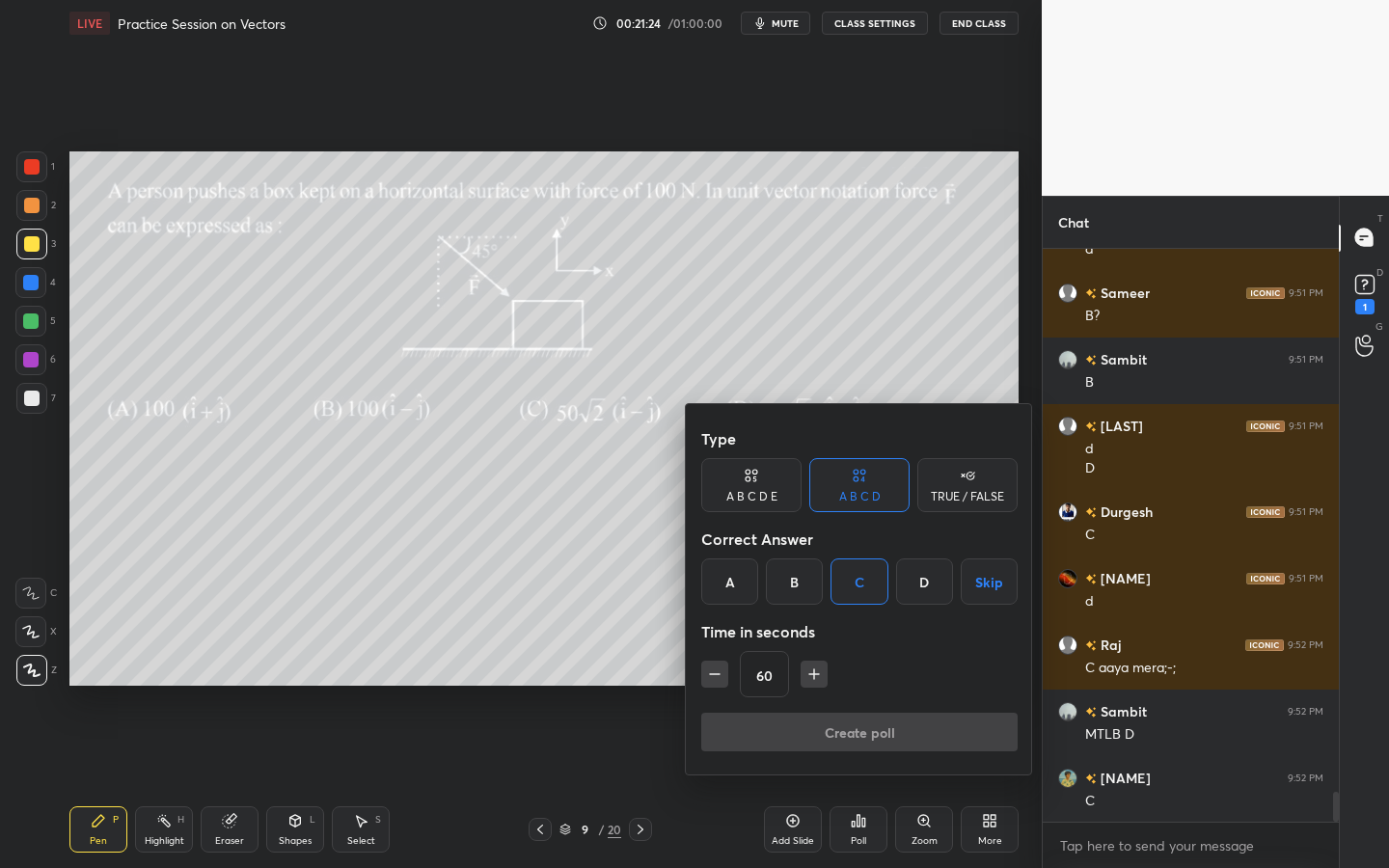 scroll, scrollTop: 527, scrollLeft: 290, axis: both 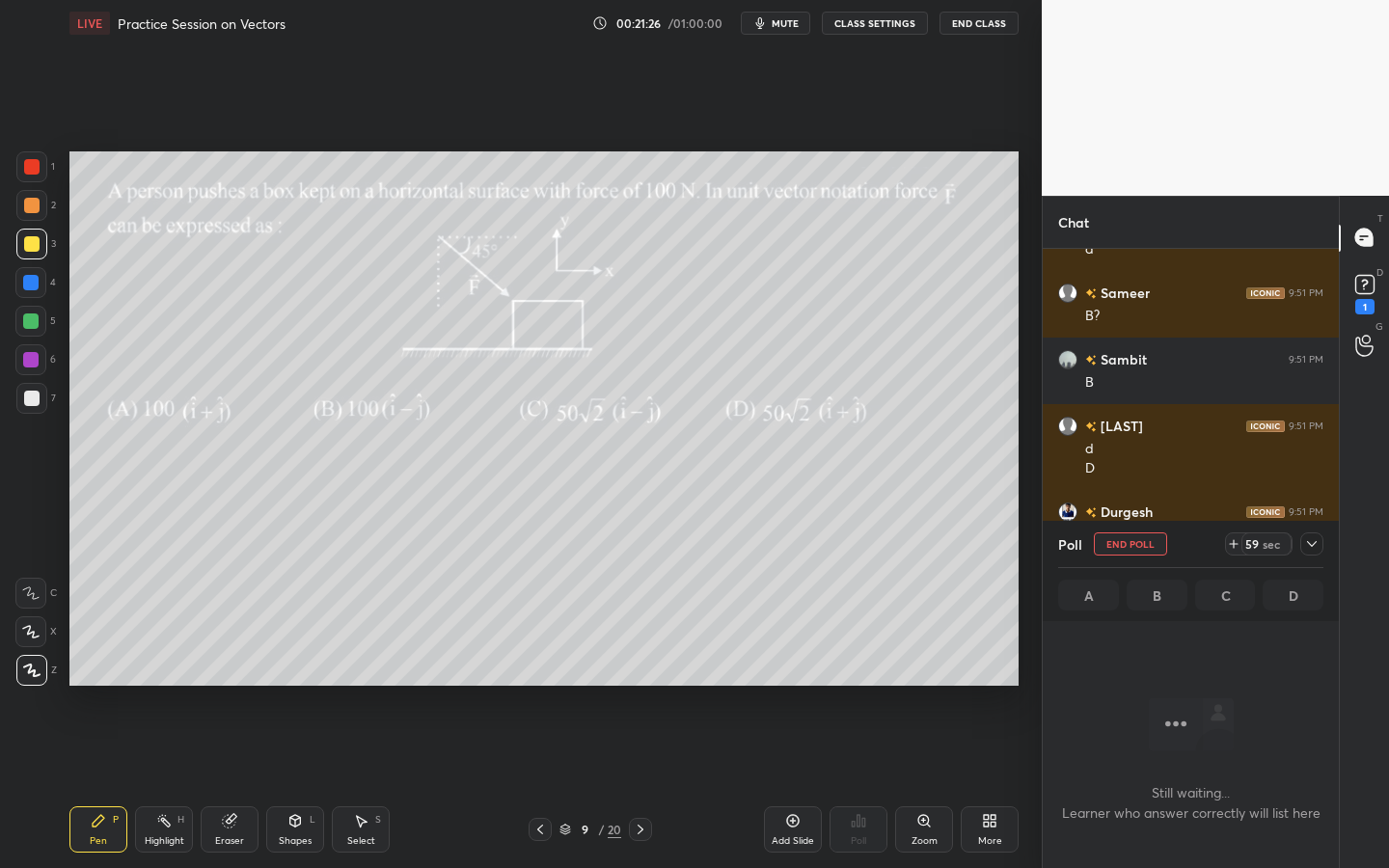 click 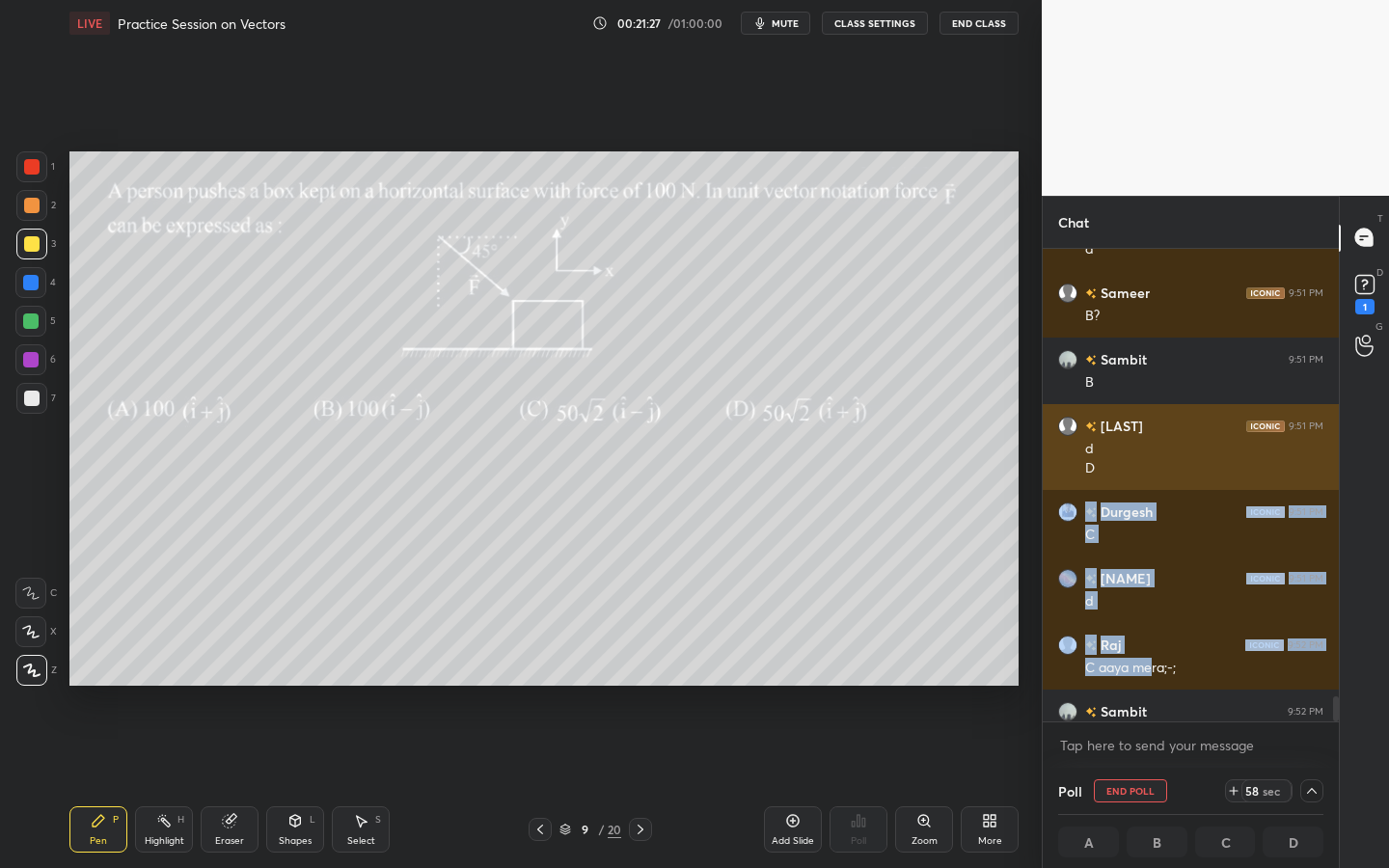 drag, startPoint x: 1141, startPoint y: 508, endPoint x: 1136, endPoint y: 436, distance: 72.1734 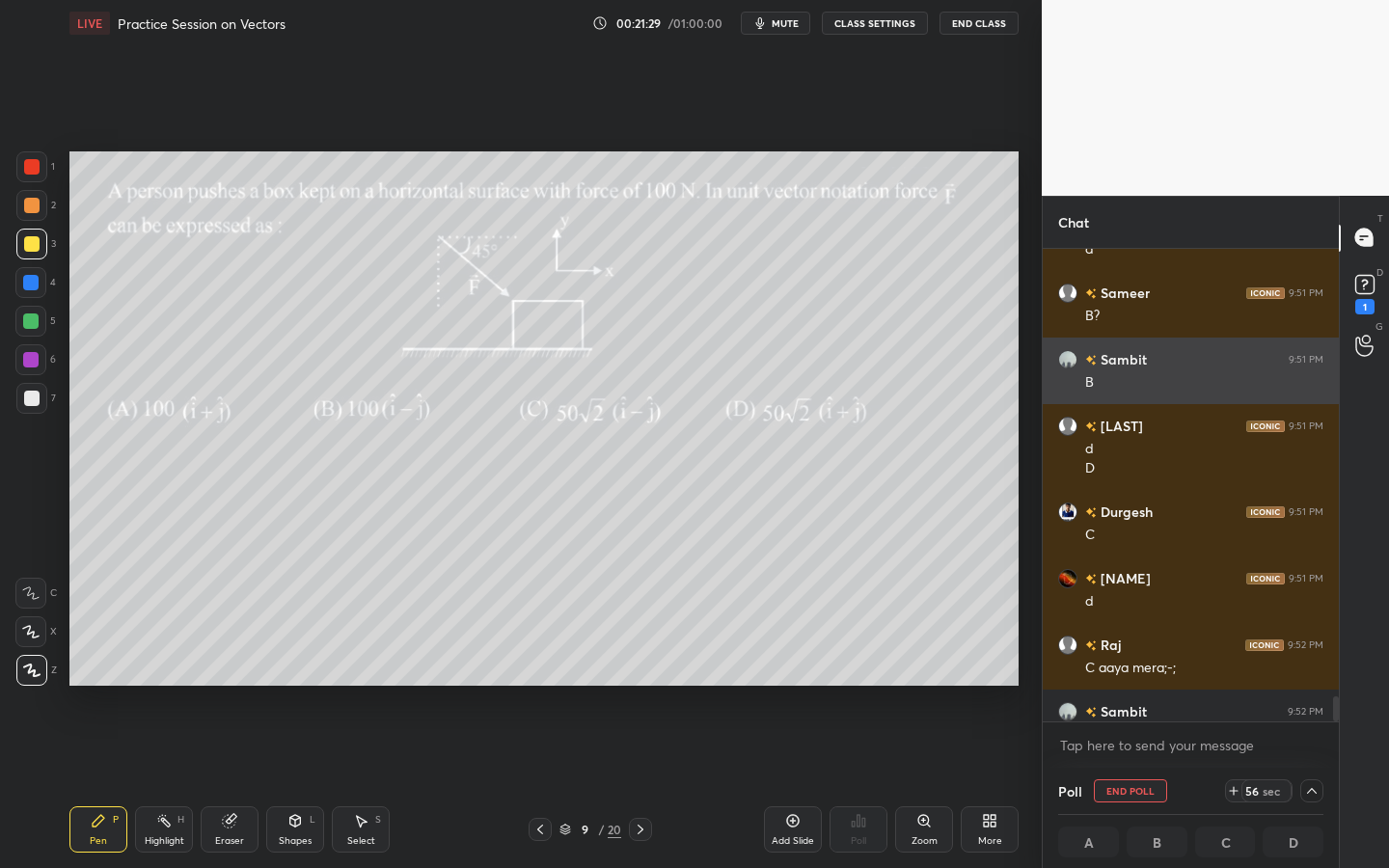 click on "B" at bounding box center (1204, 383) 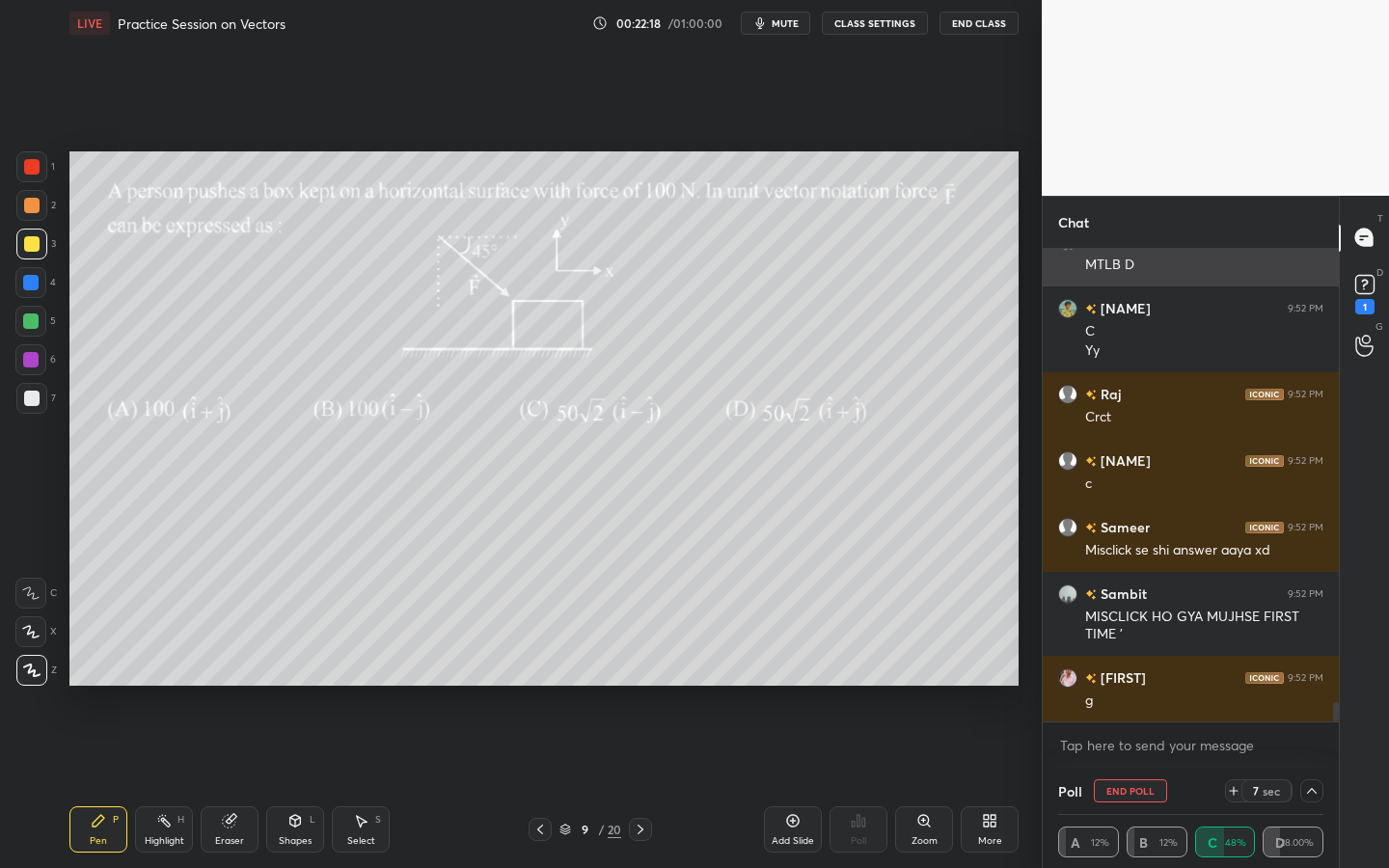 scroll, scrollTop: 10954, scrollLeft: 0, axis: vertical 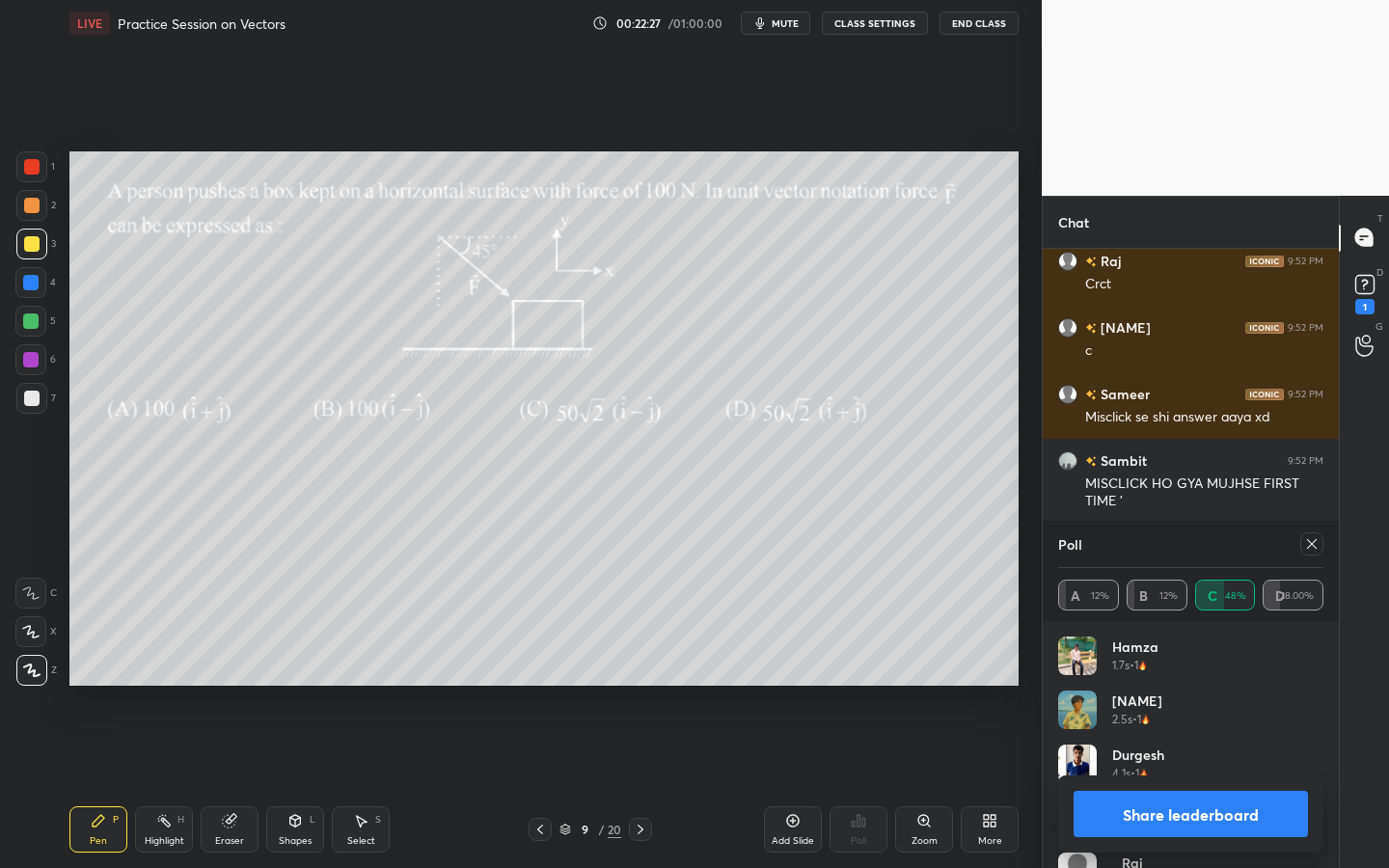 click on "Share leaderboard" at bounding box center [1190, 814] 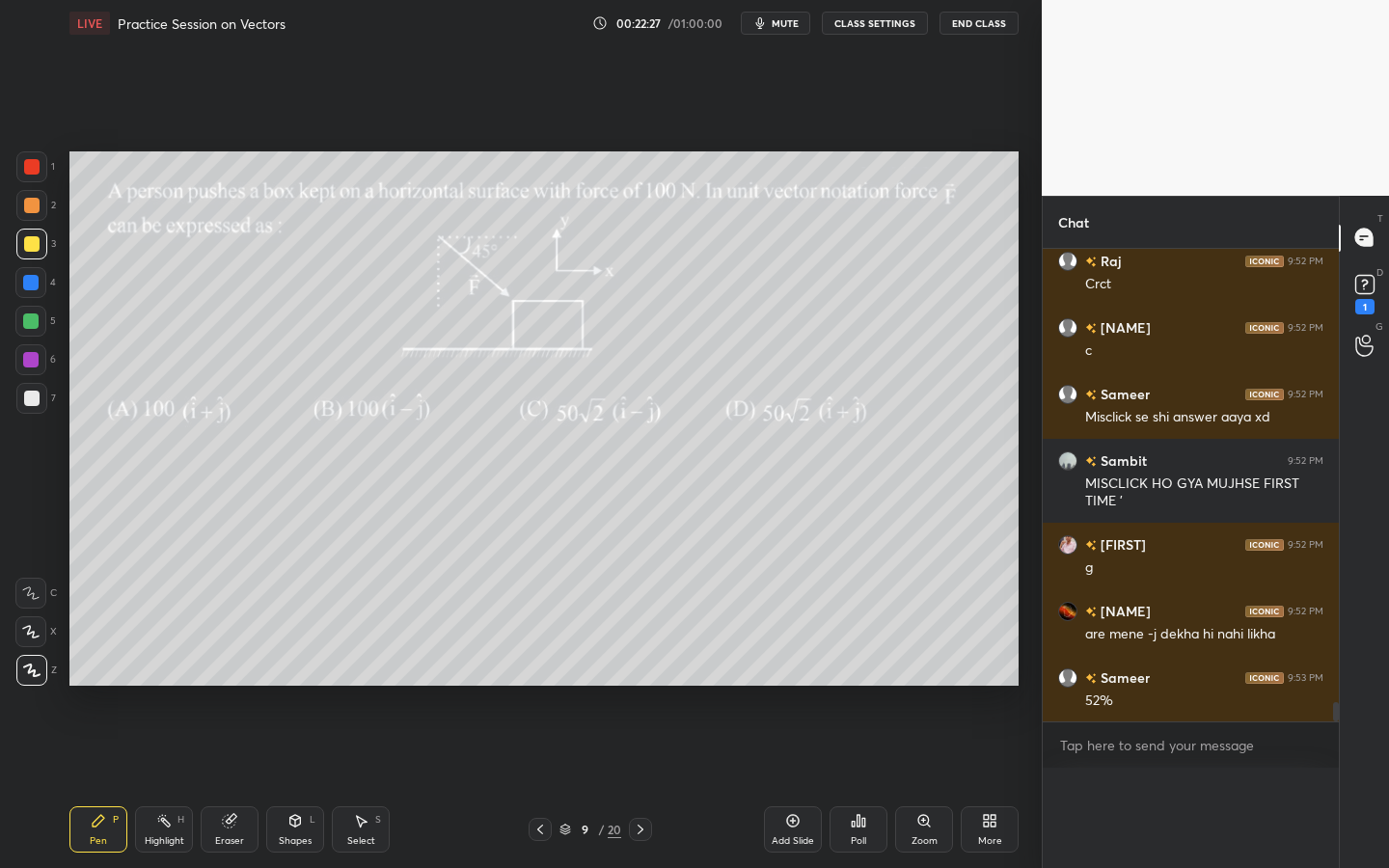 scroll, scrollTop: 0, scrollLeft: 0, axis: both 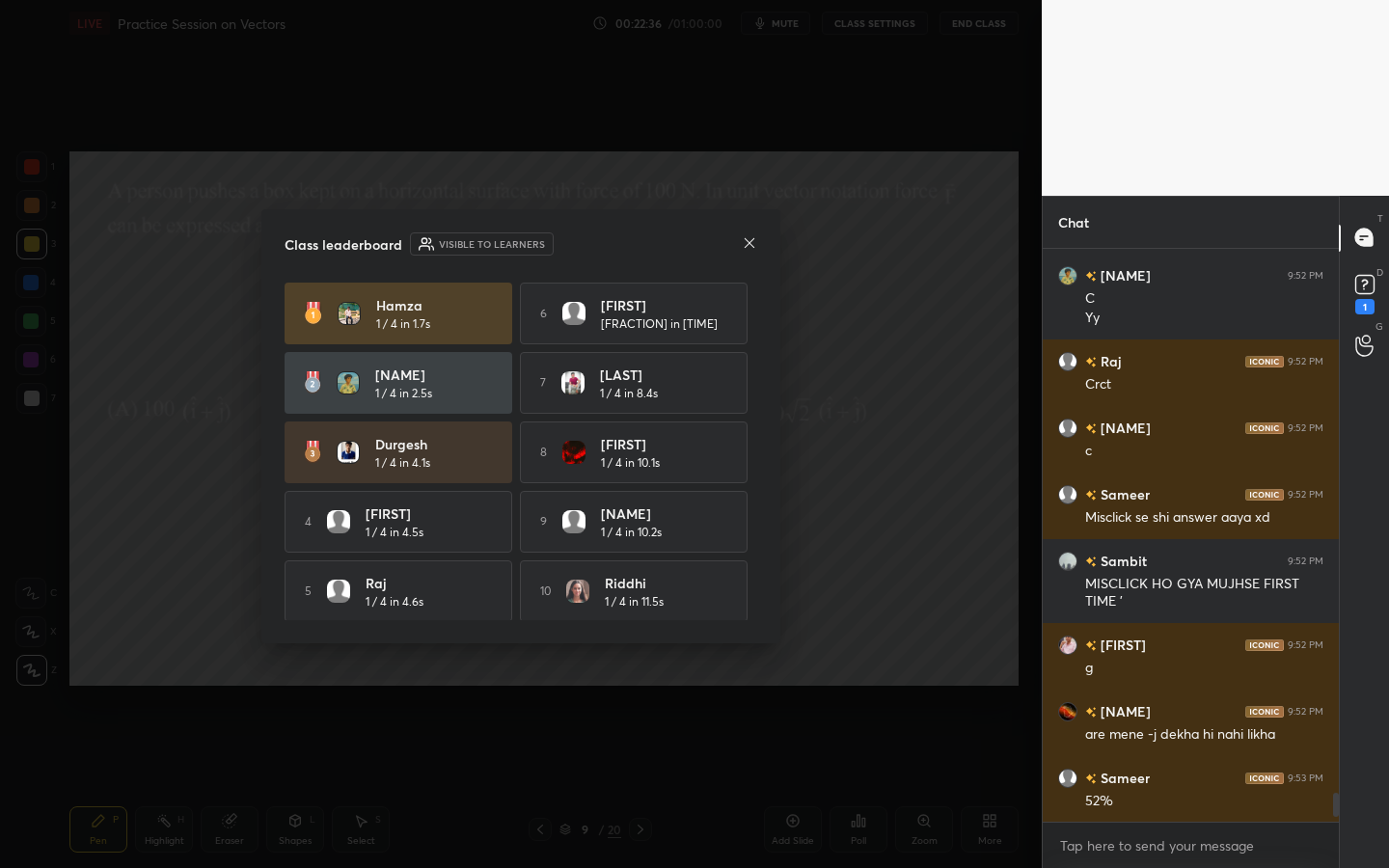 click 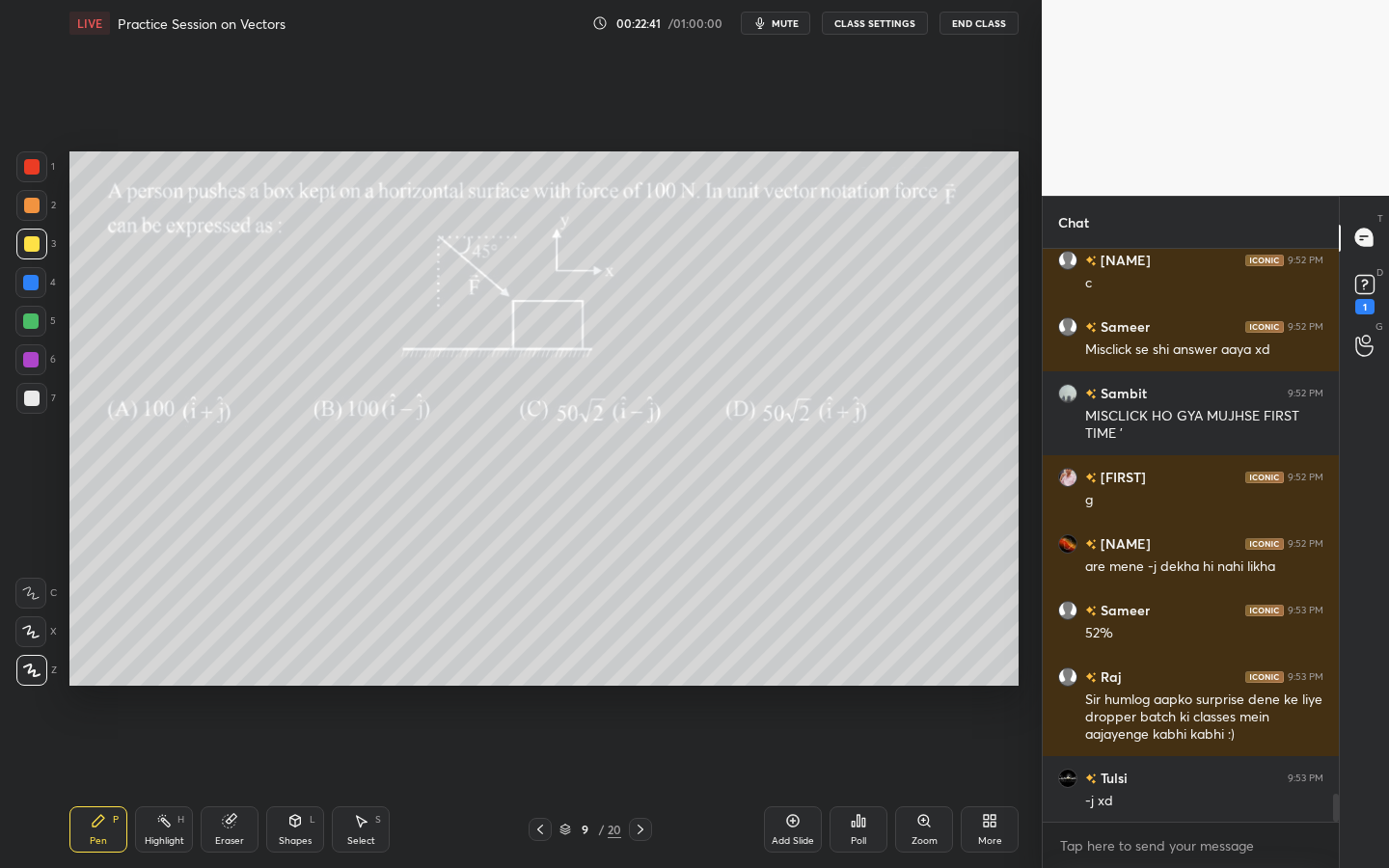 scroll, scrollTop: 11172, scrollLeft: 0, axis: vertical 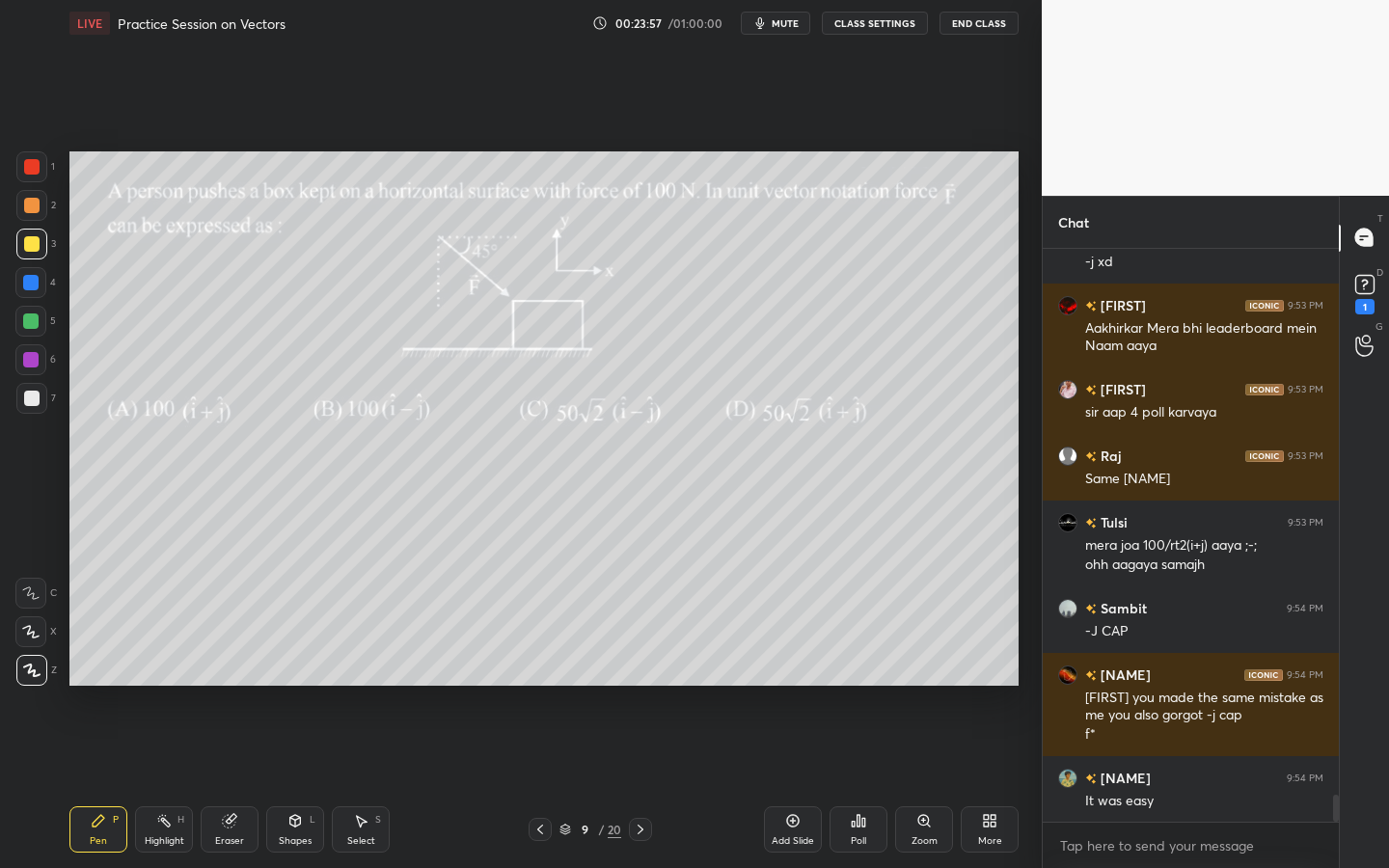 click 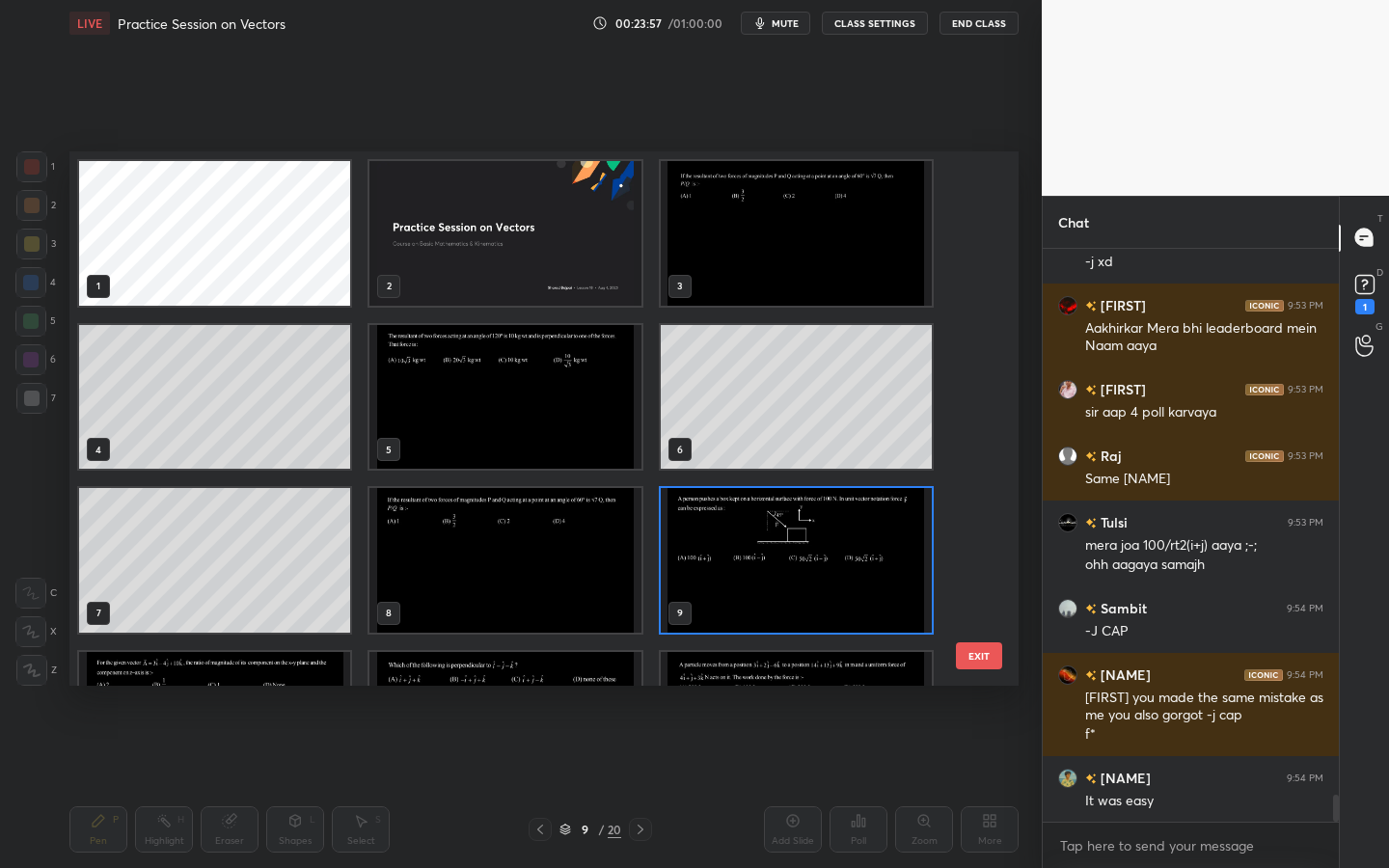 scroll, scrollTop: 7, scrollLeft: 11, axis: both 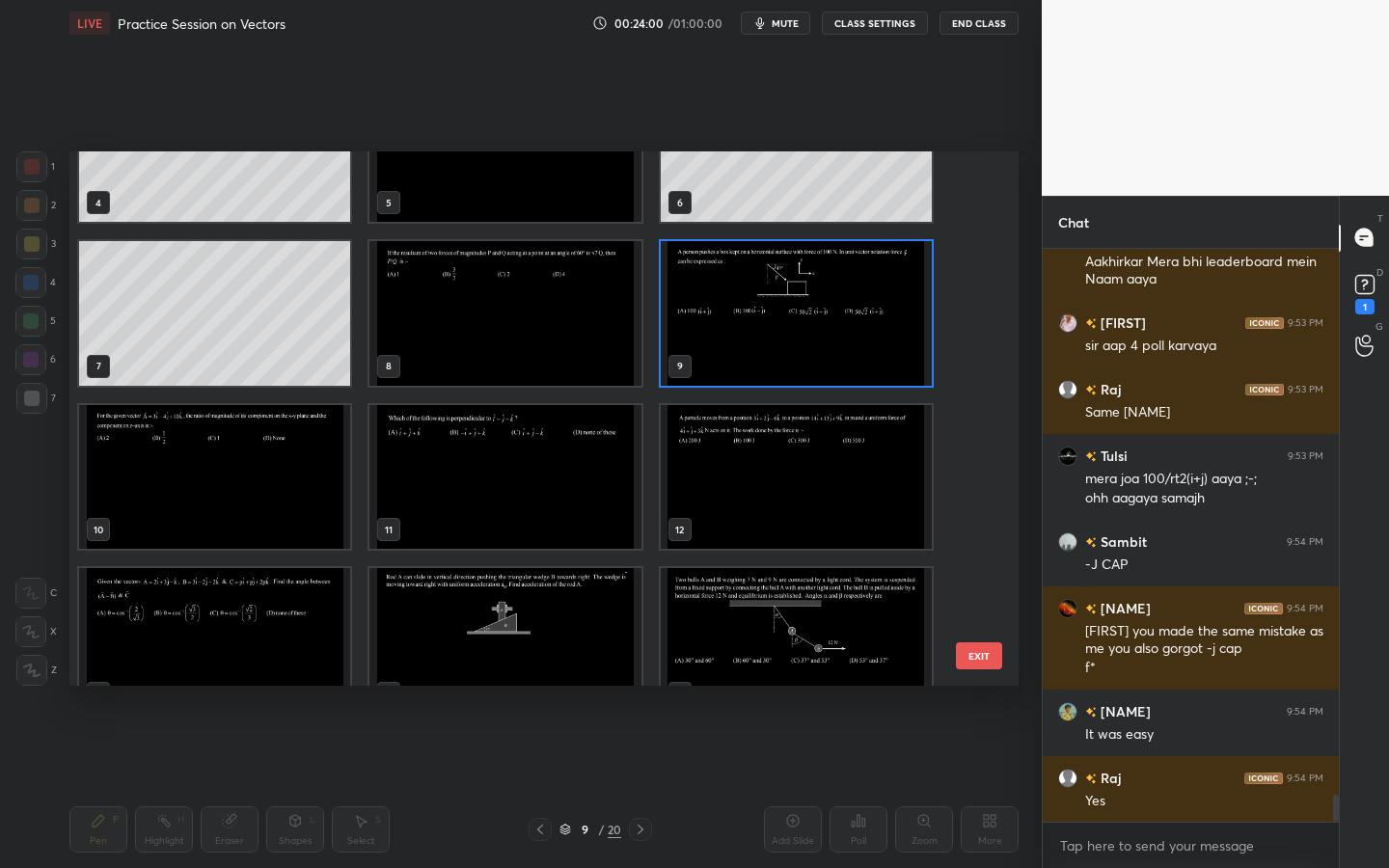 click at bounding box center (796, 313) 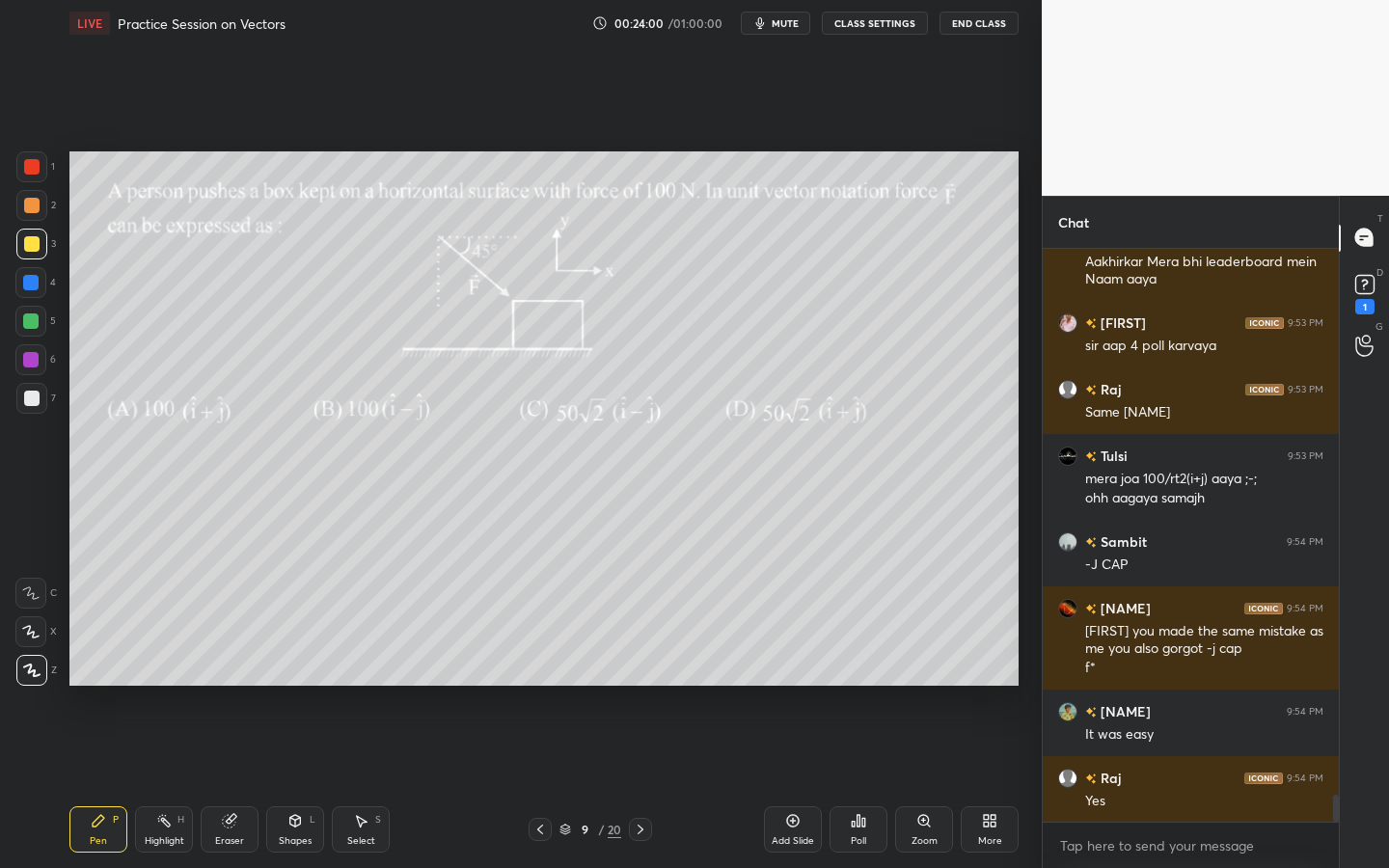 click at bounding box center (796, 313) 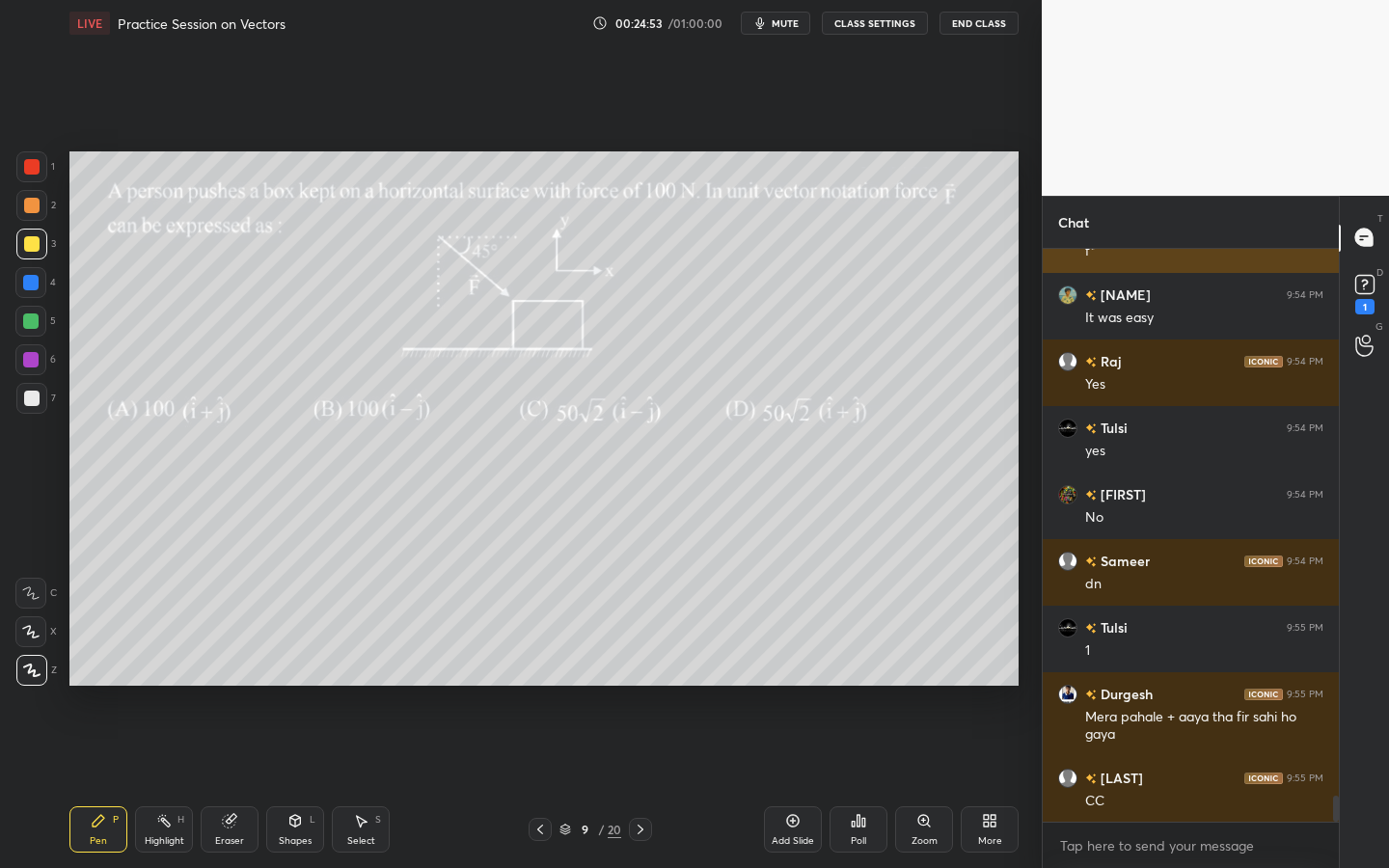 scroll, scrollTop: 12177, scrollLeft: 0, axis: vertical 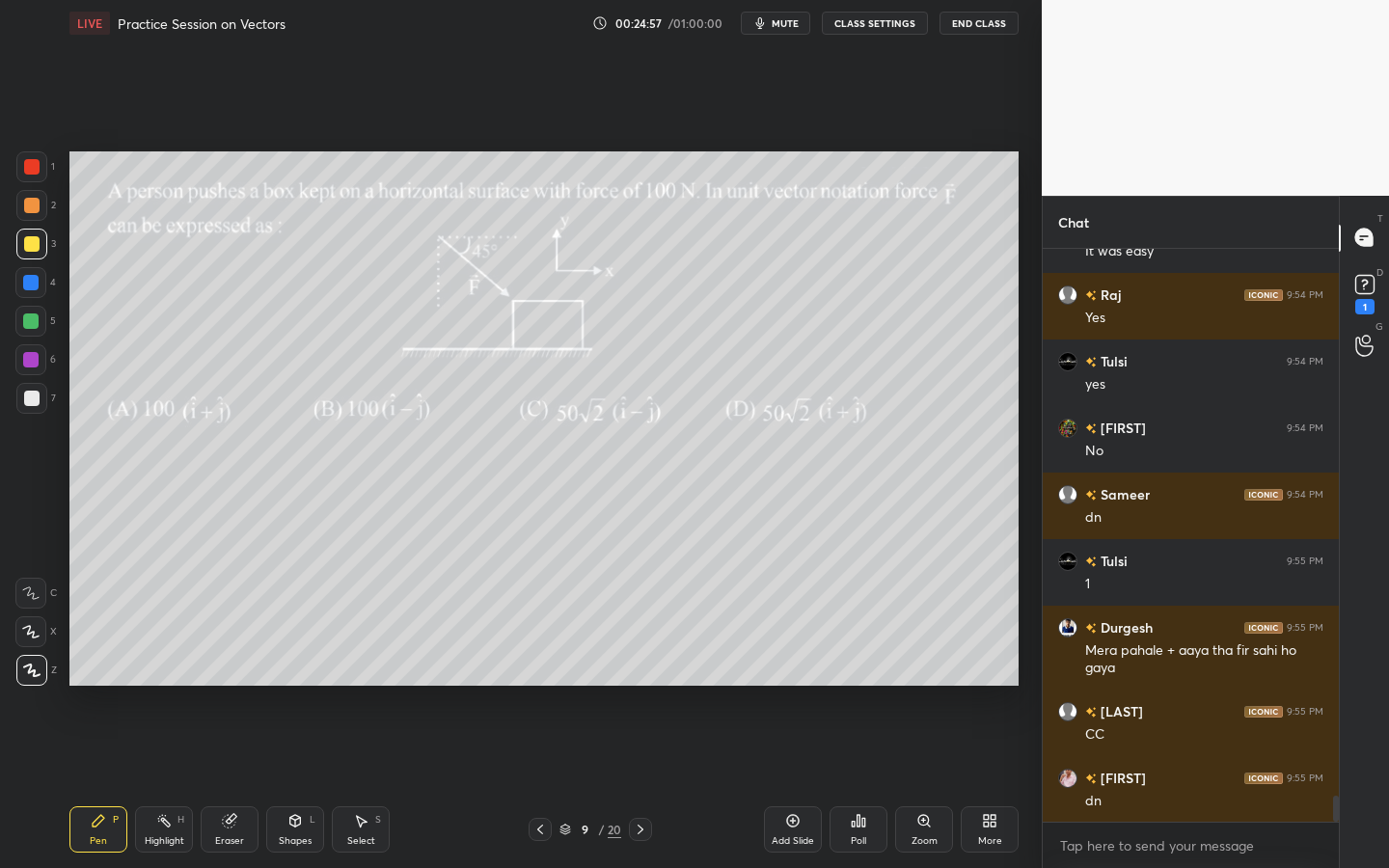 click 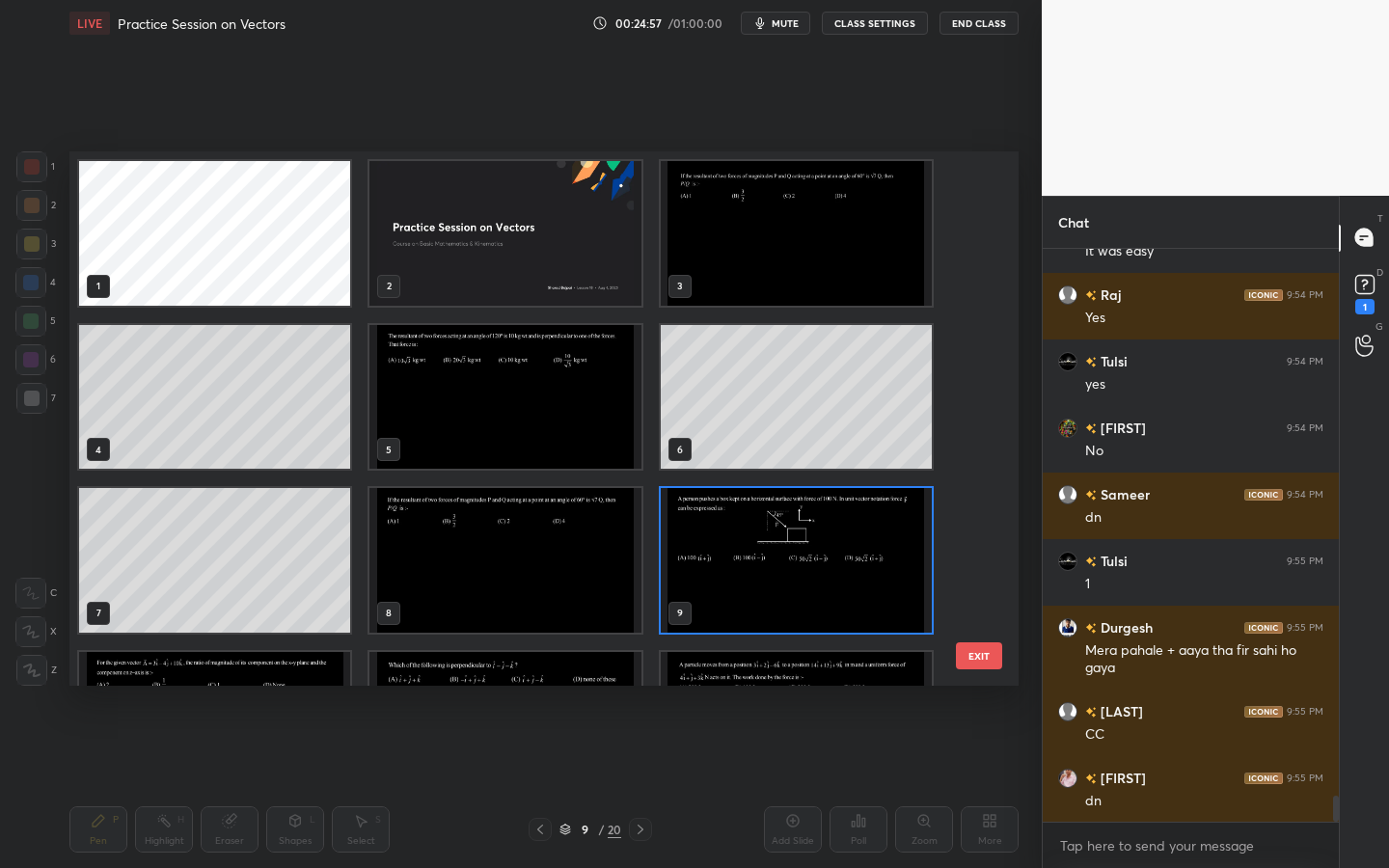 scroll, scrollTop: 7, scrollLeft: 11, axis: both 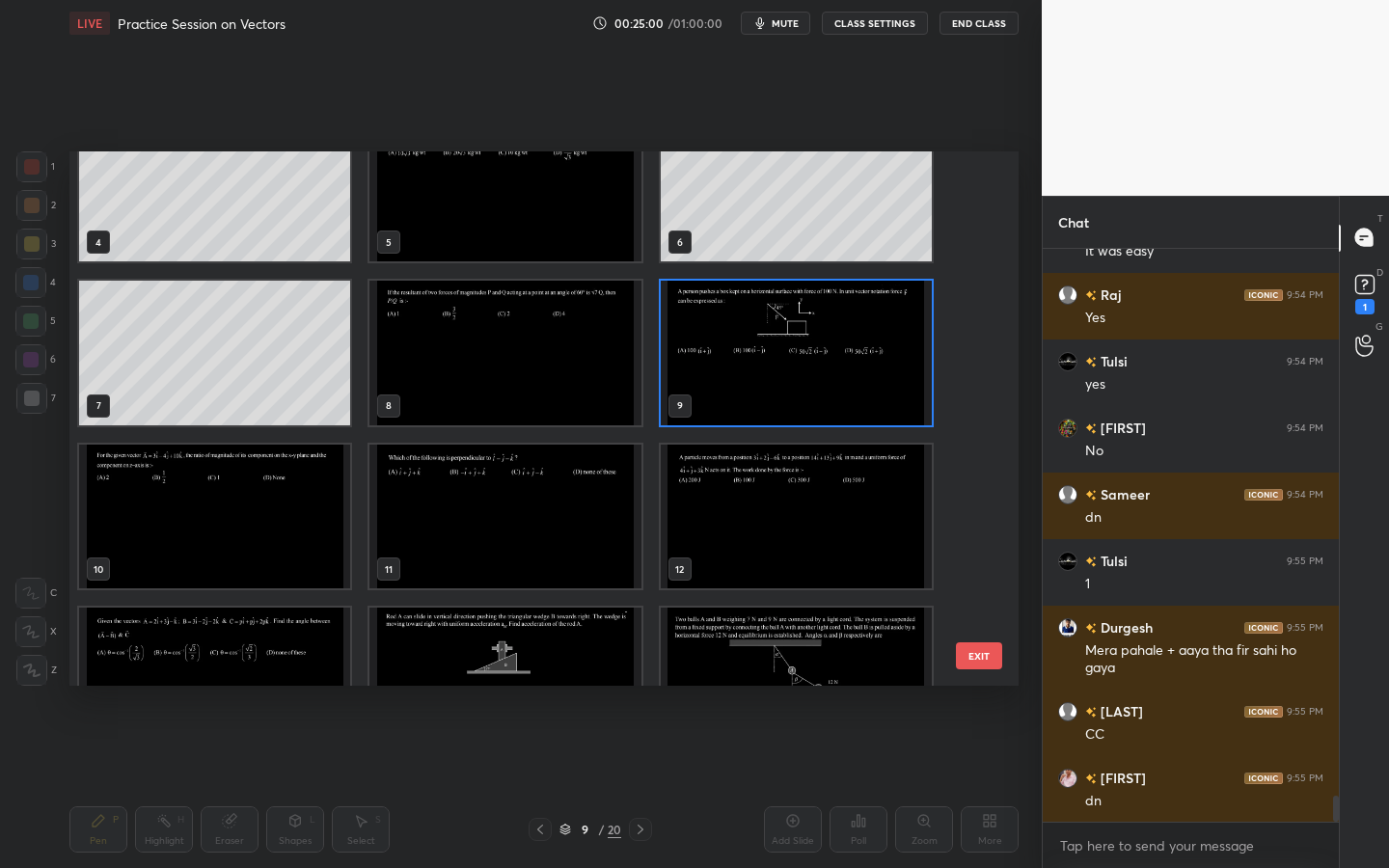 click at bounding box center (214, 517) 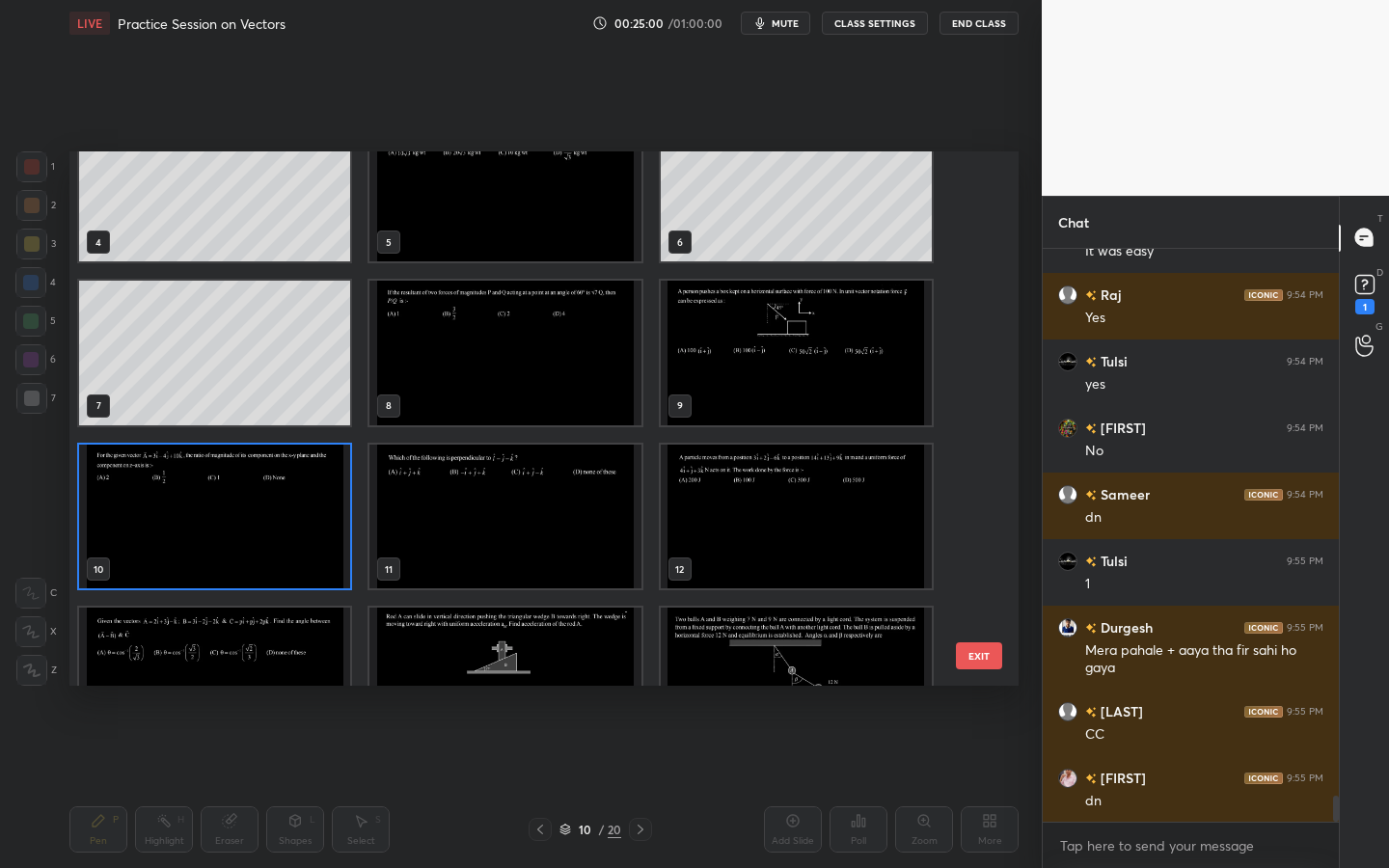 click at bounding box center [214, 517] 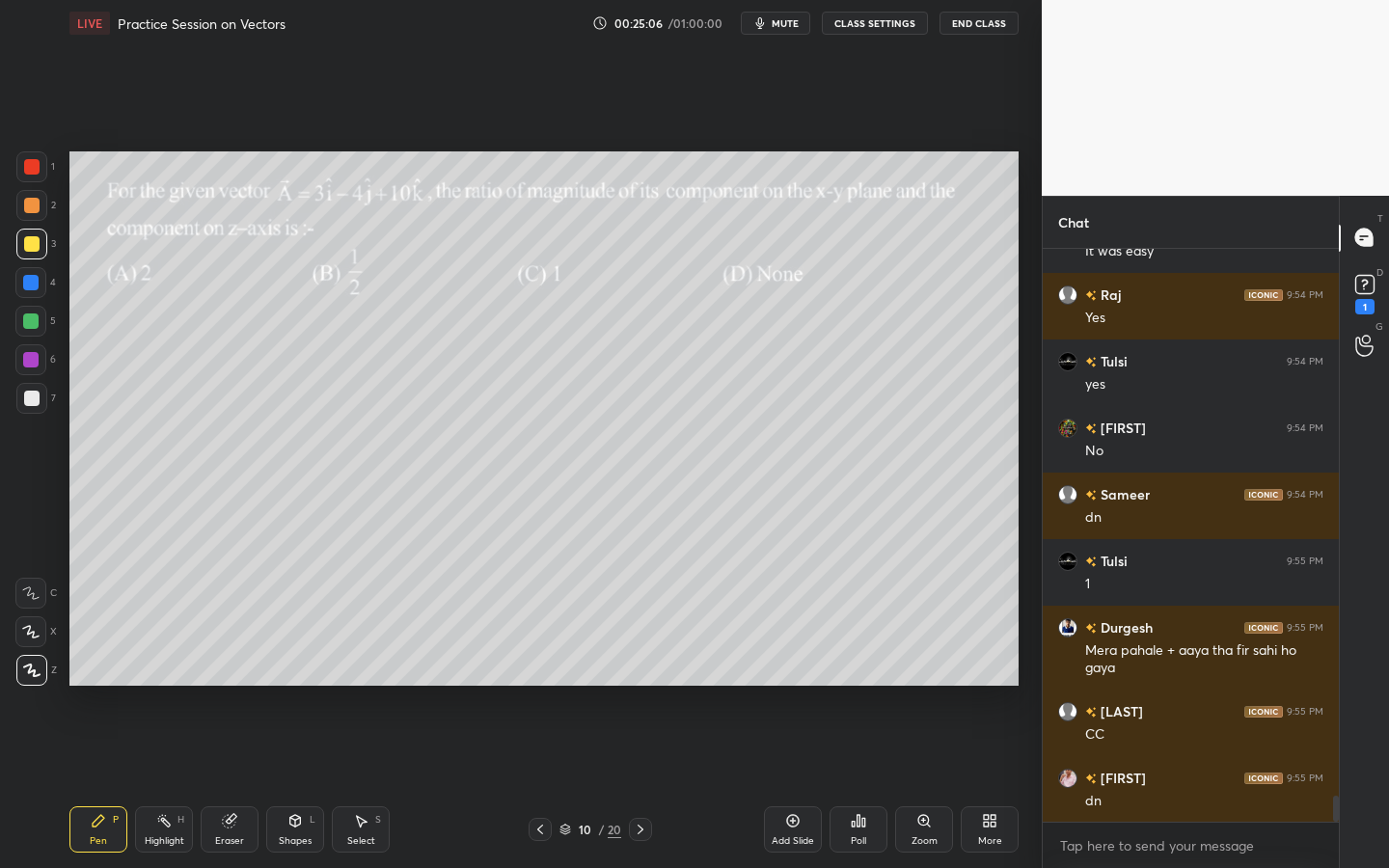 click on "Poll" at bounding box center (858, 829) 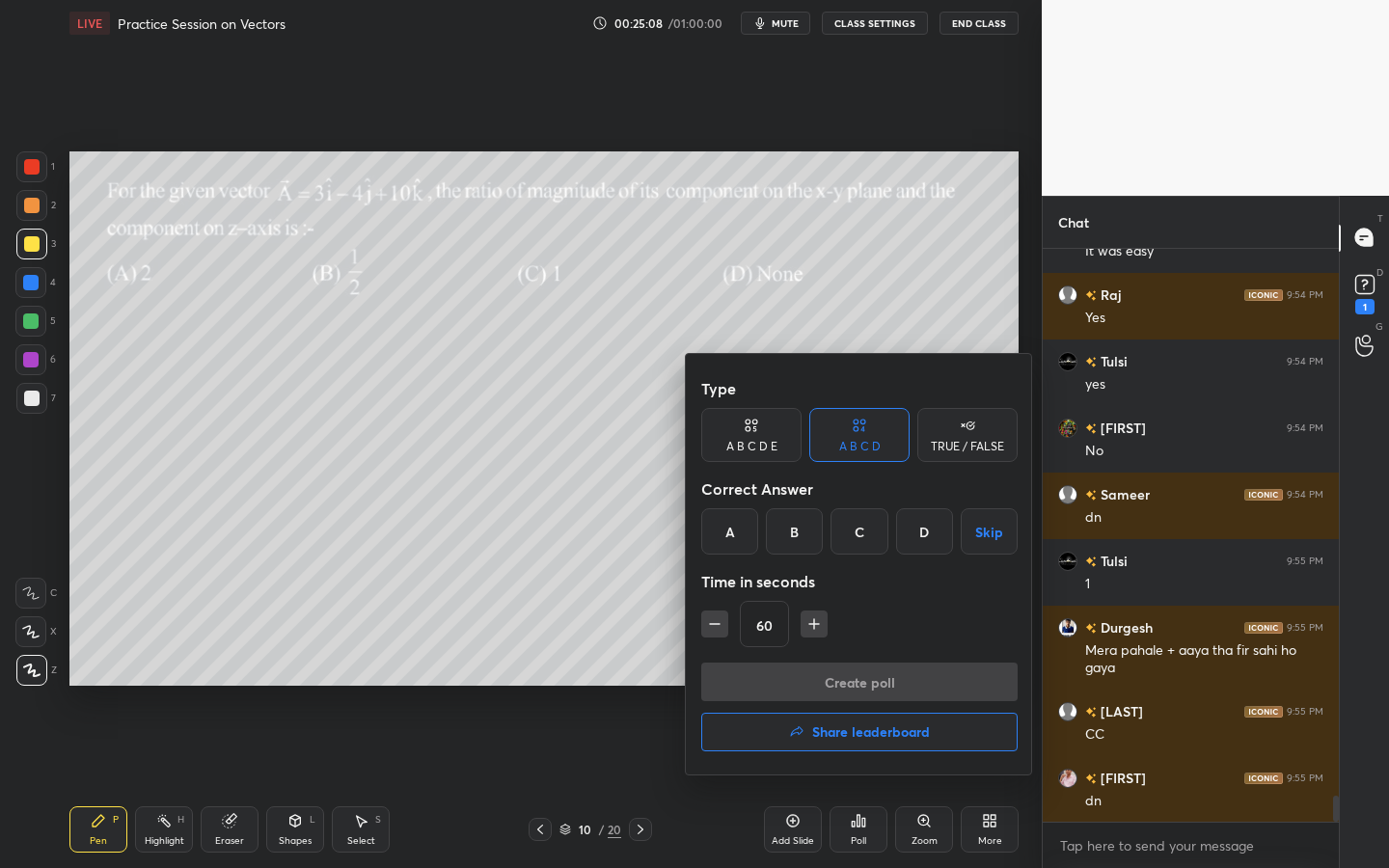 click on "Skip" at bounding box center [989, 531] 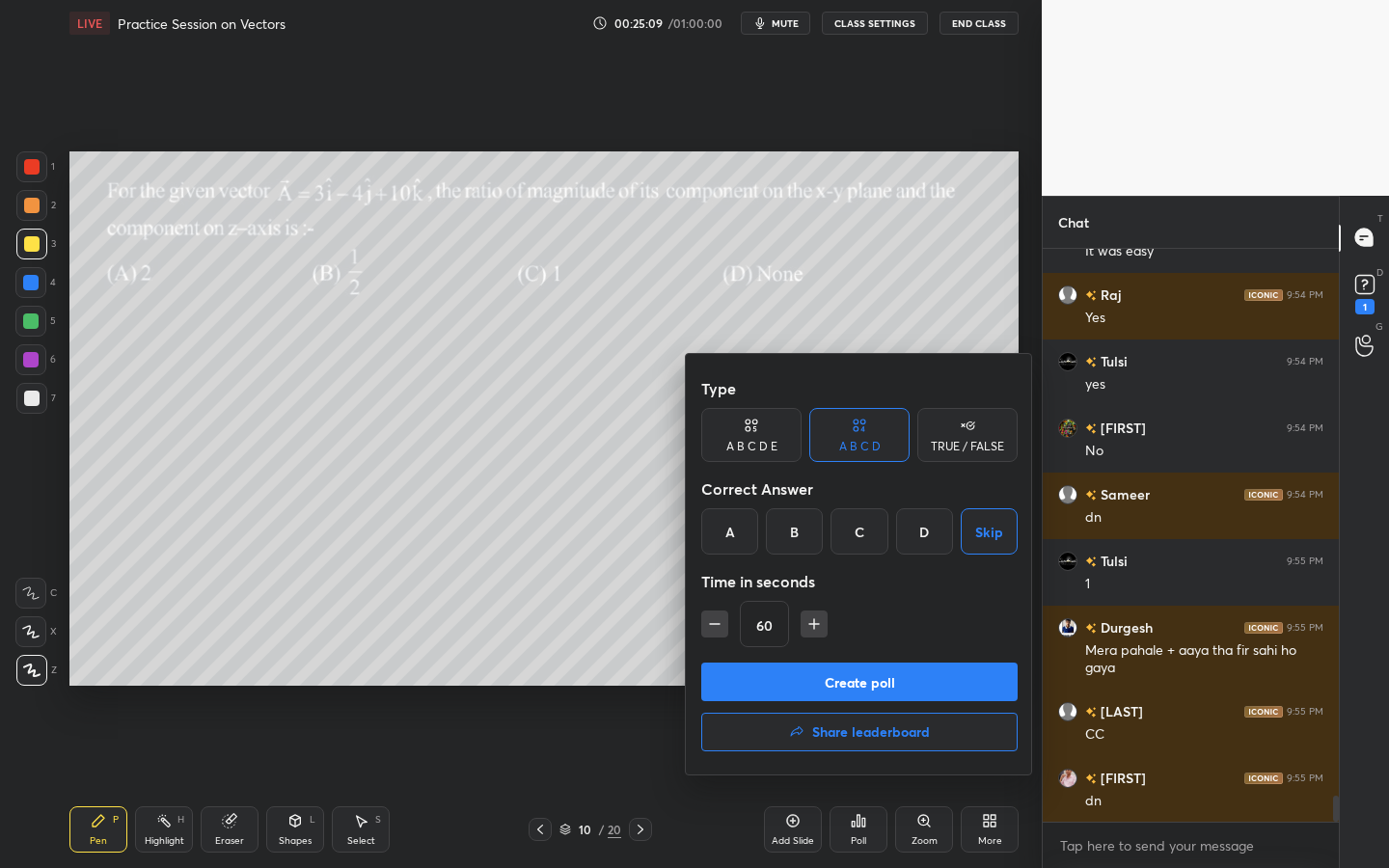 click 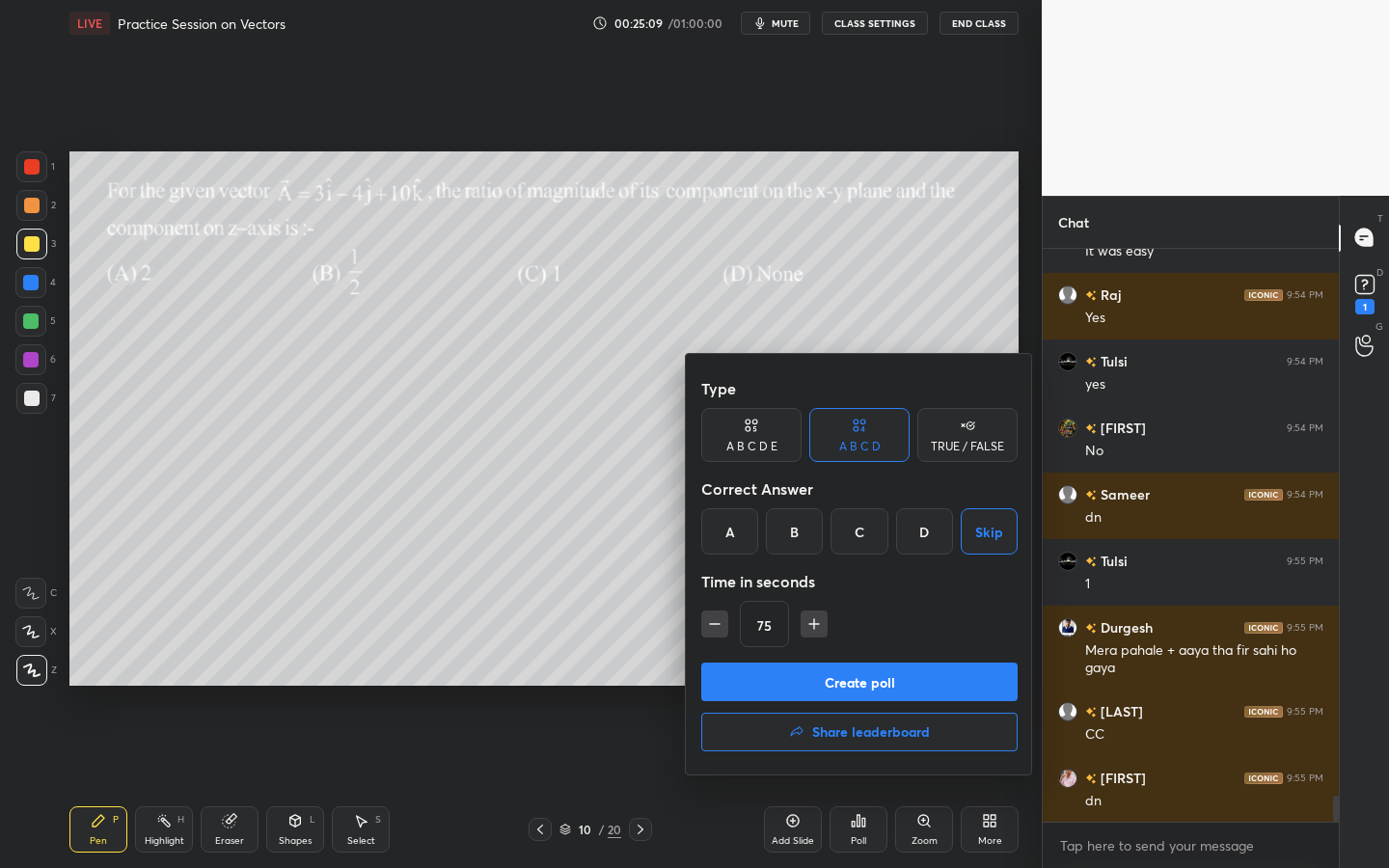 click 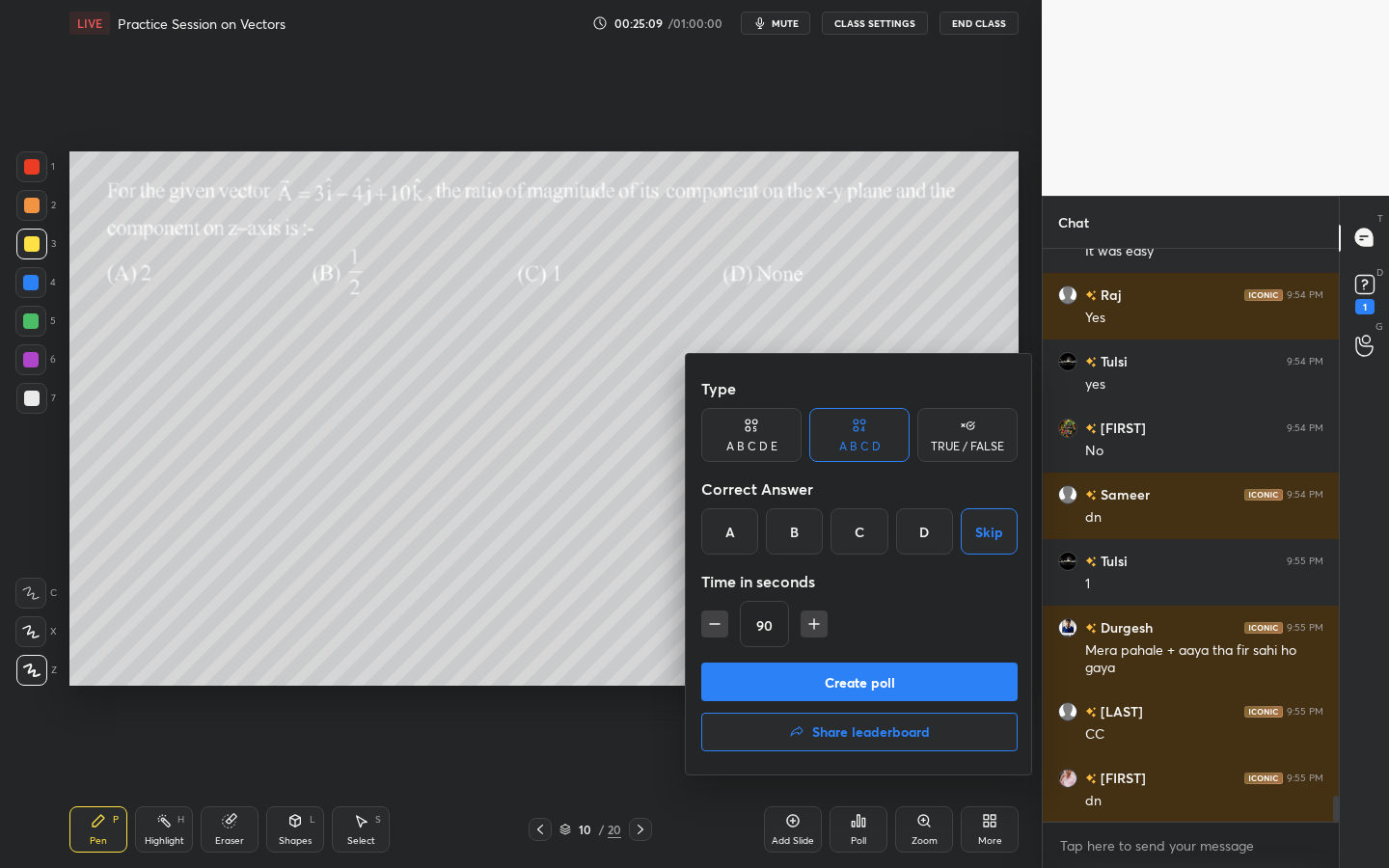 click 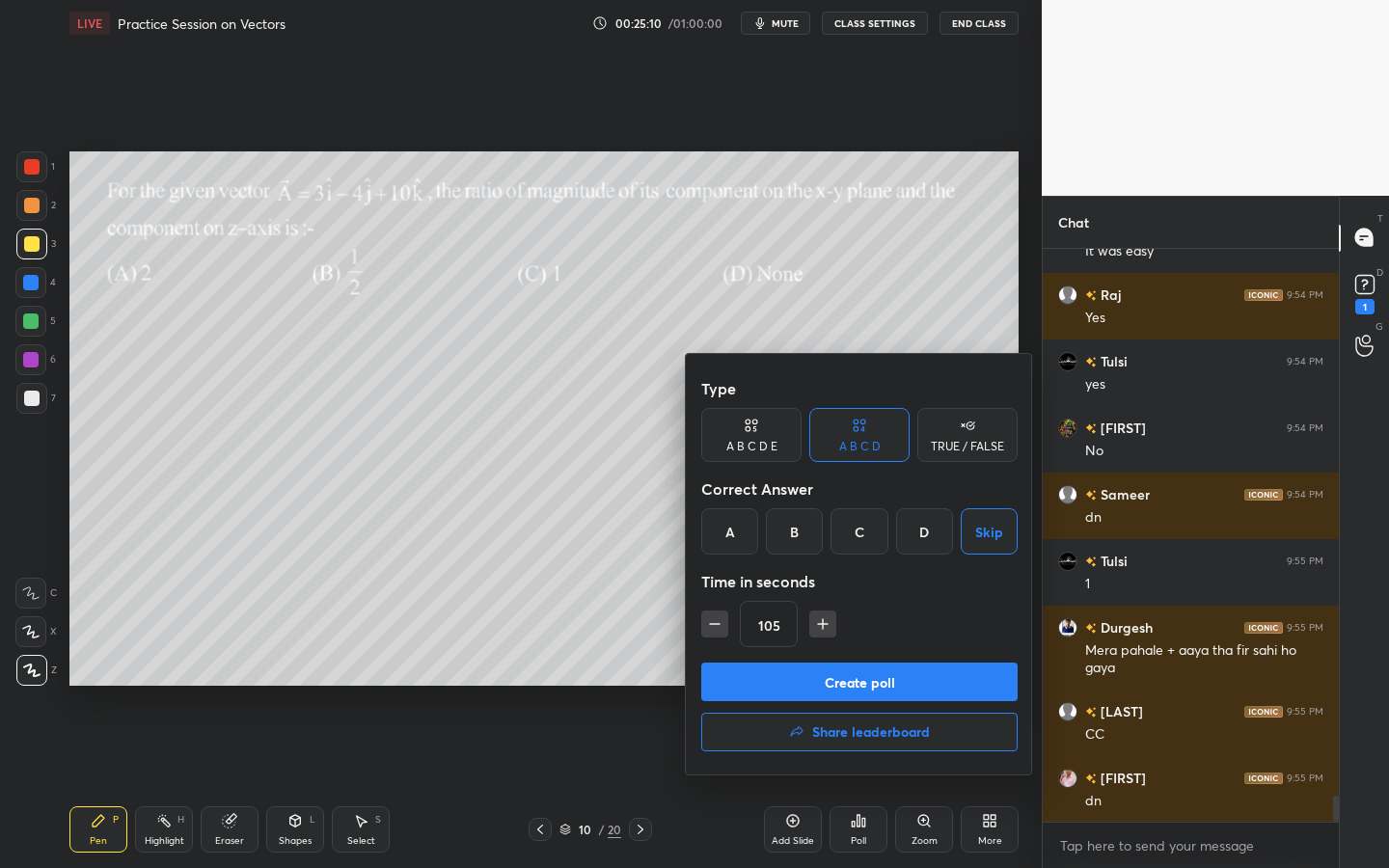 click at bounding box center (823, 624) 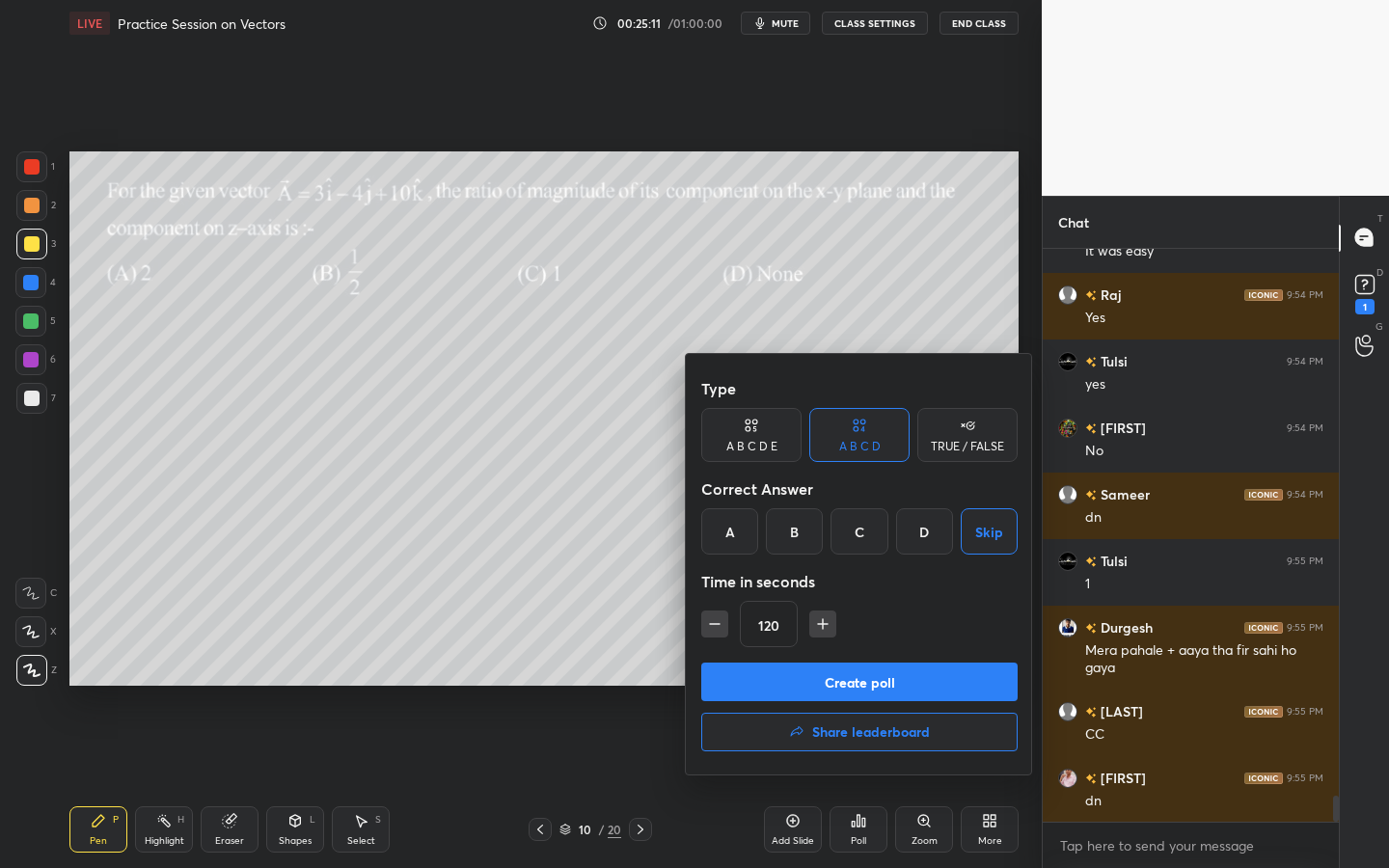 click on "Create poll" at bounding box center [859, 682] 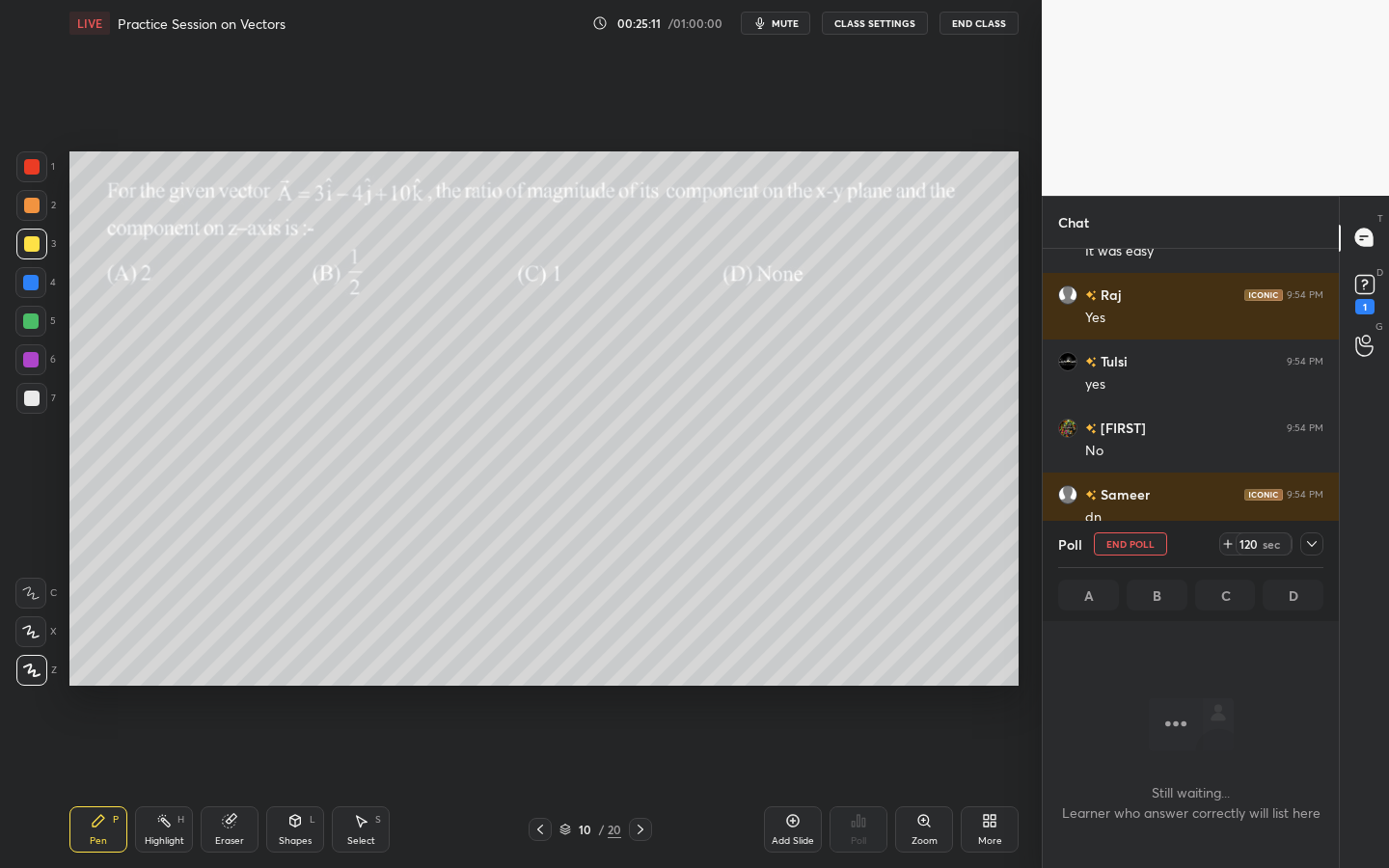 scroll, scrollTop: 467, scrollLeft: 290, axis: both 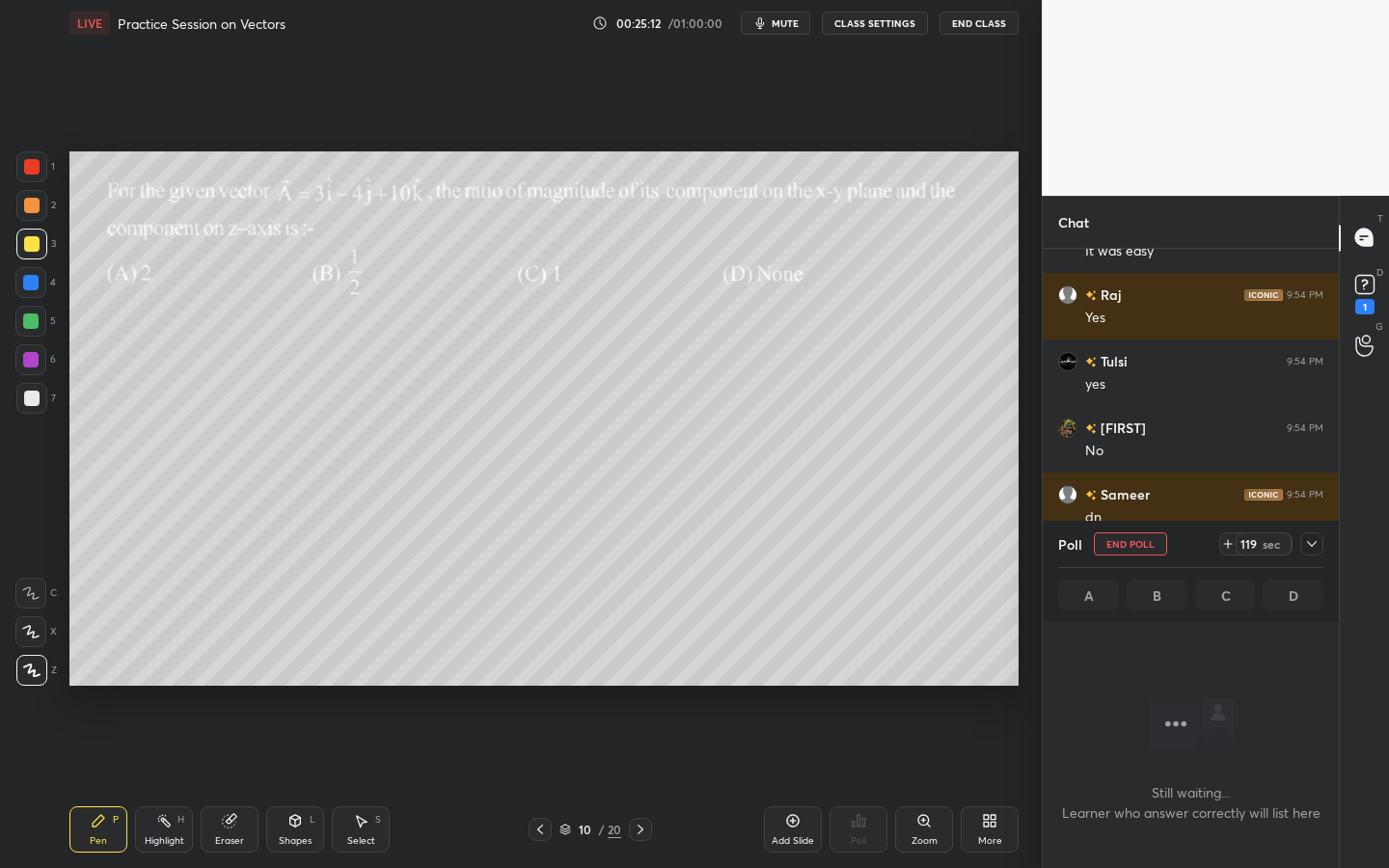 click 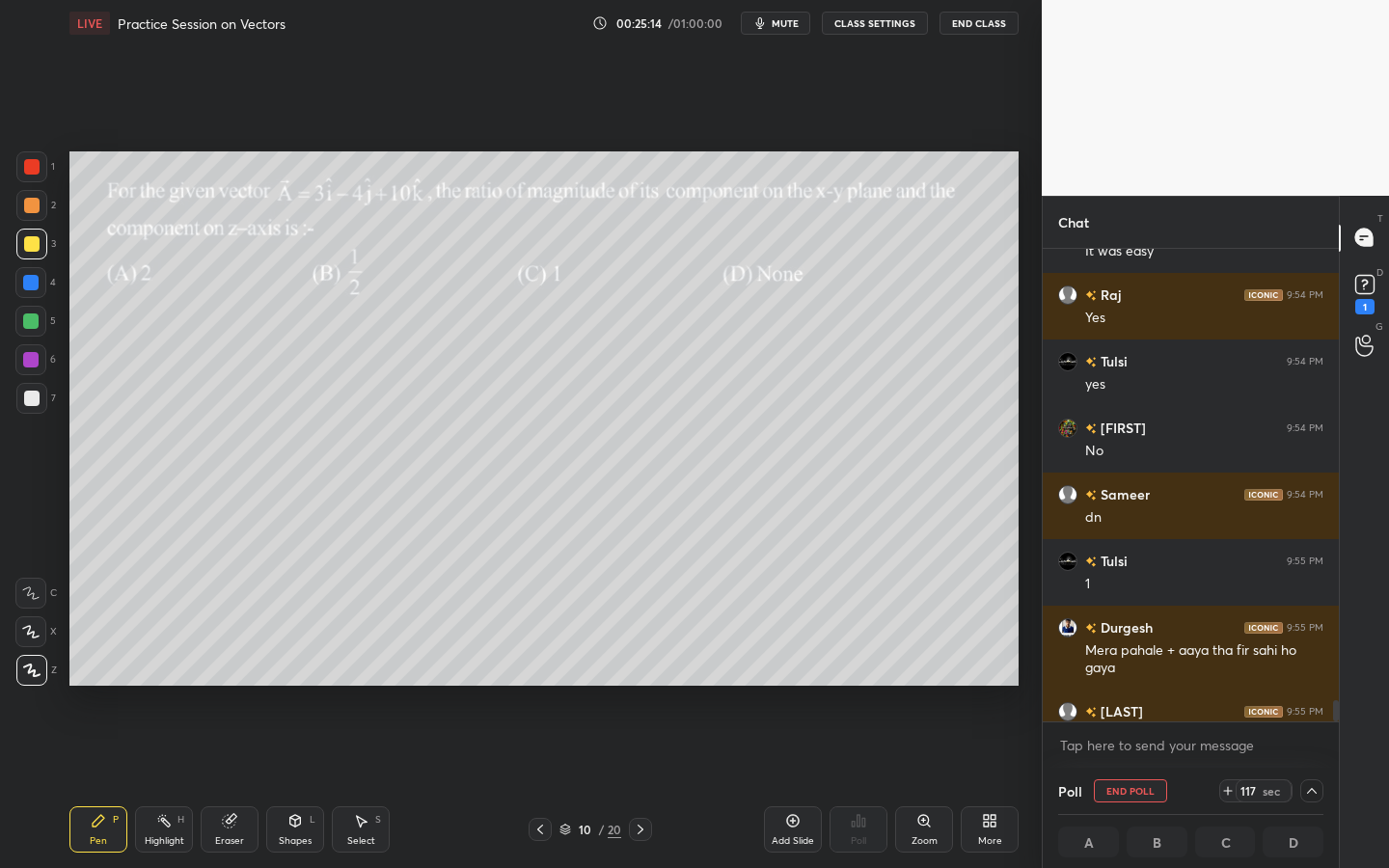 scroll, scrollTop: 12277, scrollLeft: 0, axis: vertical 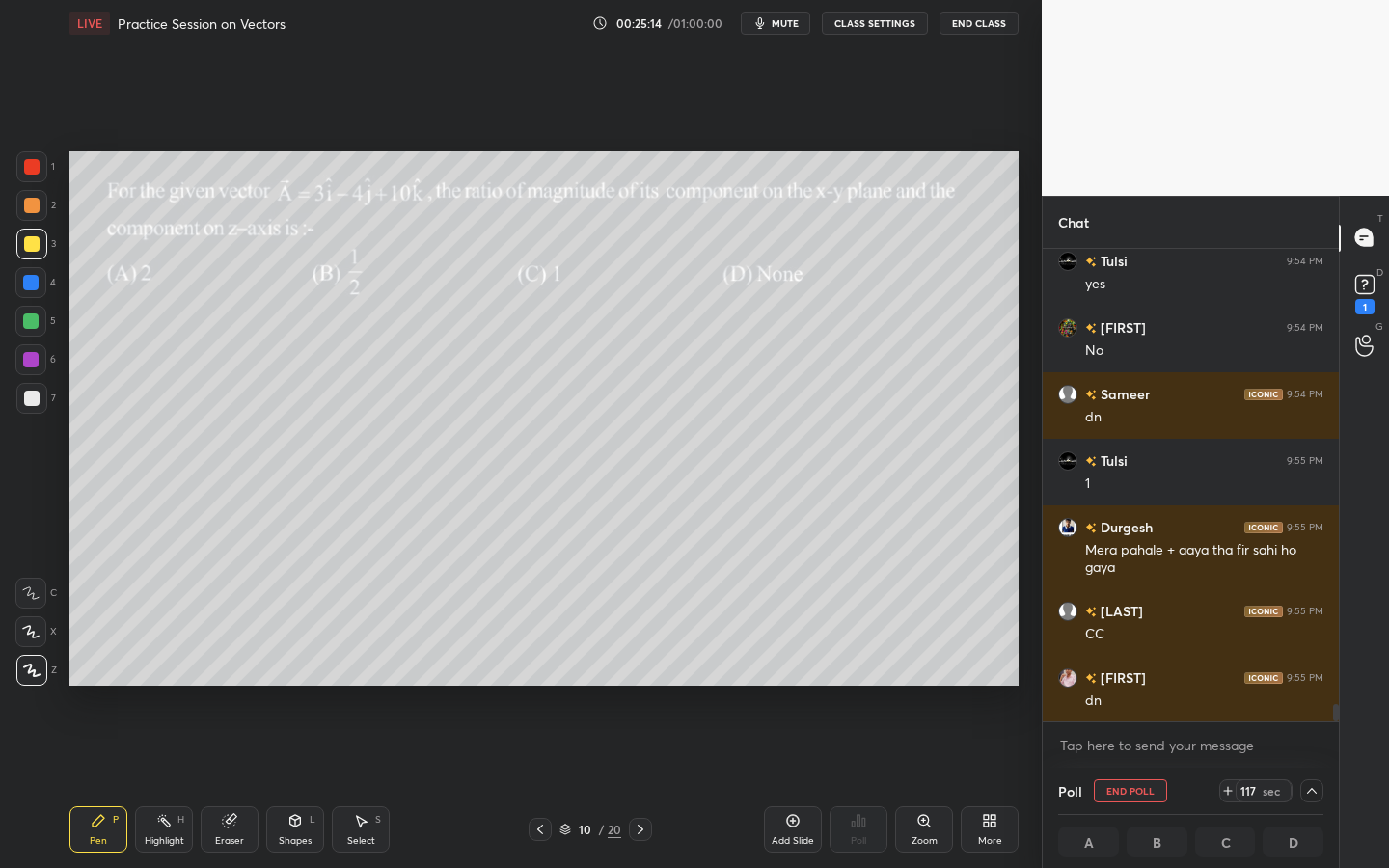 drag, startPoint x: 1335, startPoint y: 711, endPoint x: 1338, endPoint y: 731, distance: 20.223748 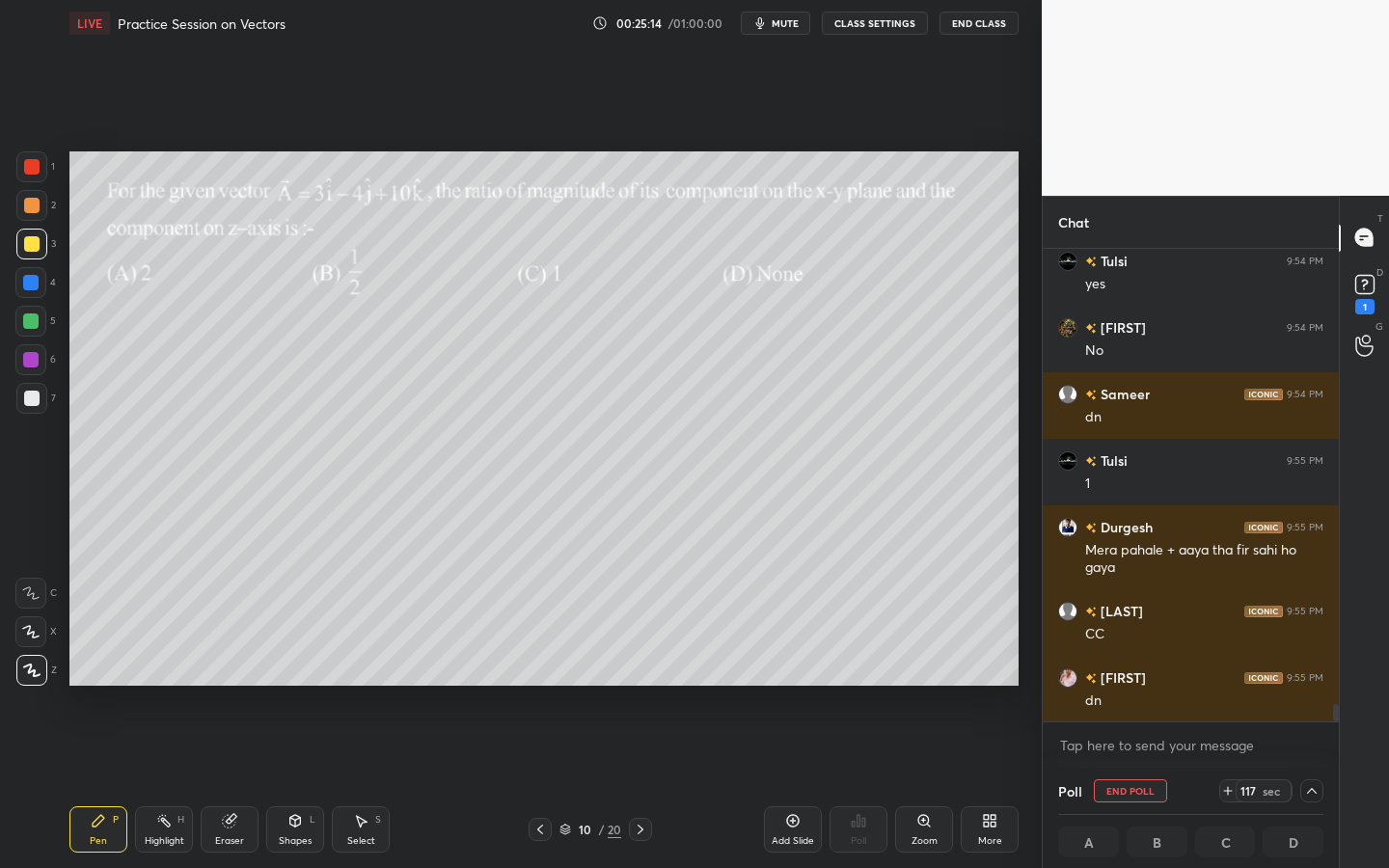 click on "Chat Raj 9:54 PM Yes Tulsi 9:54 PM yes Arushi 9:54 PM No Sameer 9:54 PM dn Tulsi 9:55 PM 1 Durgesh 9:55 PM Mera pahale + aaya tha fir sahi ho gaya SATWIK 9:55 PM CC Danish 9:55 PM dn JUMP TO LATEST Enable hand raising Enable raise hand to speak to learners. Once enabled, chat will be turned off temporarily. Enable x   Raj Asked a doubt 1 The position x of a particle w.r.t. time t along x-axis is given by x = 9t ^ 2 - t ^ 3 where x is in metre ar second. Find
(a) Maximum speed along +x direction
Sir main aise bol ri Pick this doubt NEW DOUBTS ASKED No one has raised a hand yet Can't raise hand Looks like educator just invited you to speak. Please wait before you can raise your hand again. Got it Poll End Poll 117  sec A B C D Still waiting...
Learner who answer correctly will list here T Messages (T) D Doubts (D) 1 G Raise Hand (G)" at bounding box center [1215, 532] 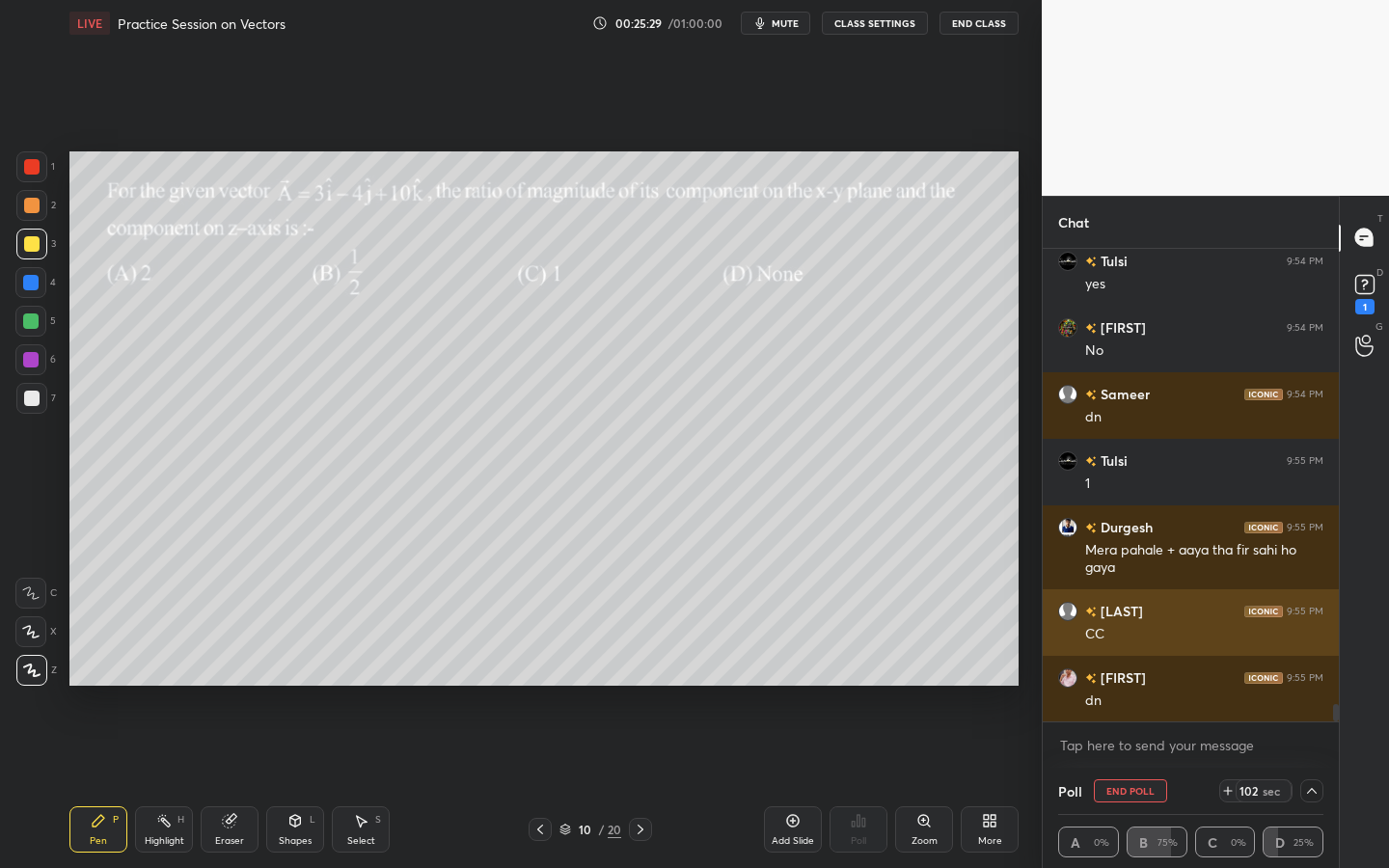 scroll, scrollTop: 12344, scrollLeft: 0, axis: vertical 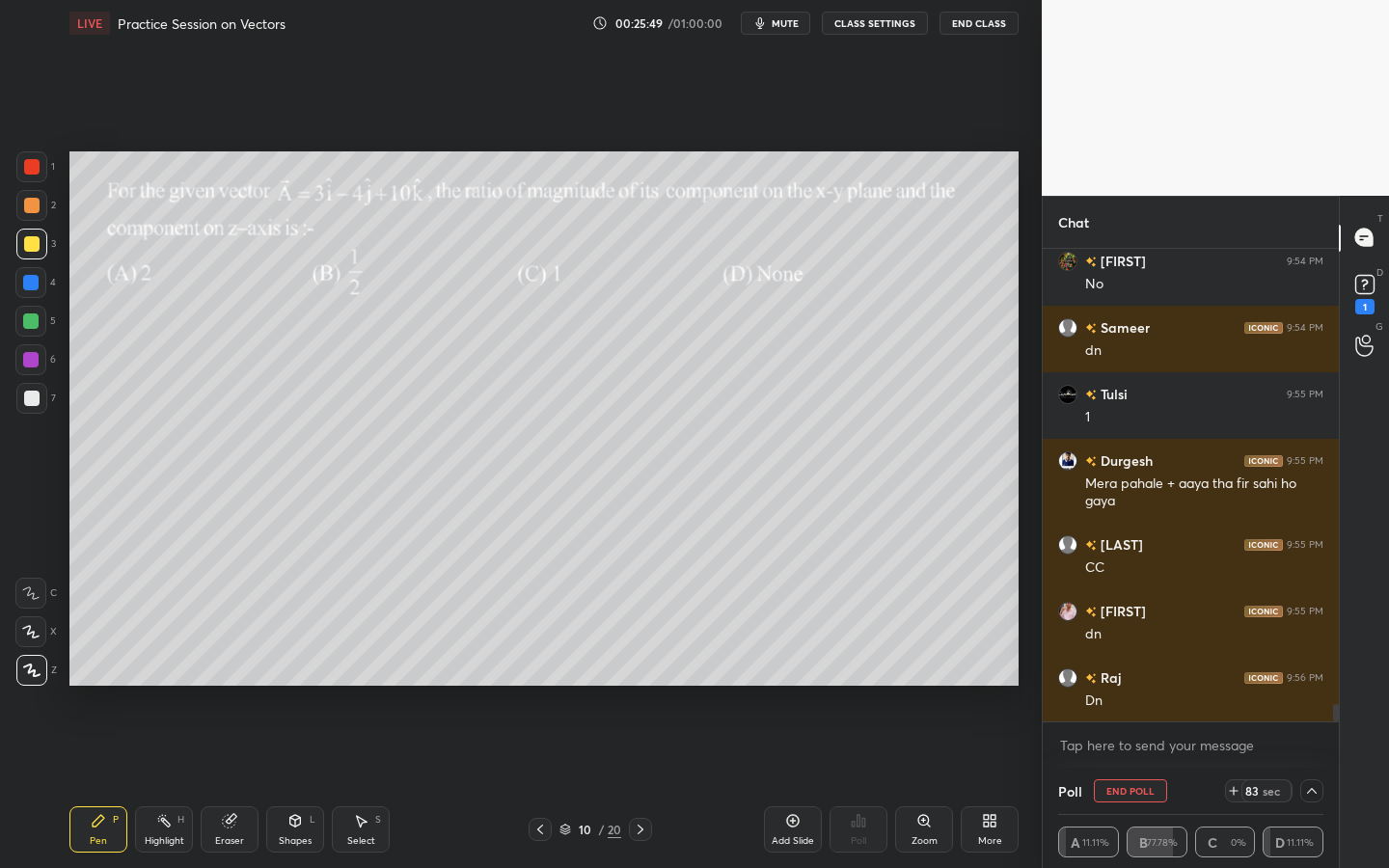 click on "End Poll" at bounding box center [1130, 791] 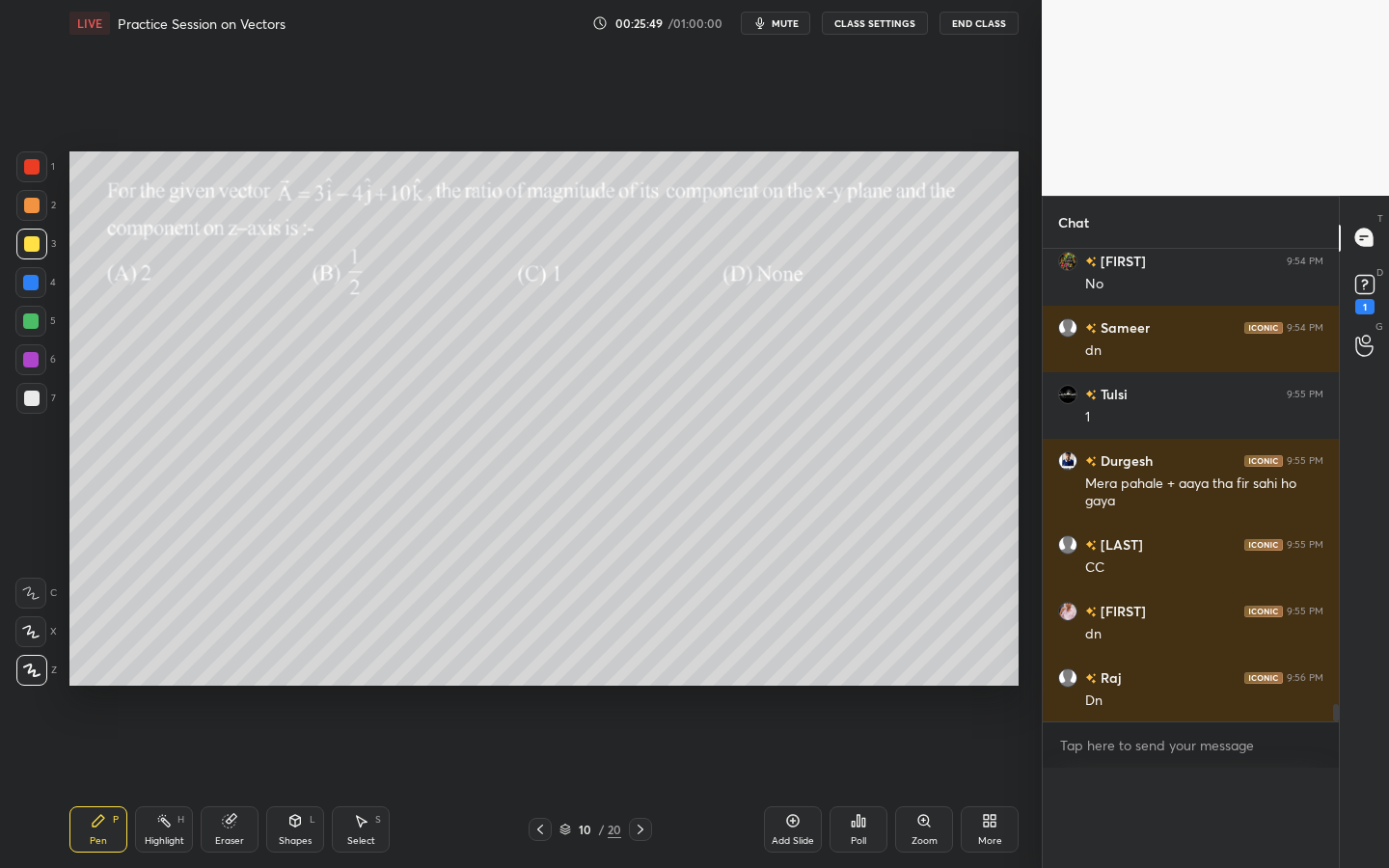 scroll, scrollTop: 7, scrollLeft: 7, axis: both 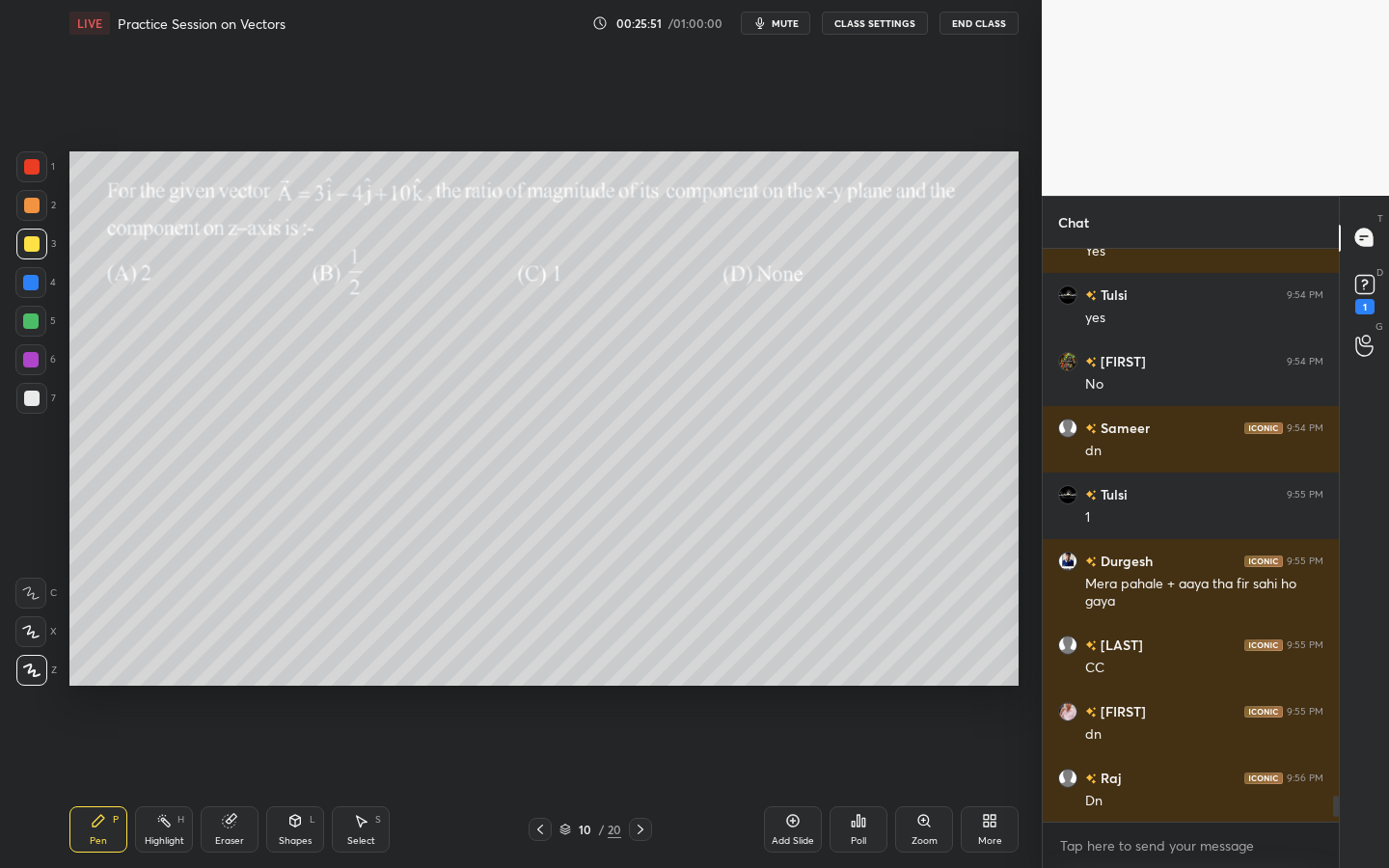 click on "Poll" at bounding box center (858, 829) 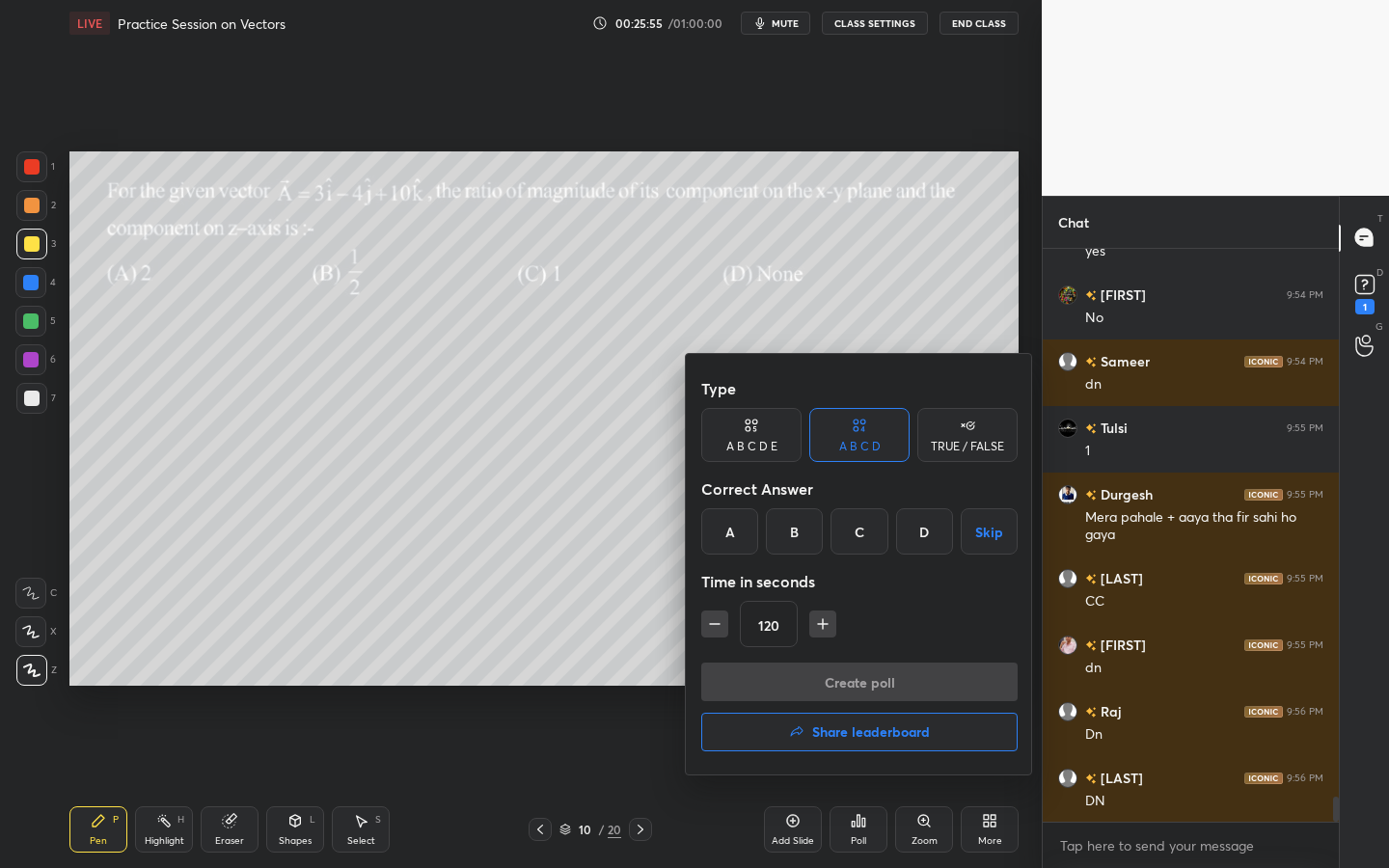 click on "B" at bounding box center [794, 531] 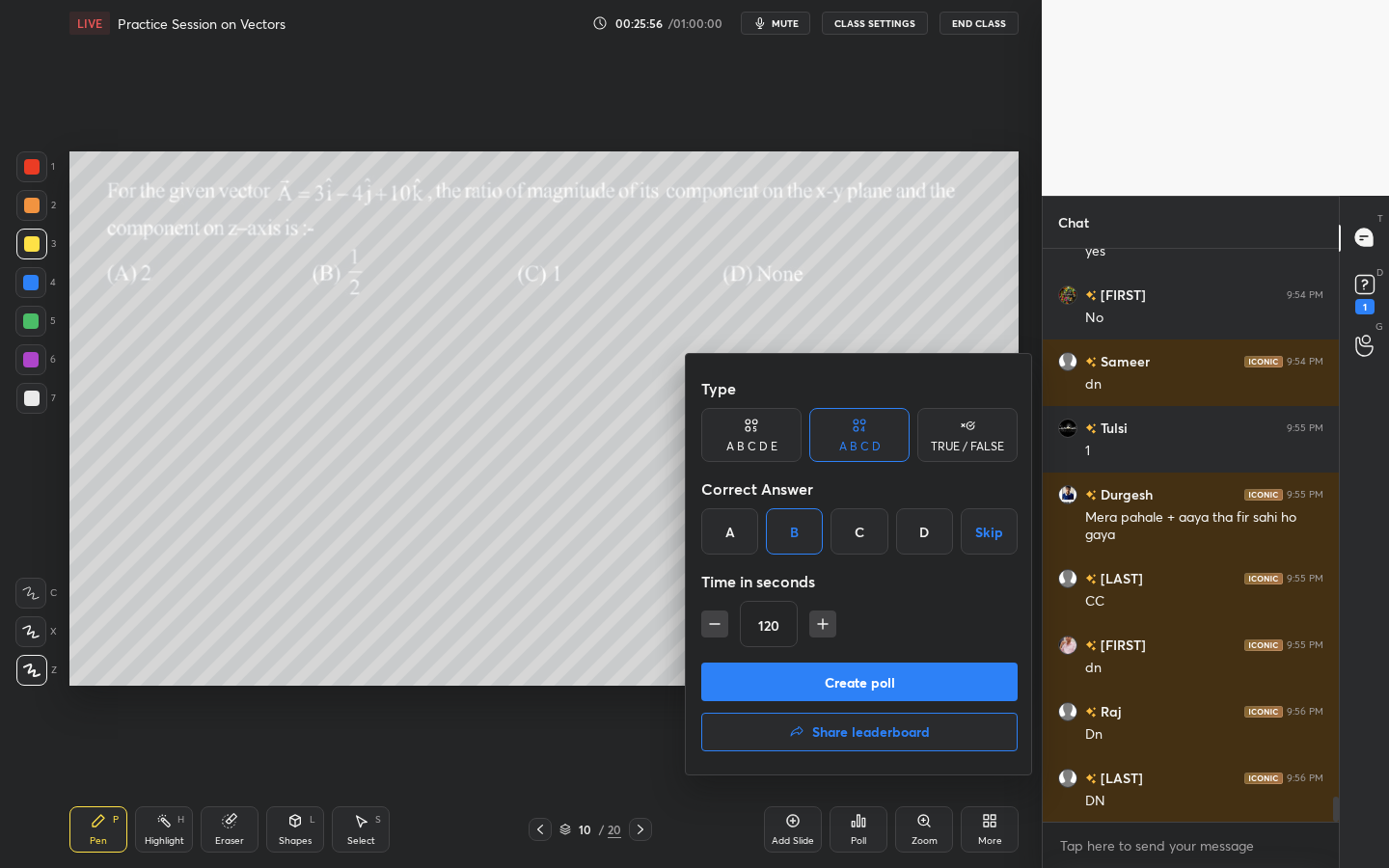 click 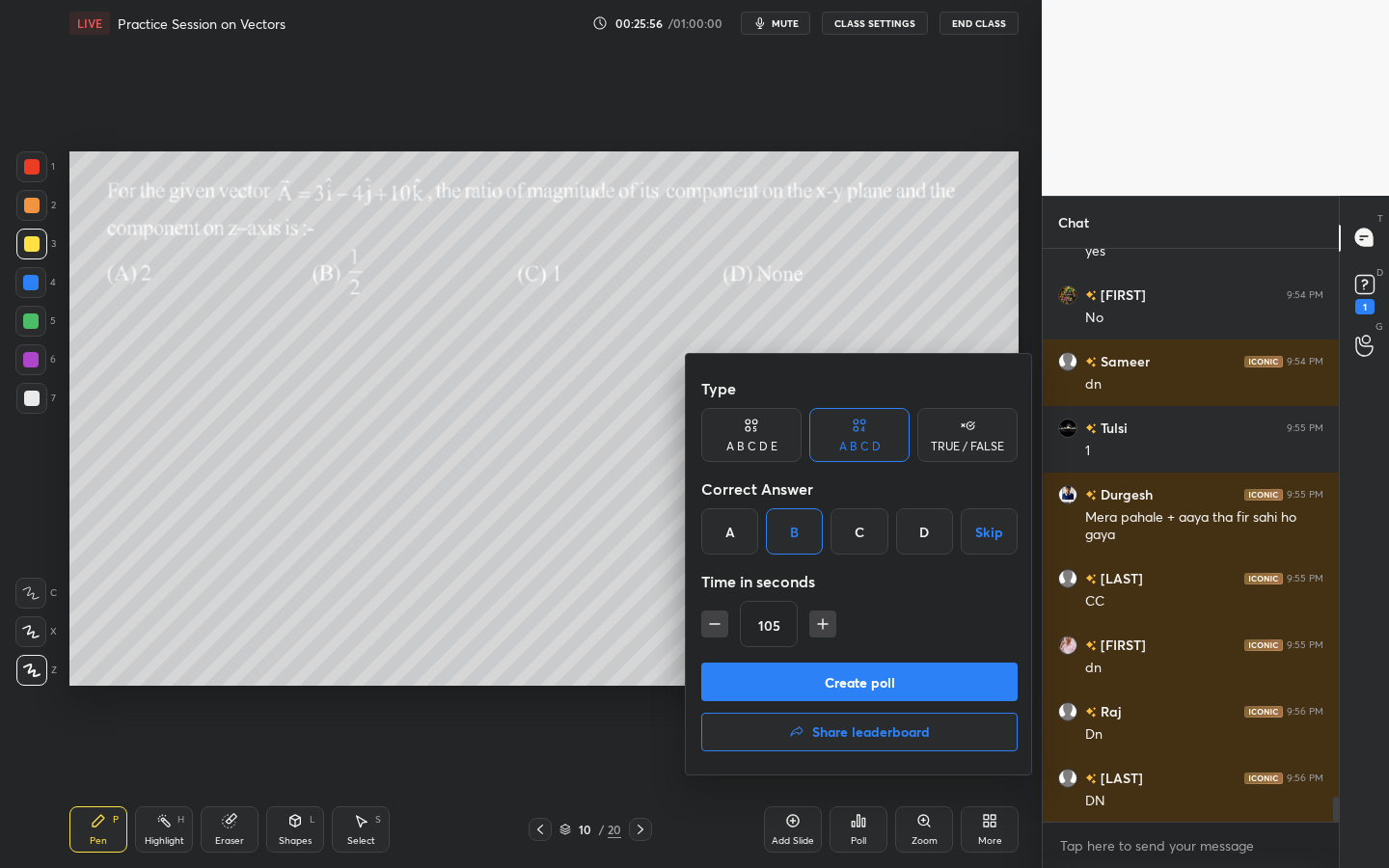 click 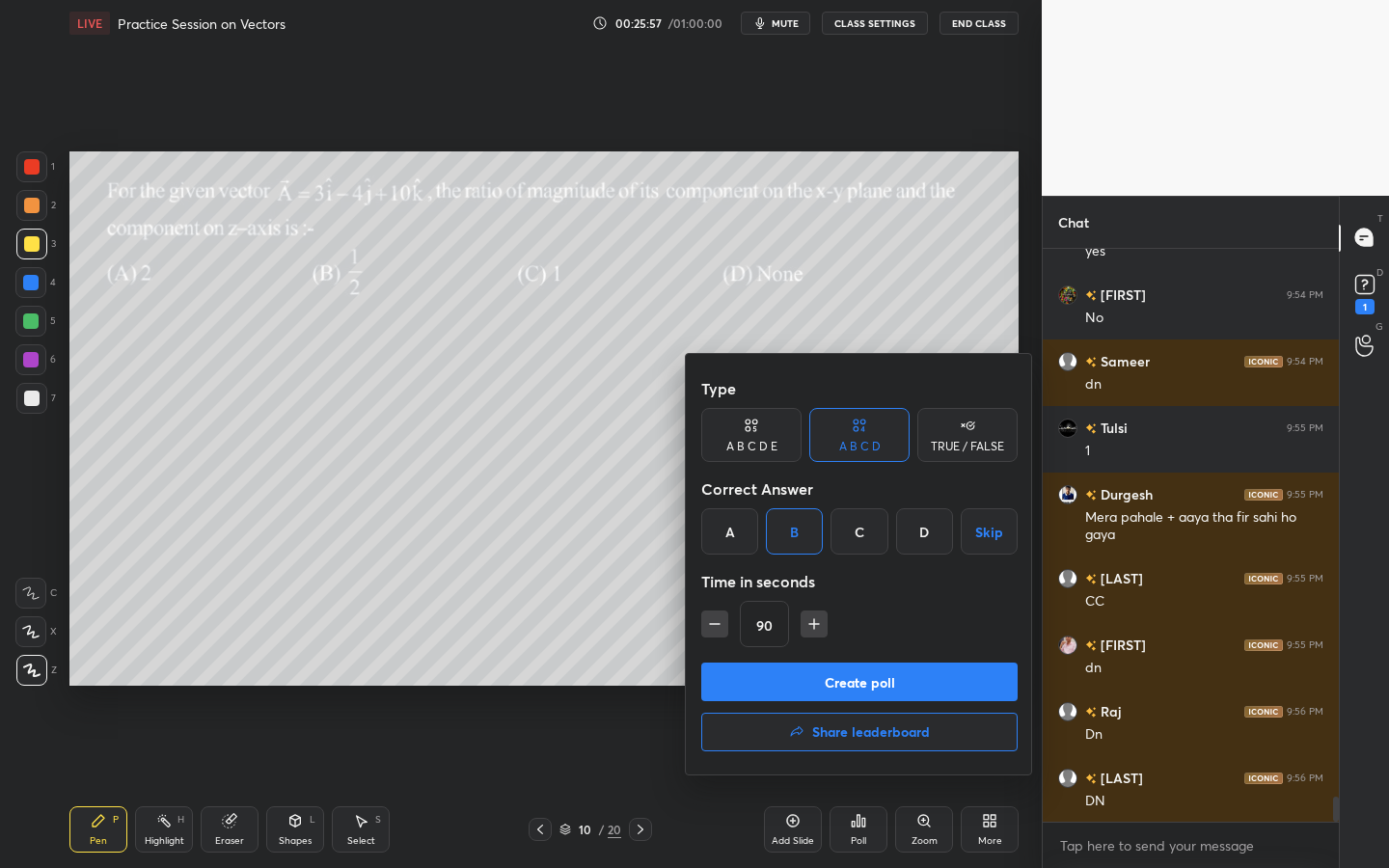 click on "Create poll" at bounding box center [859, 682] 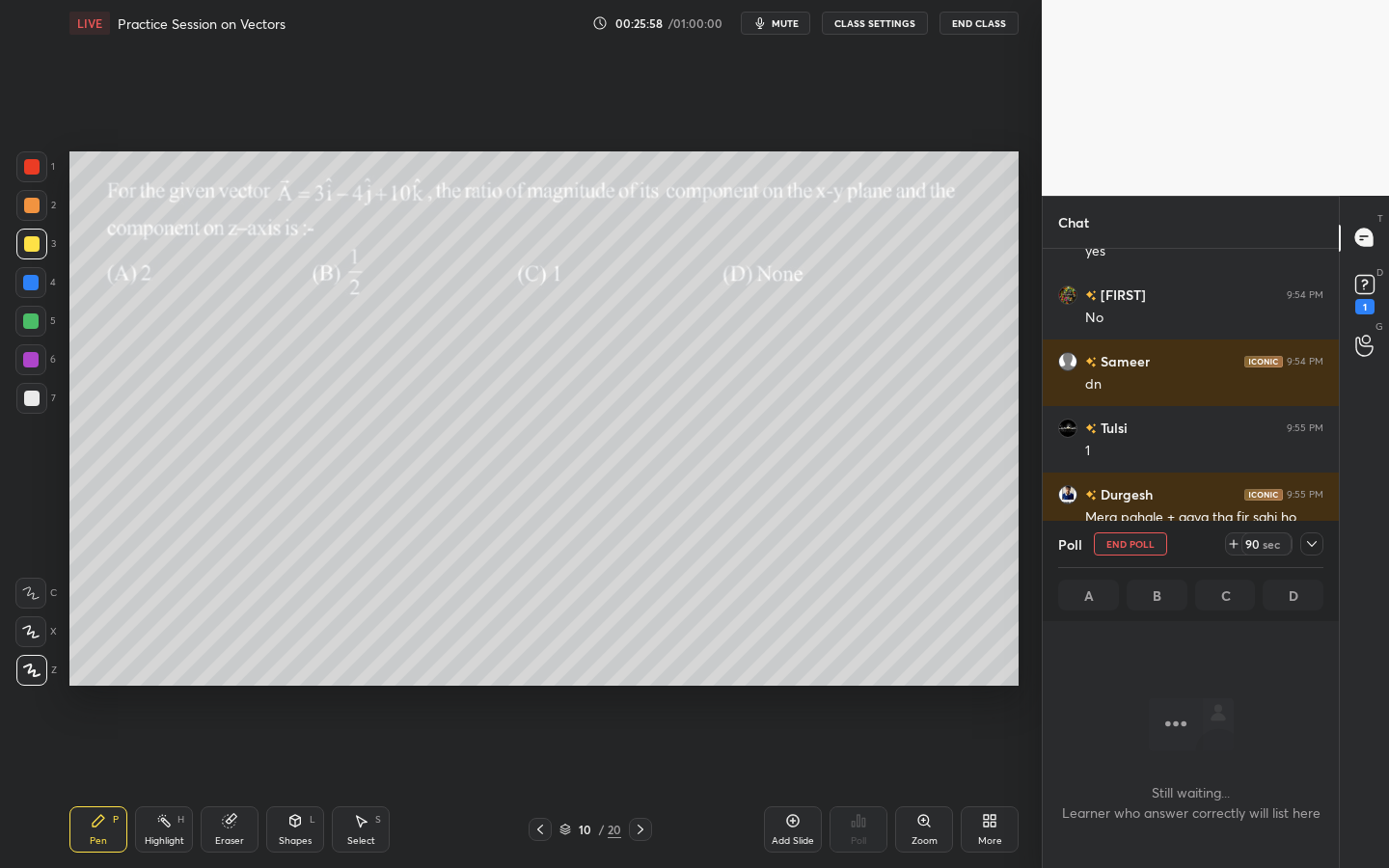 scroll, scrollTop: 483, scrollLeft: 290, axis: both 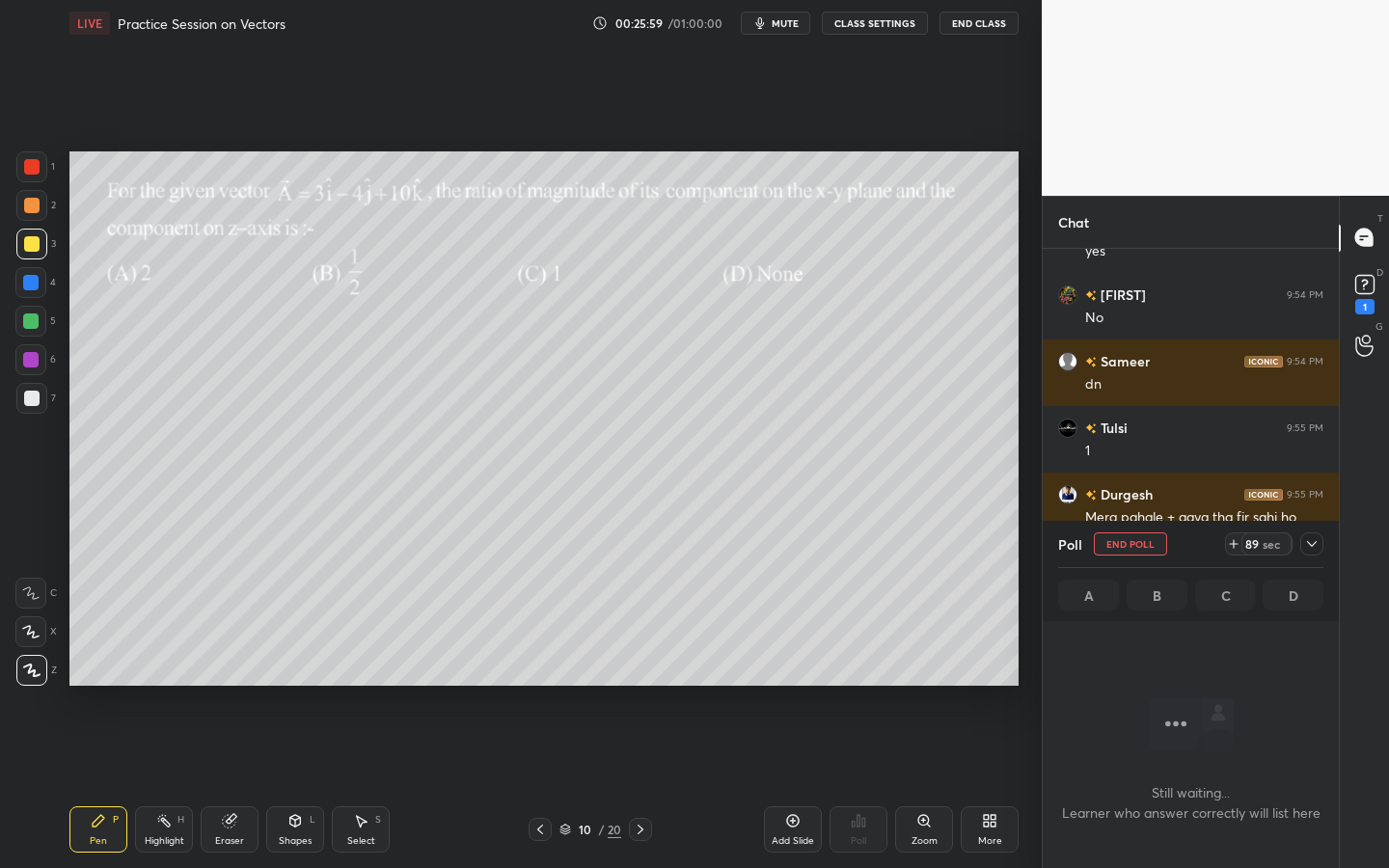 click 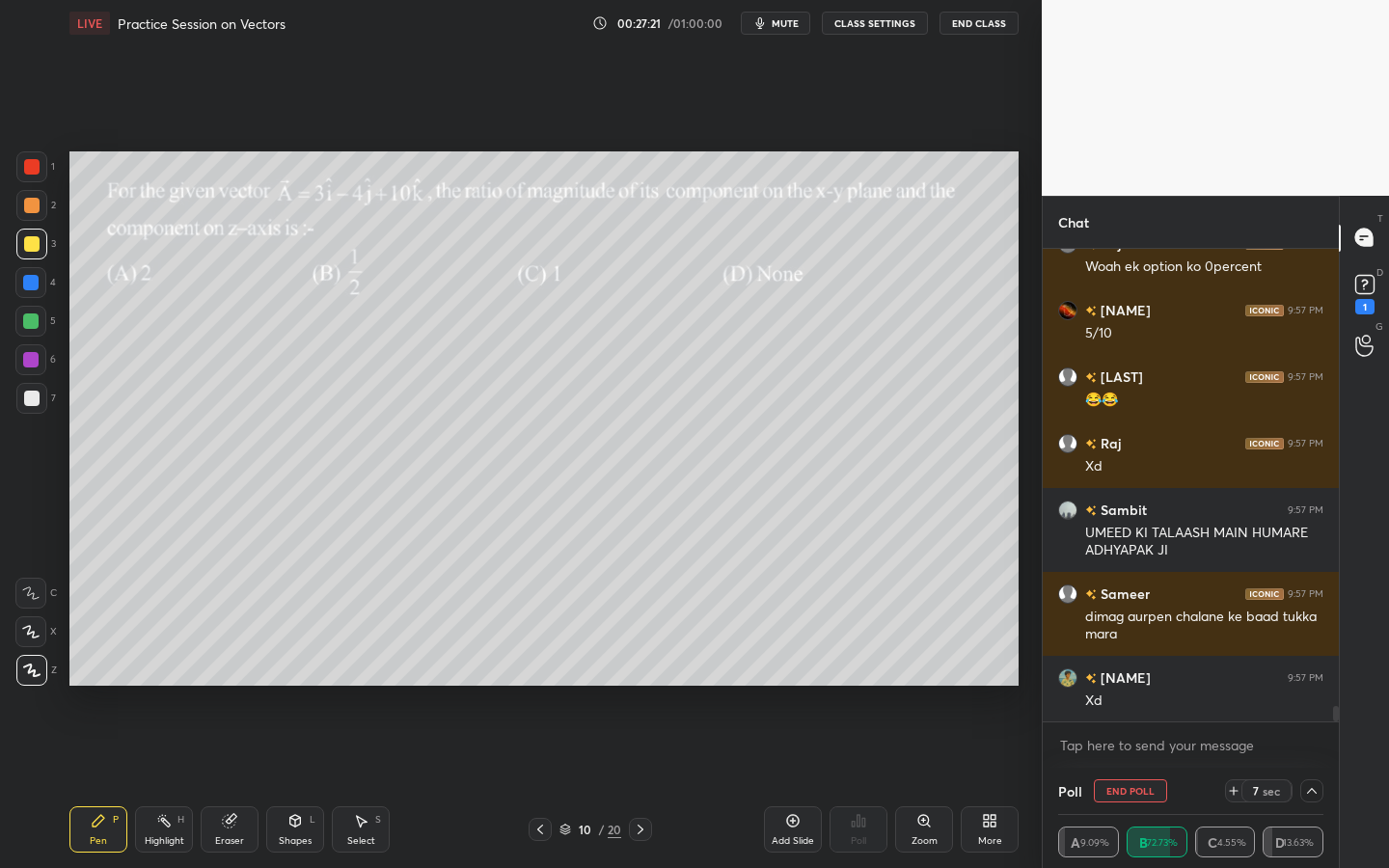 scroll, scrollTop: 13776, scrollLeft: 0, axis: vertical 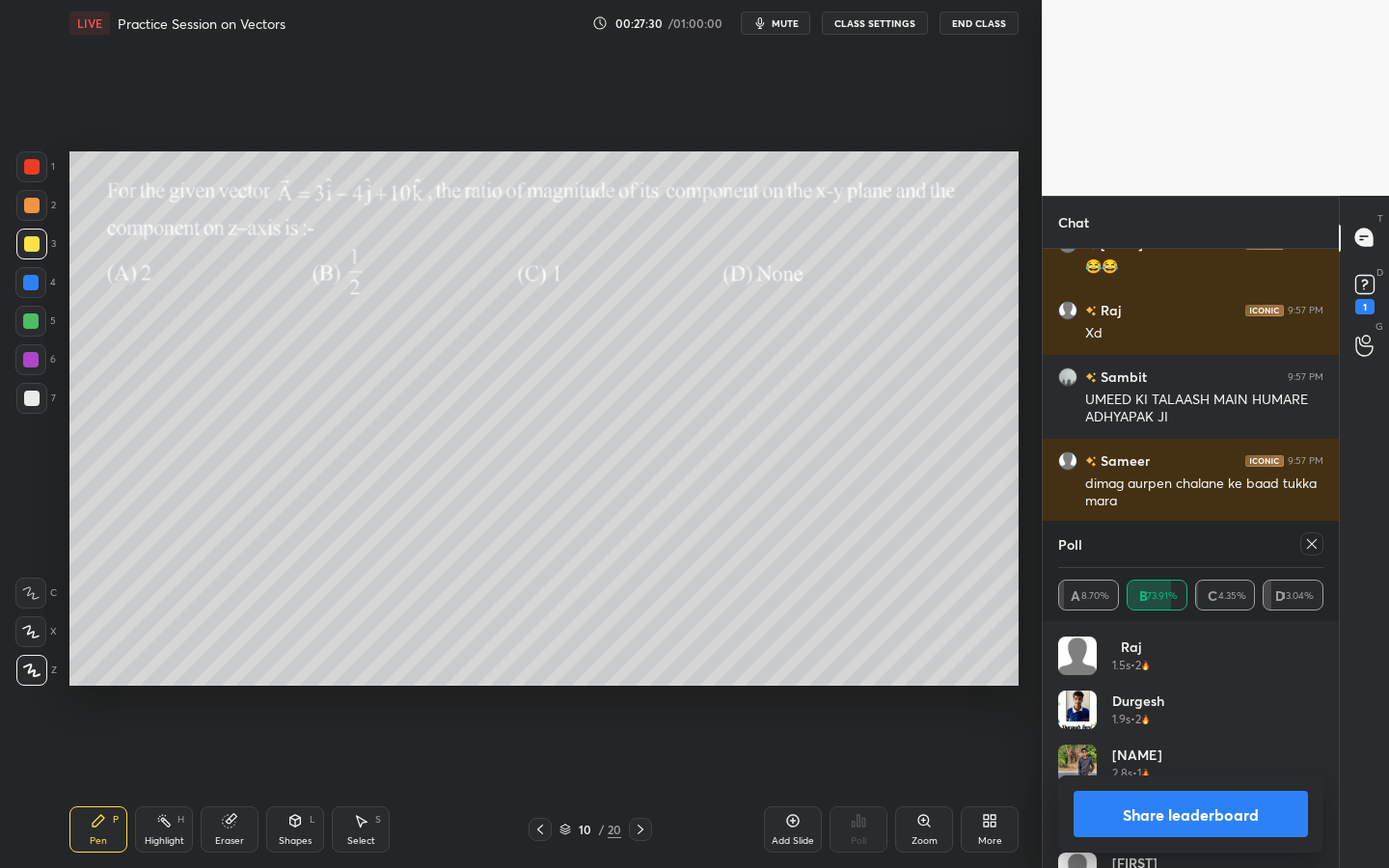 click on "Share leaderboard" at bounding box center (1190, 814) 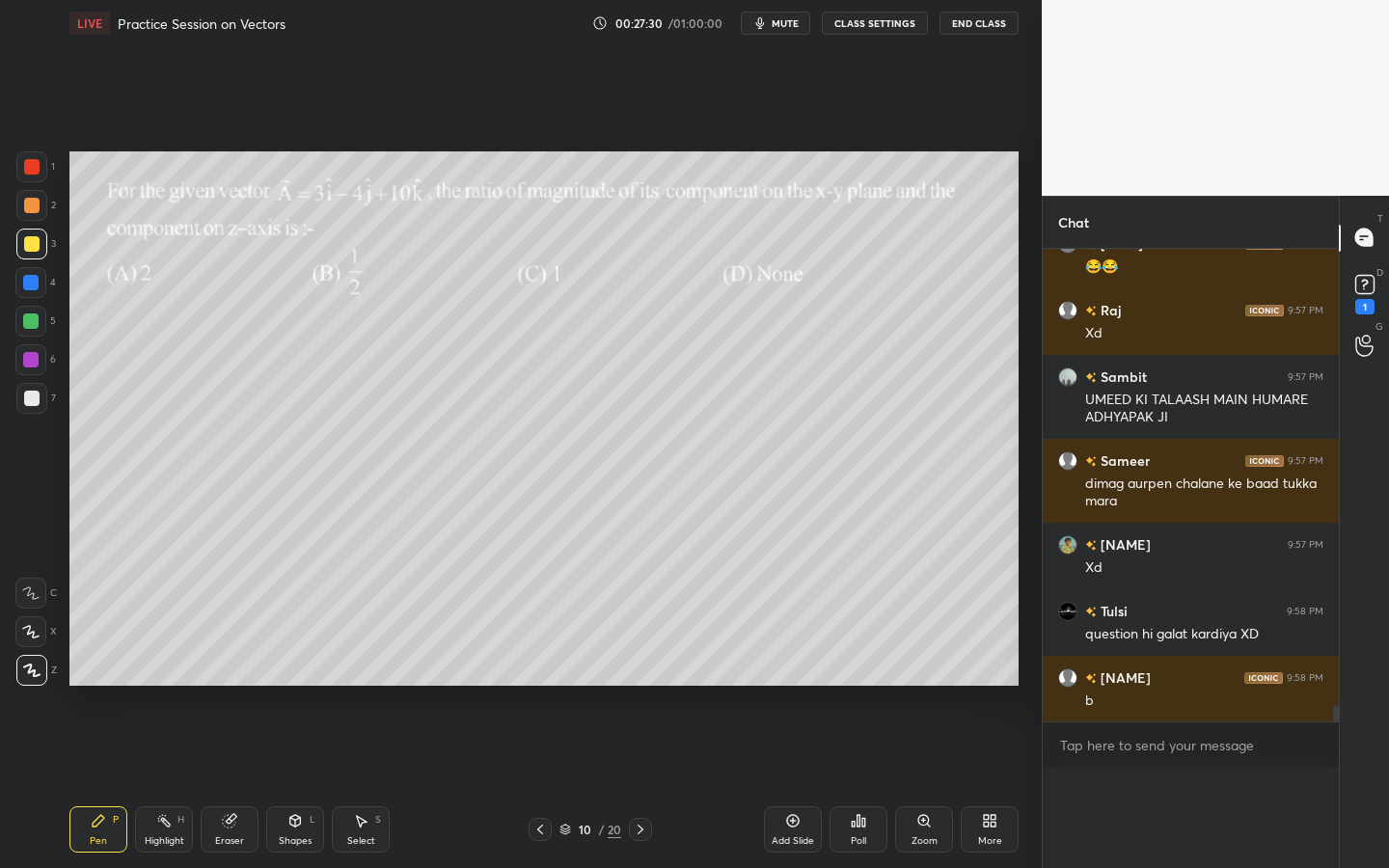 scroll, scrollTop: 0, scrollLeft: 0, axis: both 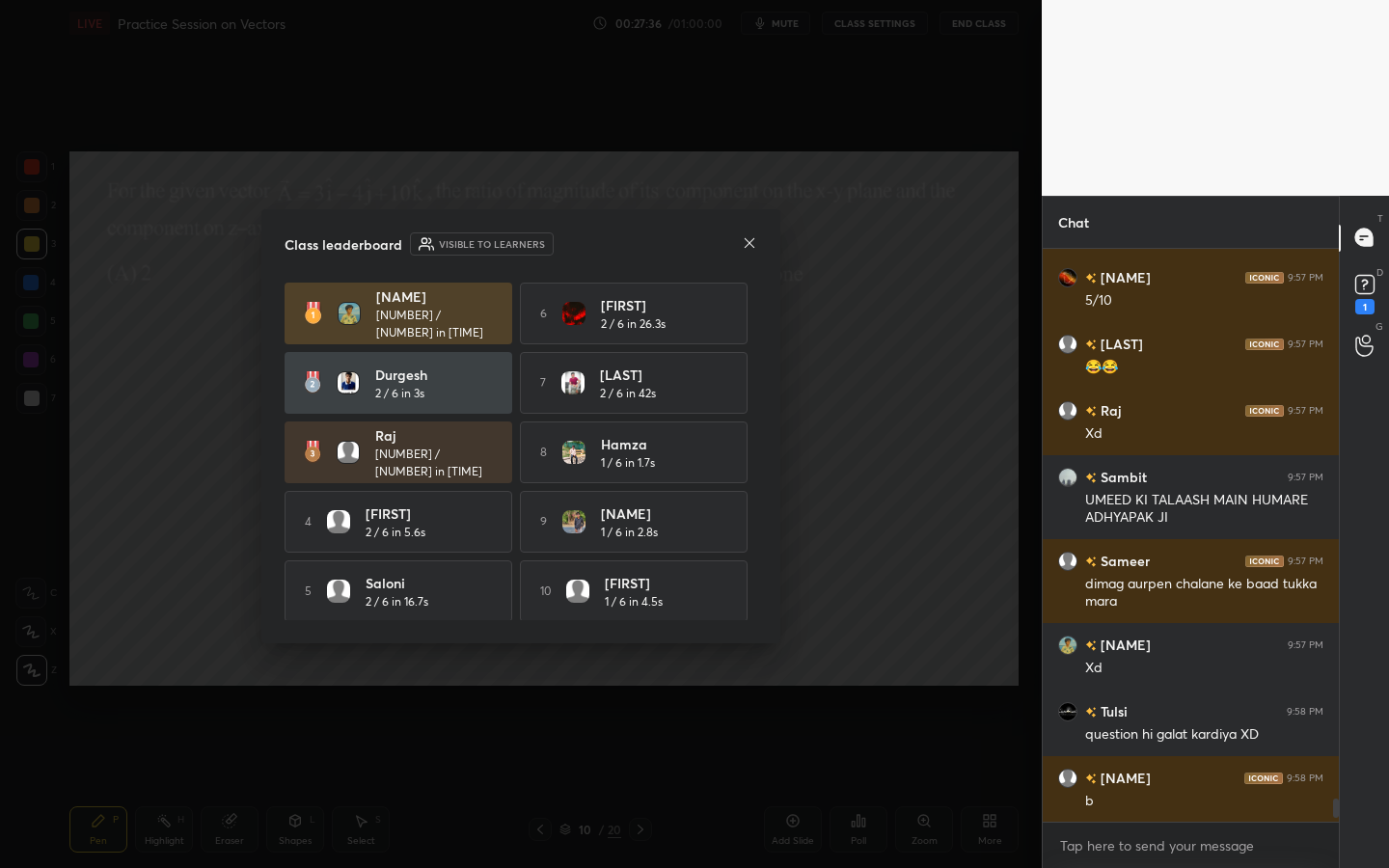 click 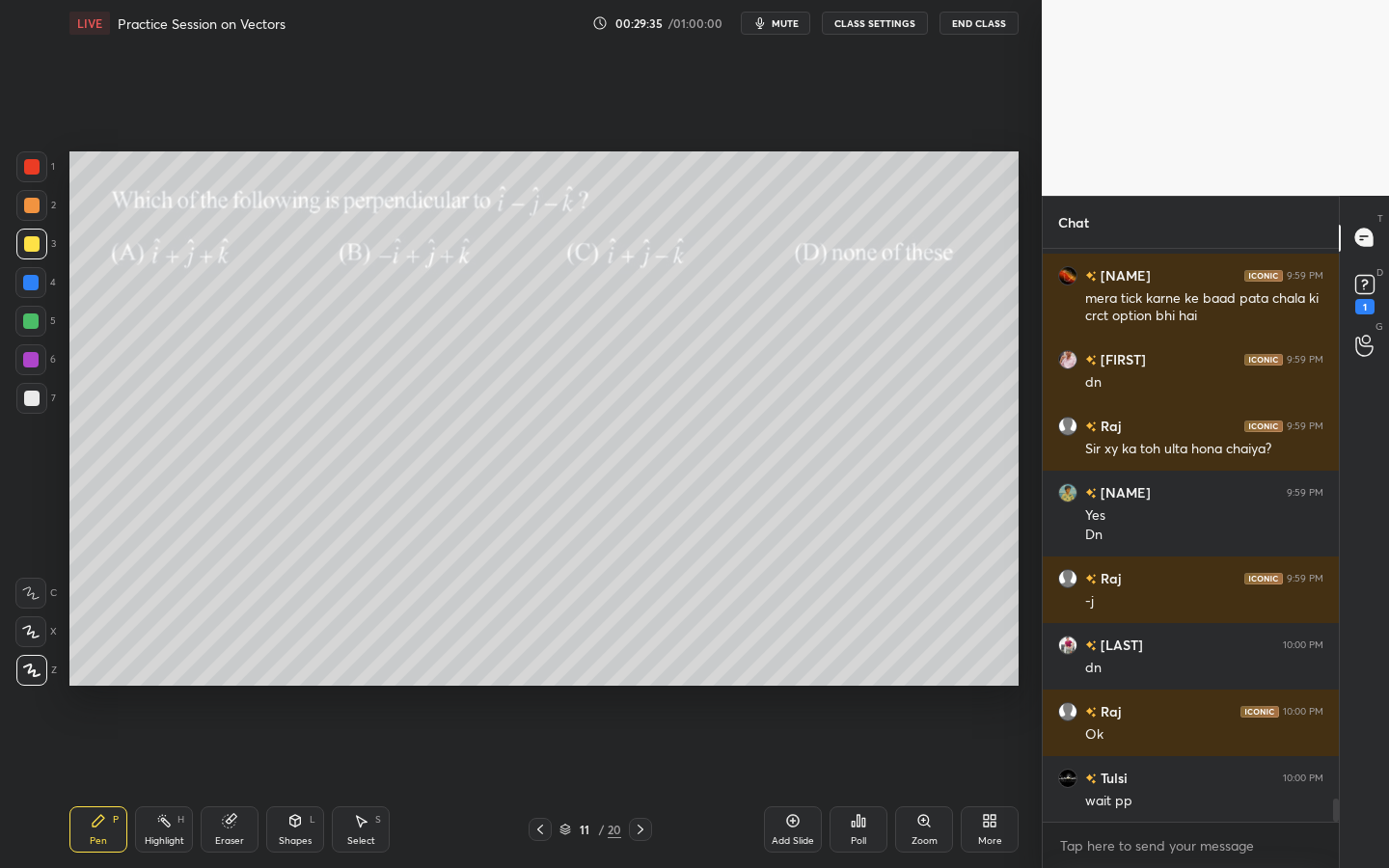 scroll, scrollTop: 13481, scrollLeft: 0, axis: vertical 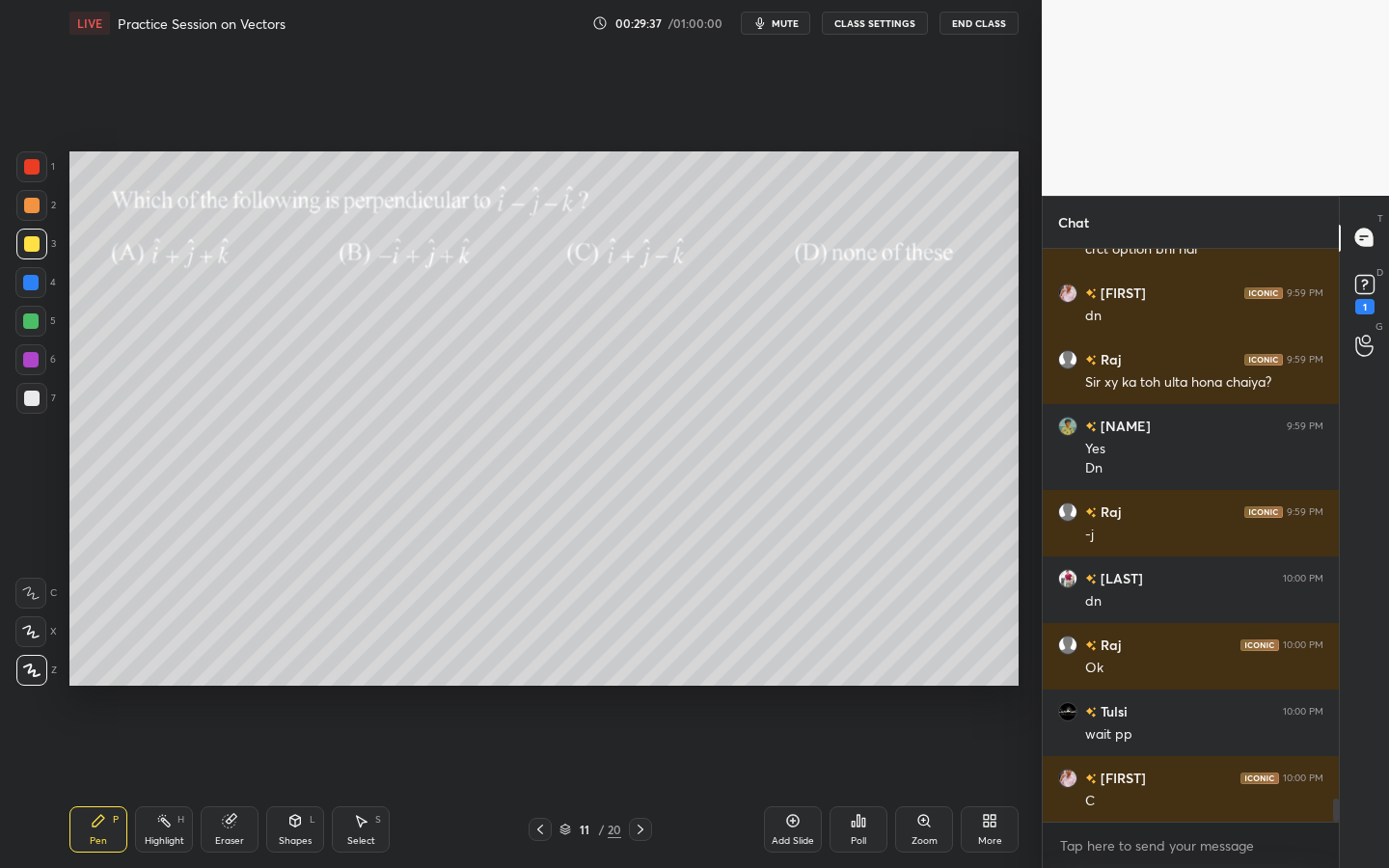click on "Poll" at bounding box center [858, 841] 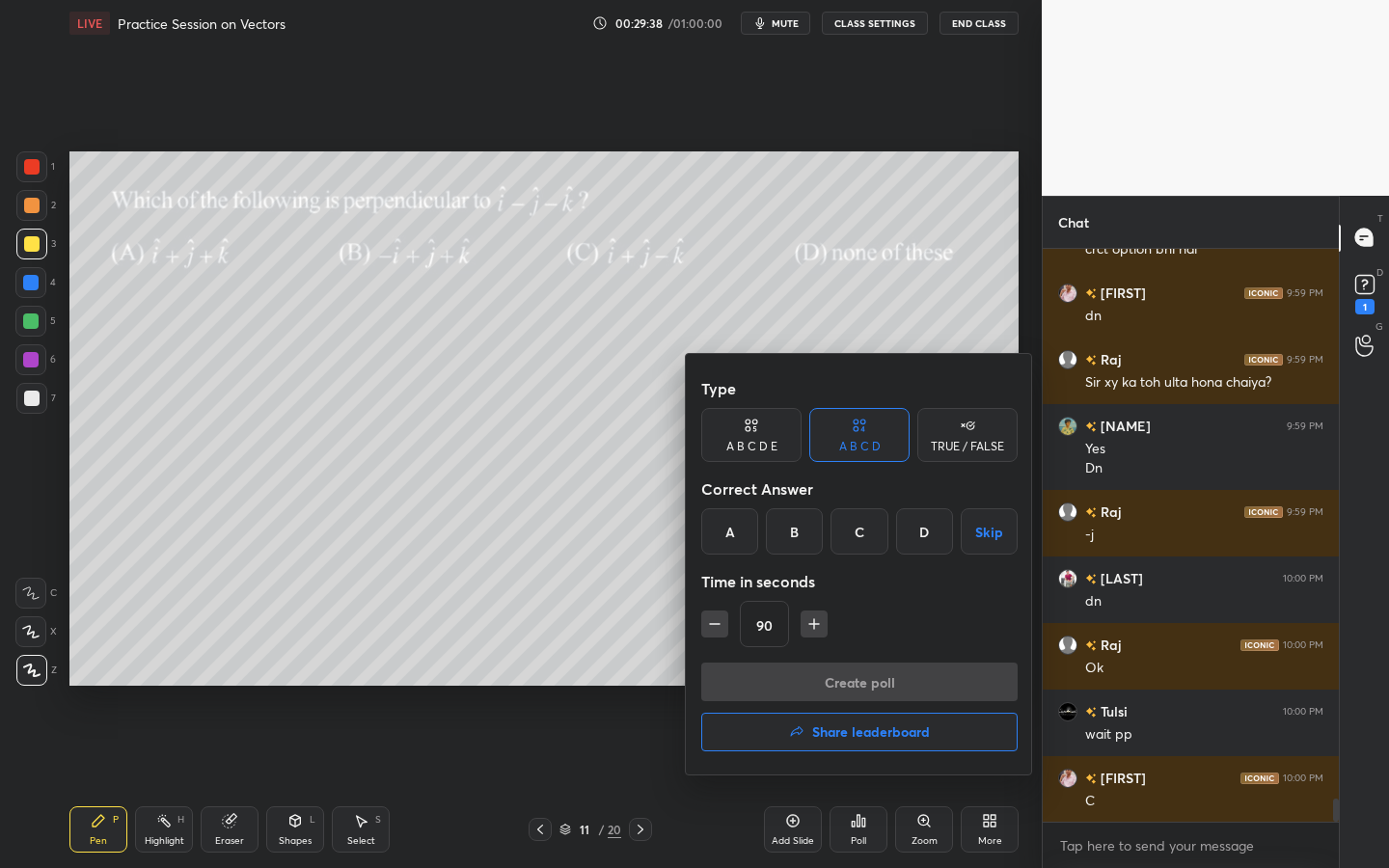 drag, startPoint x: 989, startPoint y: 548, endPoint x: 940, endPoint y: 561, distance: 50.69517 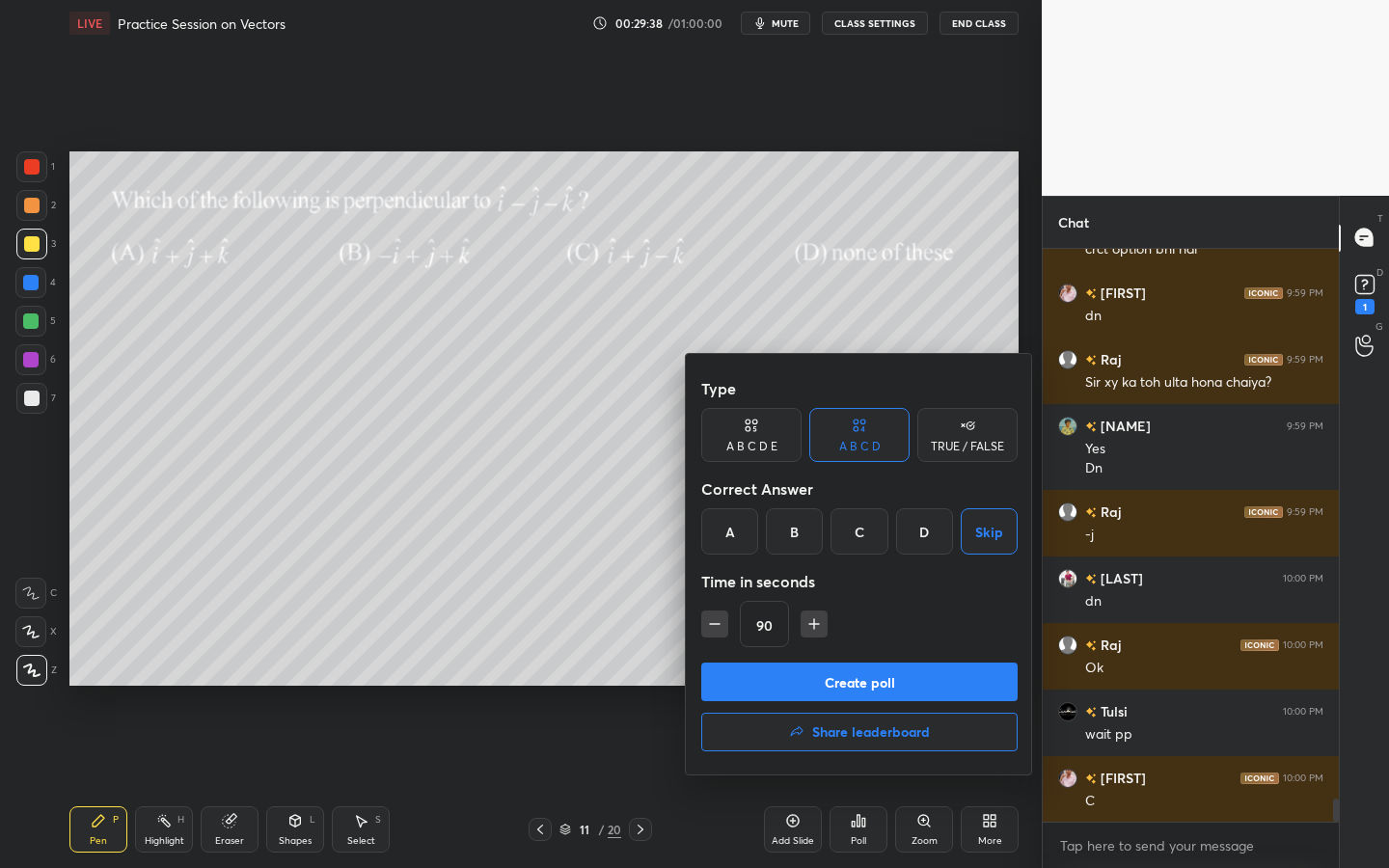 drag, startPoint x: 697, startPoint y: 619, endPoint x: 709, endPoint y: 616, distance: 12.369317 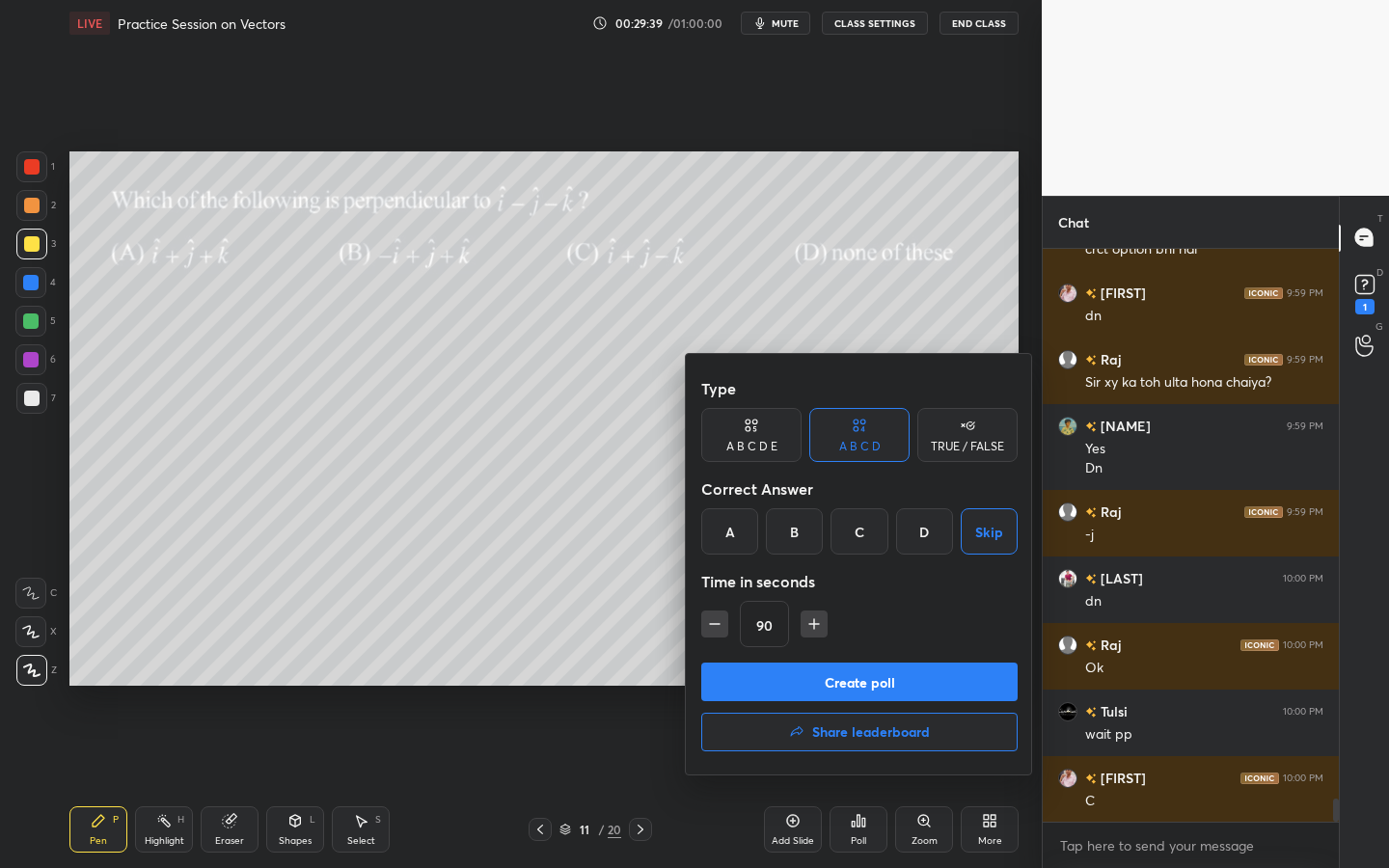 click 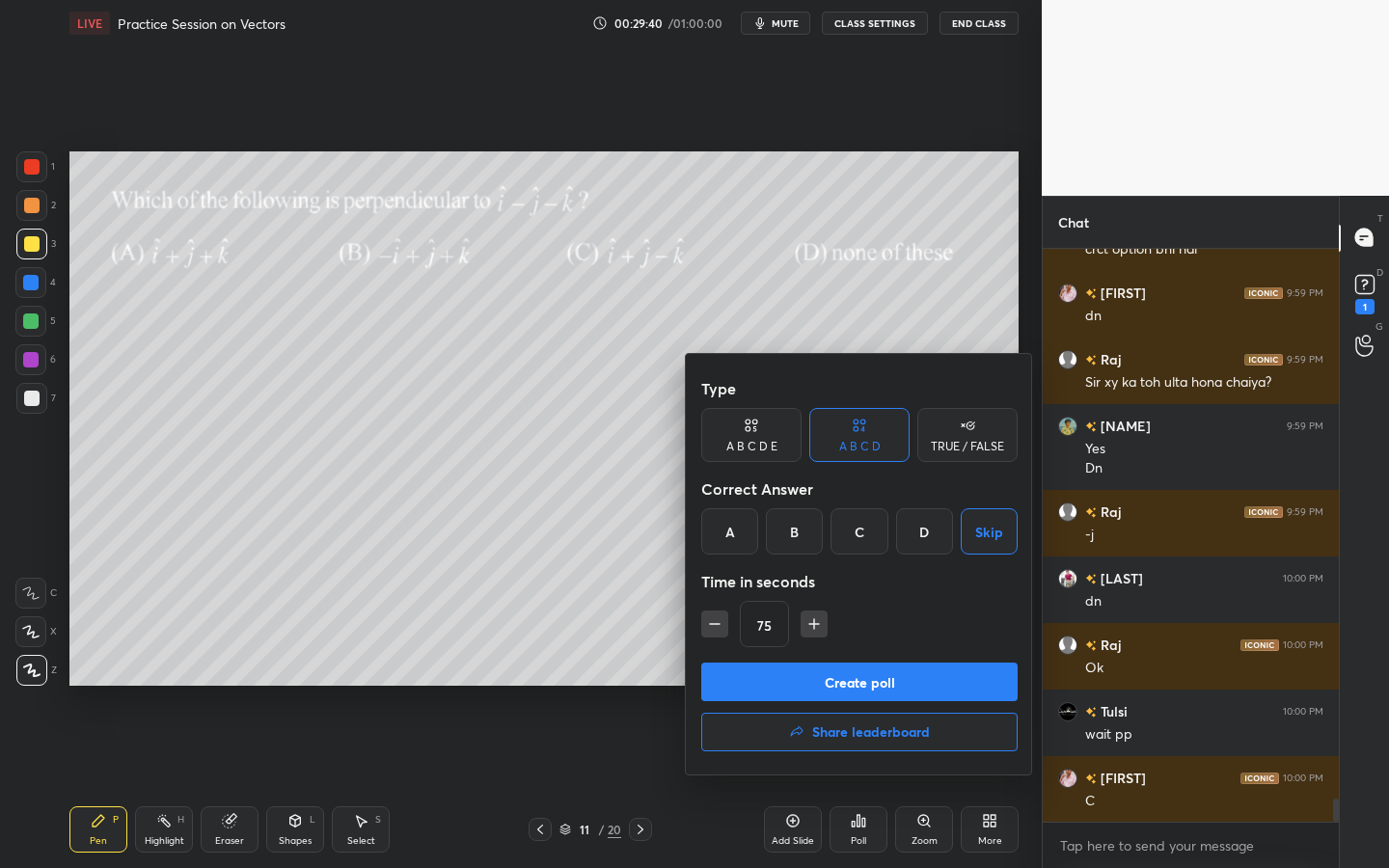 click 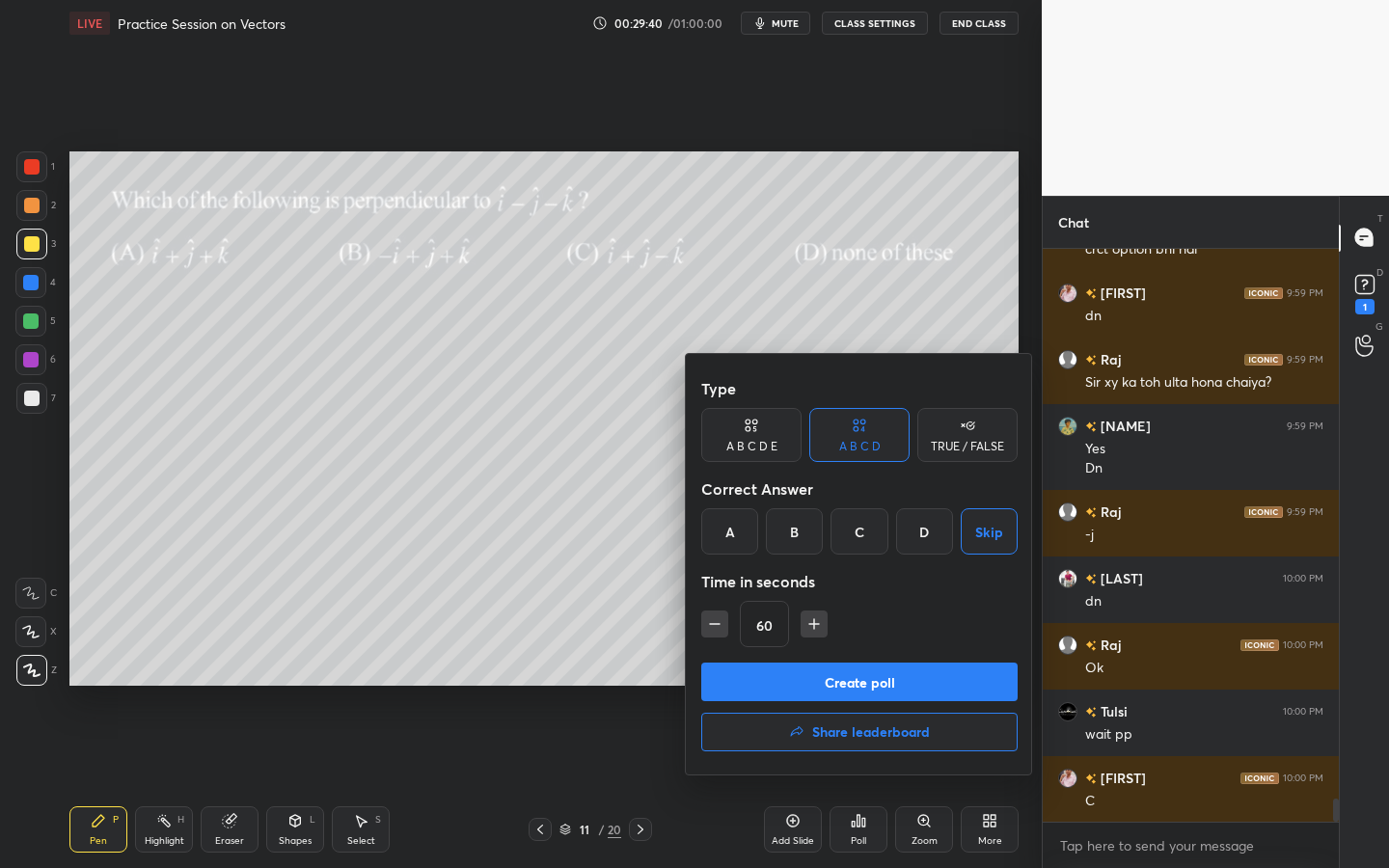 drag, startPoint x: 855, startPoint y: 694, endPoint x: 869, endPoint y: 695, distance: 14.035669 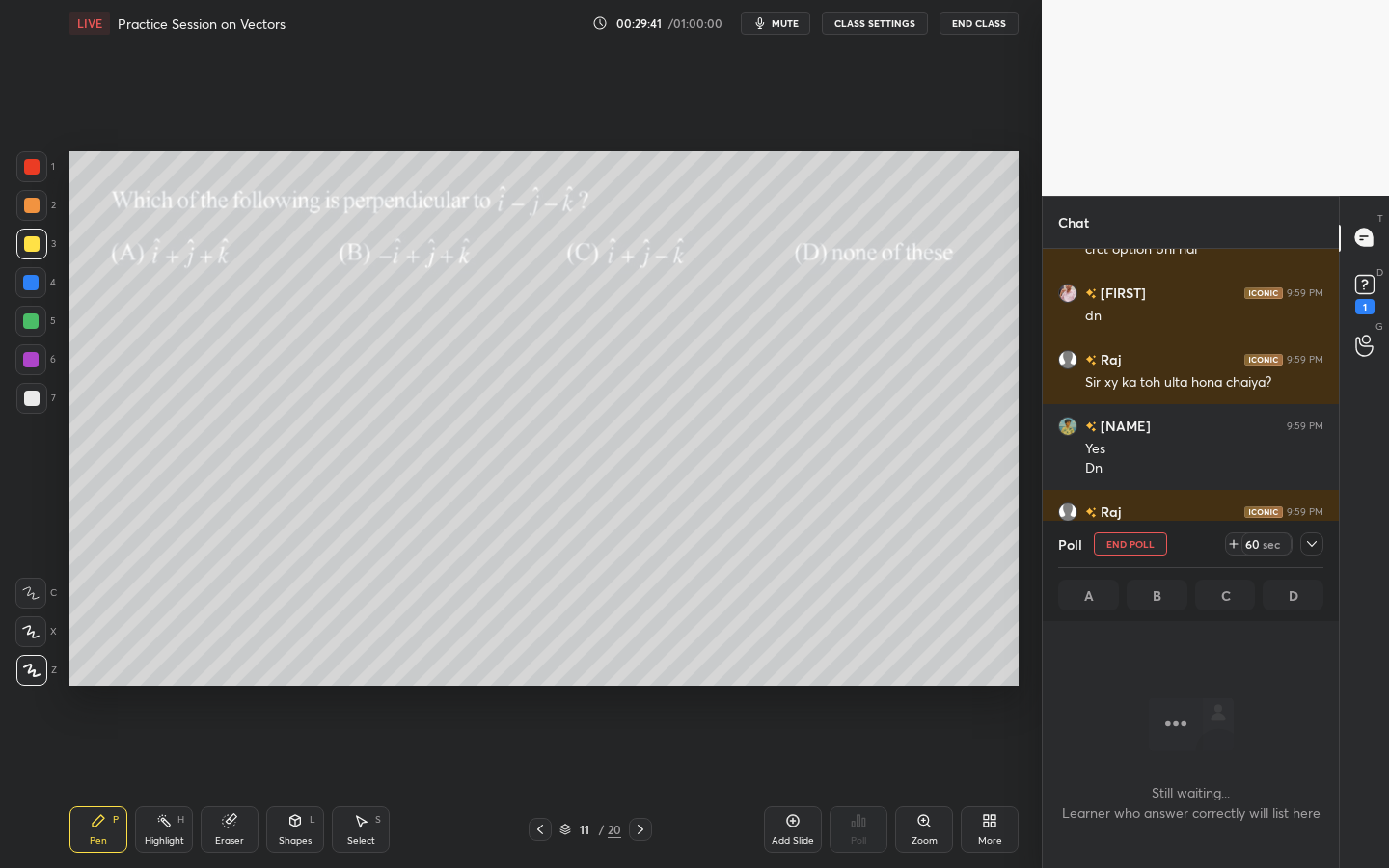 scroll, scrollTop: 477, scrollLeft: 290, axis: both 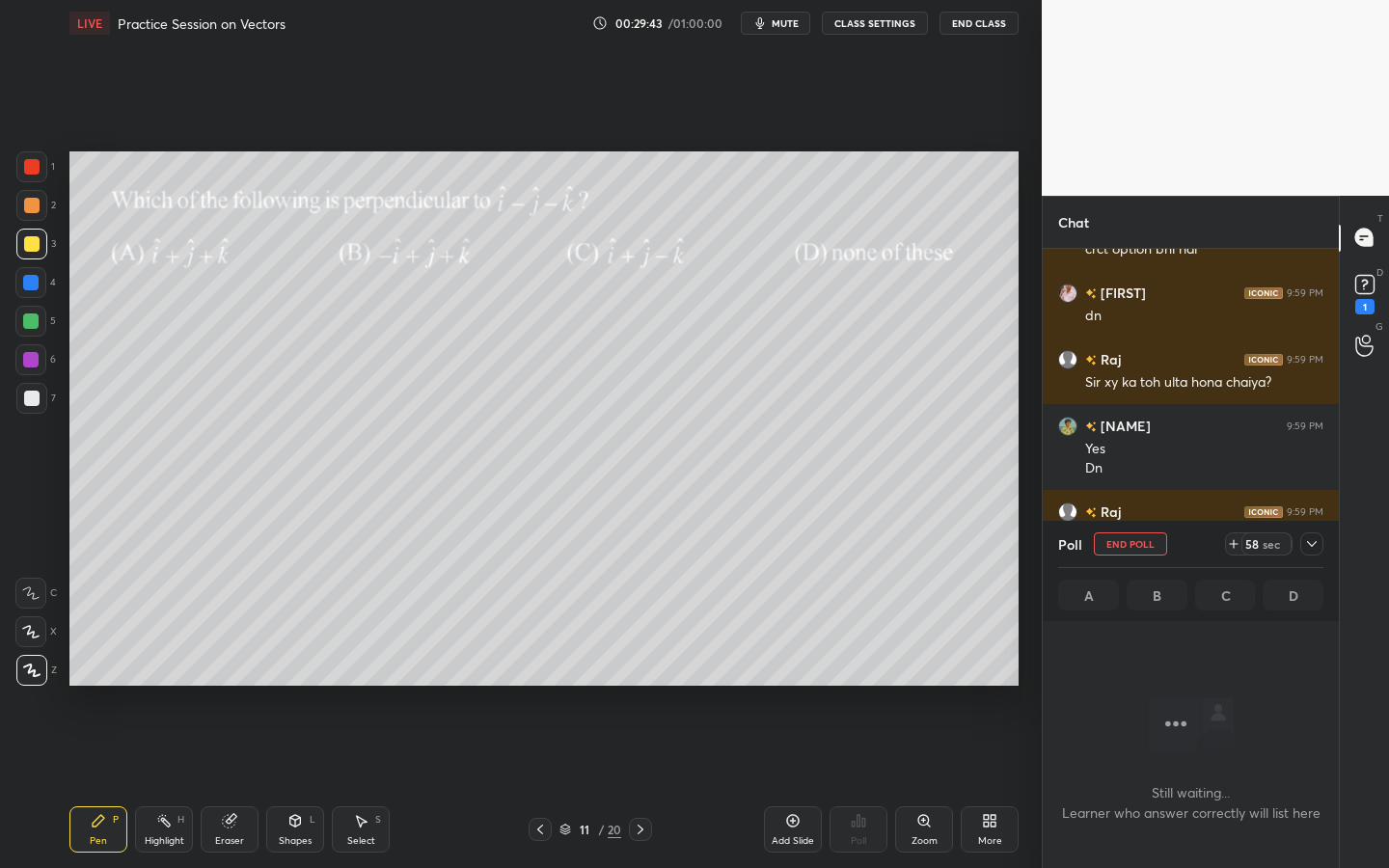 drag, startPoint x: 1308, startPoint y: 545, endPoint x: 1370, endPoint y: 567, distance: 65.787537 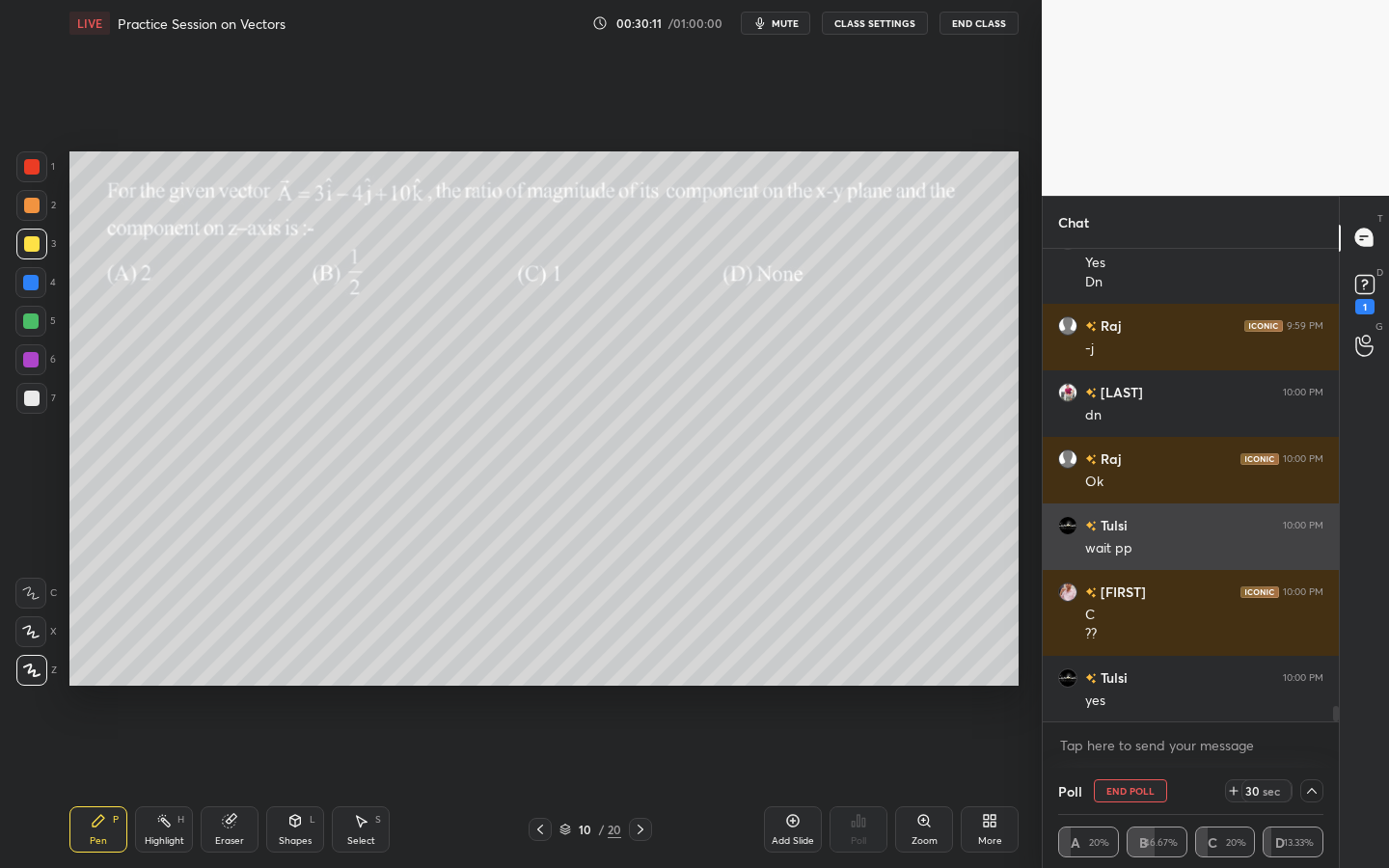 scroll, scrollTop: 13734, scrollLeft: 0, axis: vertical 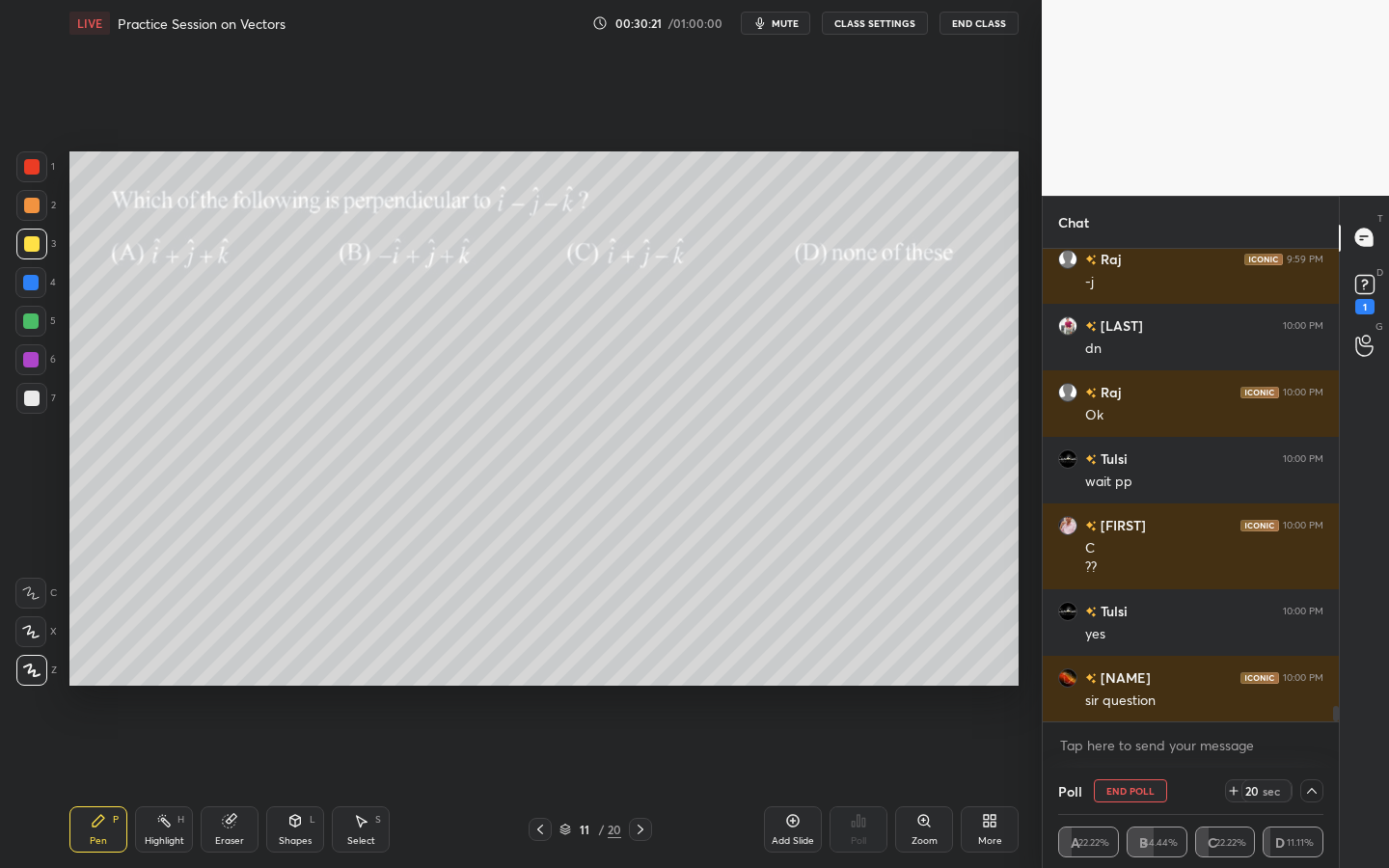click 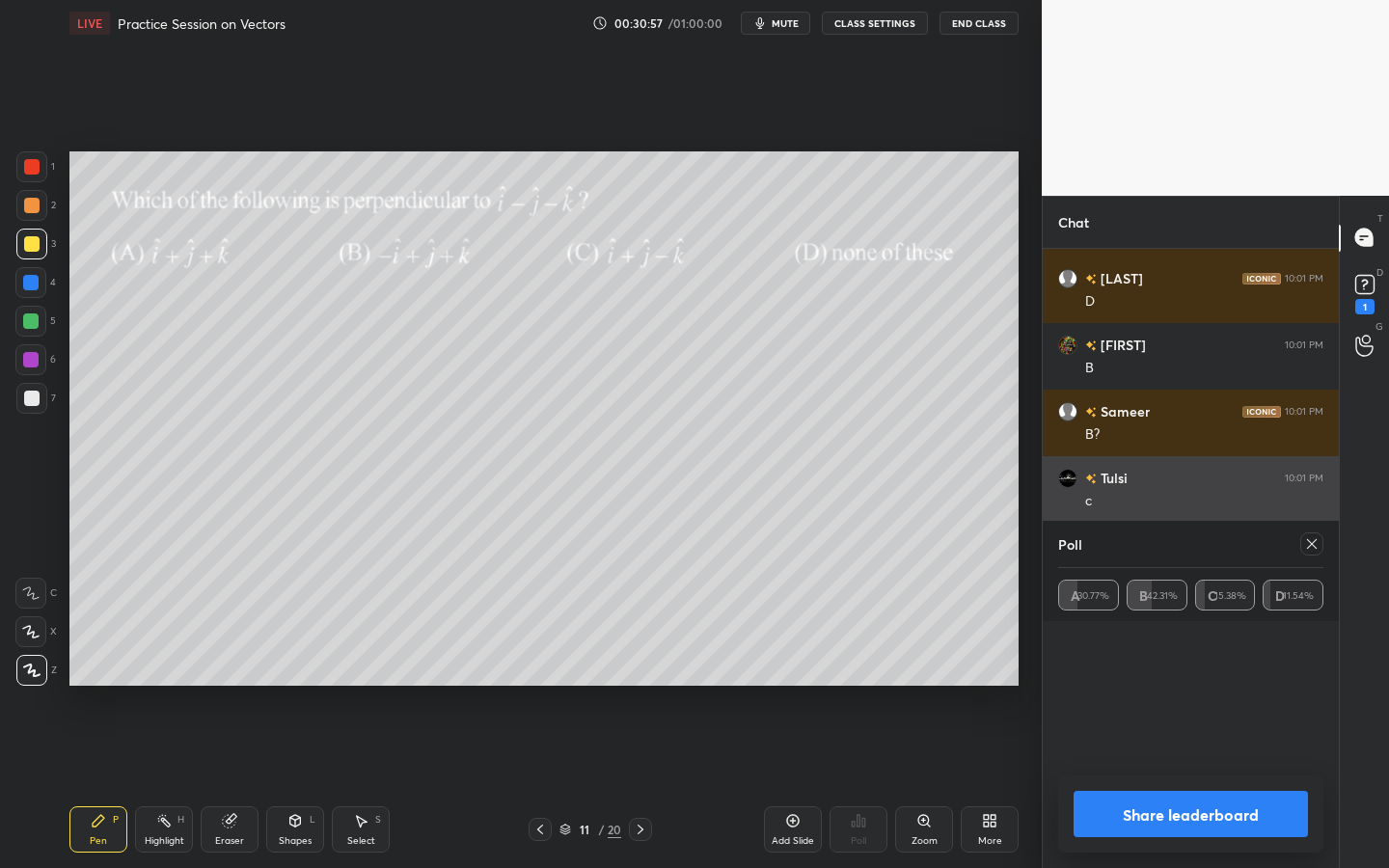 scroll, scrollTop: 14333, scrollLeft: 0, axis: vertical 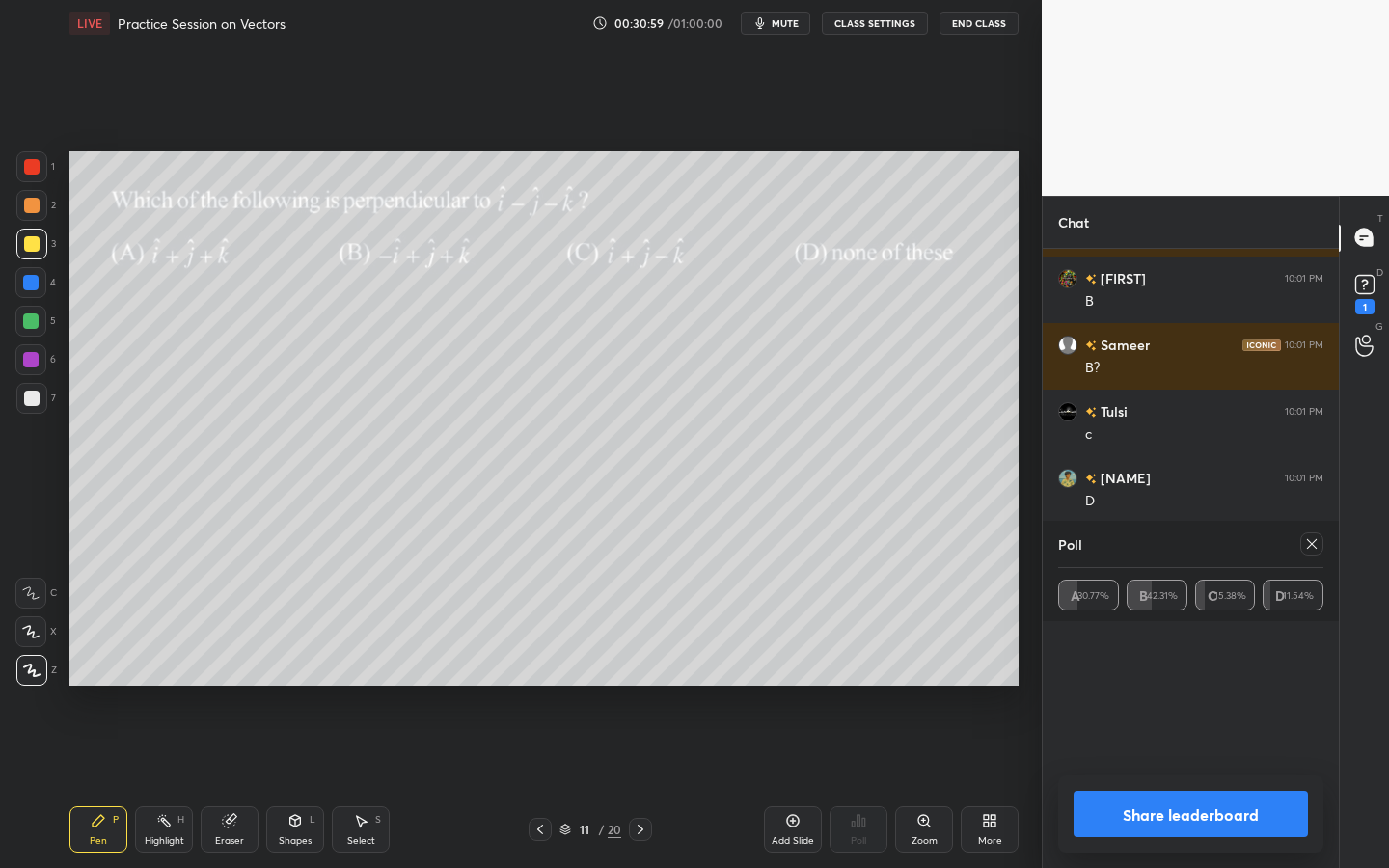 click 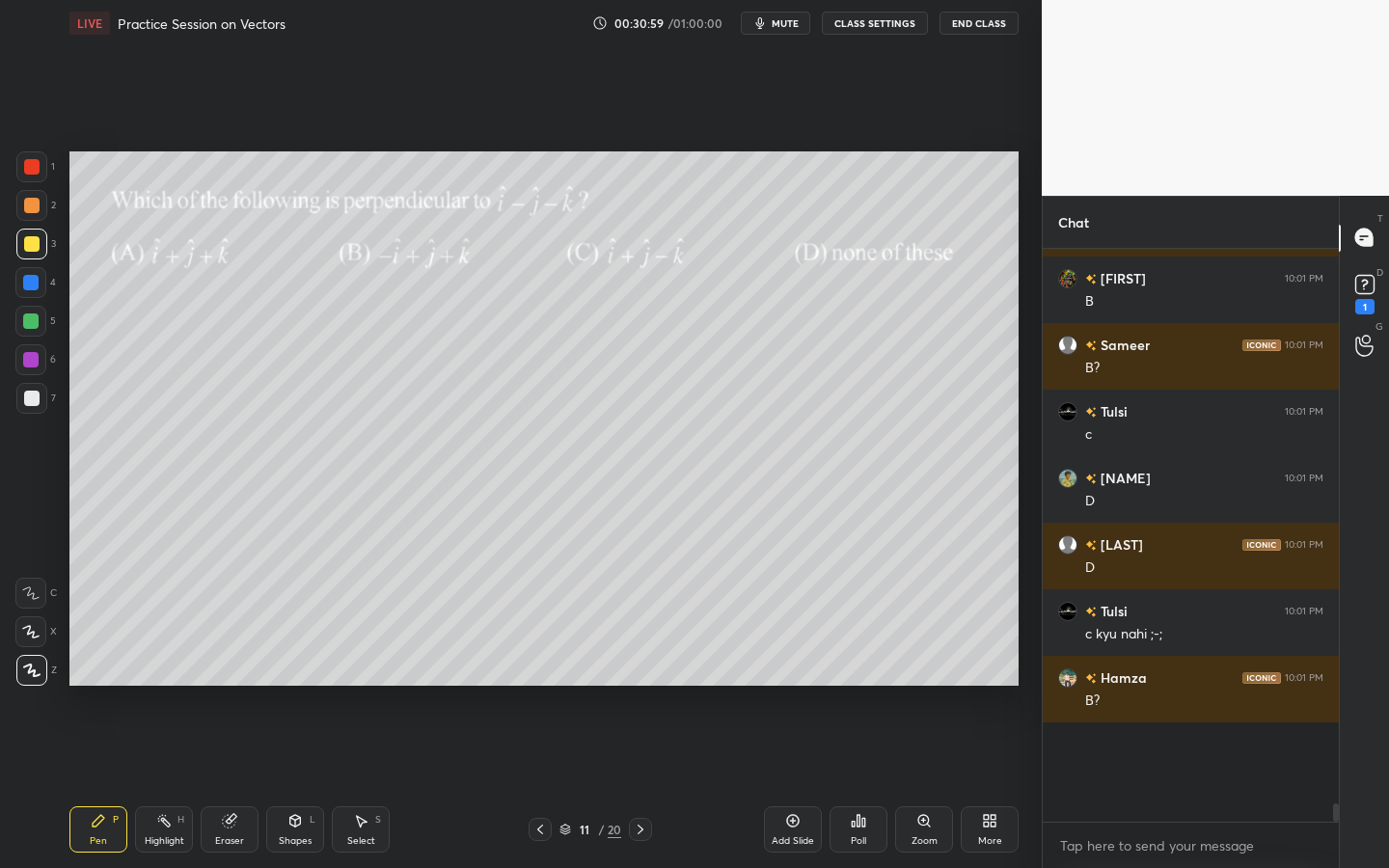 scroll, scrollTop: 7, scrollLeft: 7, axis: both 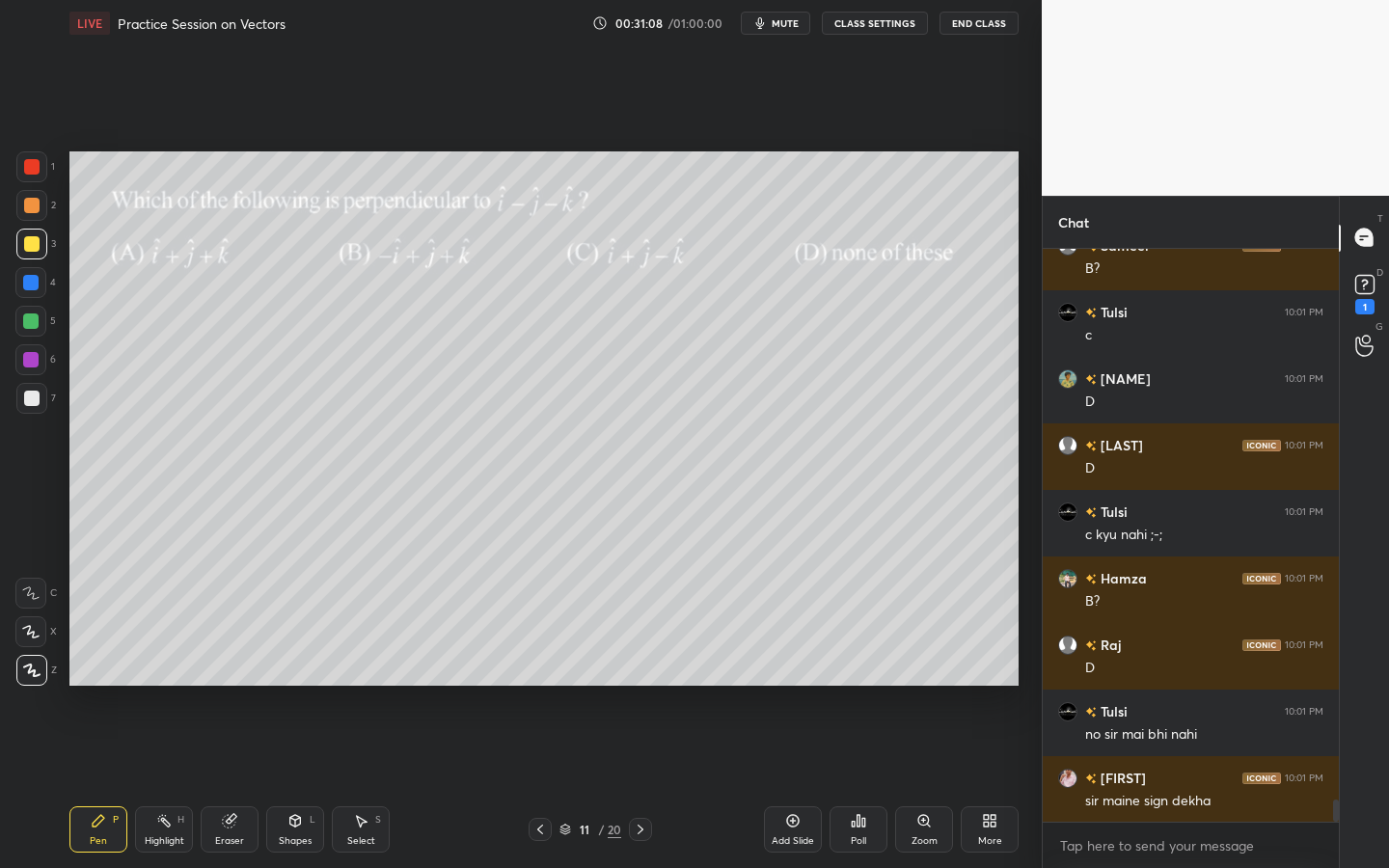 click at bounding box center (32, 398) 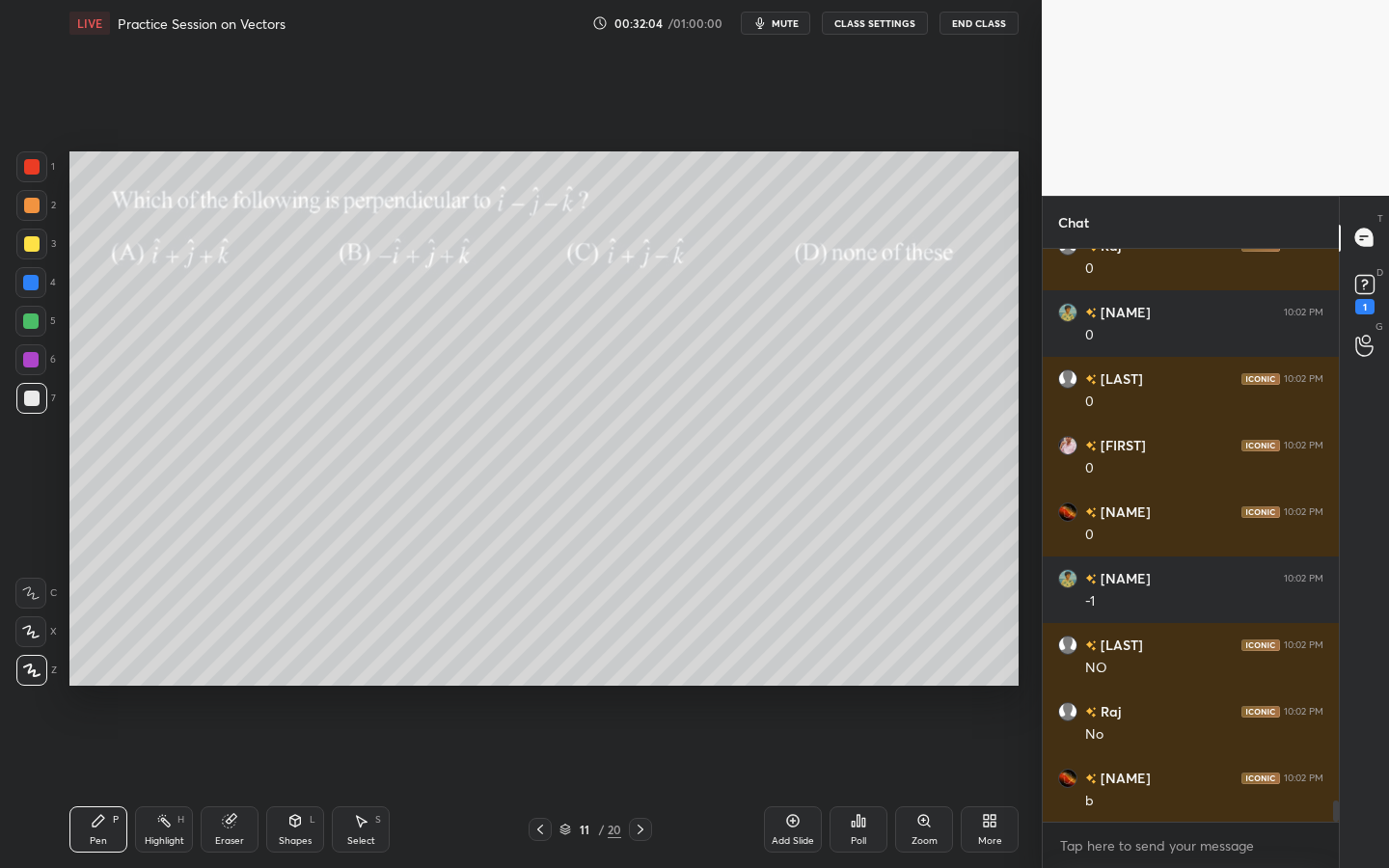 scroll, scrollTop: 15097, scrollLeft: 0, axis: vertical 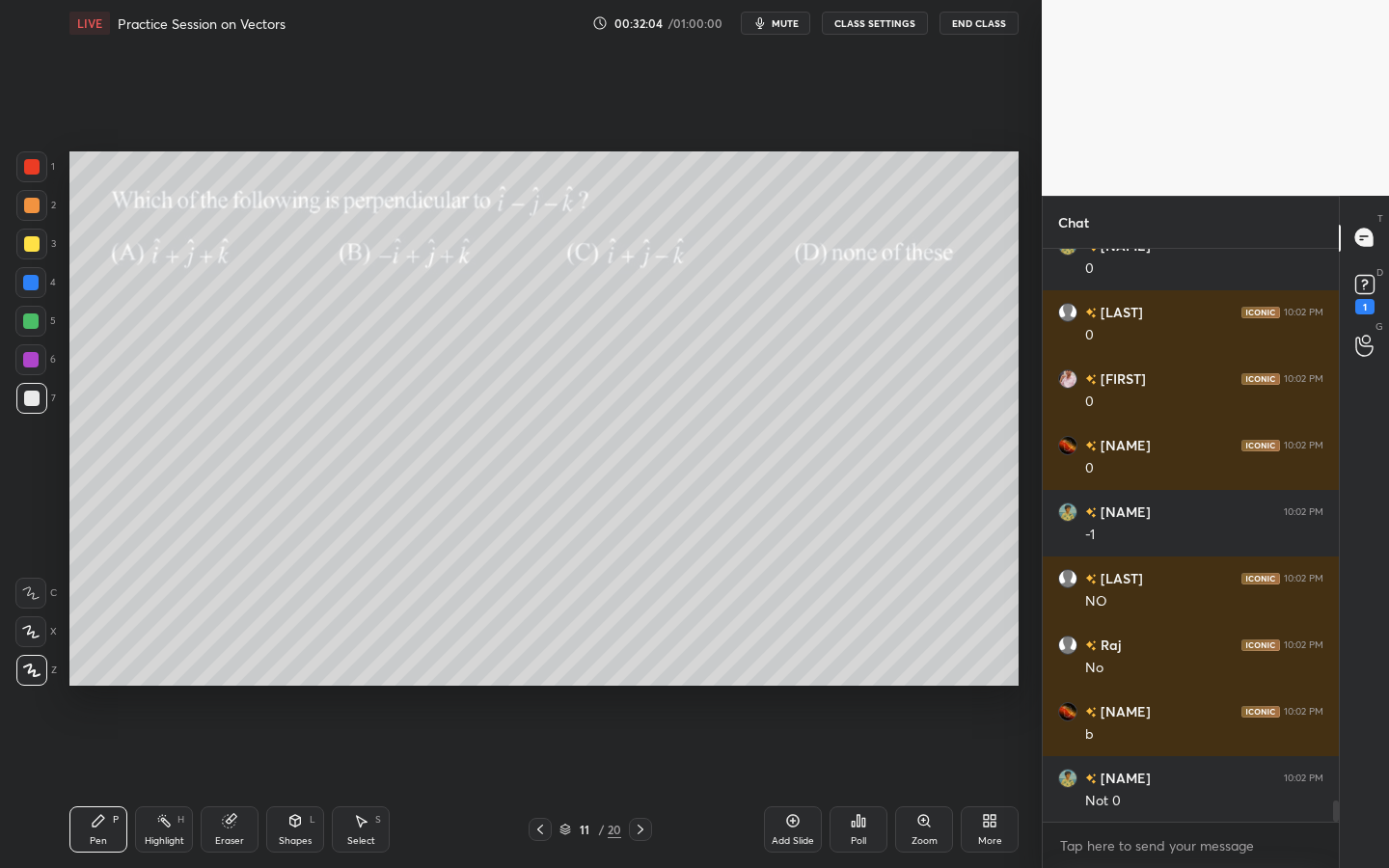 click on "Eraser" at bounding box center (230, 829) 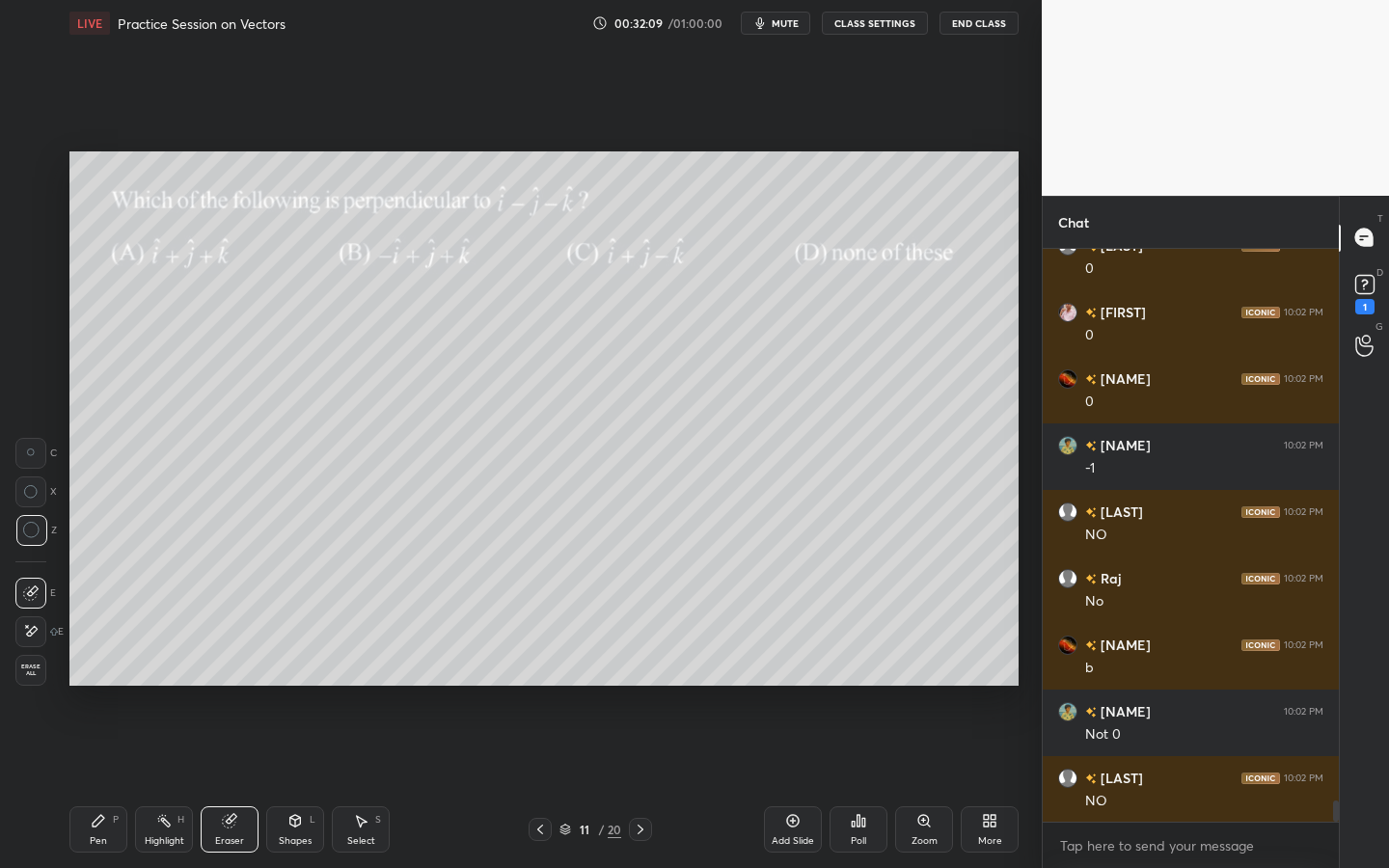 scroll, scrollTop: 15231, scrollLeft: 0, axis: vertical 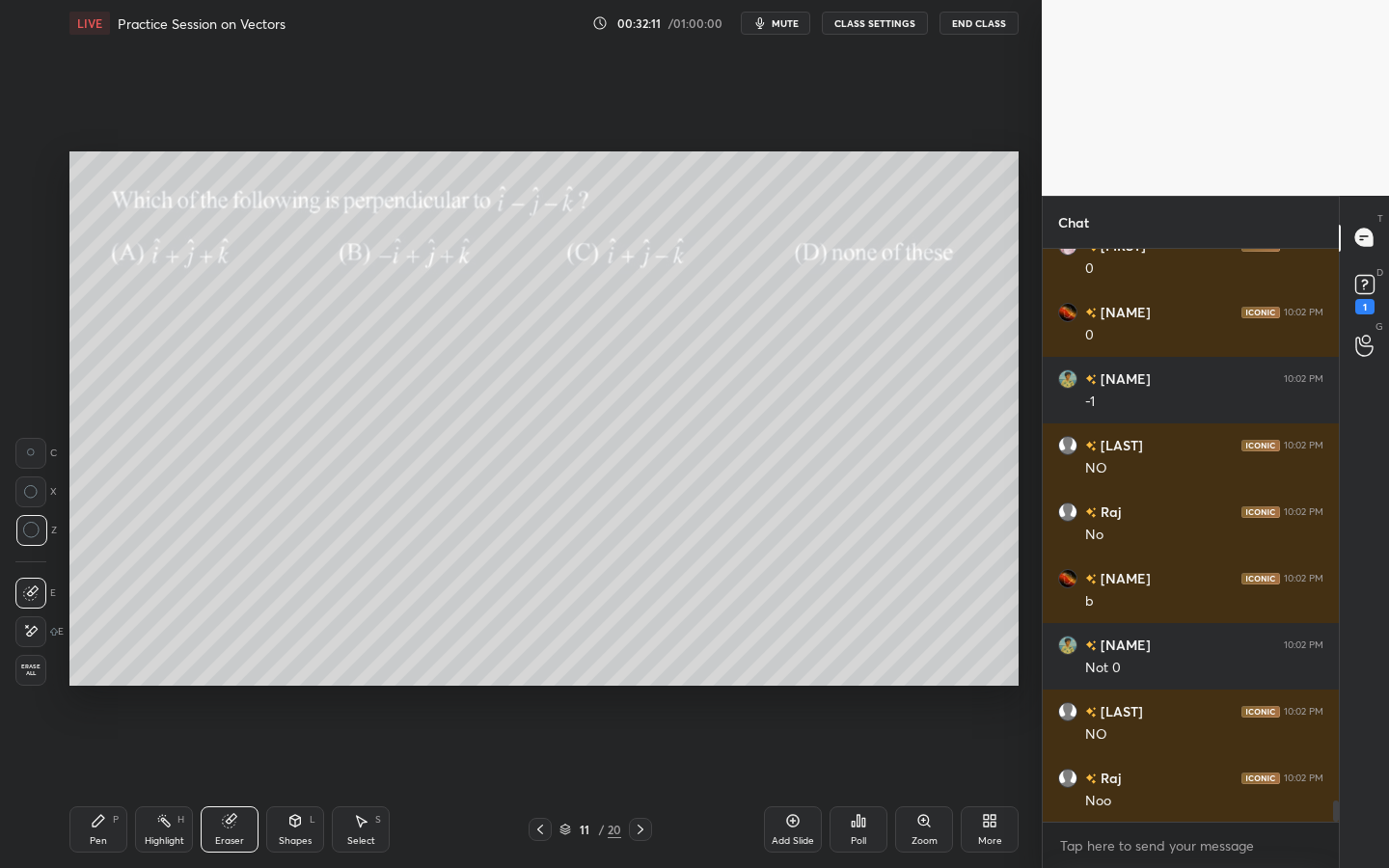 drag, startPoint x: 99, startPoint y: 837, endPoint x: 136, endPoint y: 778, distance: 69.641941 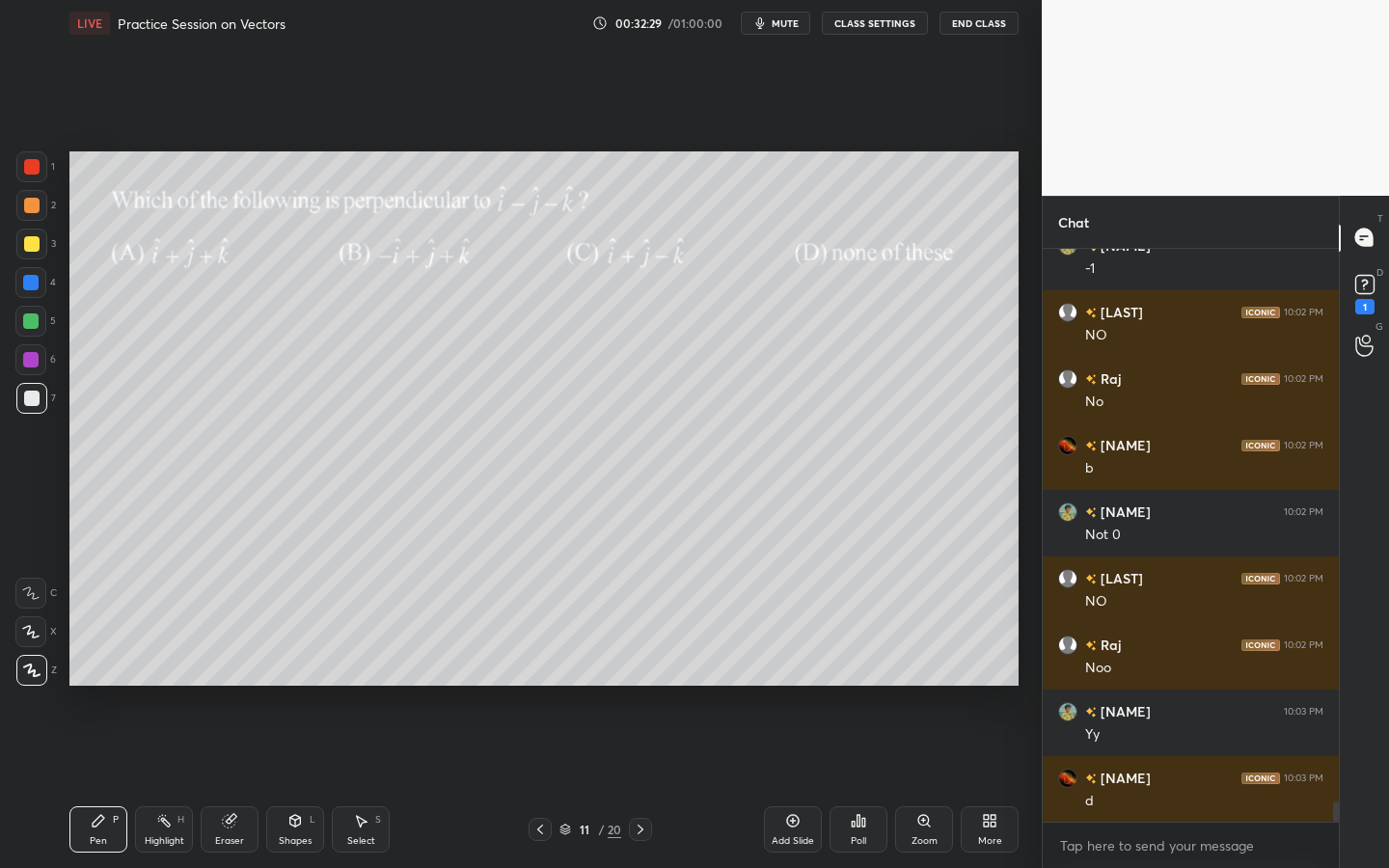 scroll, scrollTop: 15430, scrollLeft: 0, axis: vertical 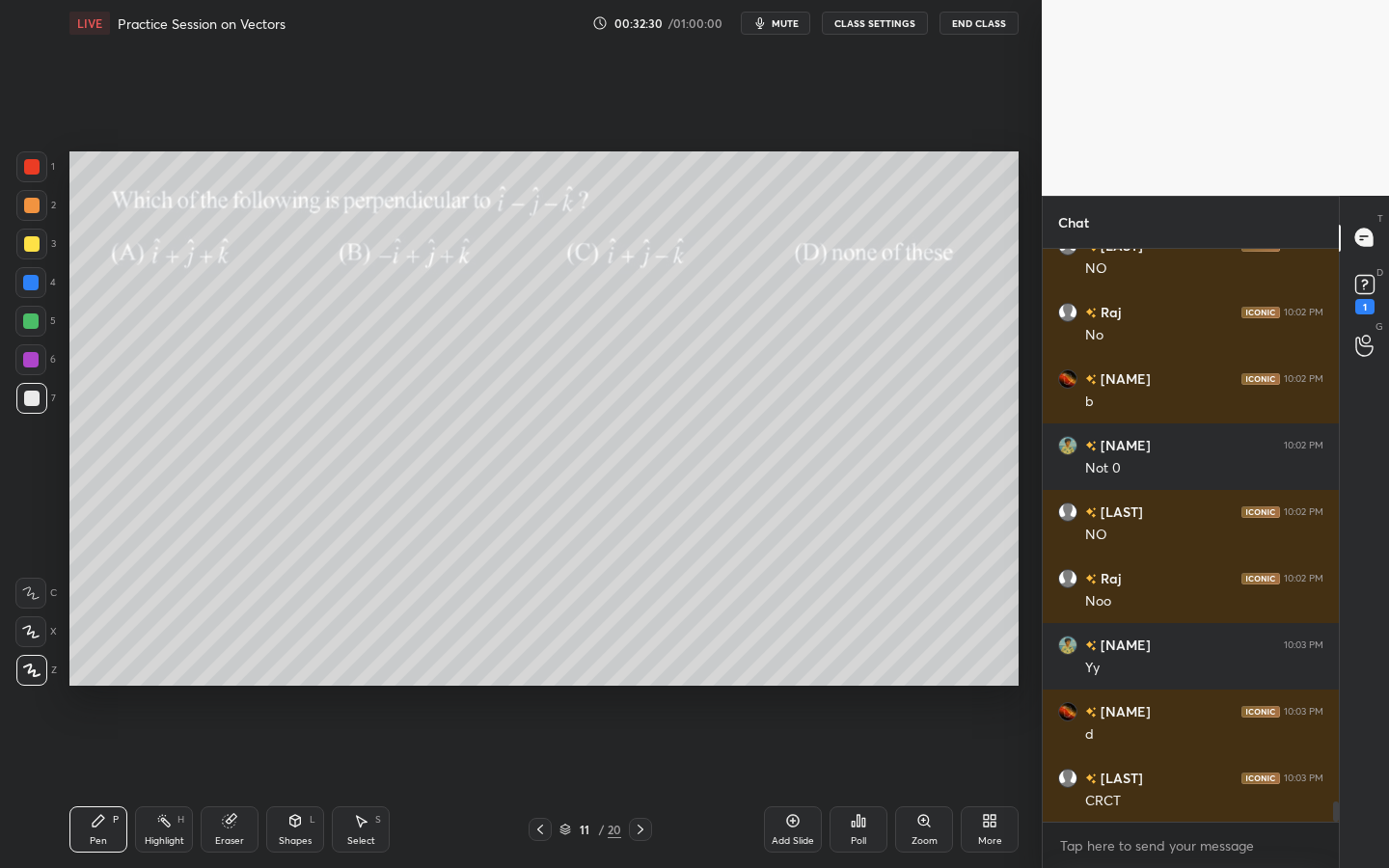 click 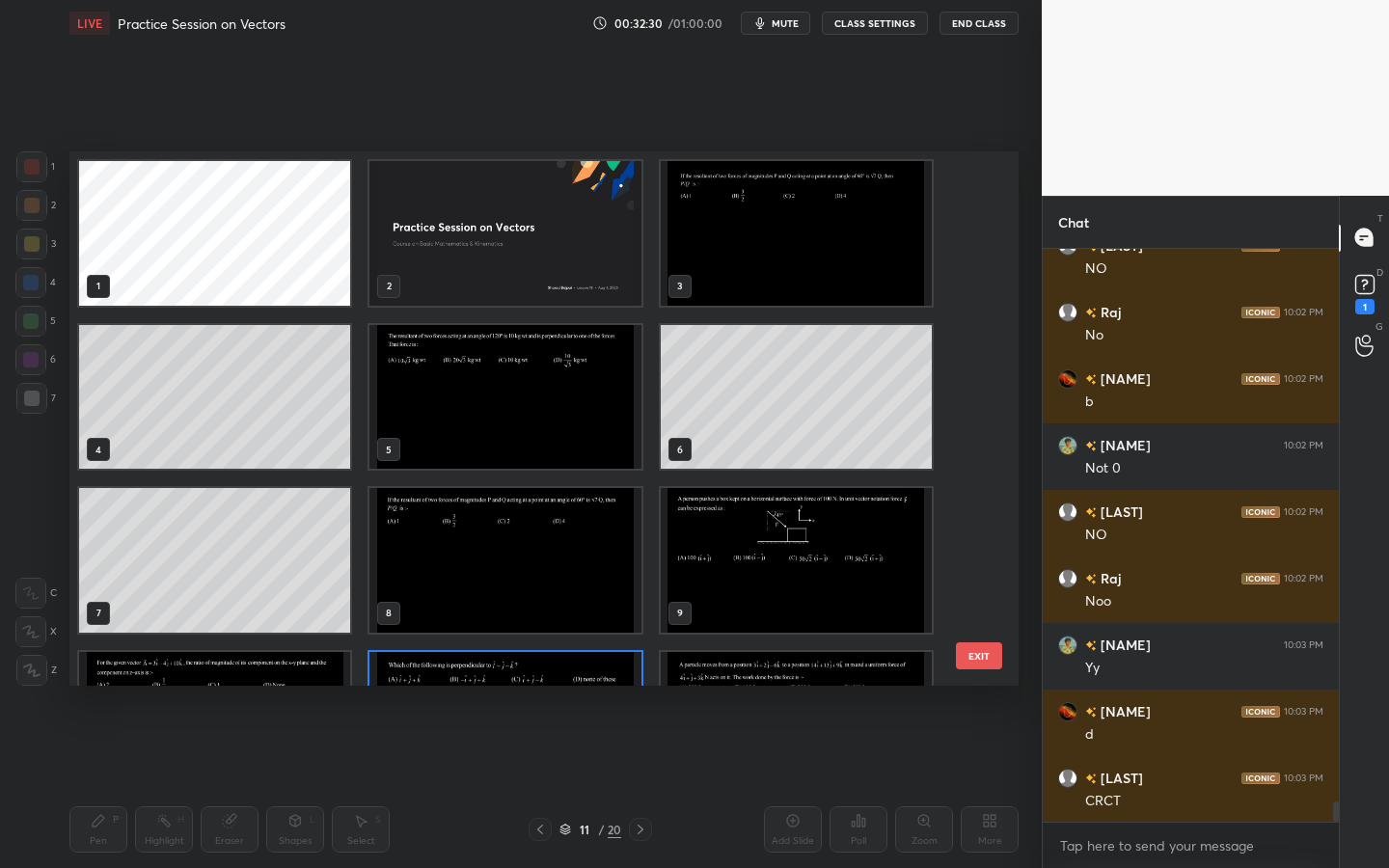 scroll, scrollTop: 120, scrollLeft: 0, axis: vertical 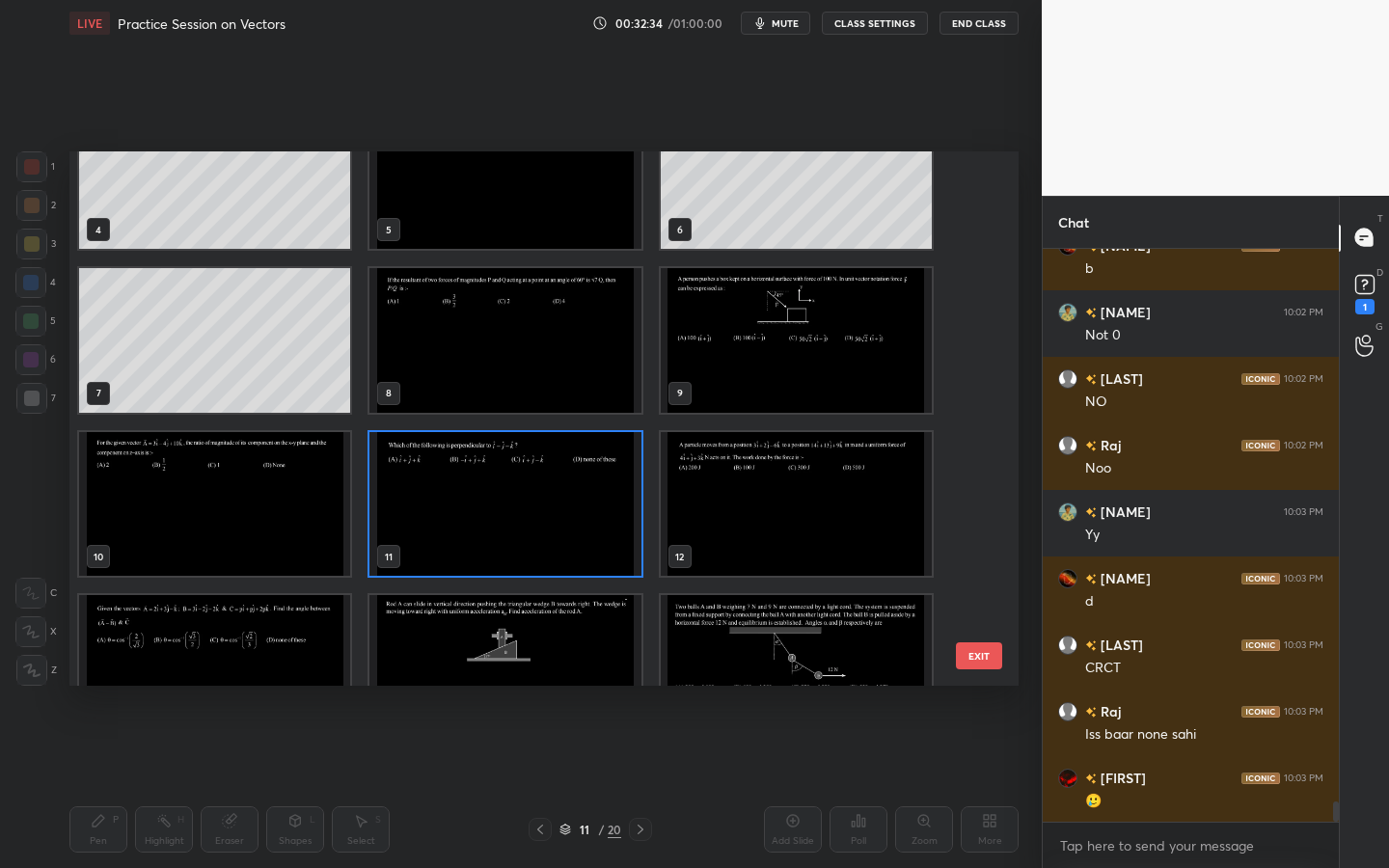 click at bounding box center [796, 504] 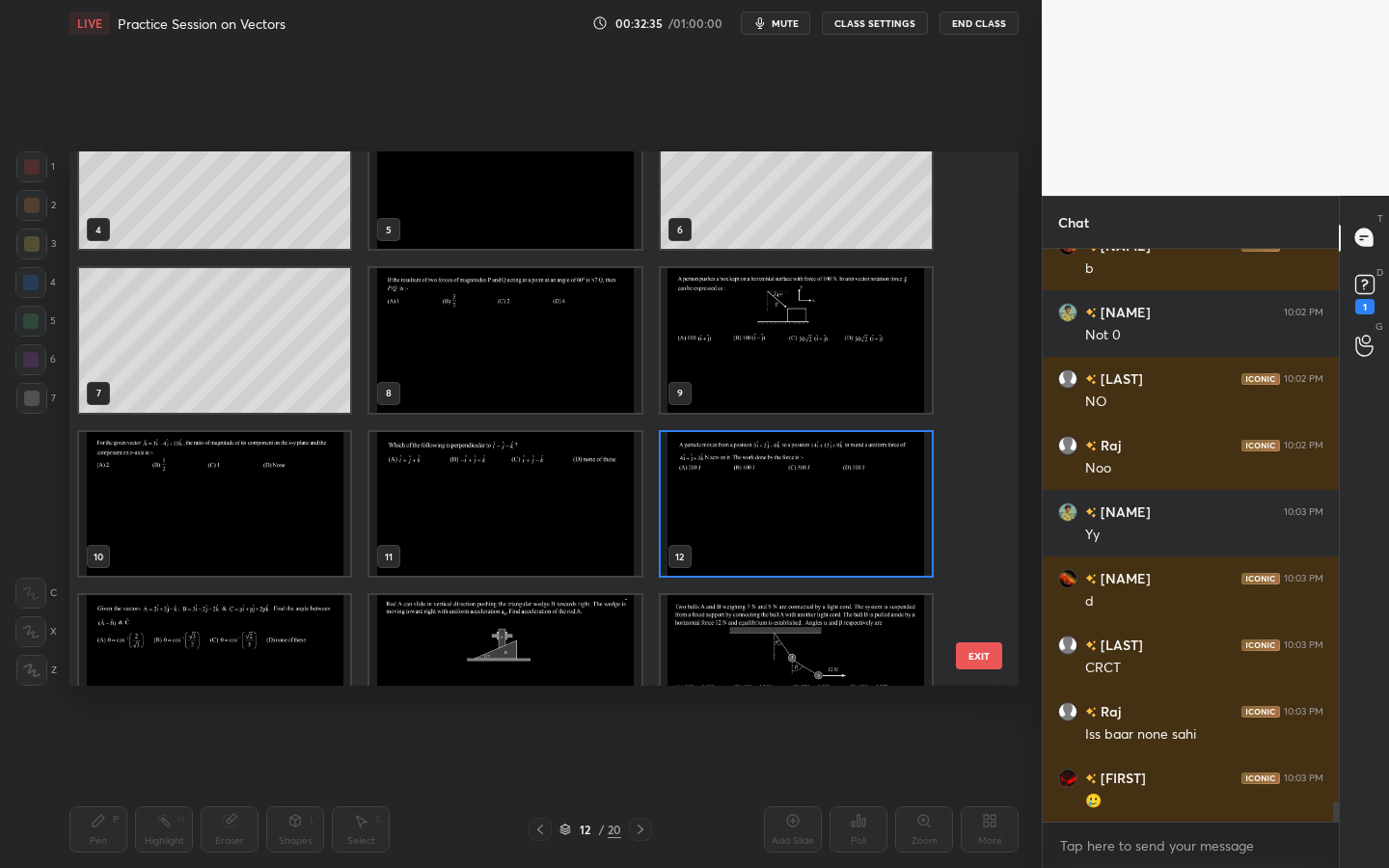 click at bounding box center (796, 504) 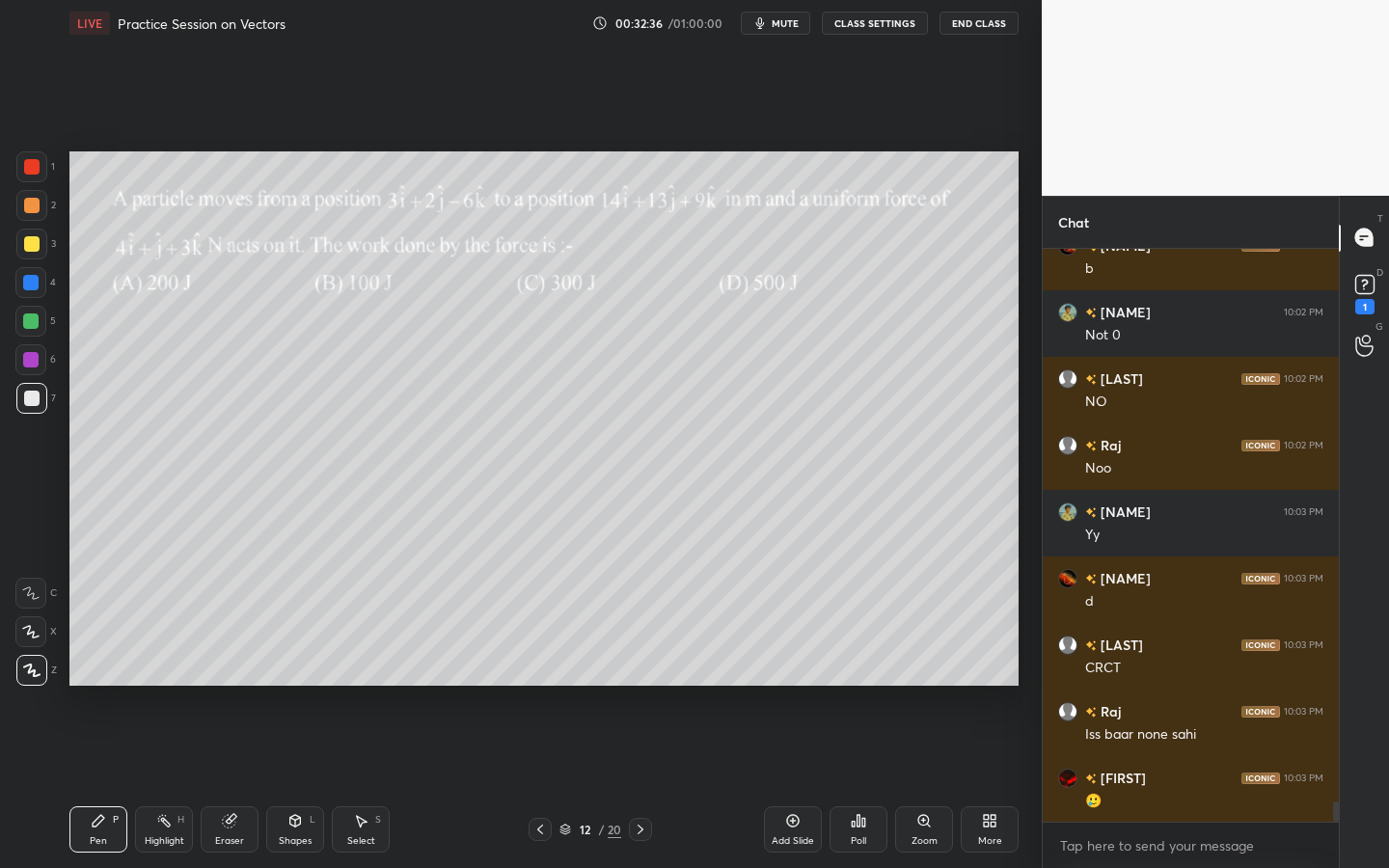 scroll, scrollTop: 15630, scrollLeft: 0, axis: vertical 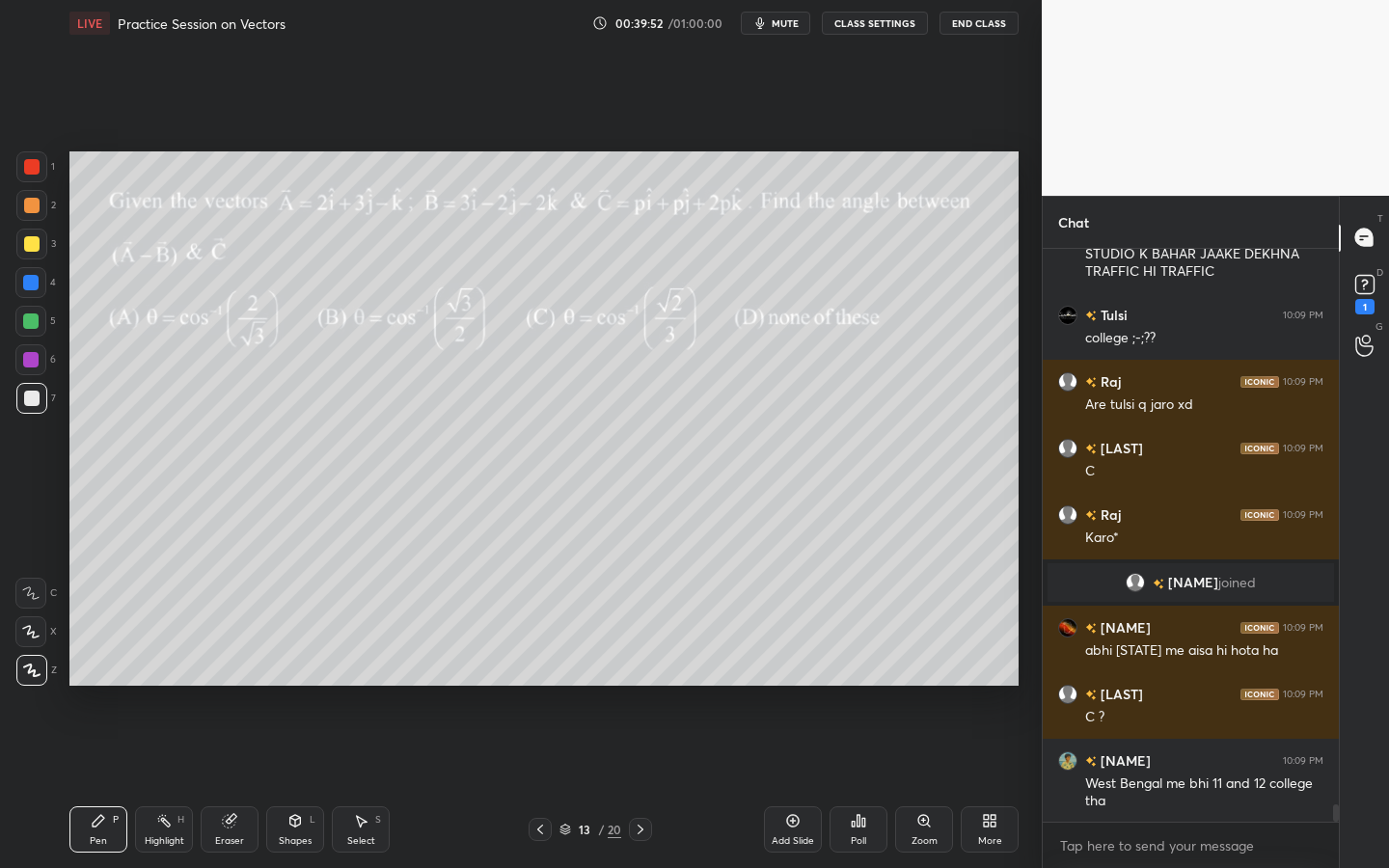 click on "Shapes L" at bounding box center [295, 829] 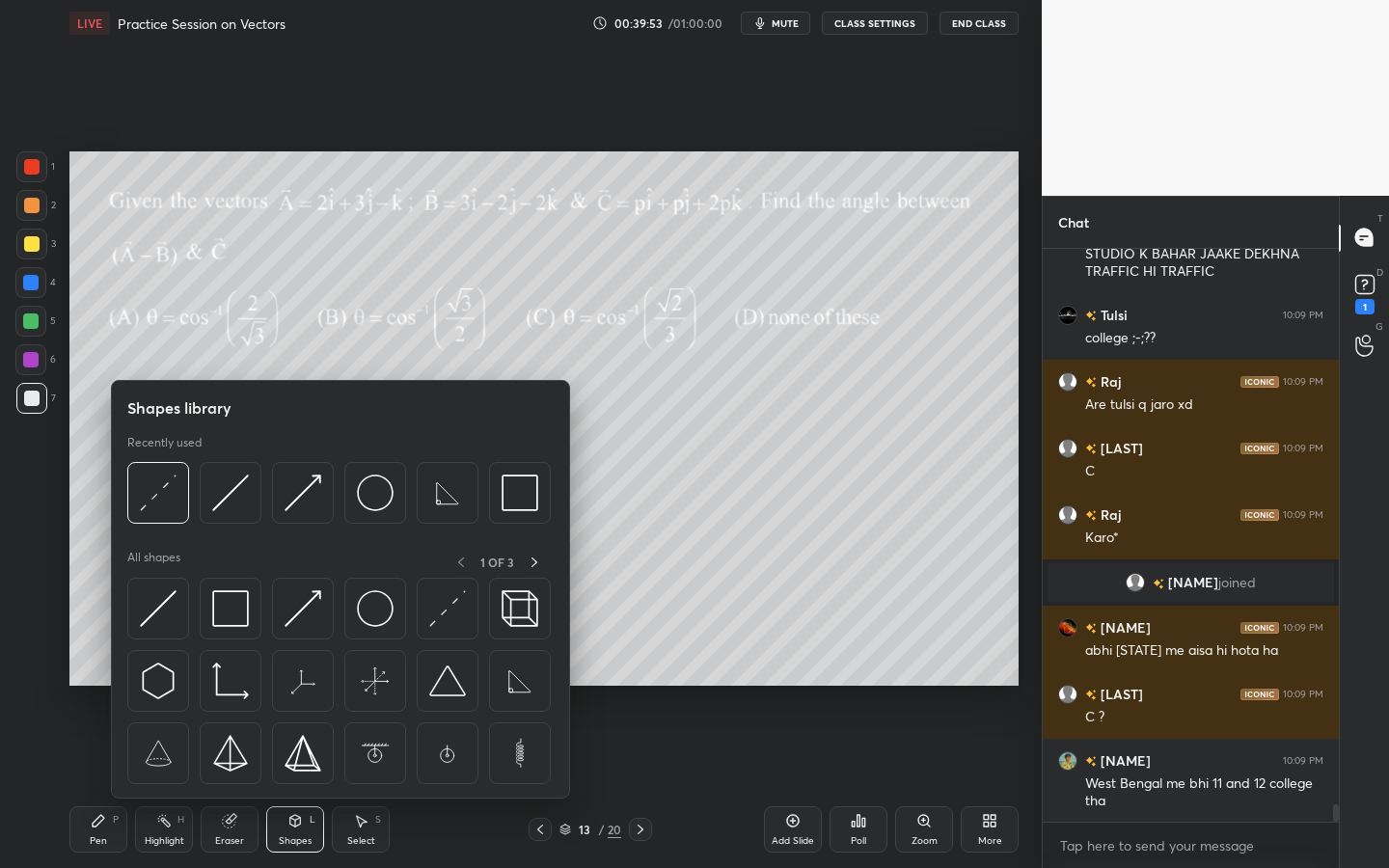 drag, startPoint x: 233, startPoint y: 827, endPoint x: 271, endPoint y: 779, distance: 61.220911 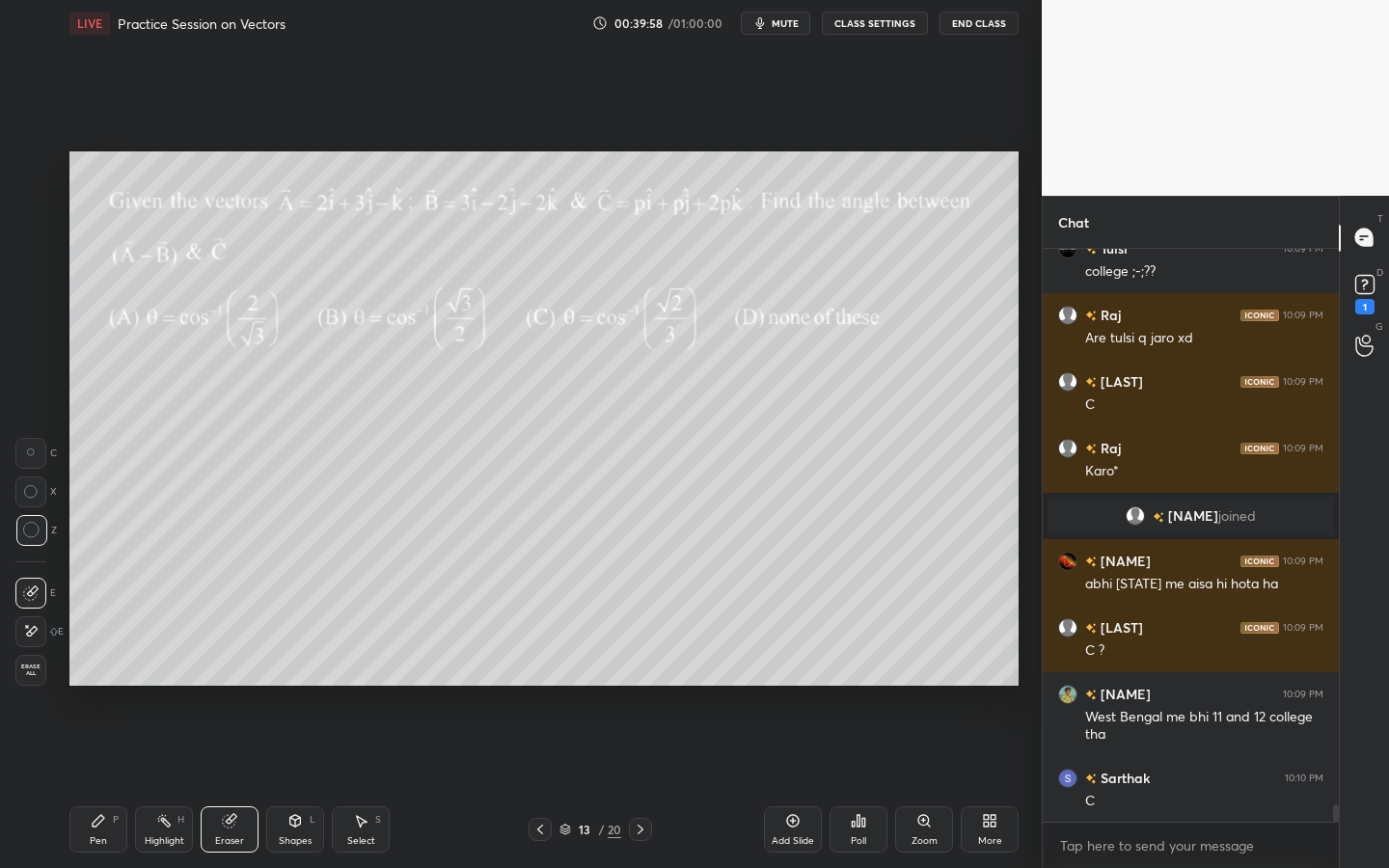 scroll, scrollTop: 18524, scrollLeft: 0, axis: vertical 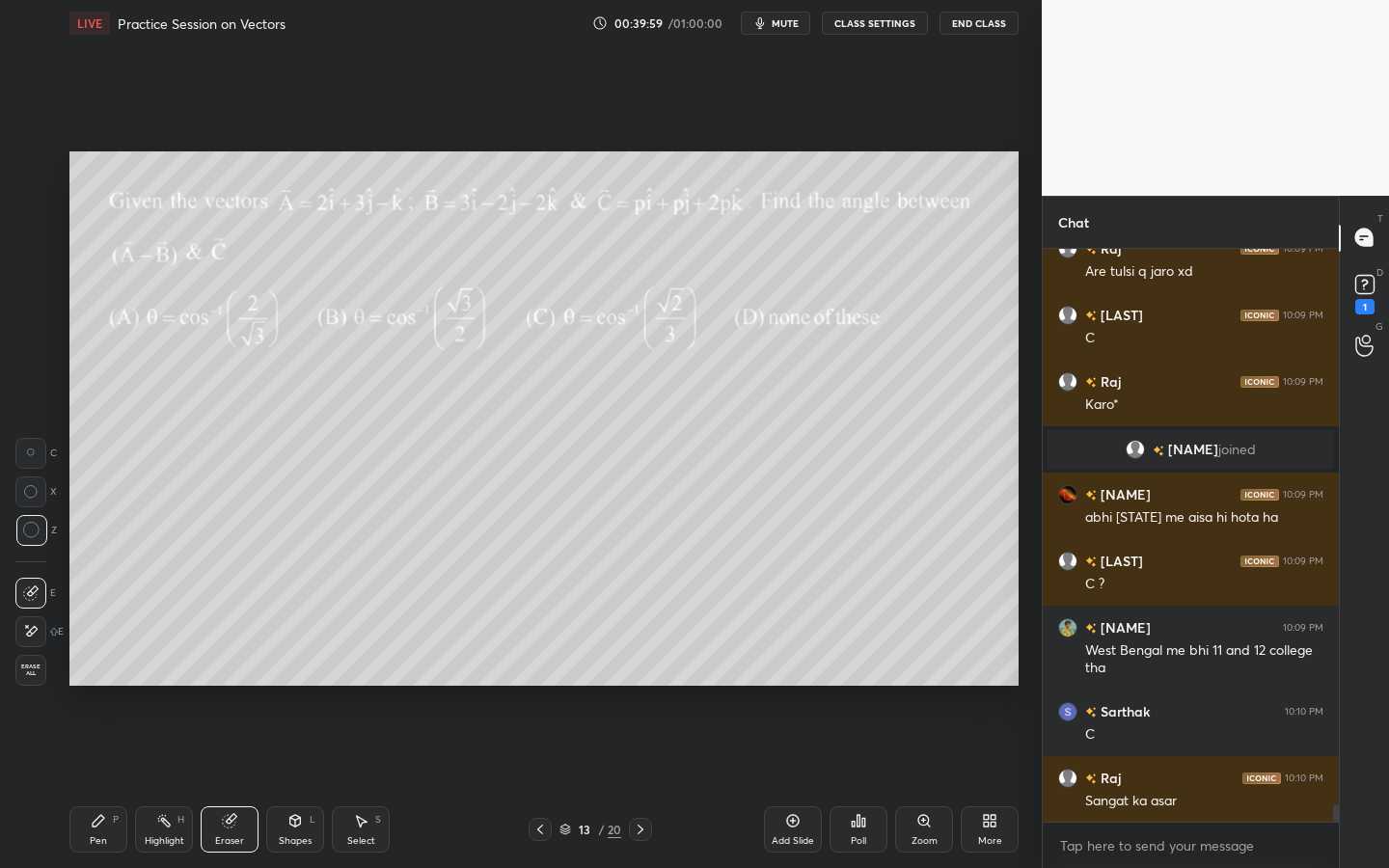 drag, startPoint x: 100, startPoint y: 825, endPoint x: 185, endPoint y: 759, distance: 107.61505 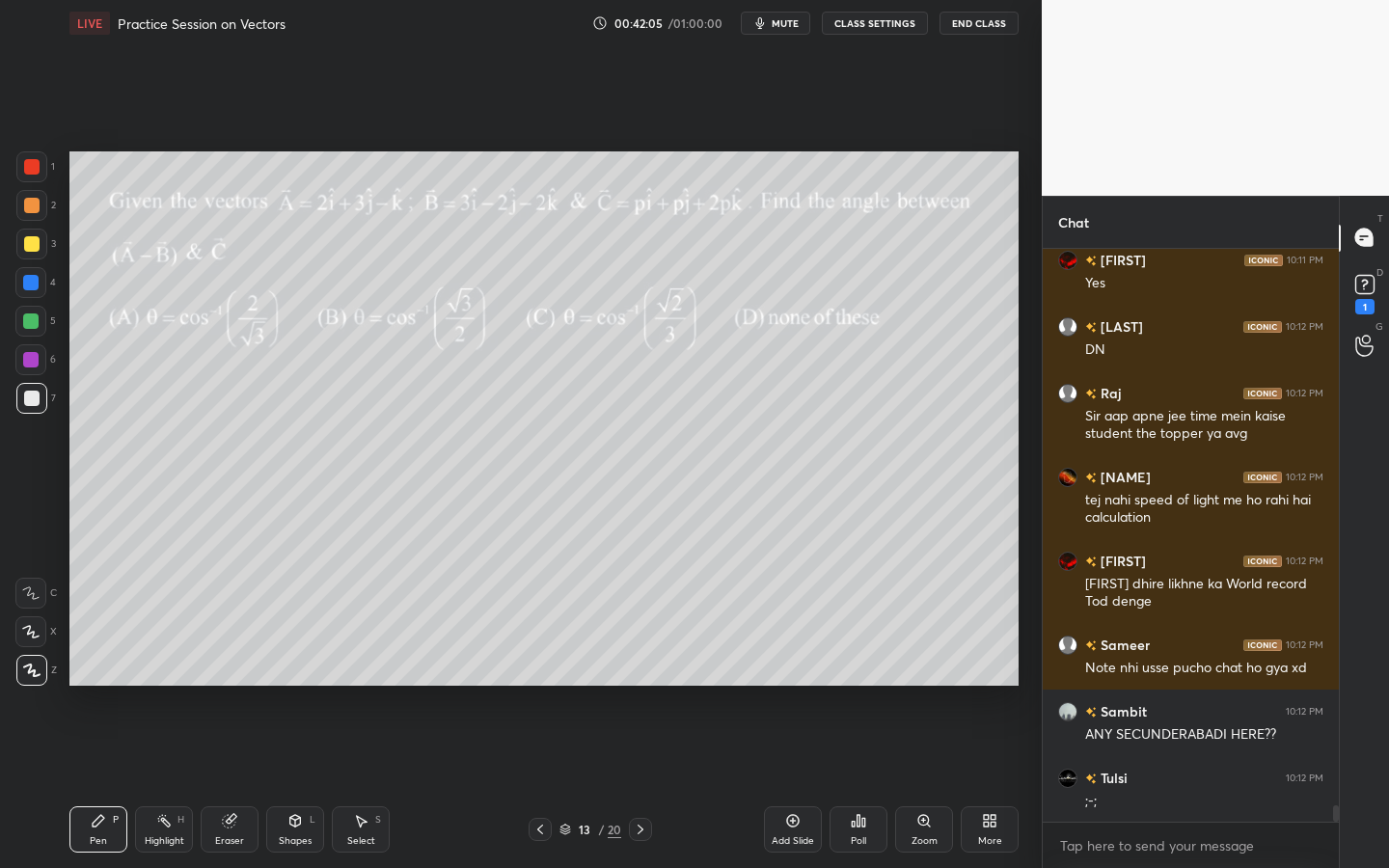 scroll, scrollTop: 19959, scrollLeft: 0, axis: vertical 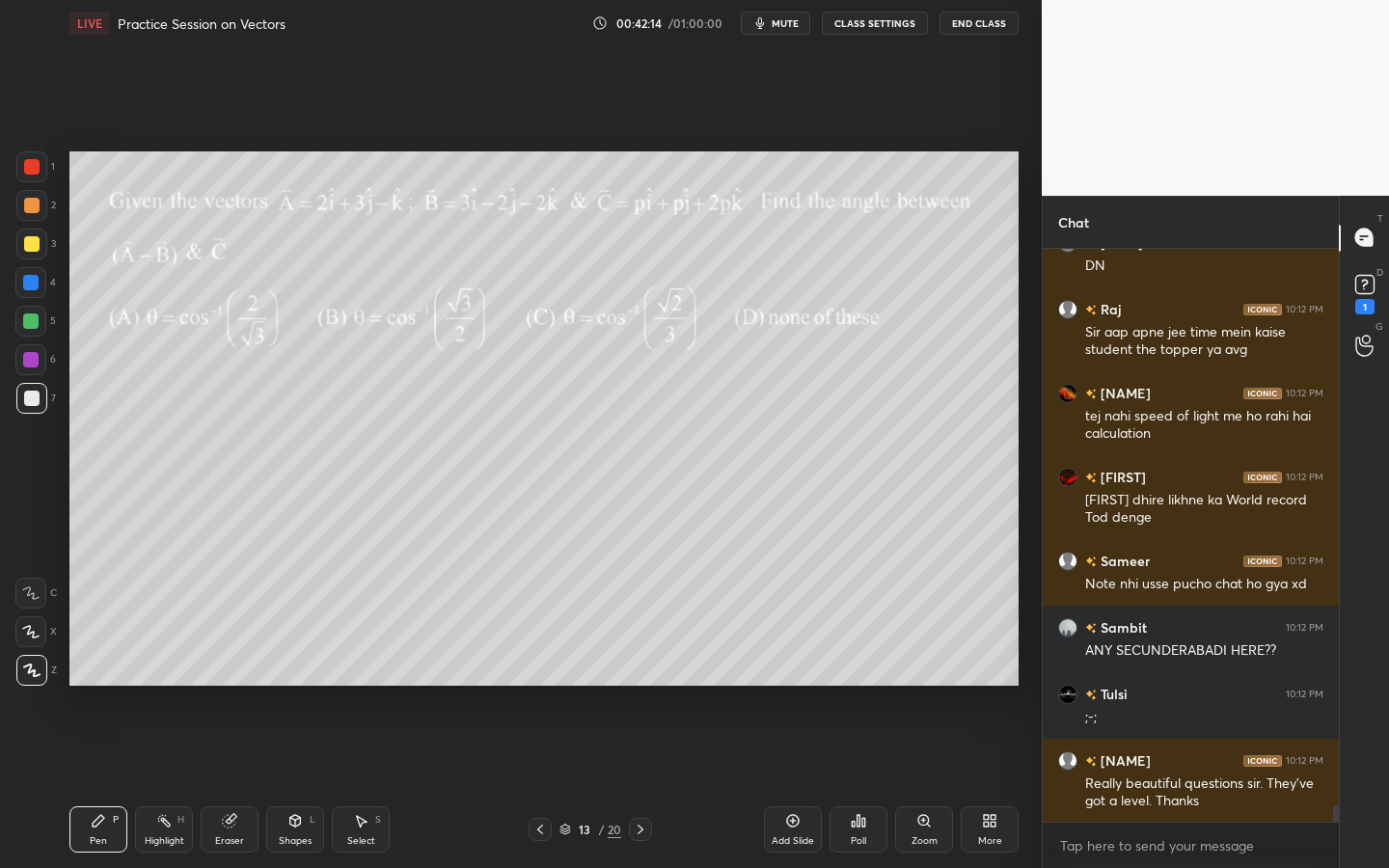 click on "13 / 20" at bounding box center [590, 829] 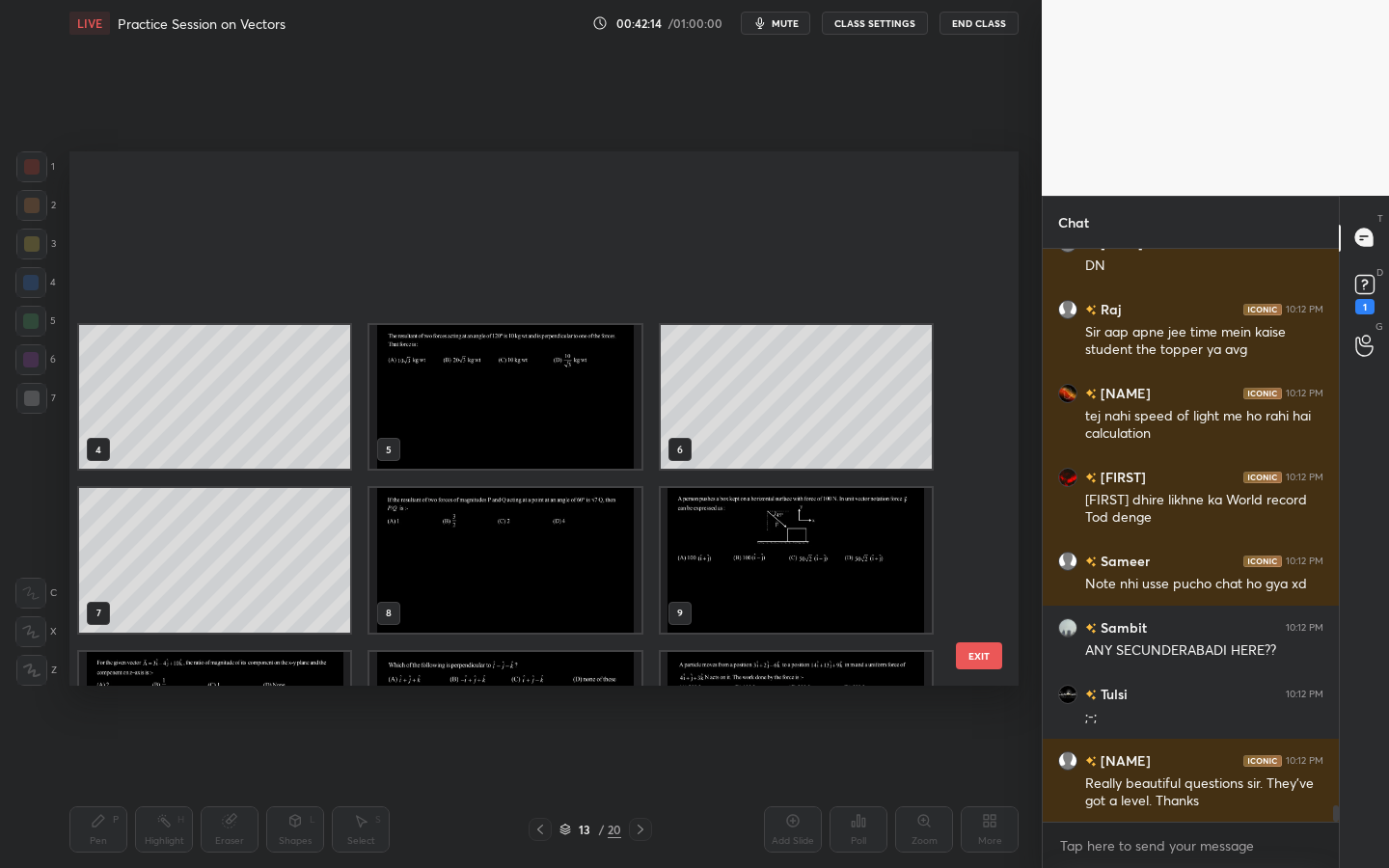 scroll, scrollTop: 283, scrollLeft: 0, axis: vertical 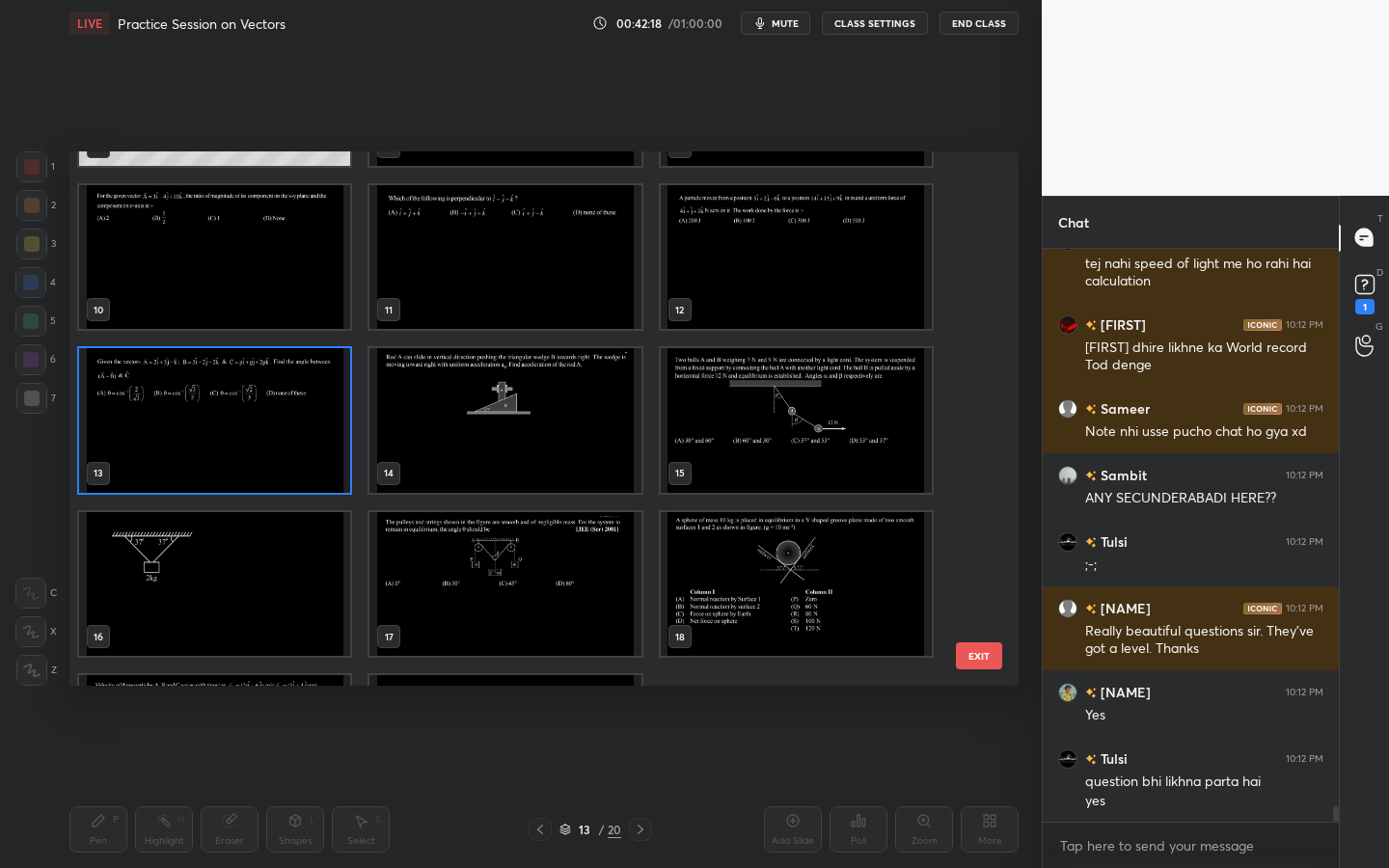 click at bounding box center (504, 420) 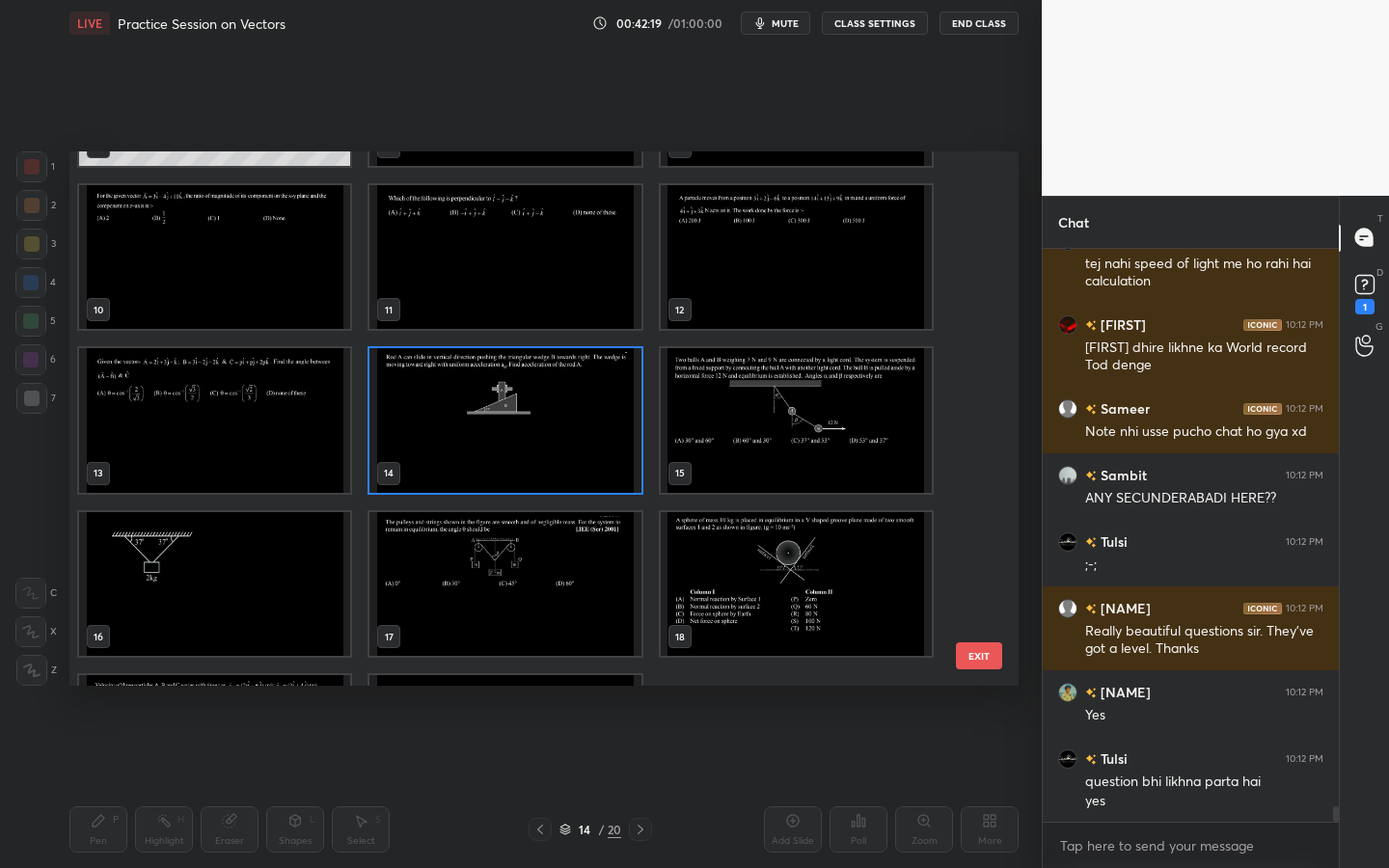 click at bounding box center (504, 420) 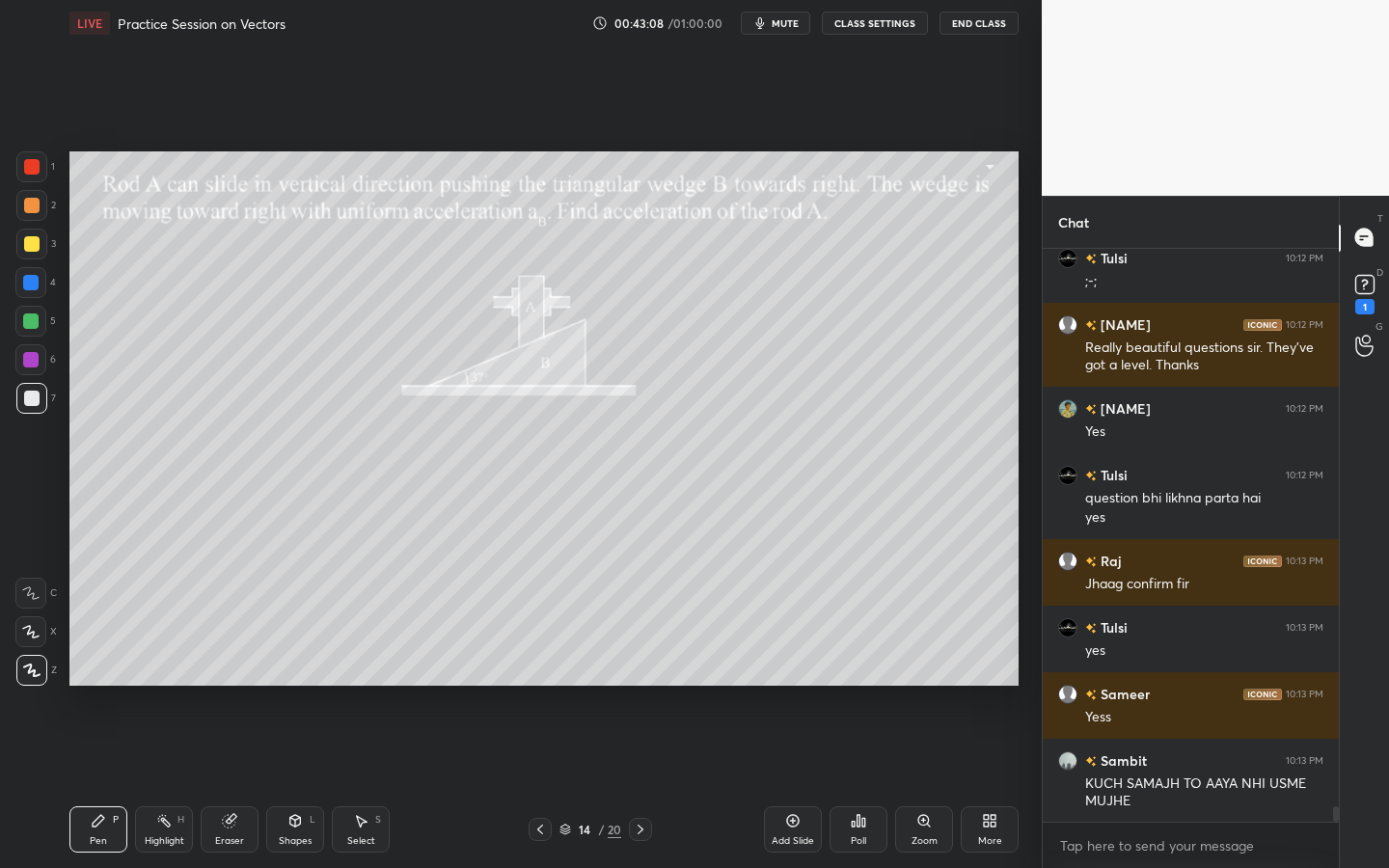 scroll, scrollTop: 20462, scrollLeft: 0, axis: vertical 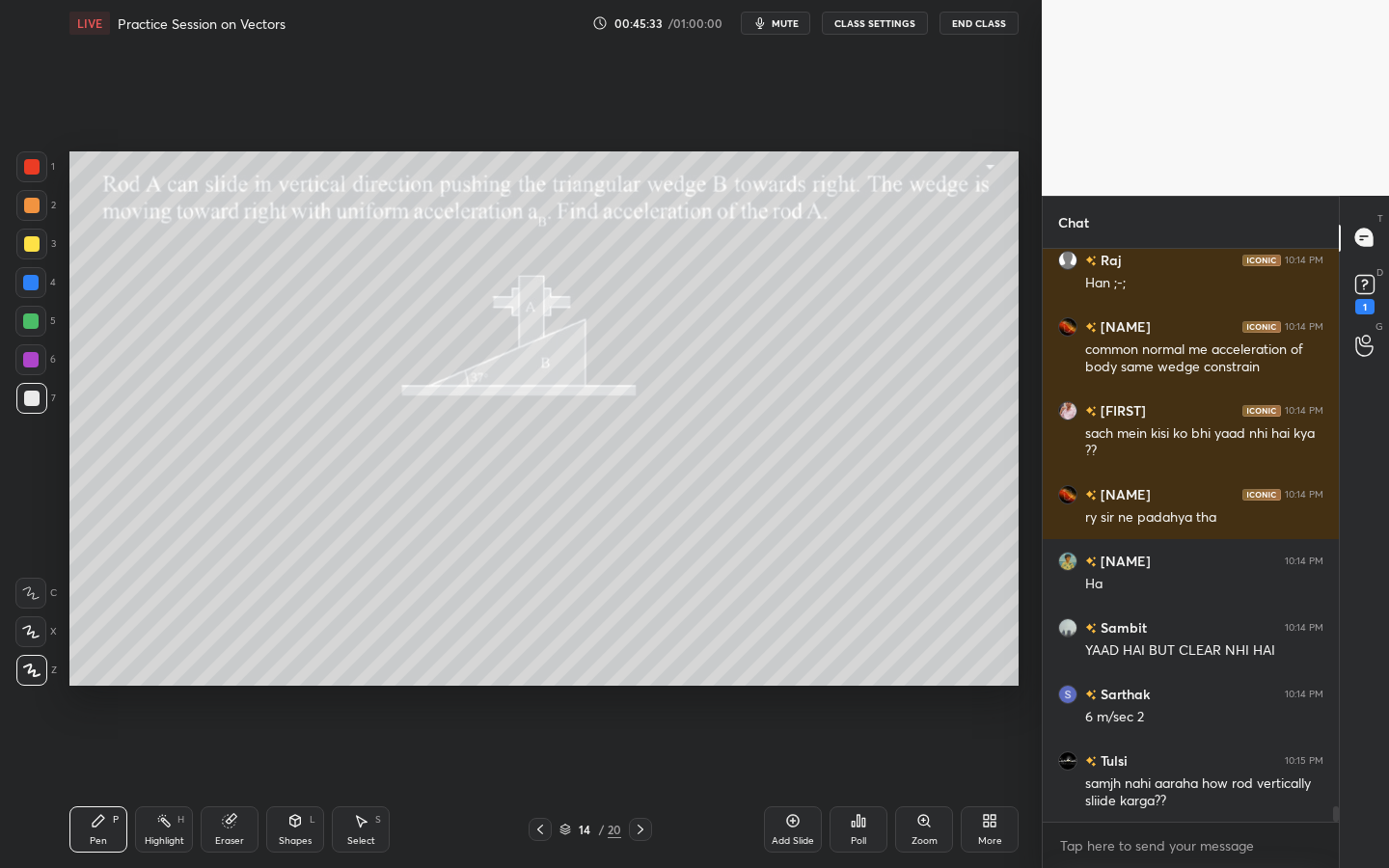 click on "Zoom" at bounding box center (924, 829) 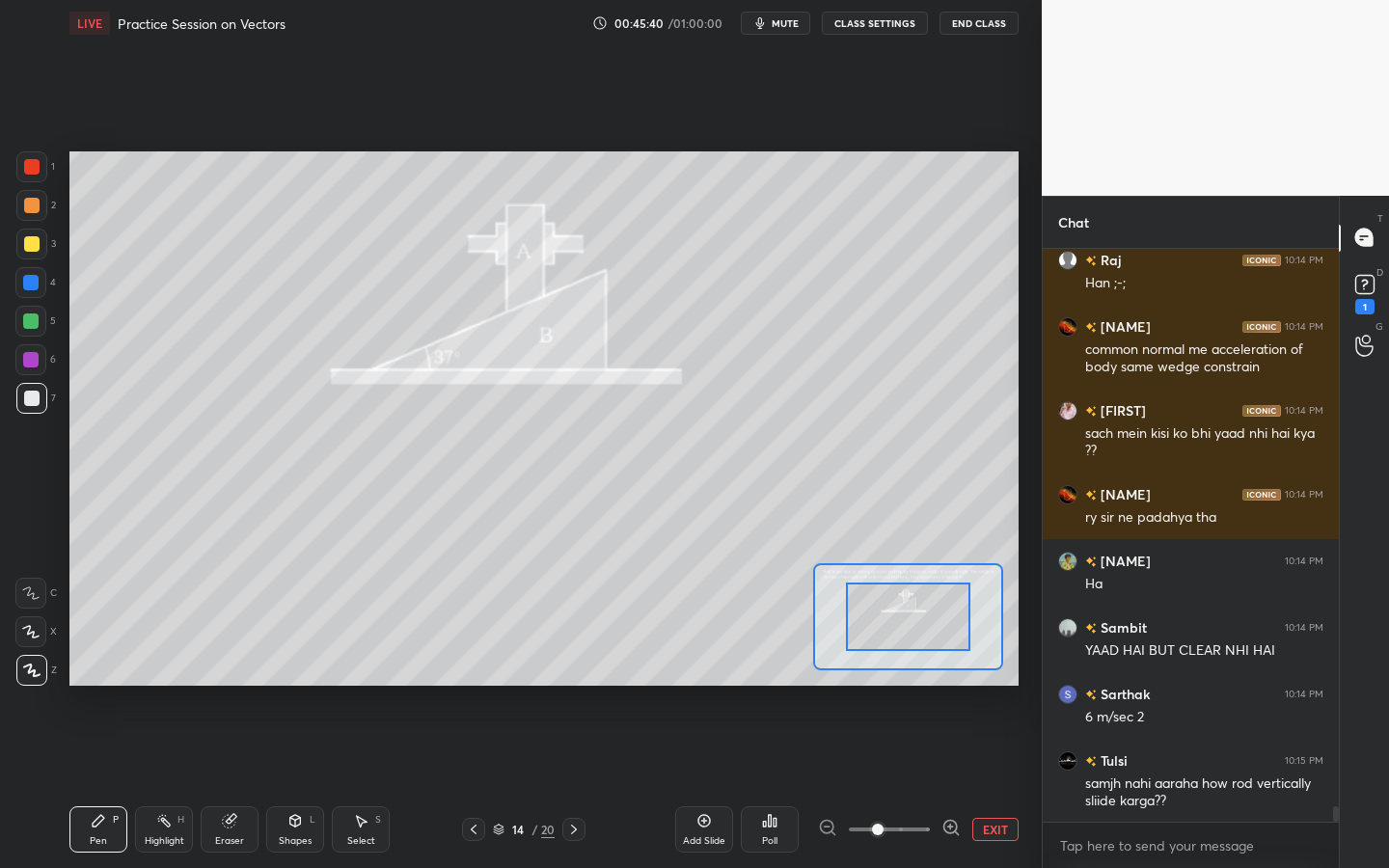 drag, startPoint x: 33, startPoint y: 203, endPoint x: 52, endPoint y: 197, distance: 19.924859 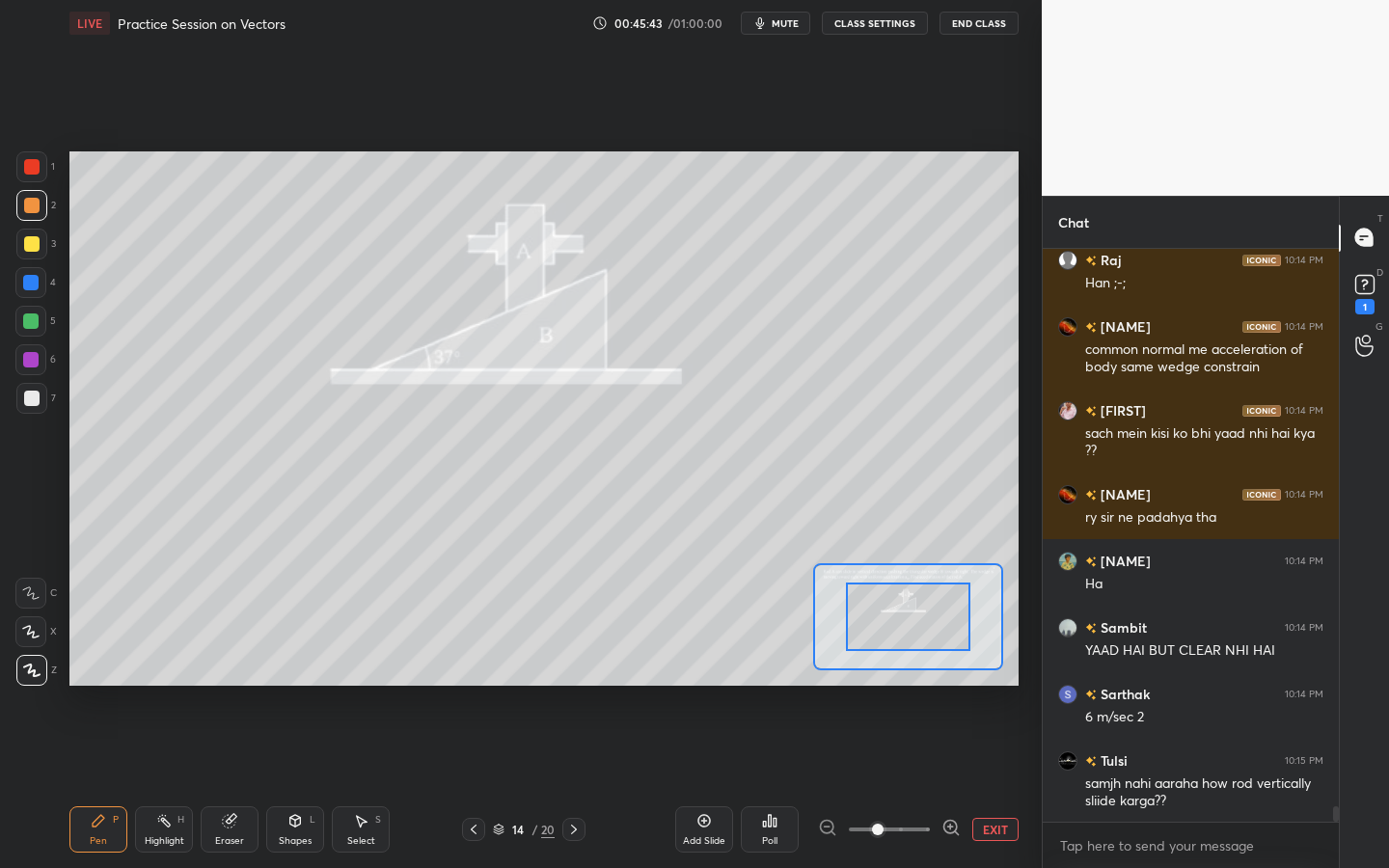 drag, startPoint x: 28, startPoint y: 403, endPoint x: 41, endPoint y: 387, distance: 20.615528 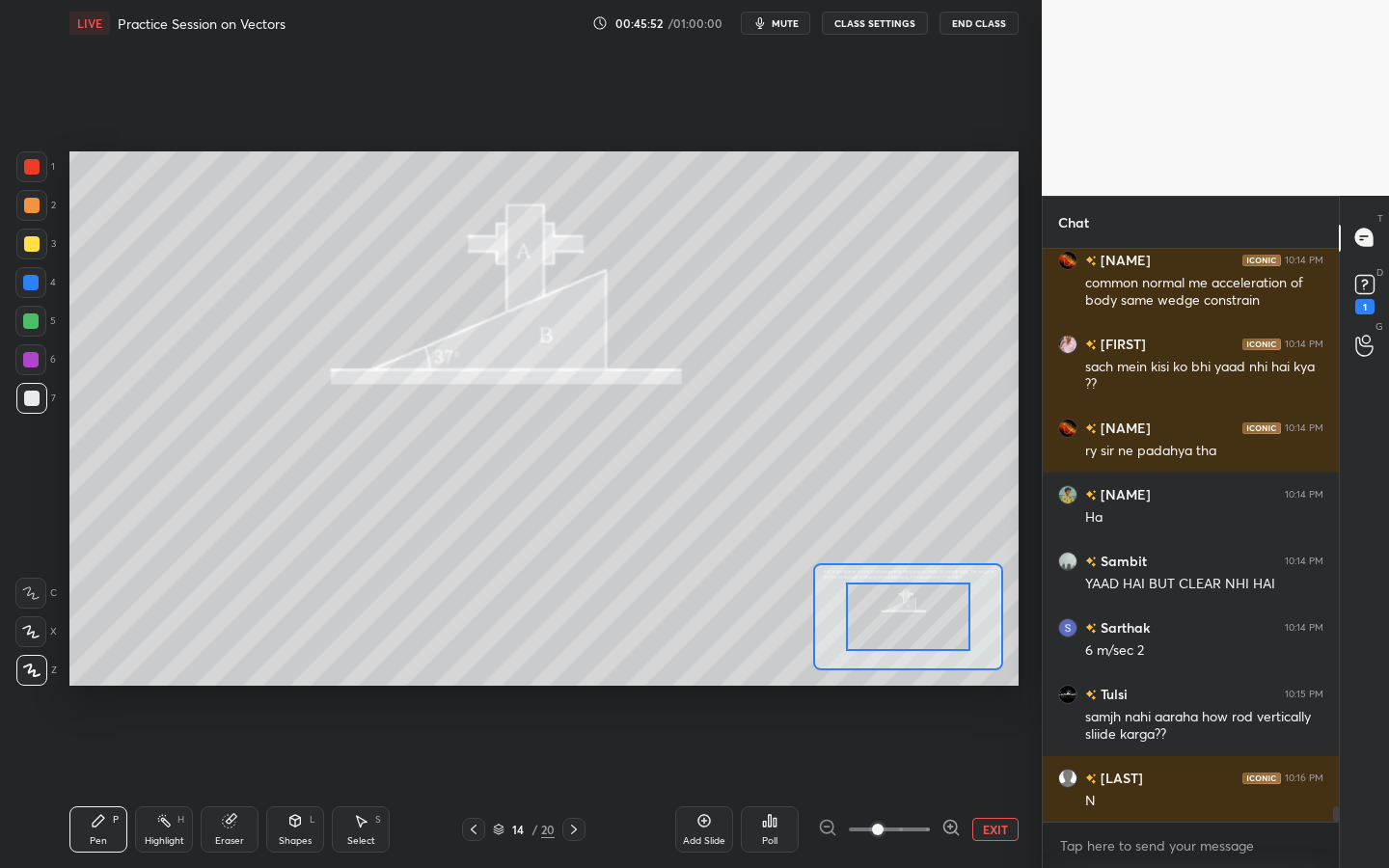 scroll, scrollTop: 21379, scrollLeft: 0, axis: vertical 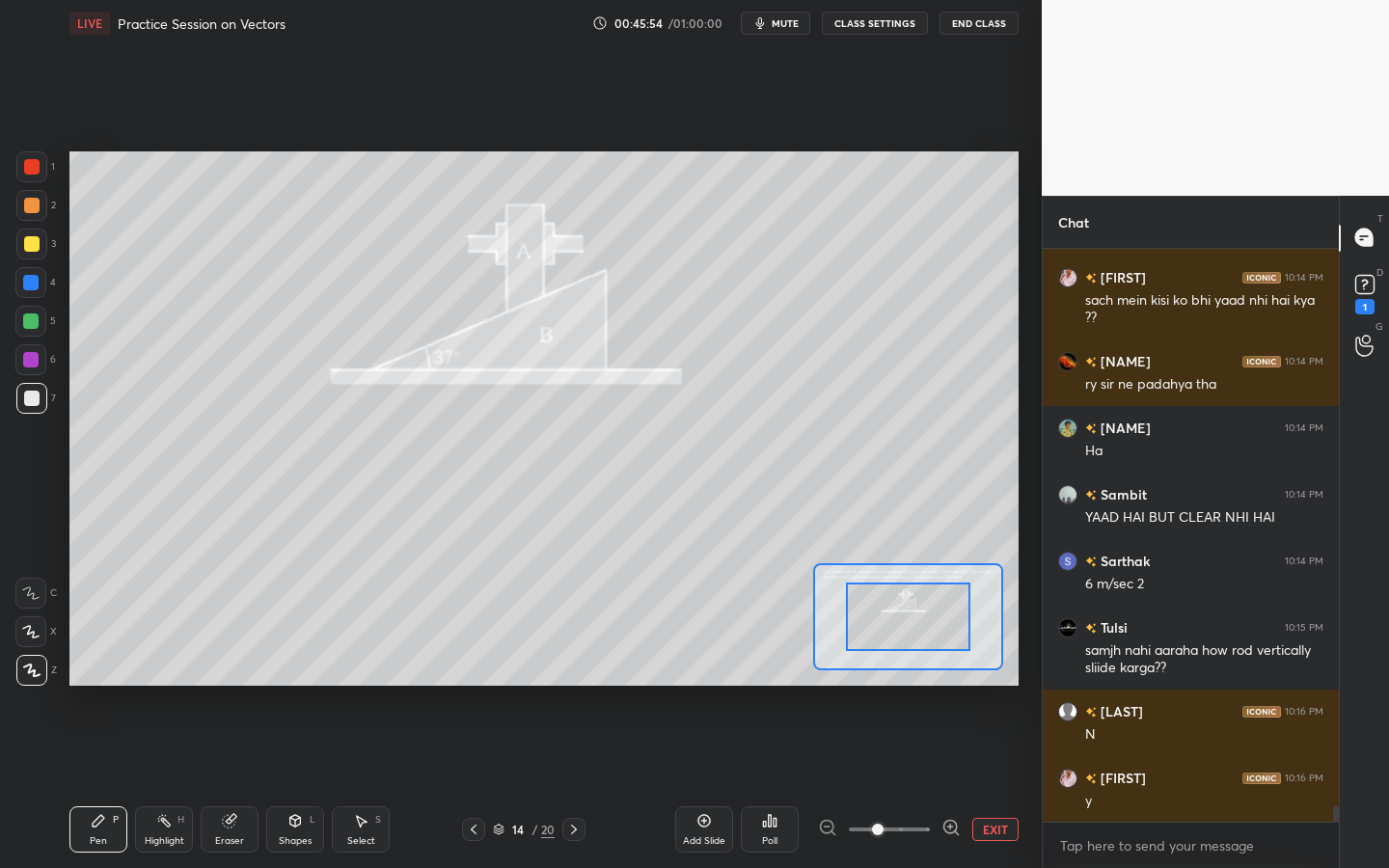 click at bounding box center [32, 205] 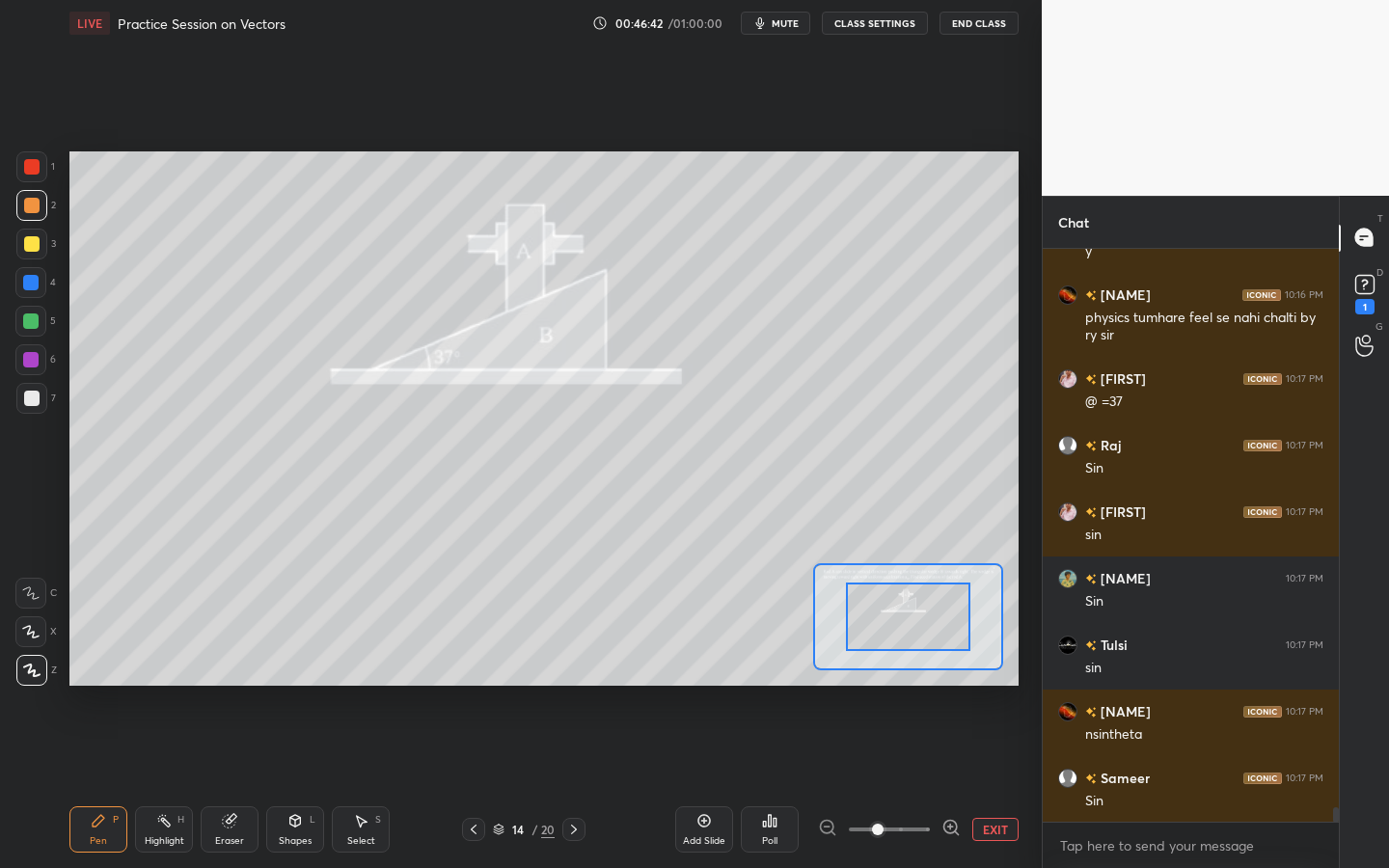 scroll, scrollTop: 21995, scrollLeft: 0, axis: vertical 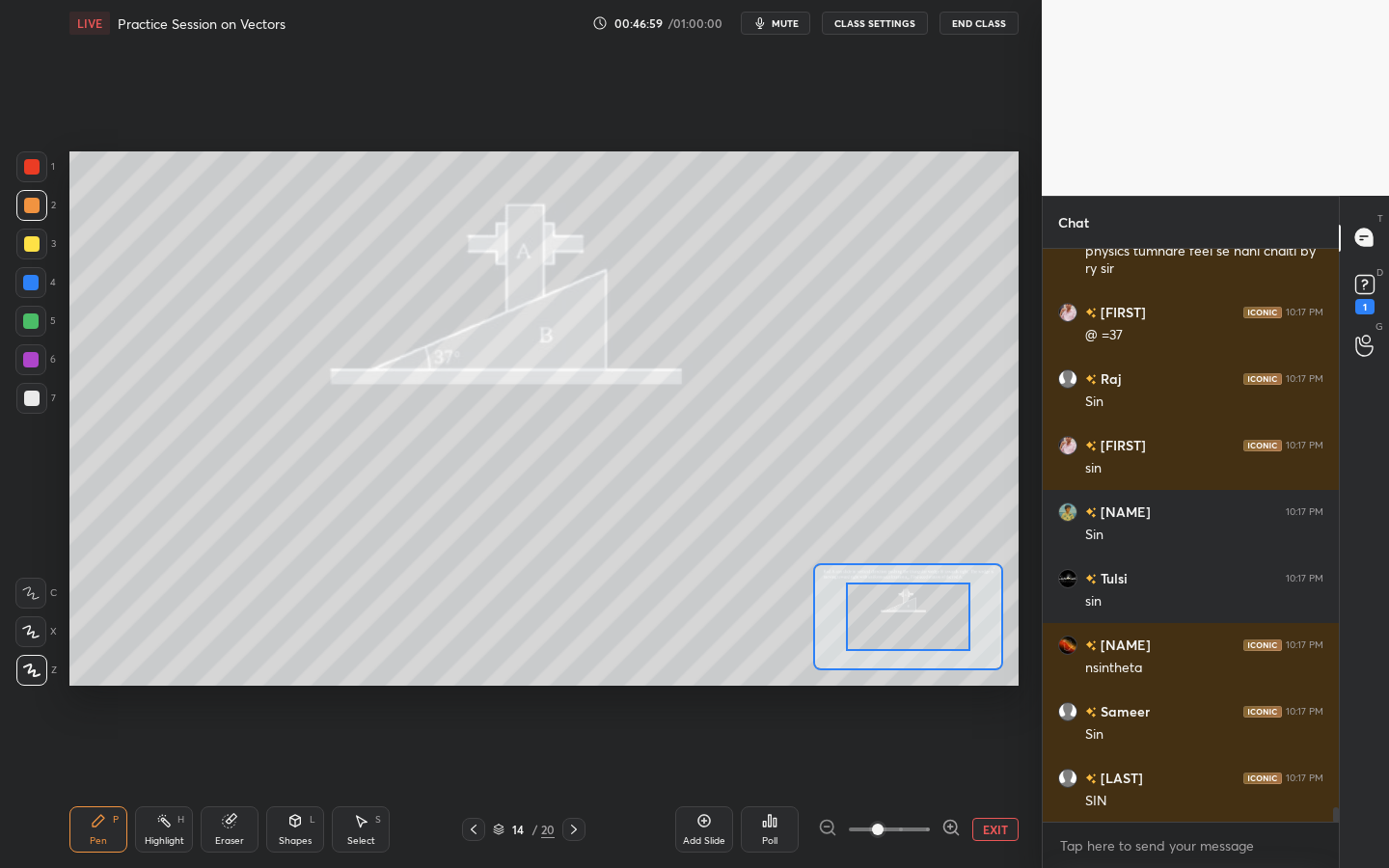 drag, startPoint x: 227, startPoint y: 819, endPoint x: 239, endPoint y: 811, distance: 14.422205 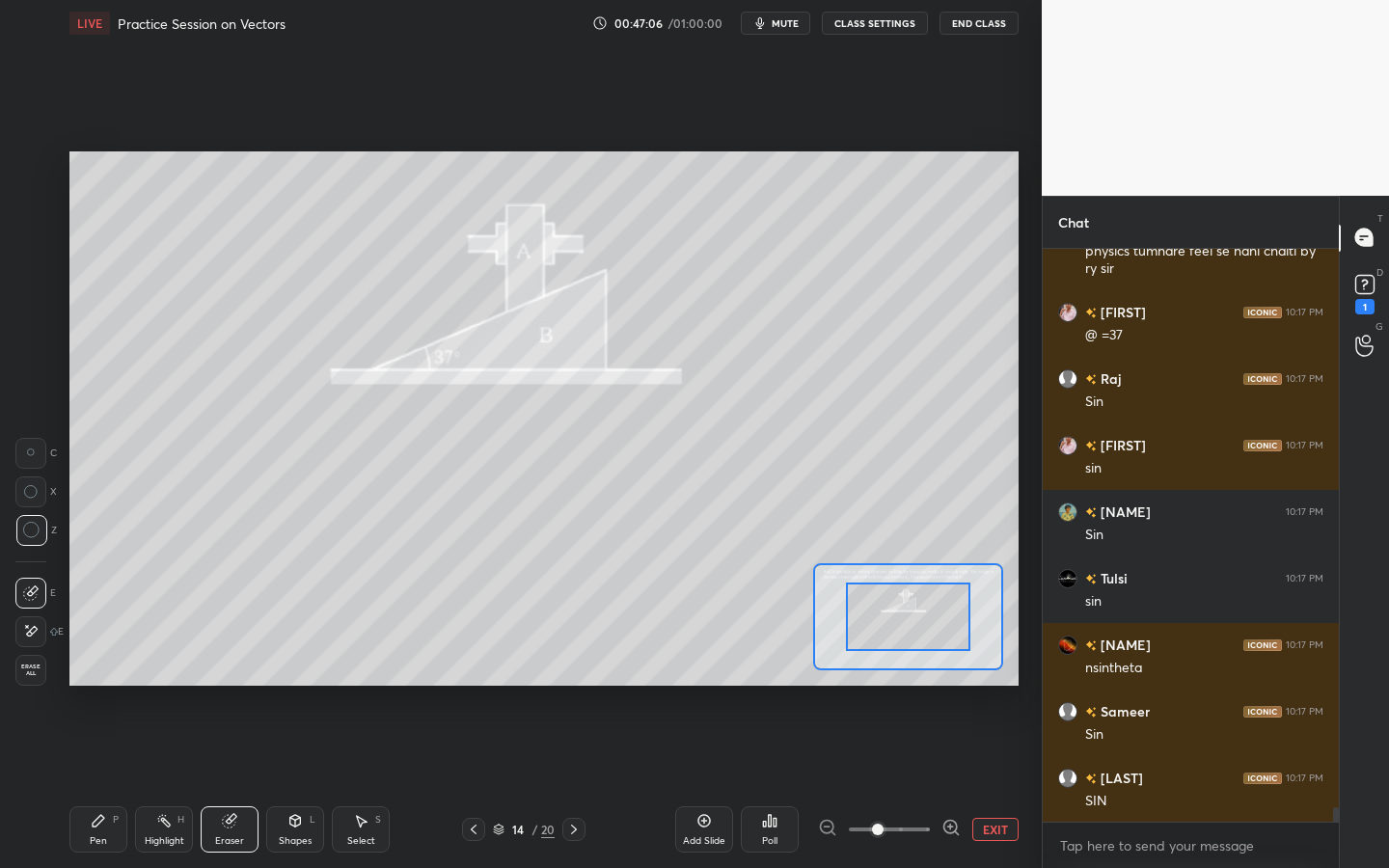 drag, startPoint x: 90, startPoint y: 833, endPoint x: 121, endPoint y: 779, distance: 62.26556 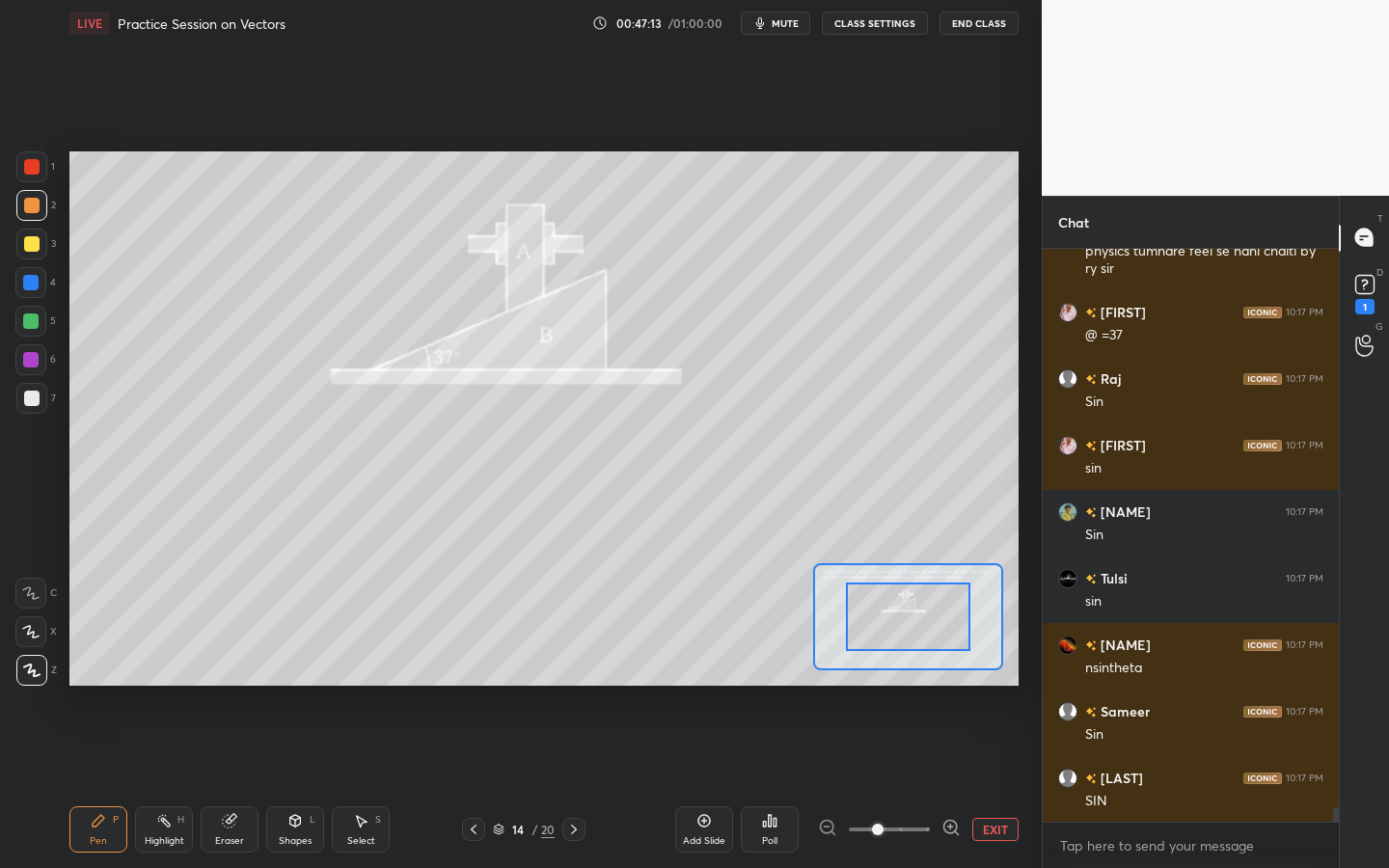click on "Shapes" at bounding box center (295, 841) 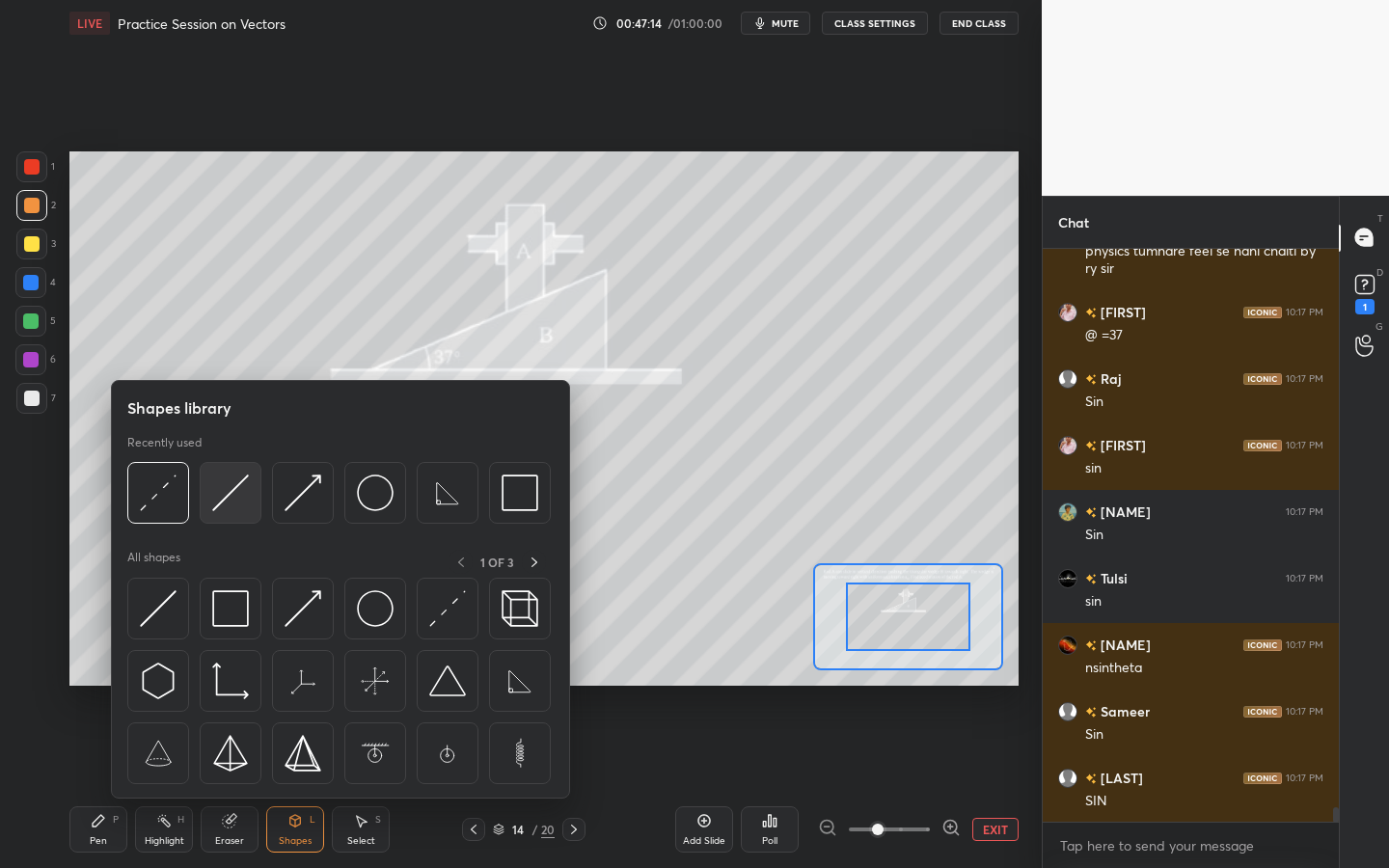 click at bounding box center (231, 493) 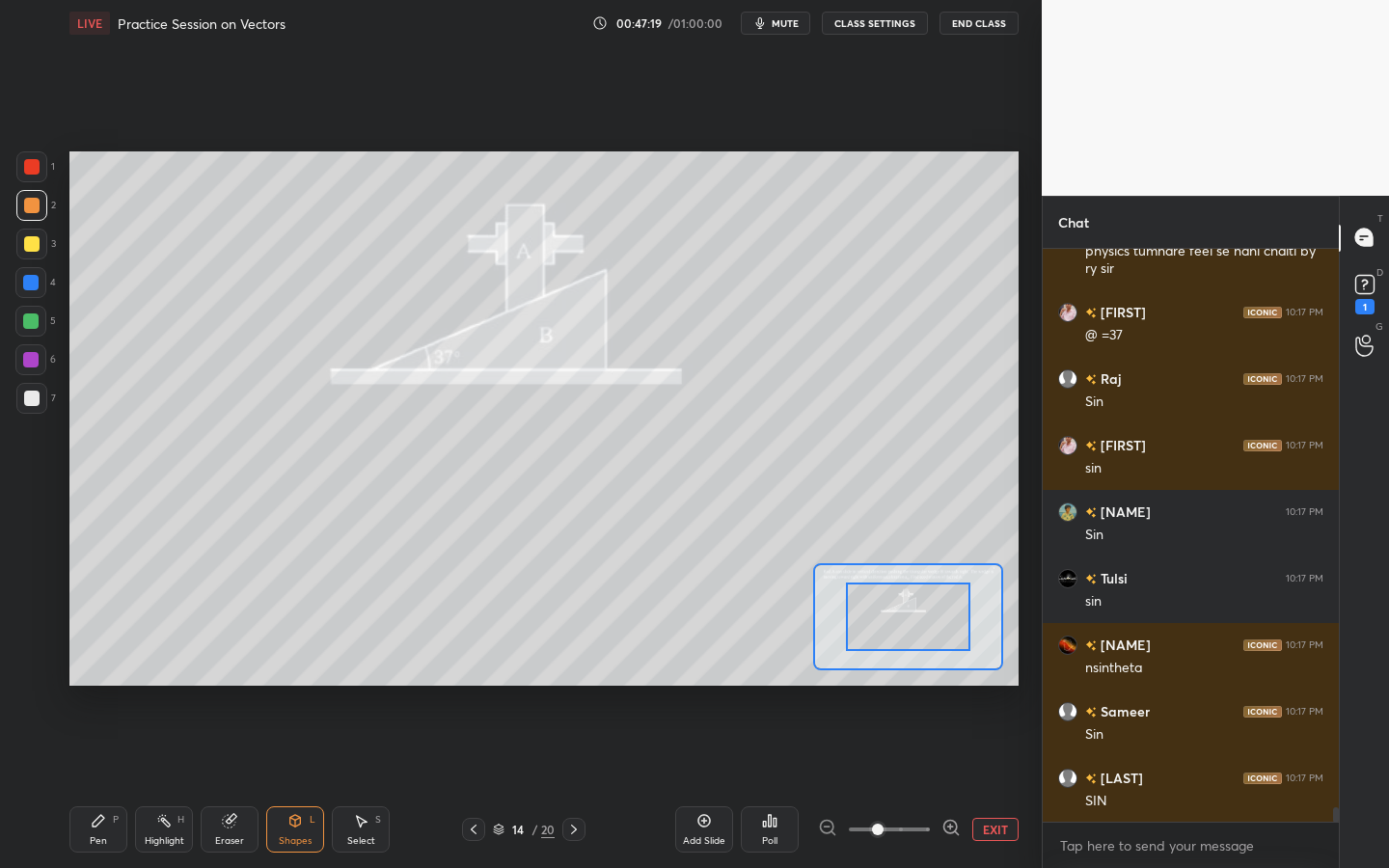 click on "Pen" at bounding box center (98, 841) 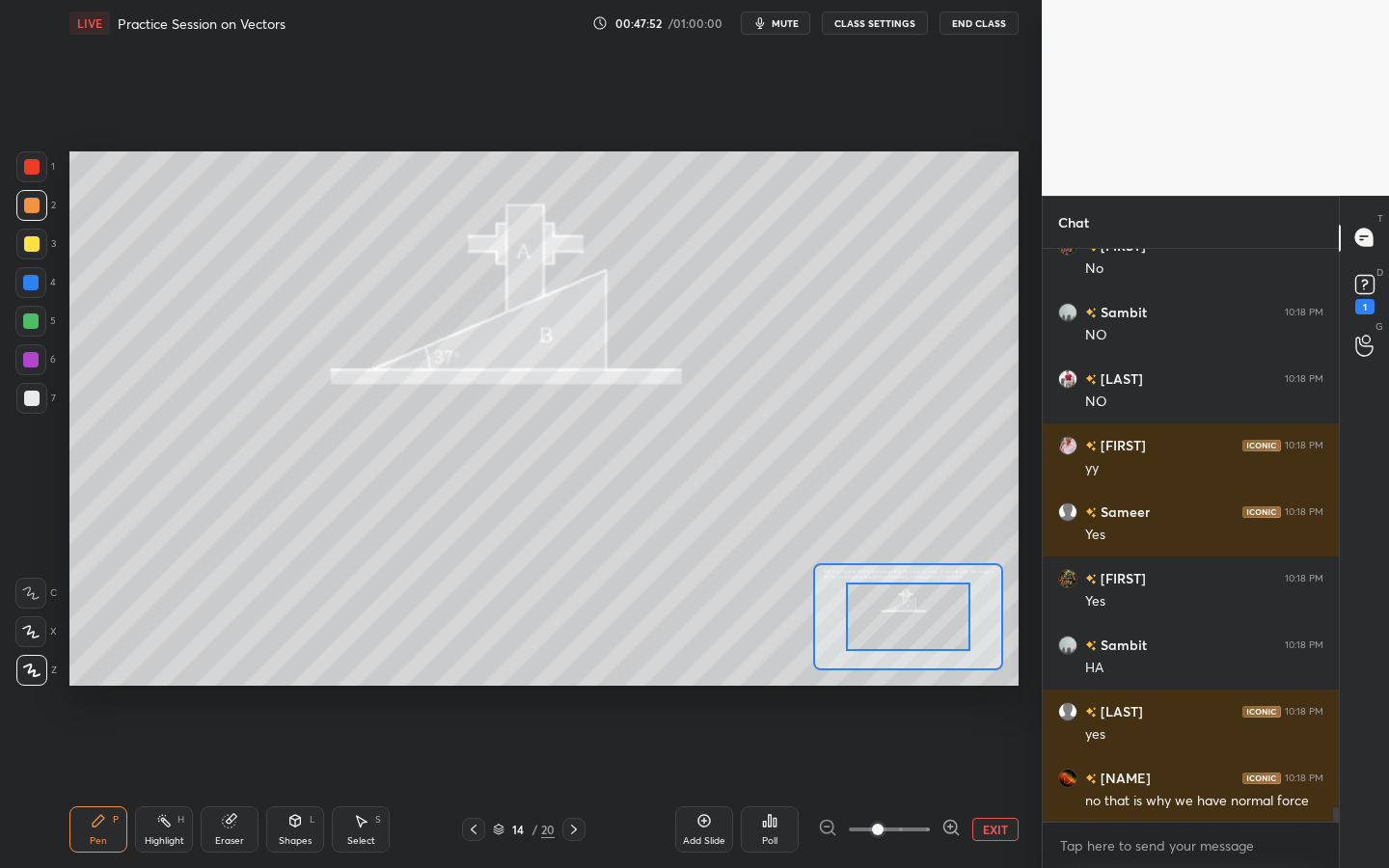 scroll, scrollTop: 22927, scrollLeft: 0, axis: vertical 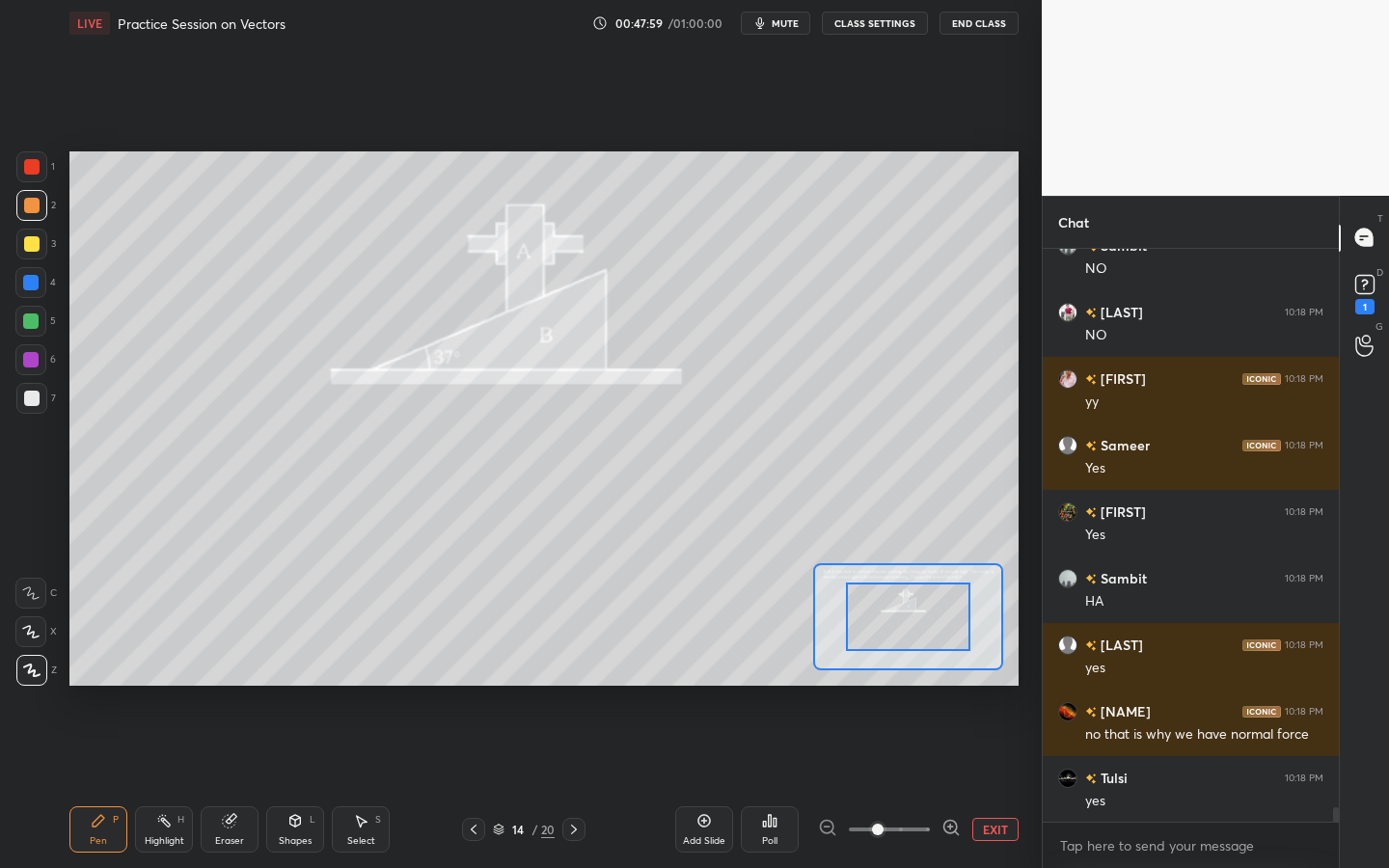 drag, startPoint x: 33, startPoint y: 407, endPoint x: 45, endPoint y: 401, distance: 13.4164079 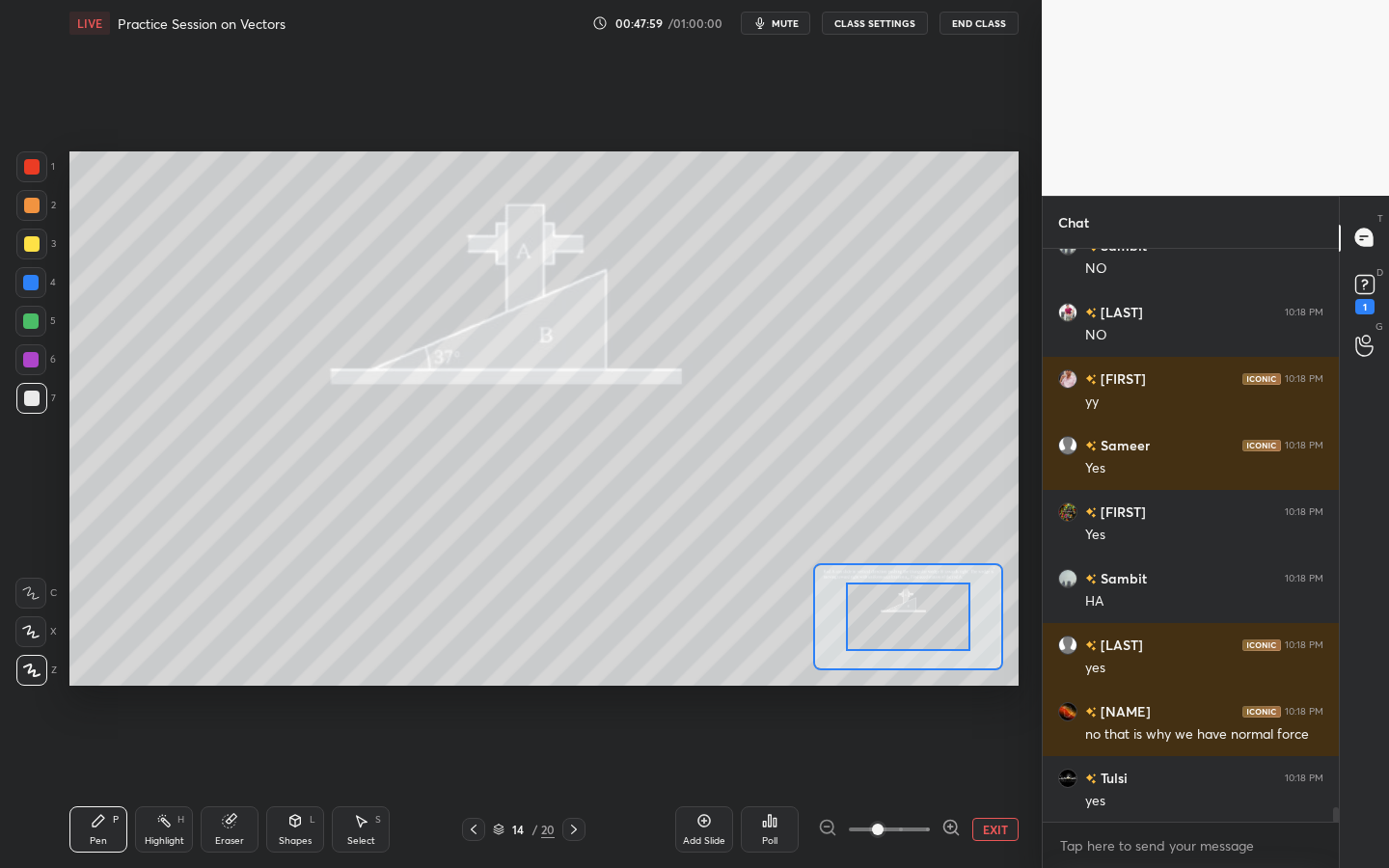 scroll, scrollTop: 22973, scrollLeft: 0, axis: vertical 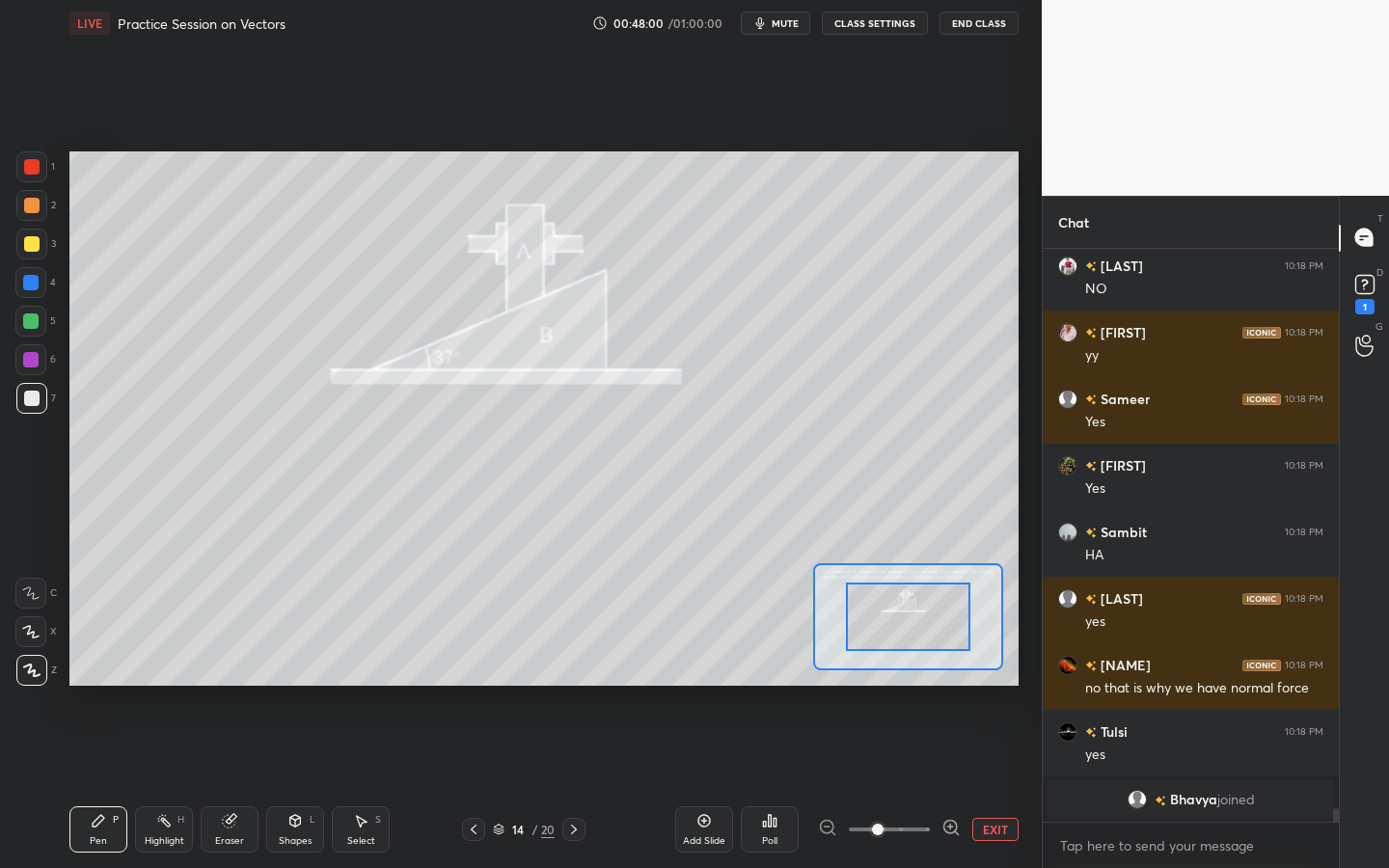 click on "Pen P Highlight H Eraser Shapes L Select S 14 / 20 Add Slide Poll EXIT" at bounding box center [544, 829] 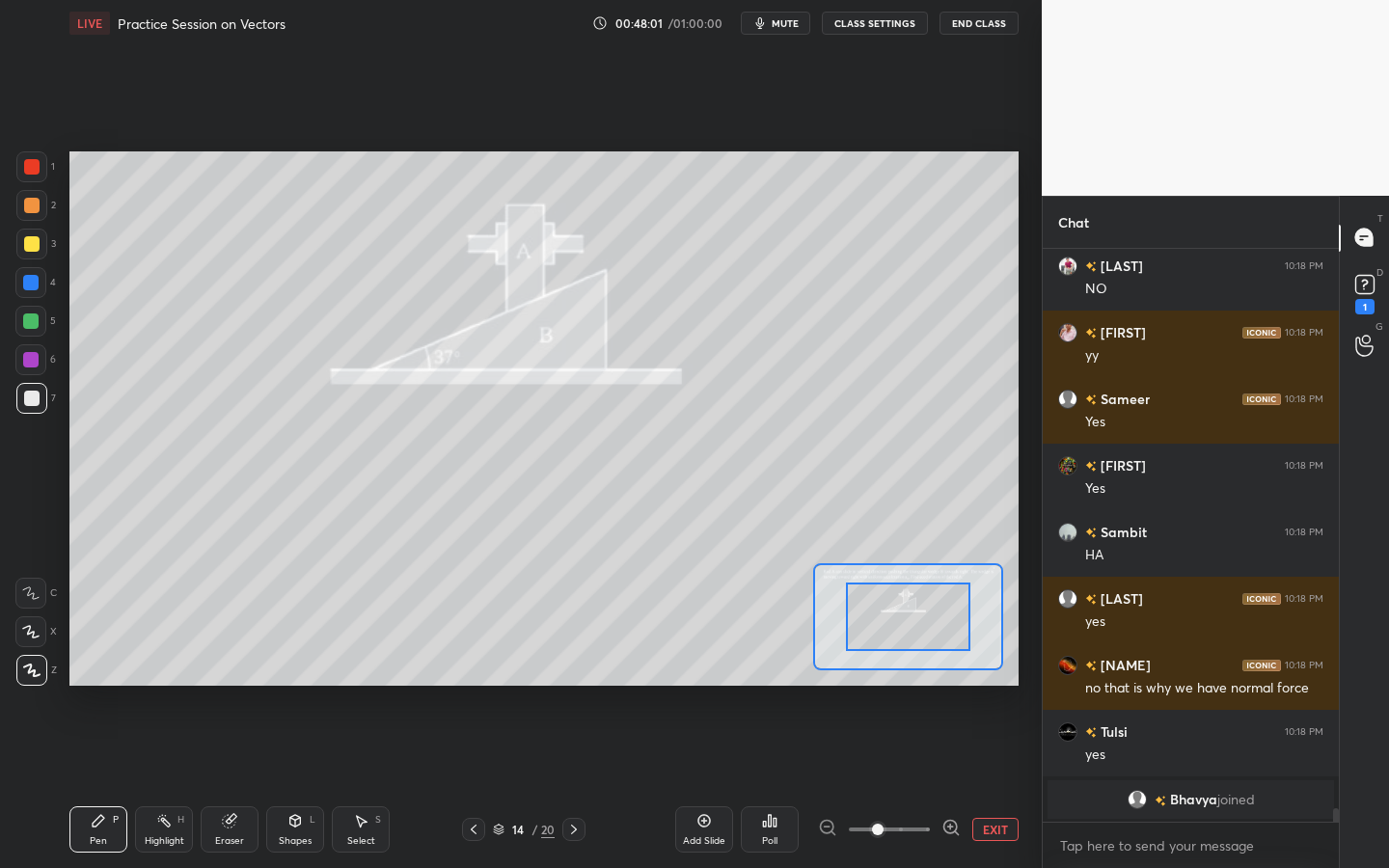 click on "Shapes L" at bounding box center (295, 829) 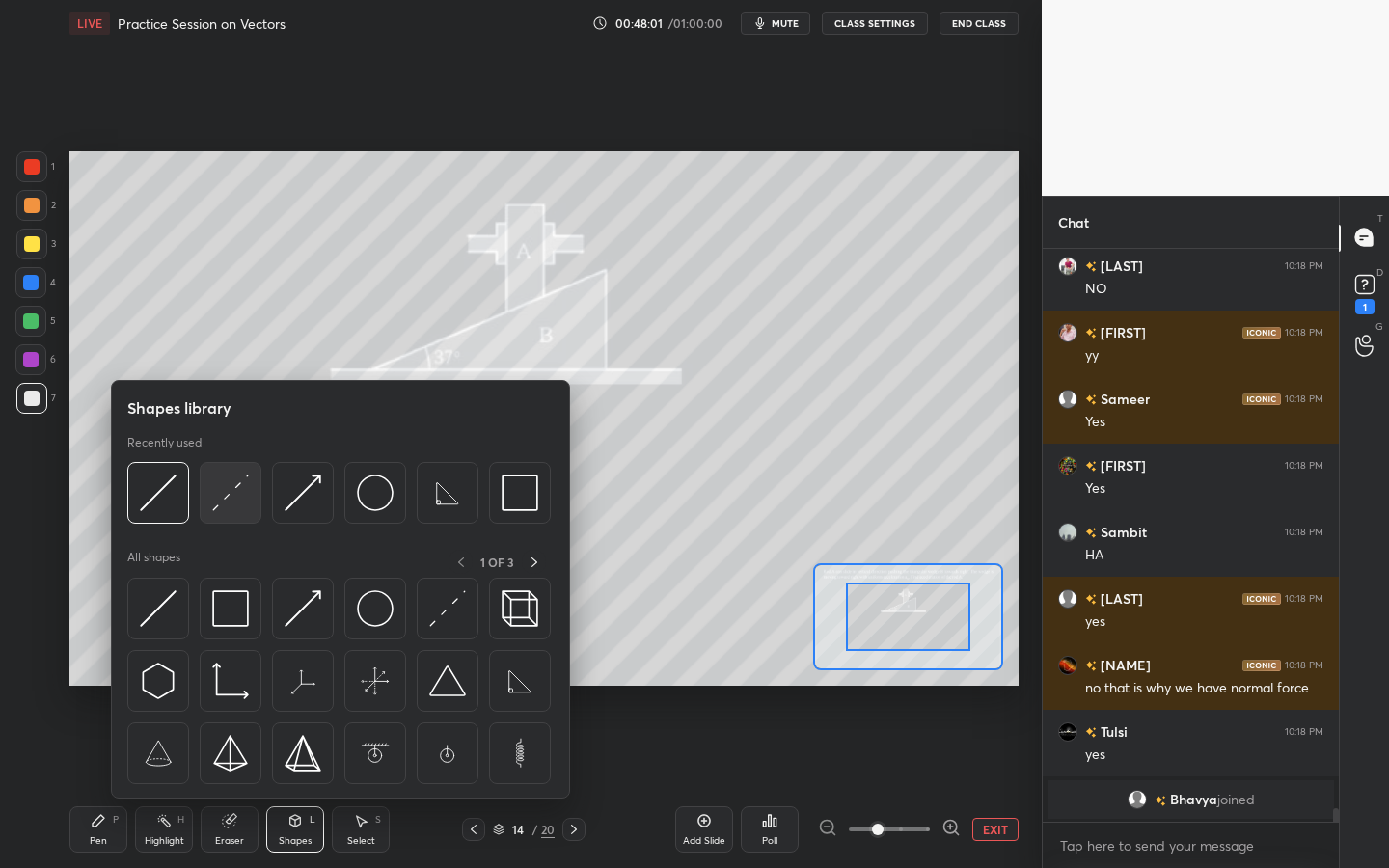 click at bounding box center (231, 493) 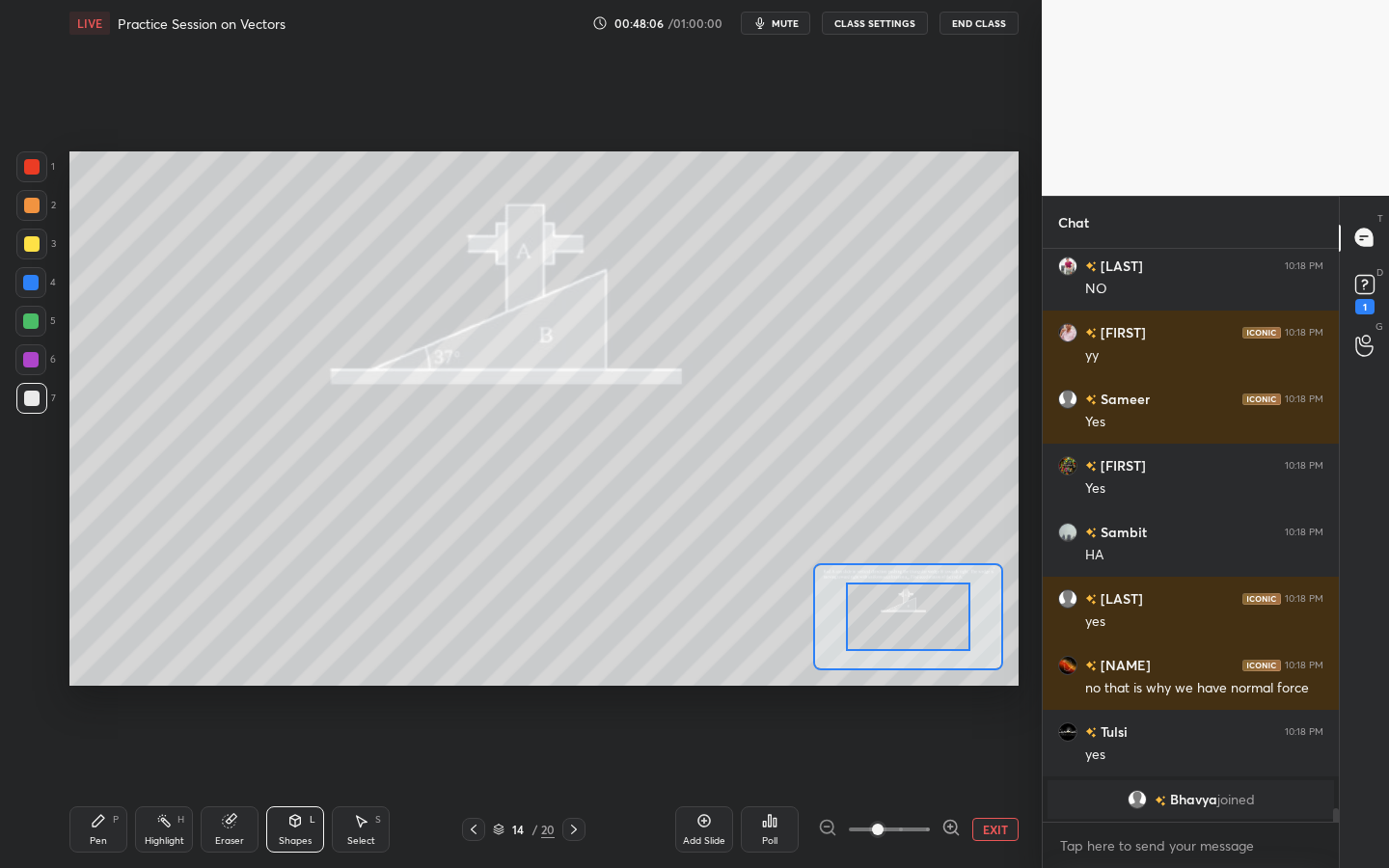 drag, startPoint x: 101, startPoint y: 835, endPoint x: 131, endPoint y: 751, distance: 89.196 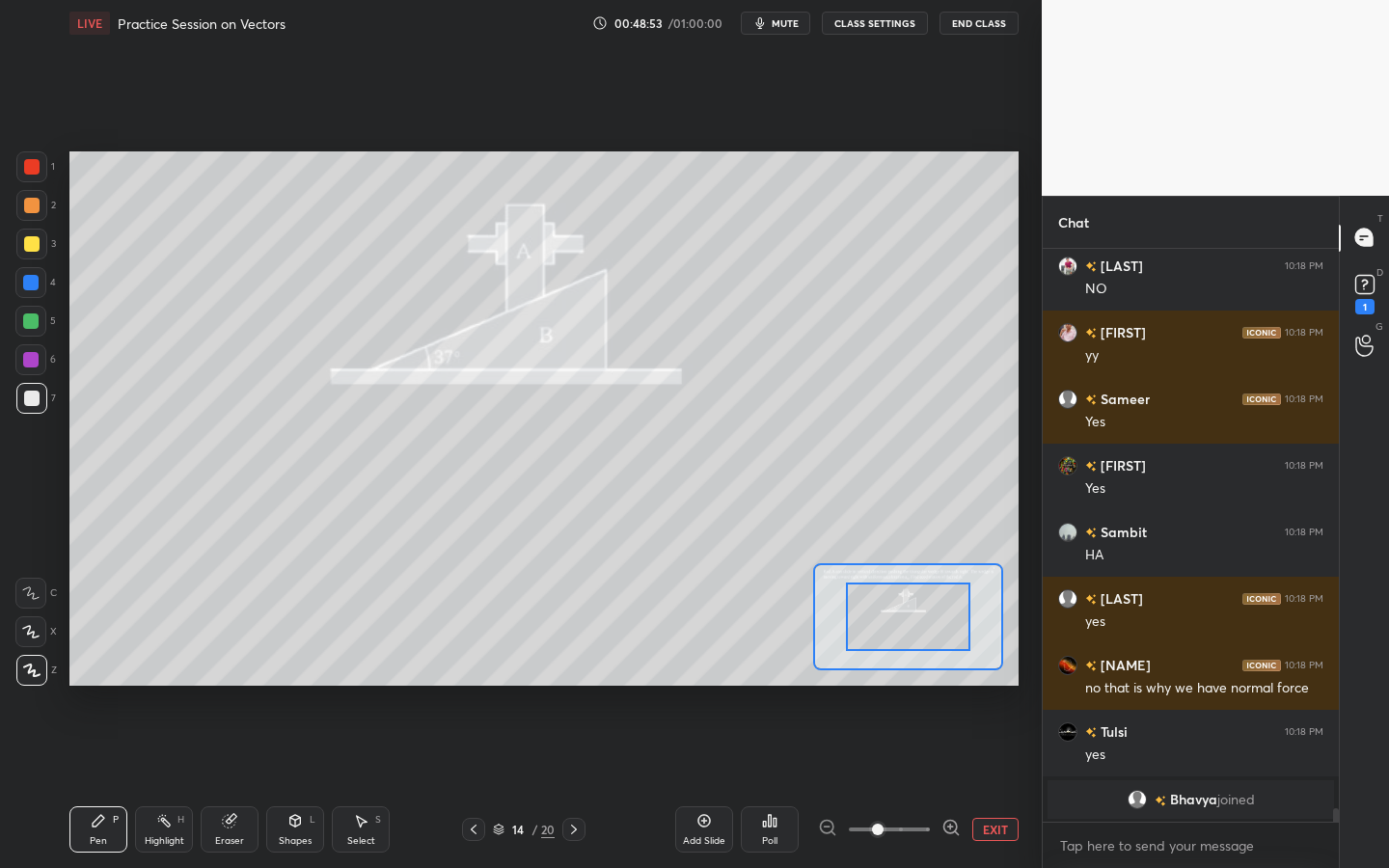 drag, startPoint x: 25, startPoint y: 328, endPoint x: 41, endPoint y: 322, distance: 17.088007 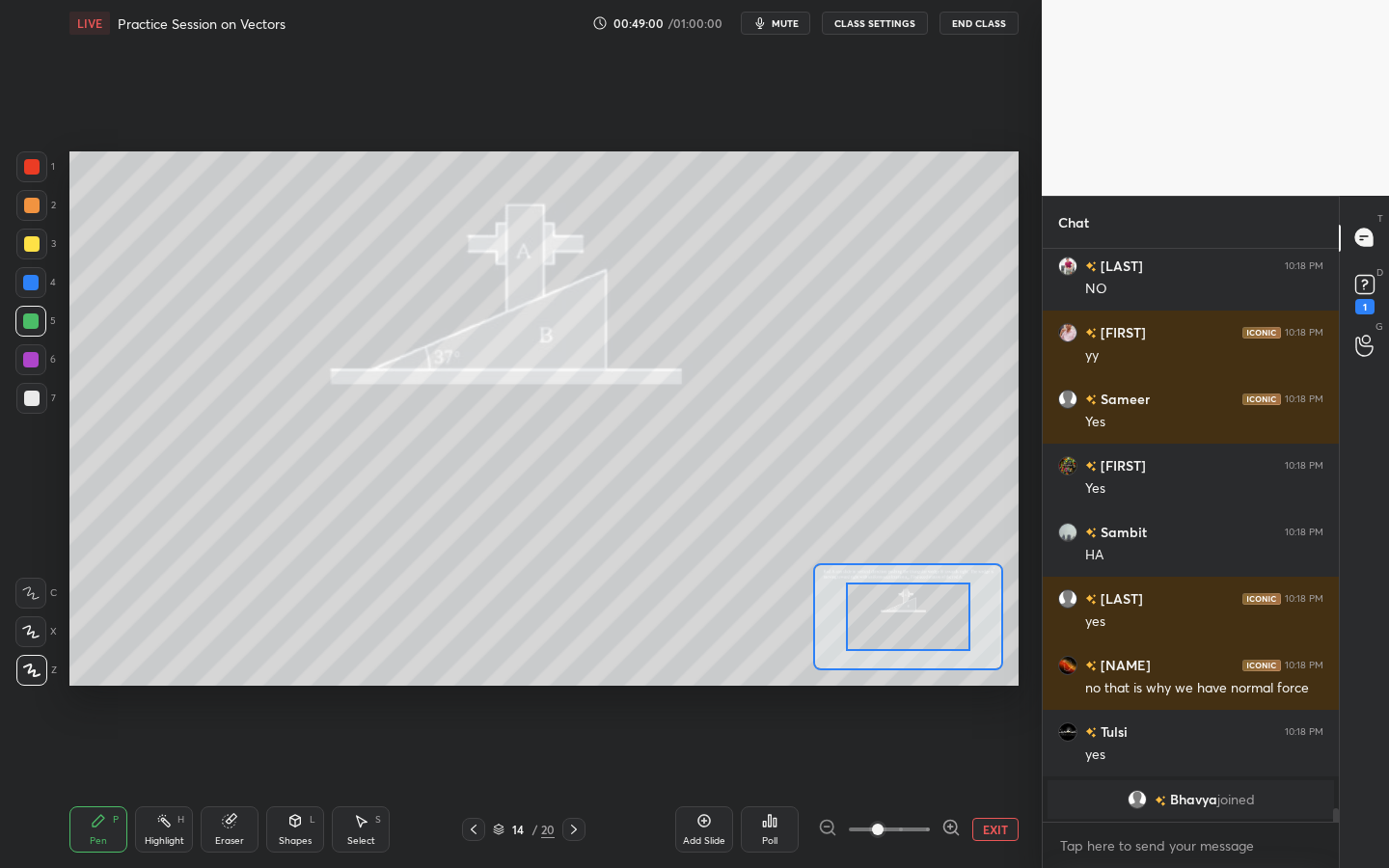 click on "Setting up your live class Poll for   secs No correct answer Start poll" at bounding box center [544, 419] 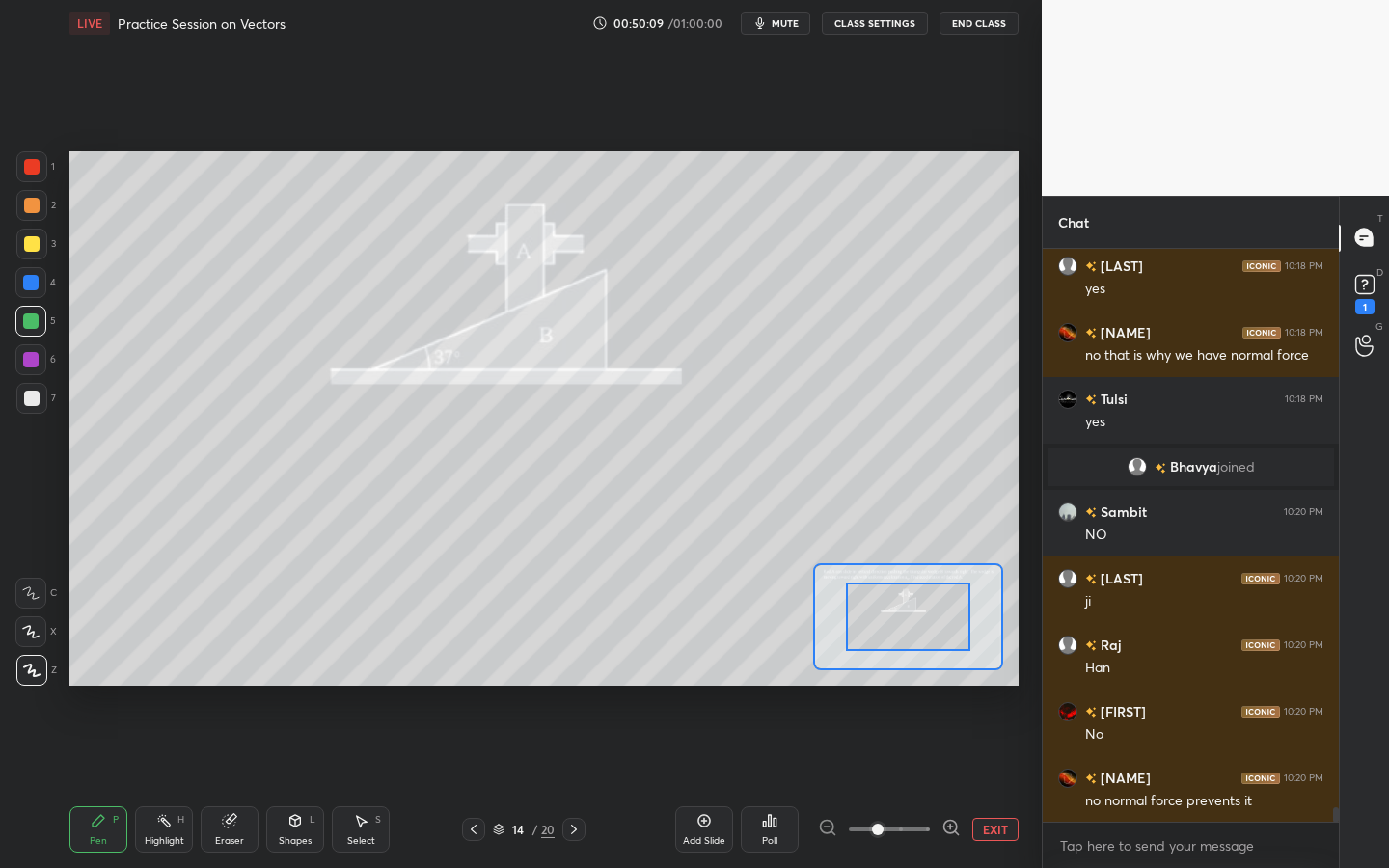scroll, scrollTop: 21773, scrollLeft: 0, axis: vertical 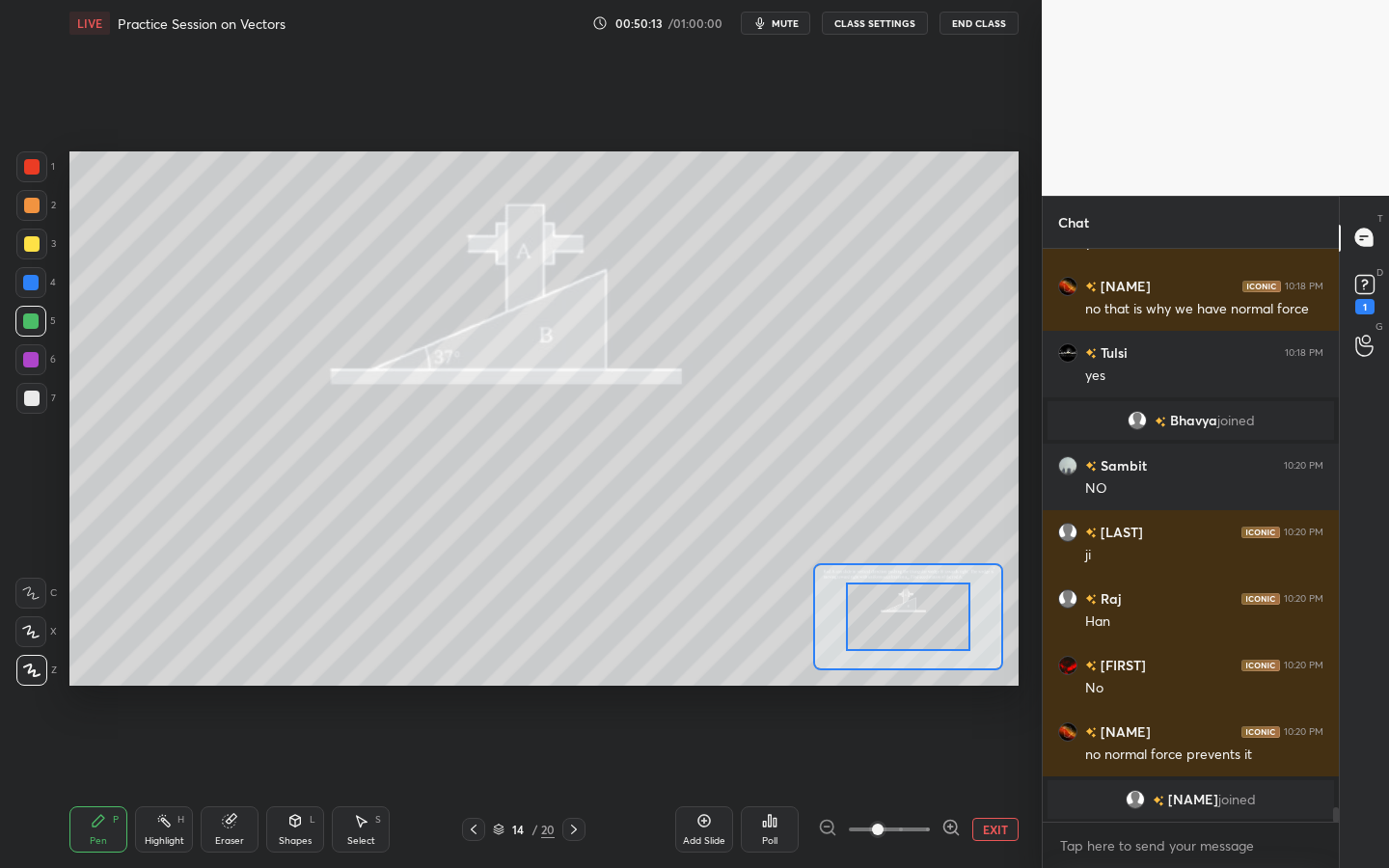 click on "EXIT" at bounding box center (995, 829) 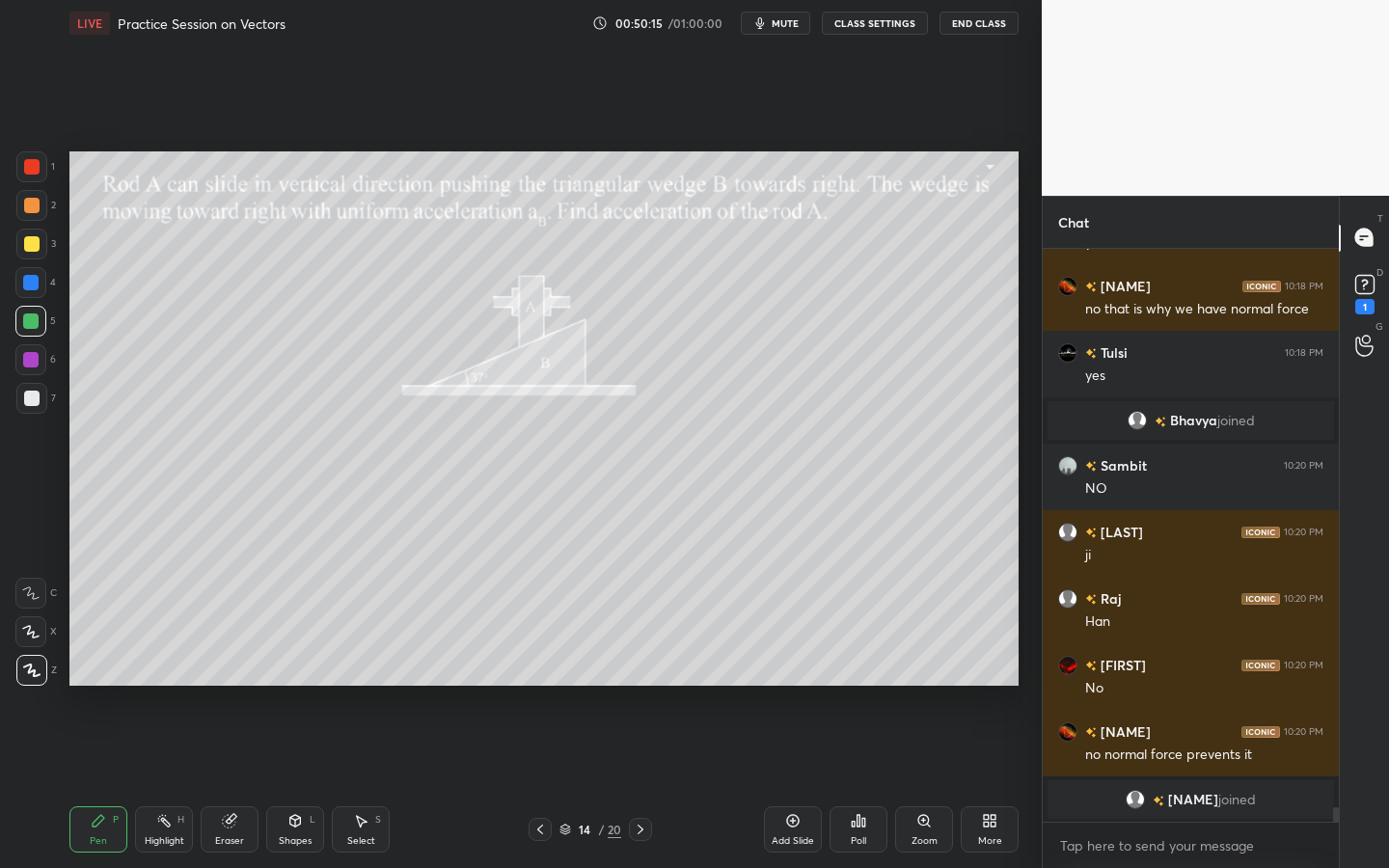 drag, startPoint x: 32, startPoint y: 196, endPoint x: 56, endPoint y: 194, distance: 24.083189 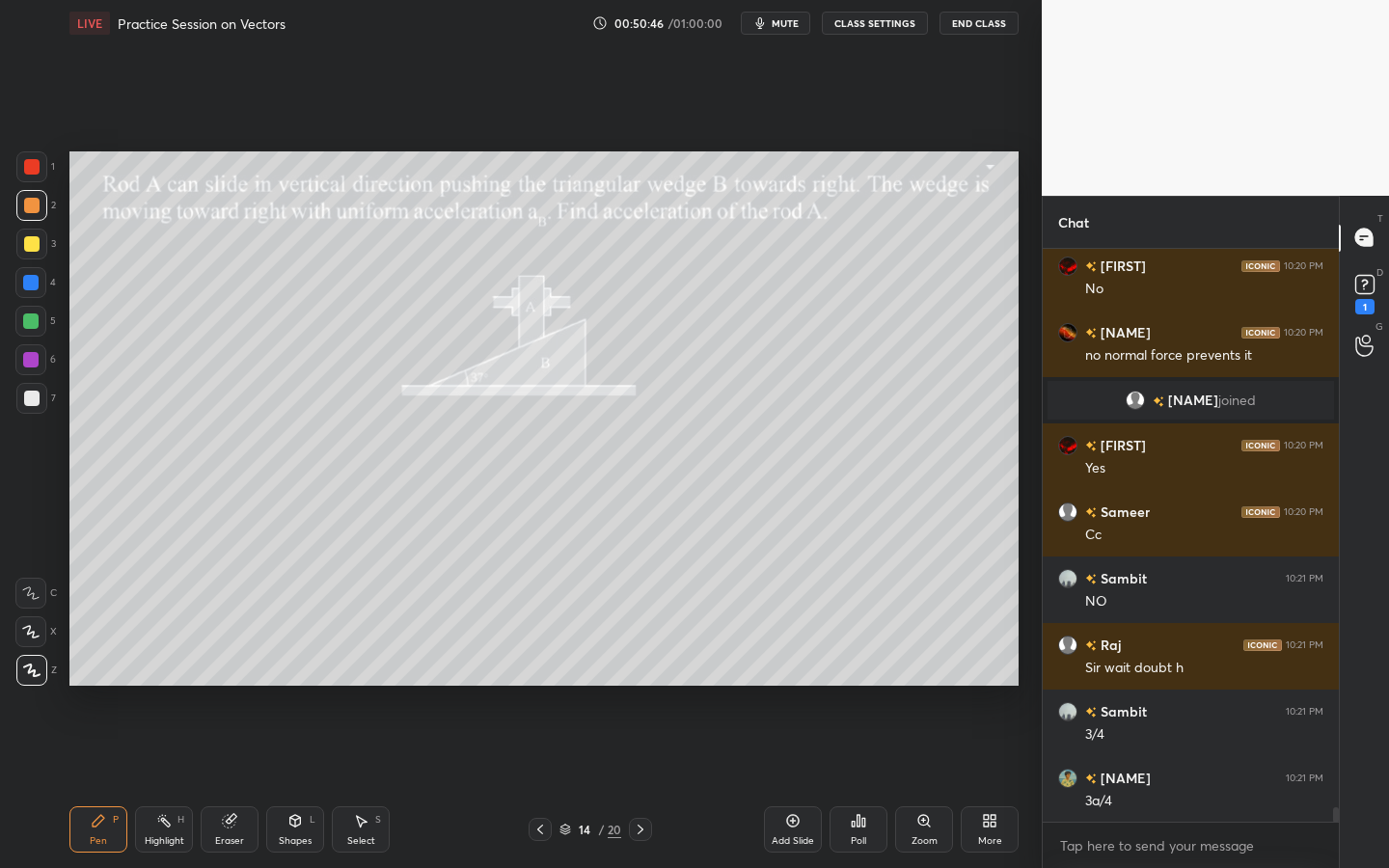 scroll, scrollTop: 22129, scrollLeft: 0, axis: vertical 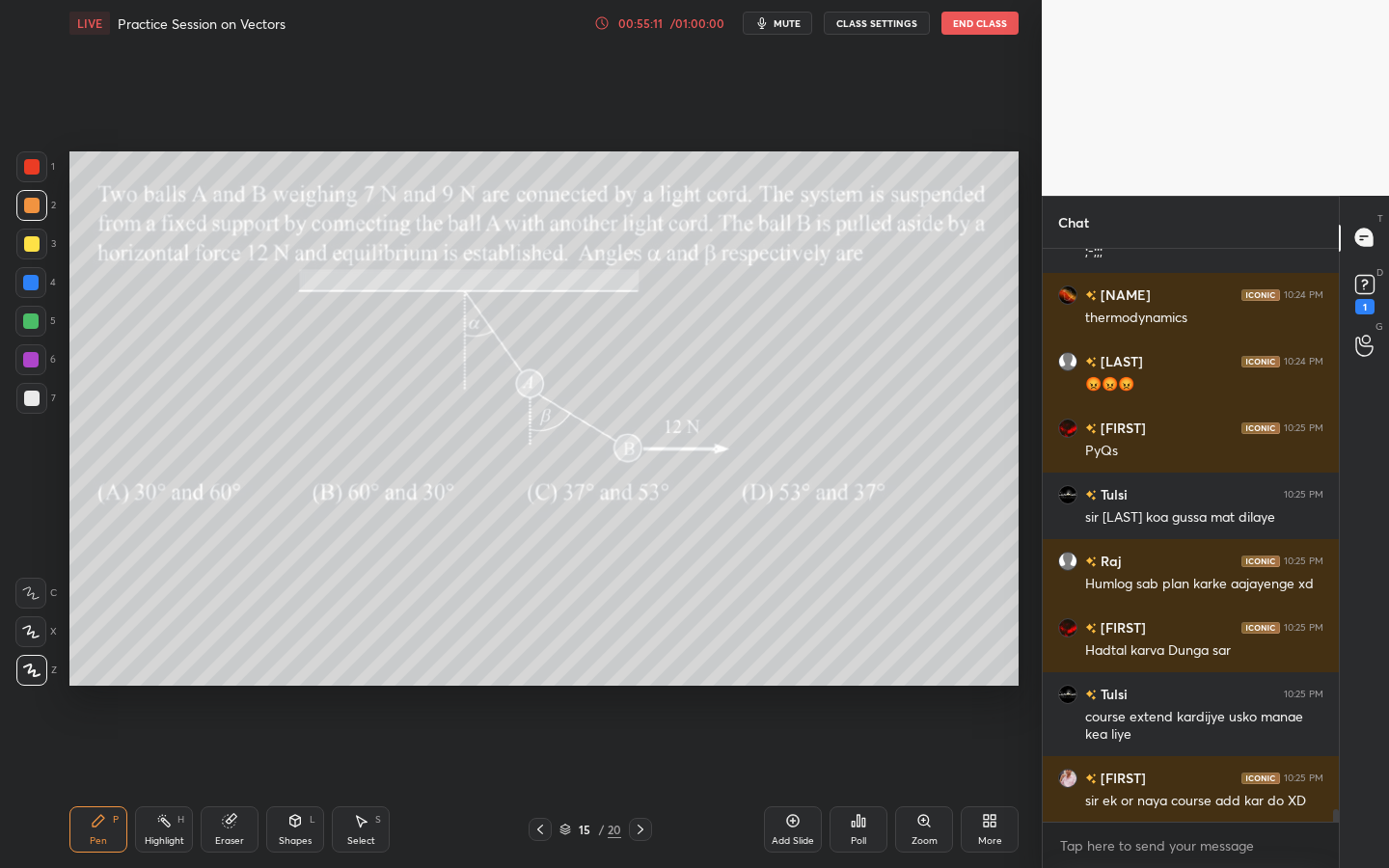 drag, startPoint x: 658, startPoint y: 22, endPoint x: 658, endPoint y: 775, distance: 753 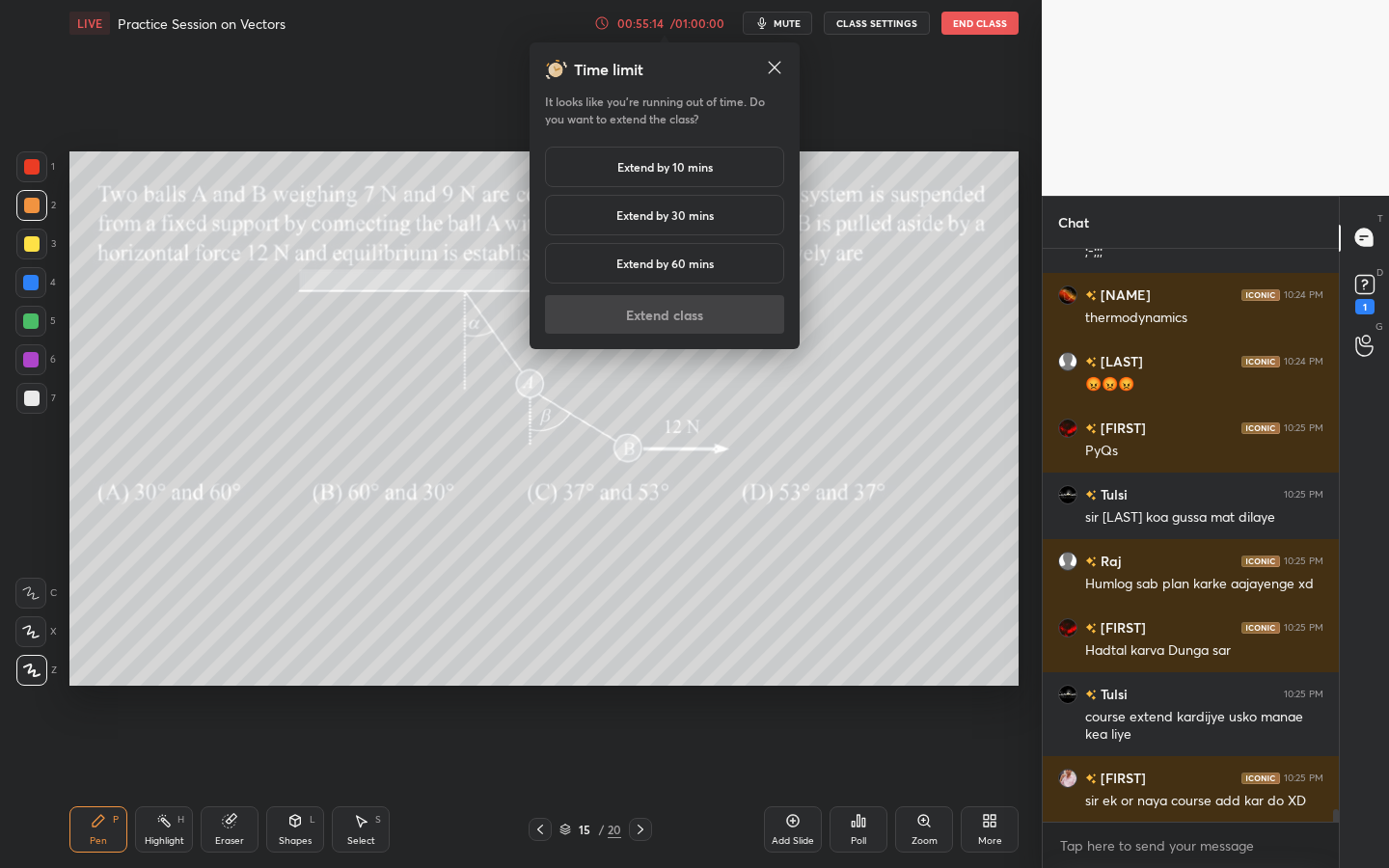 click on "Extend by 10 mins" at bounding box center [665, 167] 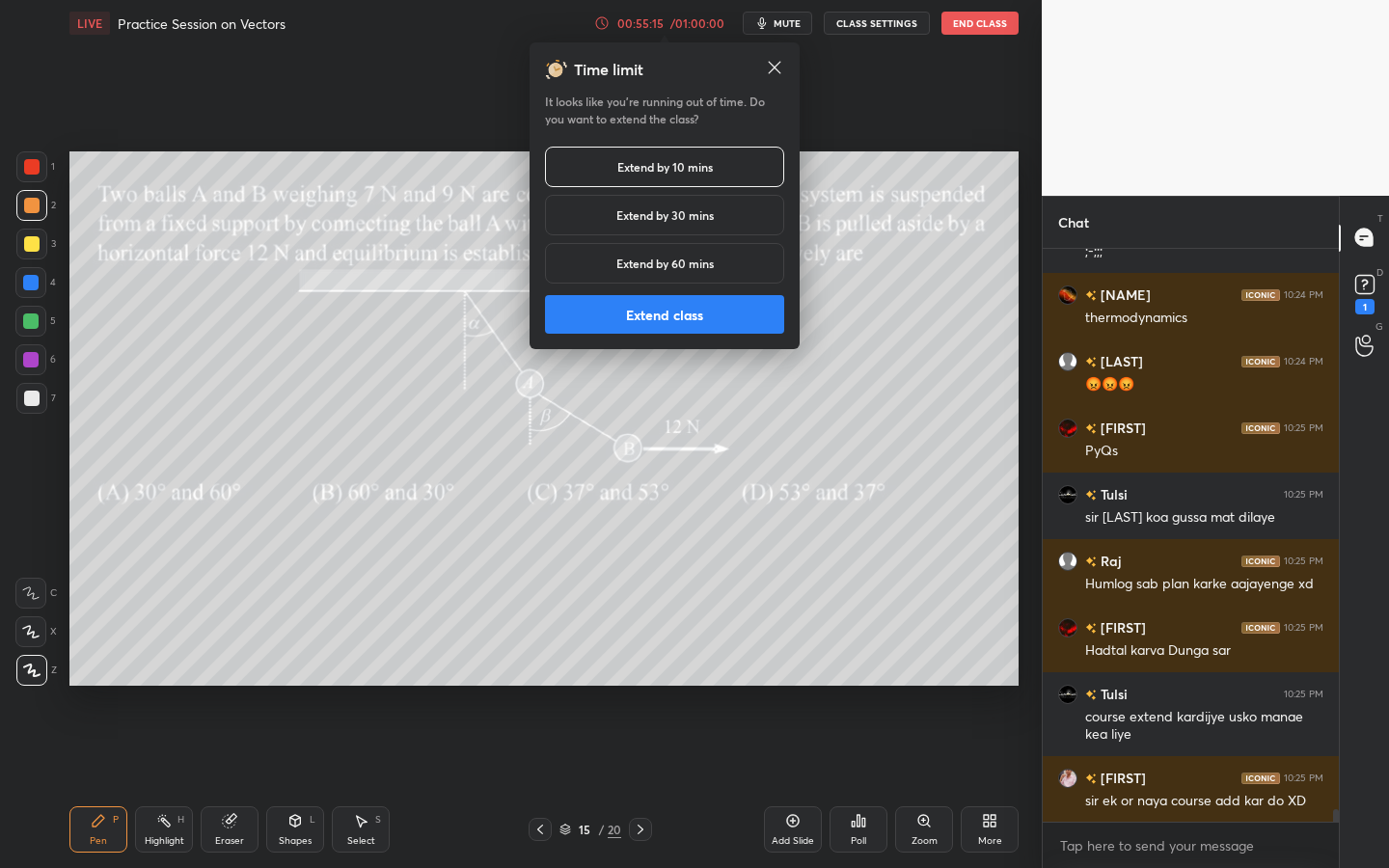 click on "Extend class" at bounding box center (665, 314) 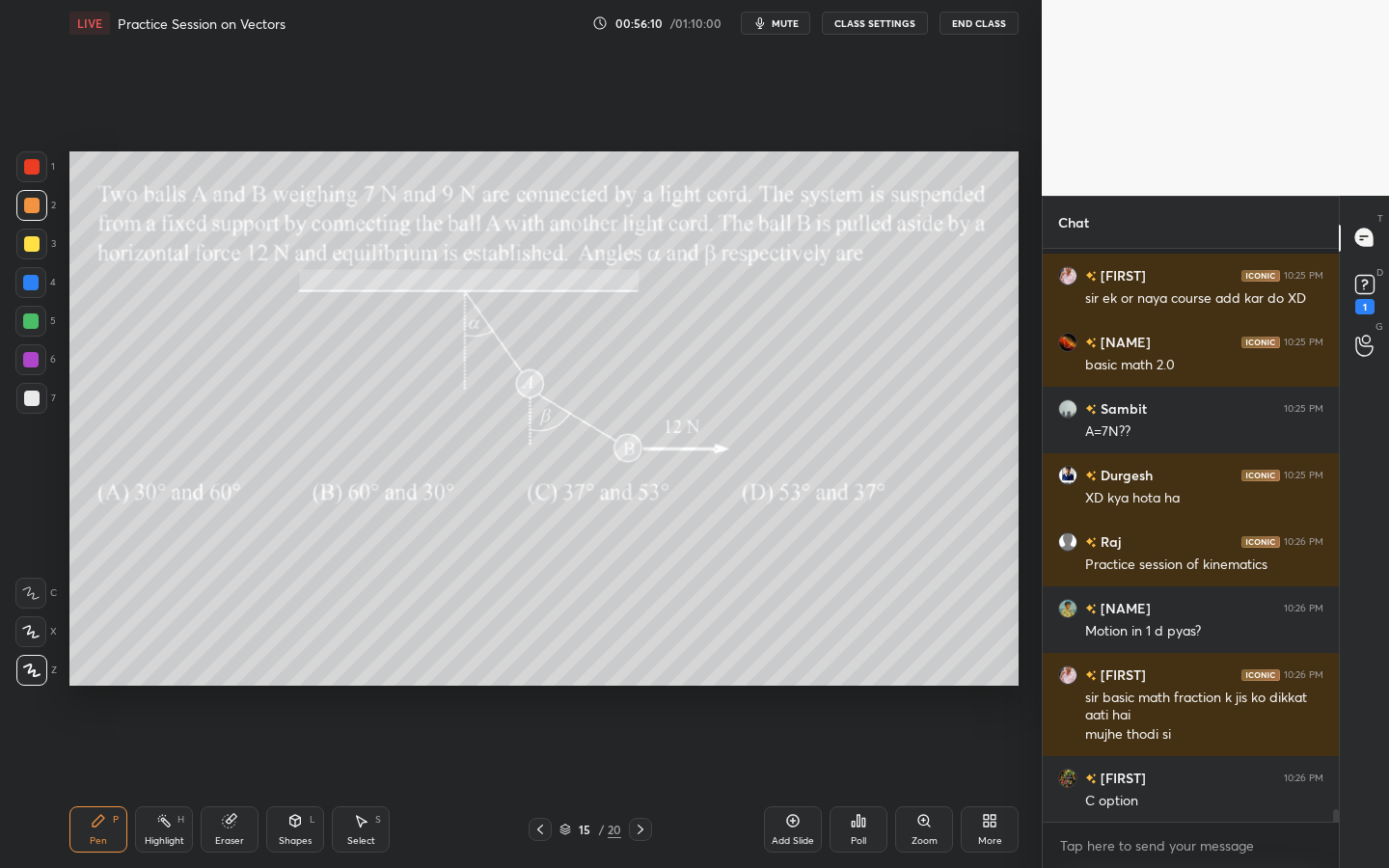 scroll, scrollTop: 26285, scrollLeft: 0, axis: vertical 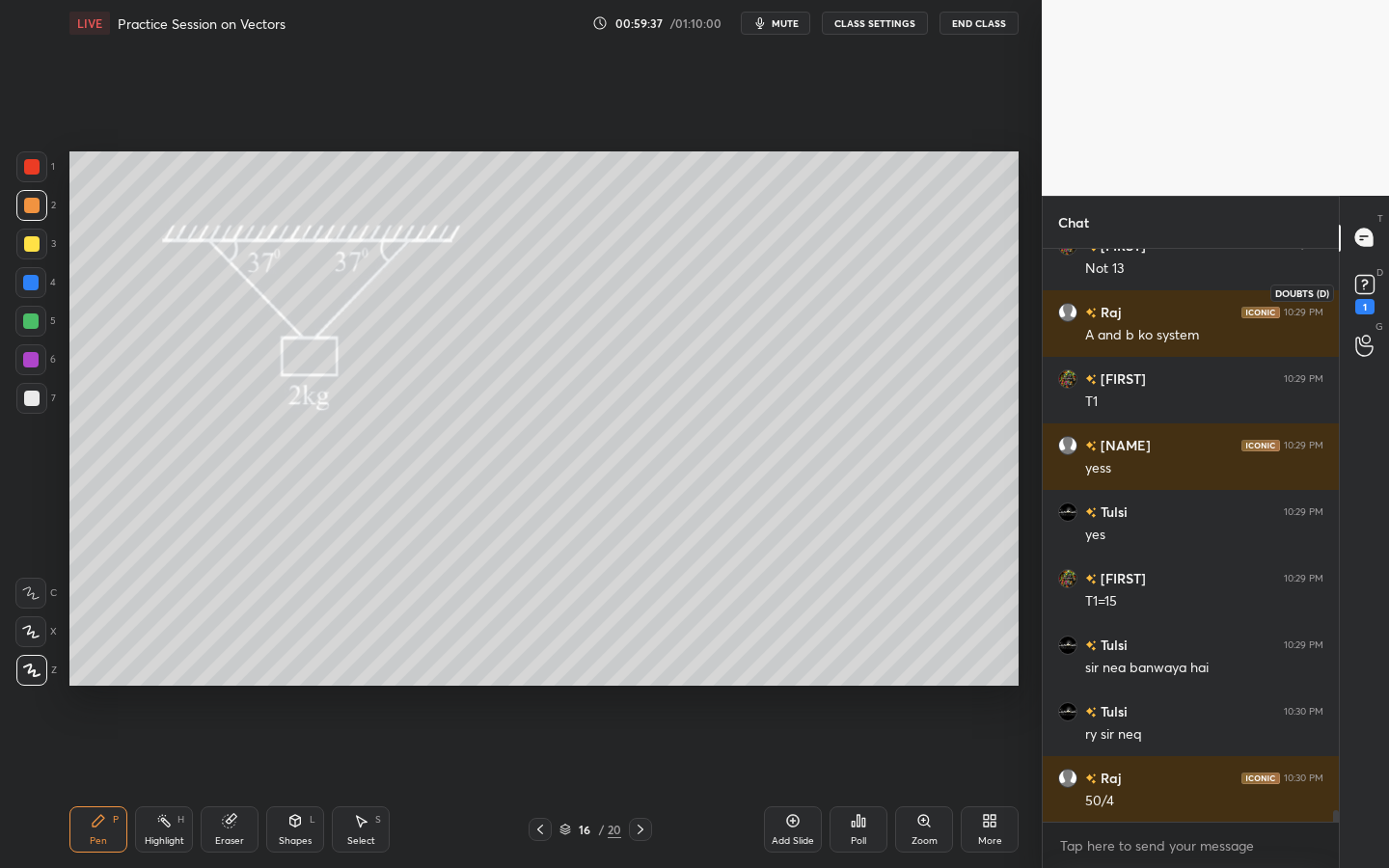 click 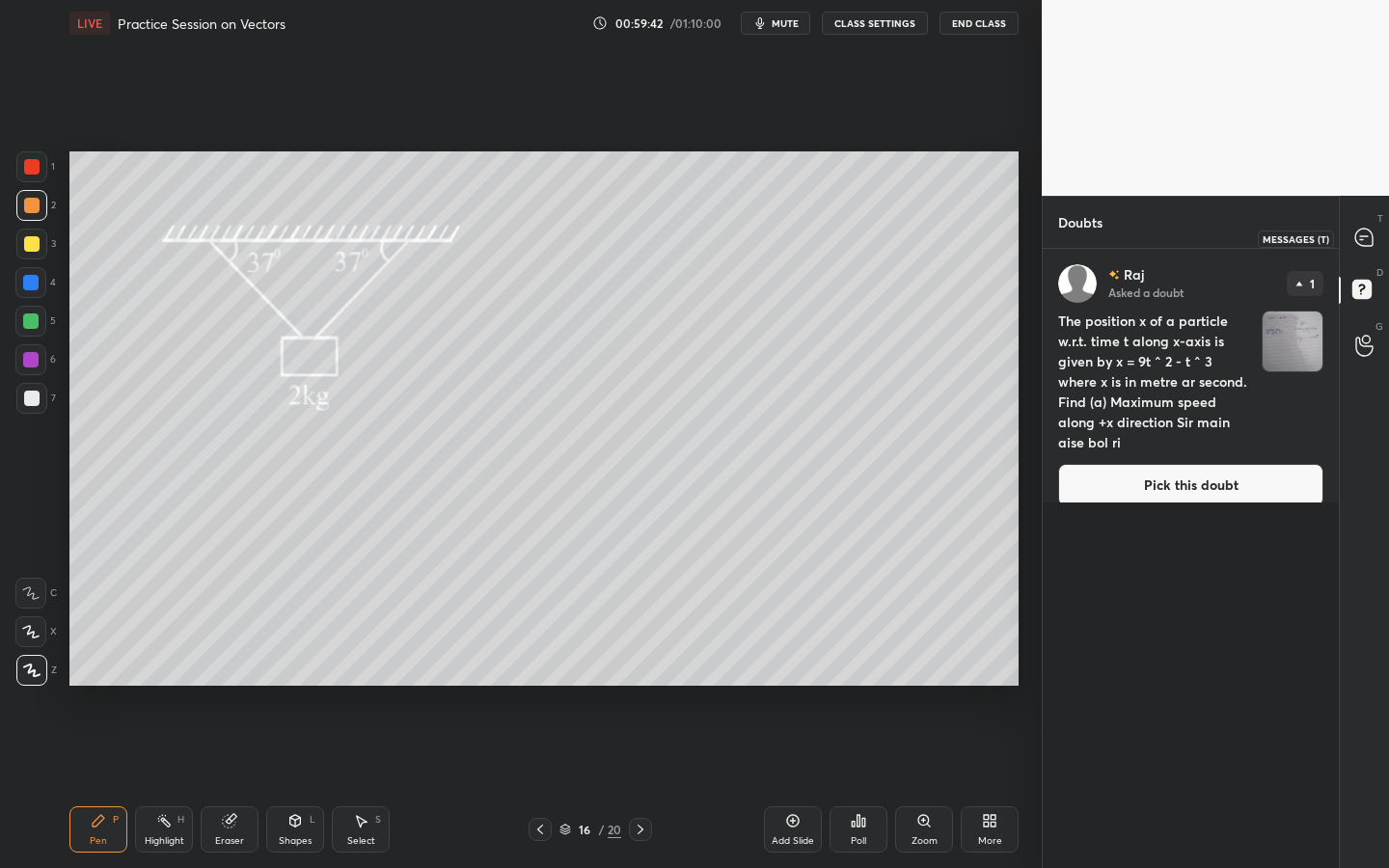 click 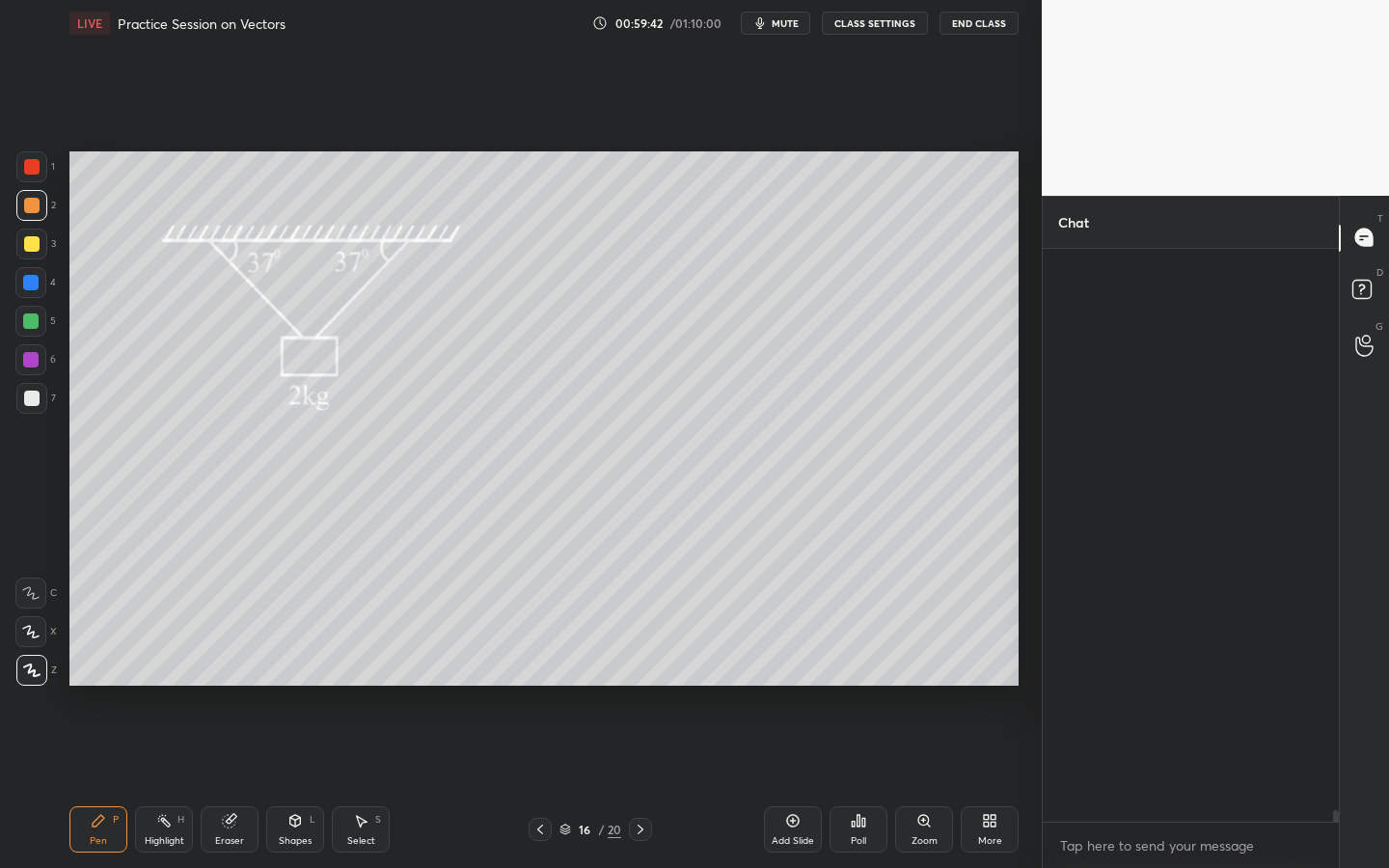 scroll, scrollTop: 28557, scrollLeft: 0, axis: vertical 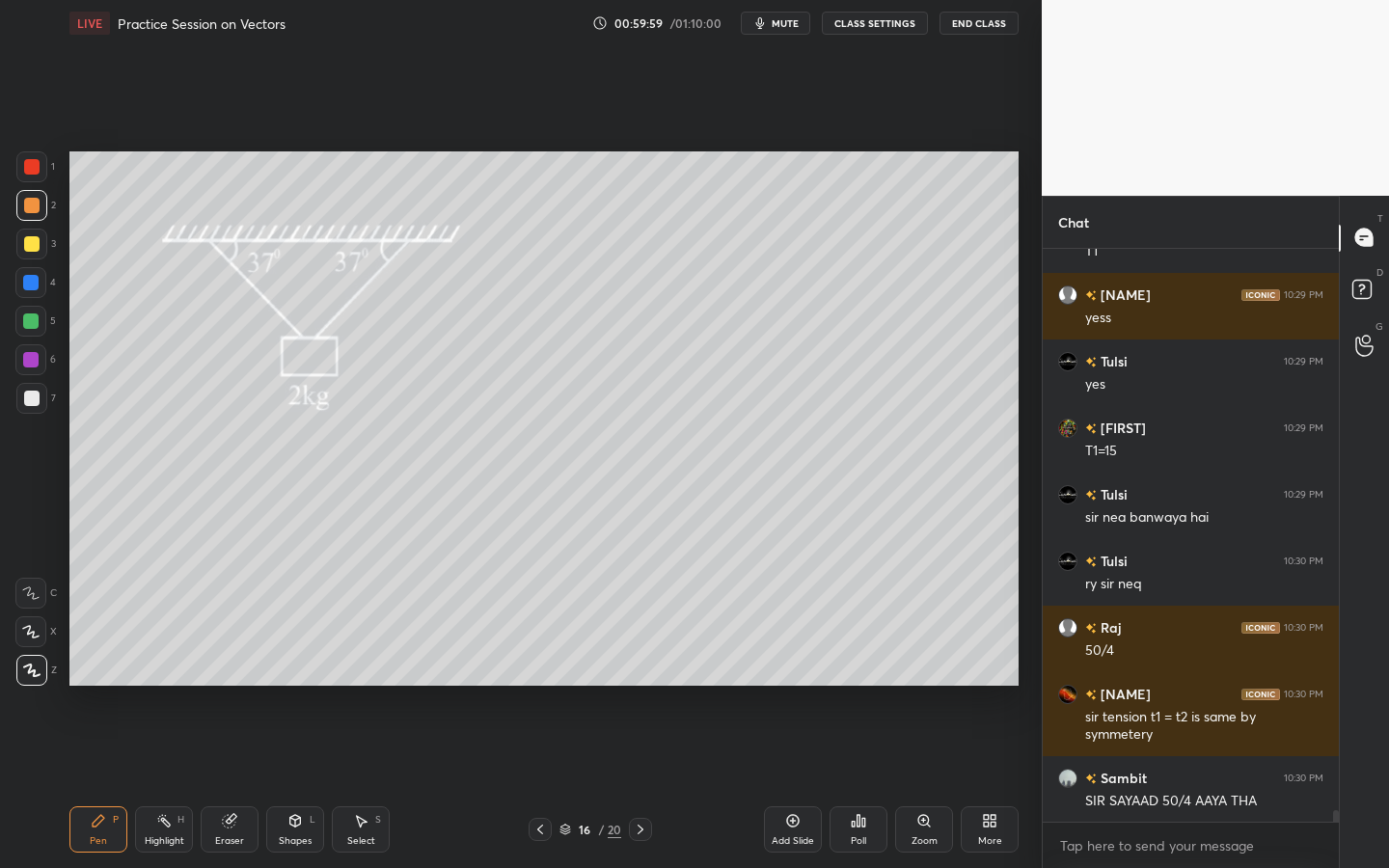 click 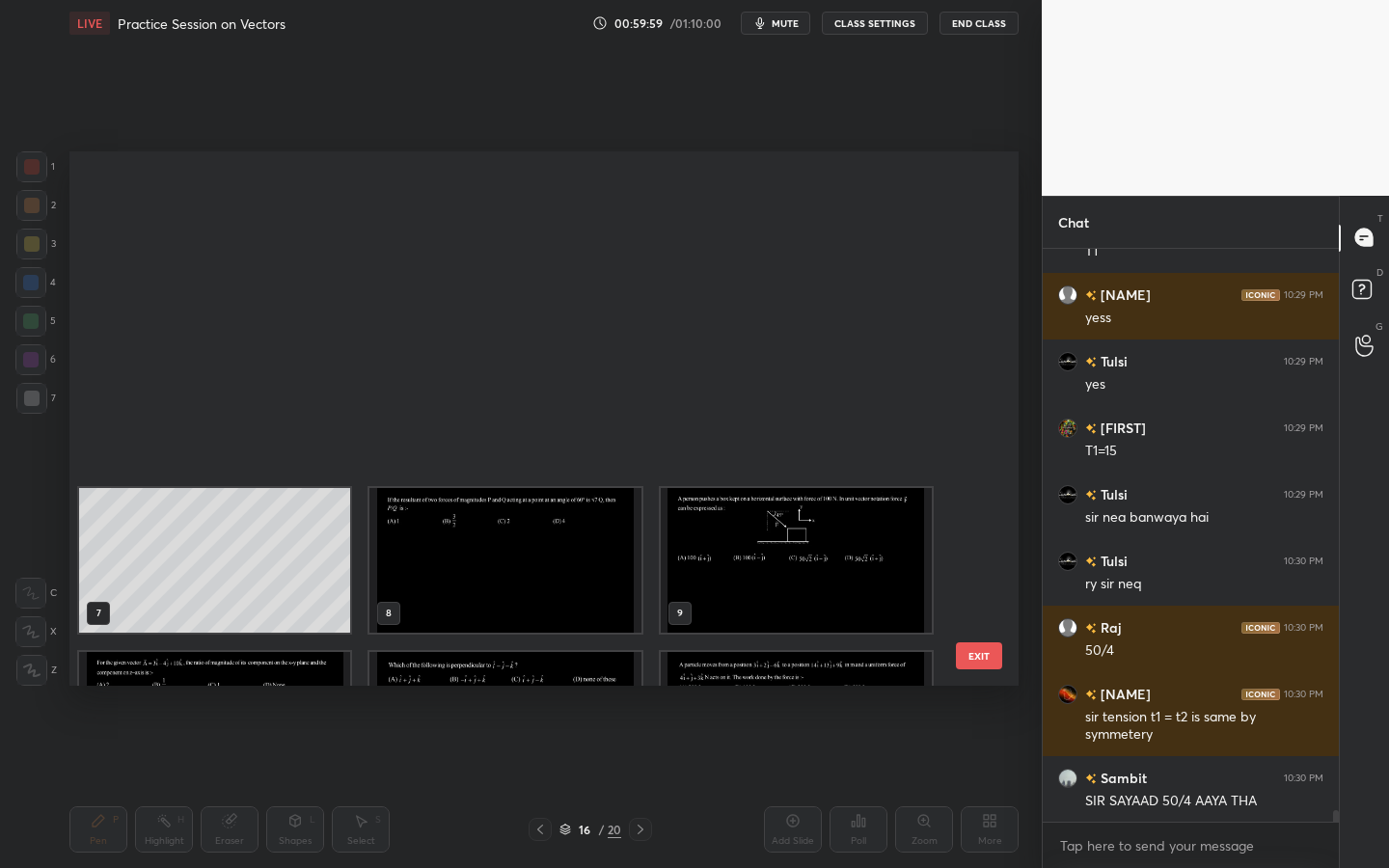 scroll, scrollTop: 447, scrollLeft: 0, axis: vertical 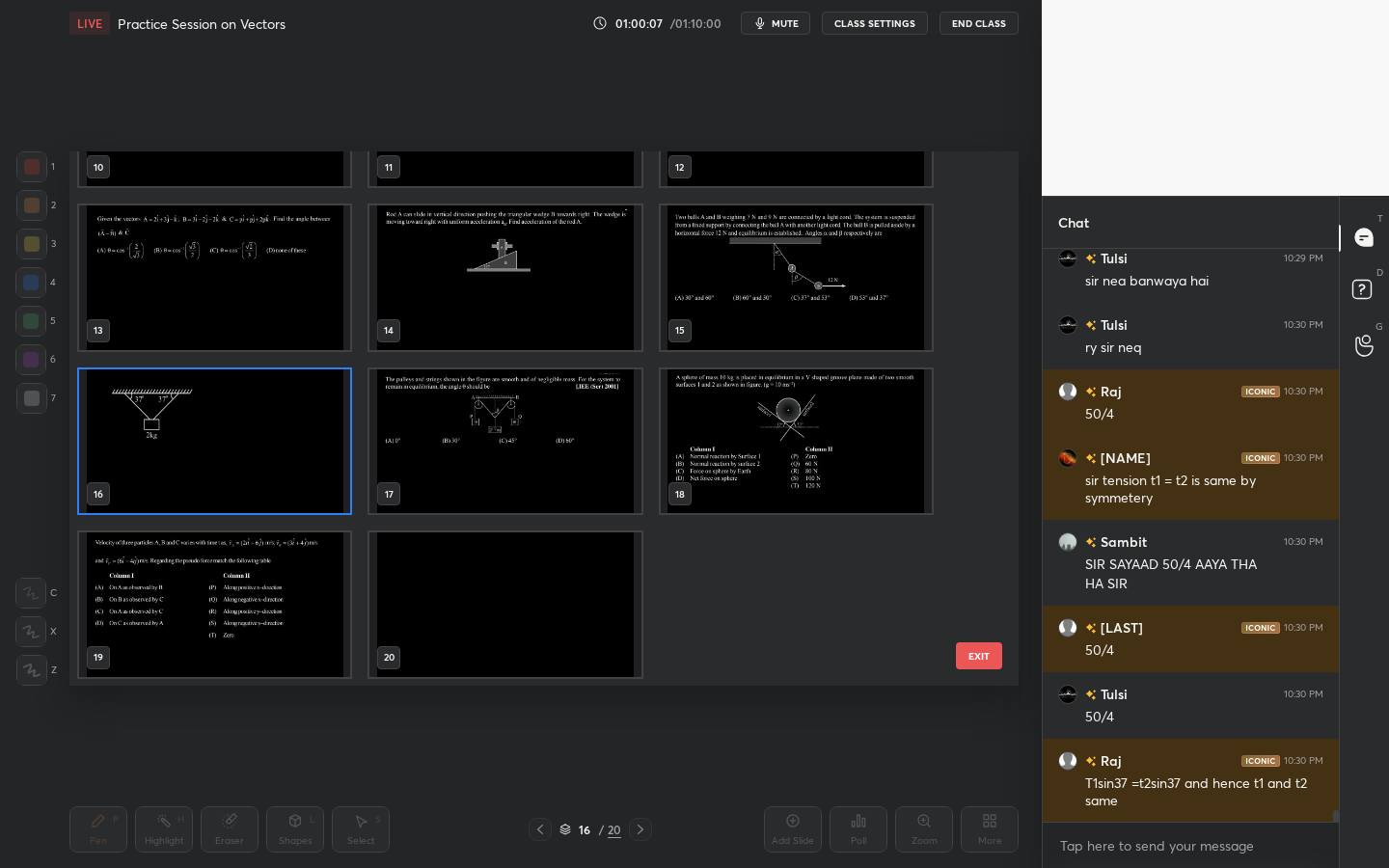 click at bounding box center (796, 442) 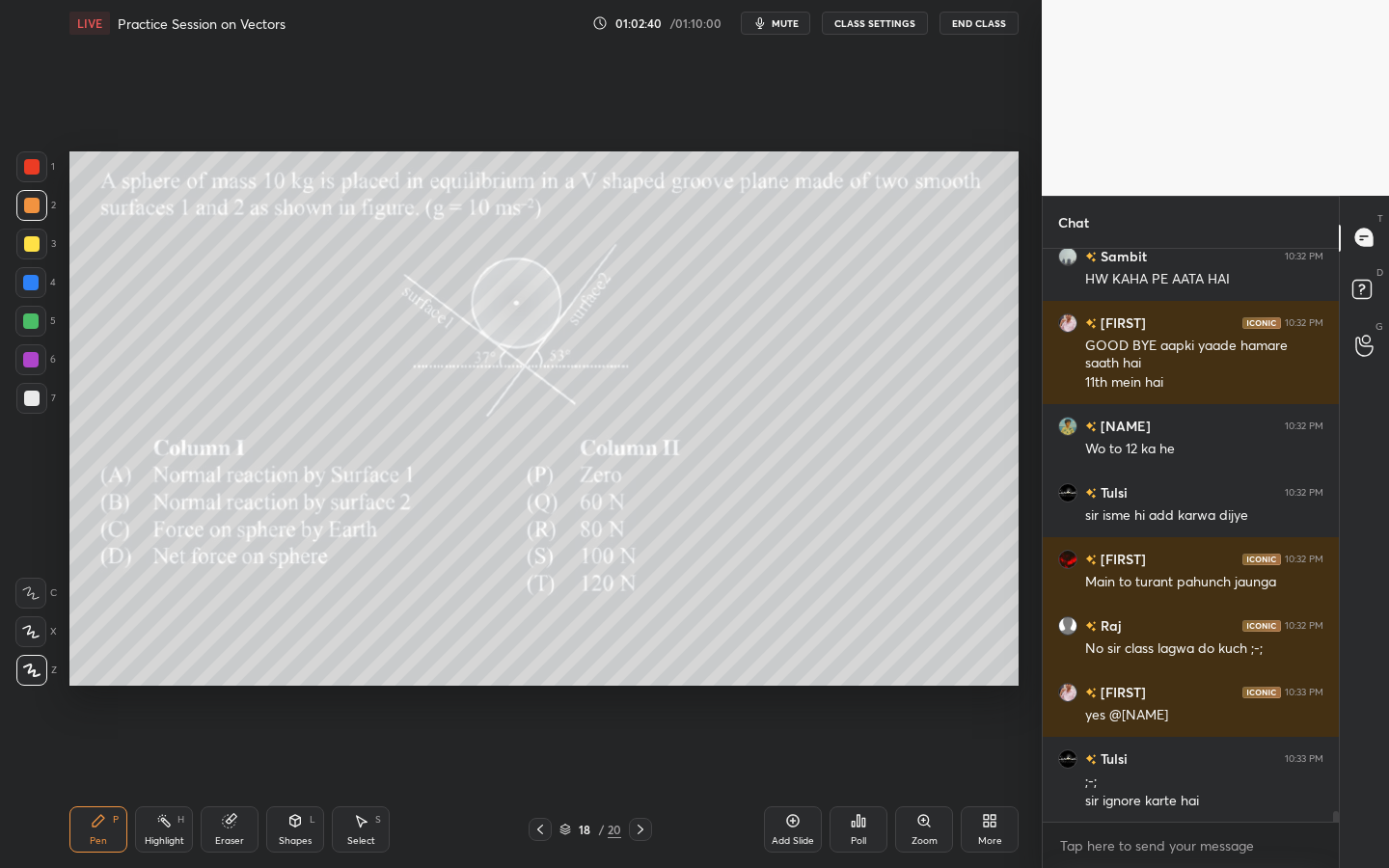 scroll, scrollTop: 30083, scrollLeft: 0, axis: vertical 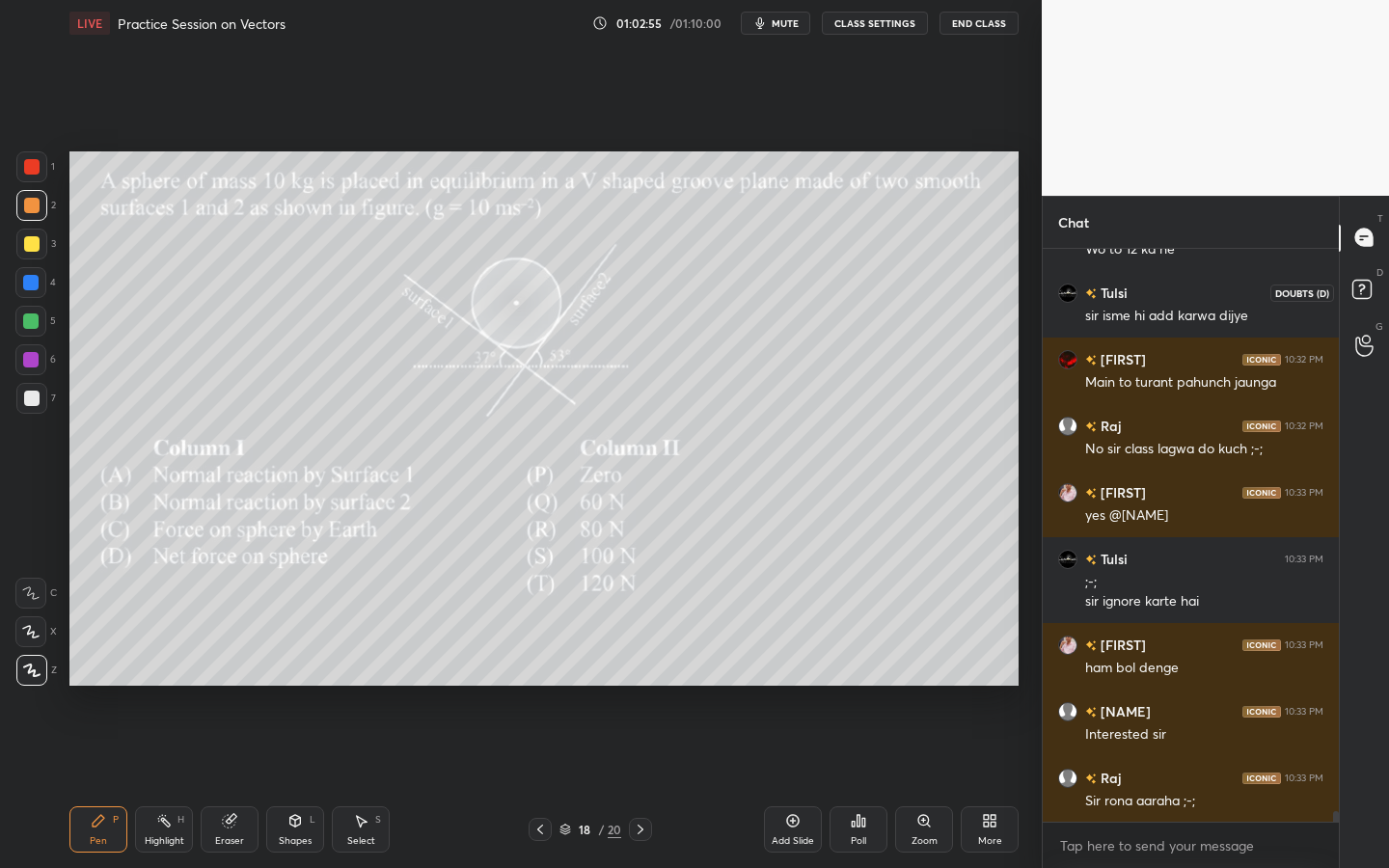 click 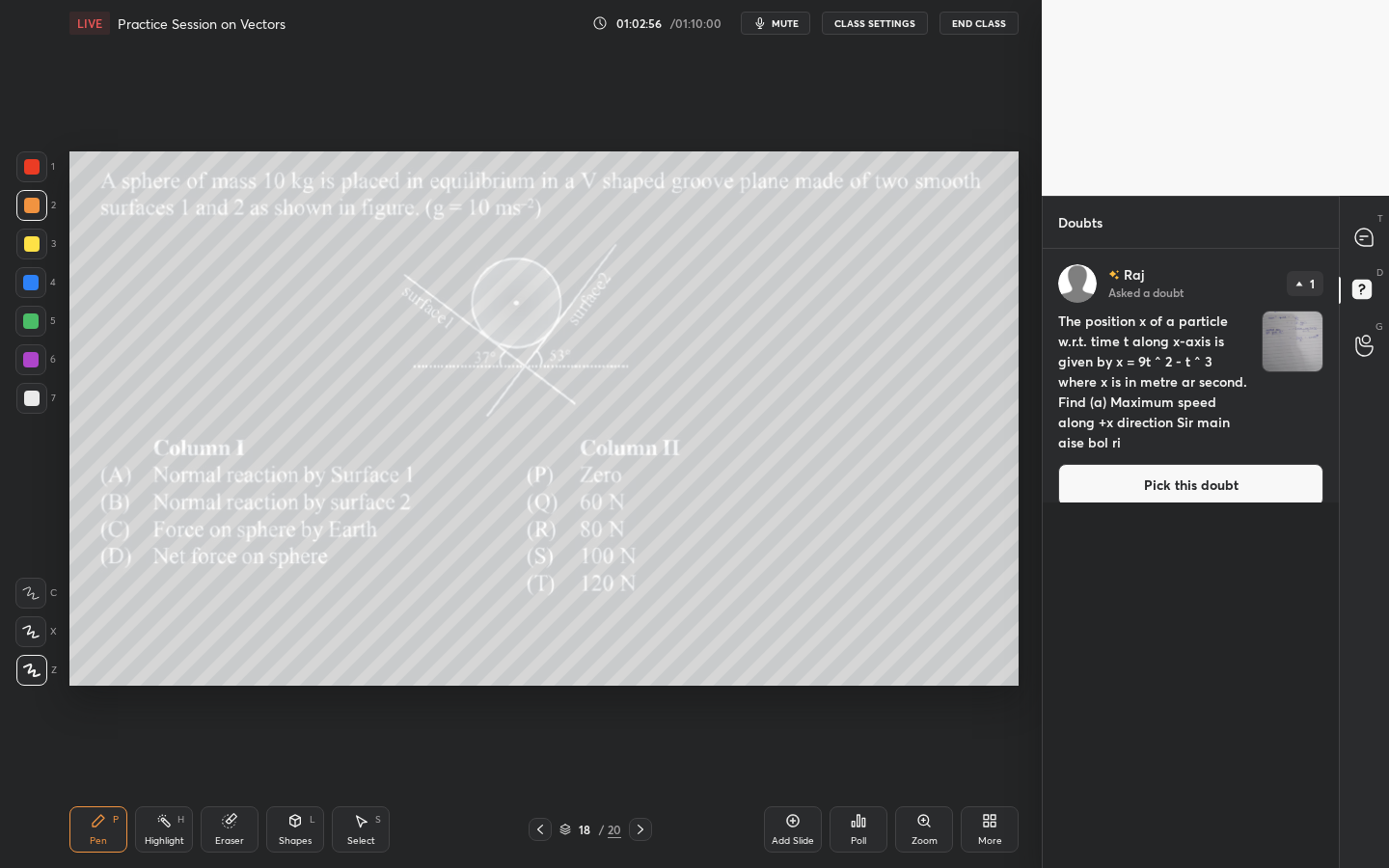 click on "Pick this doubt" at bounding box center [1190, 485] 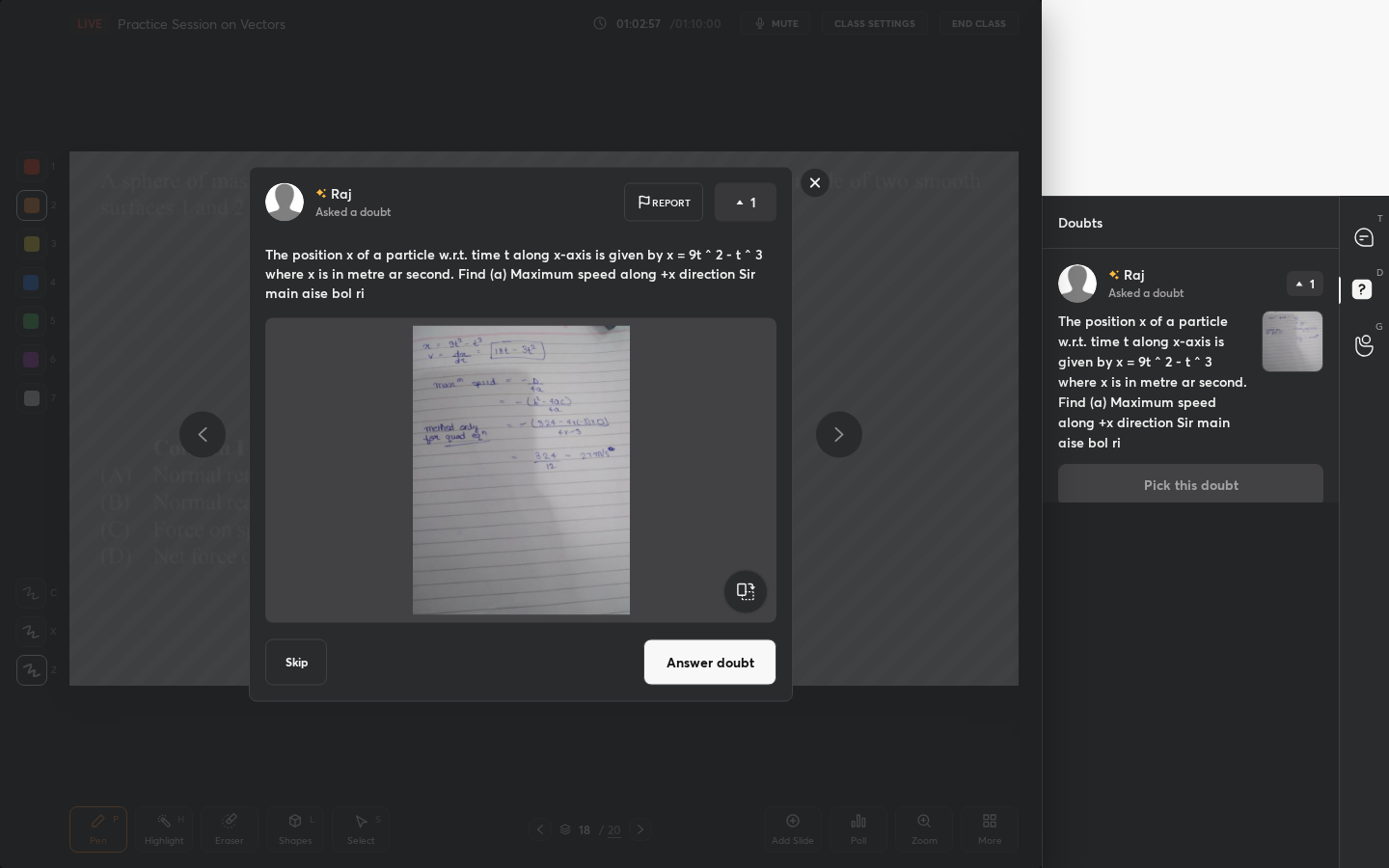click on "Answer doubt" at bounding box center [710, 663] 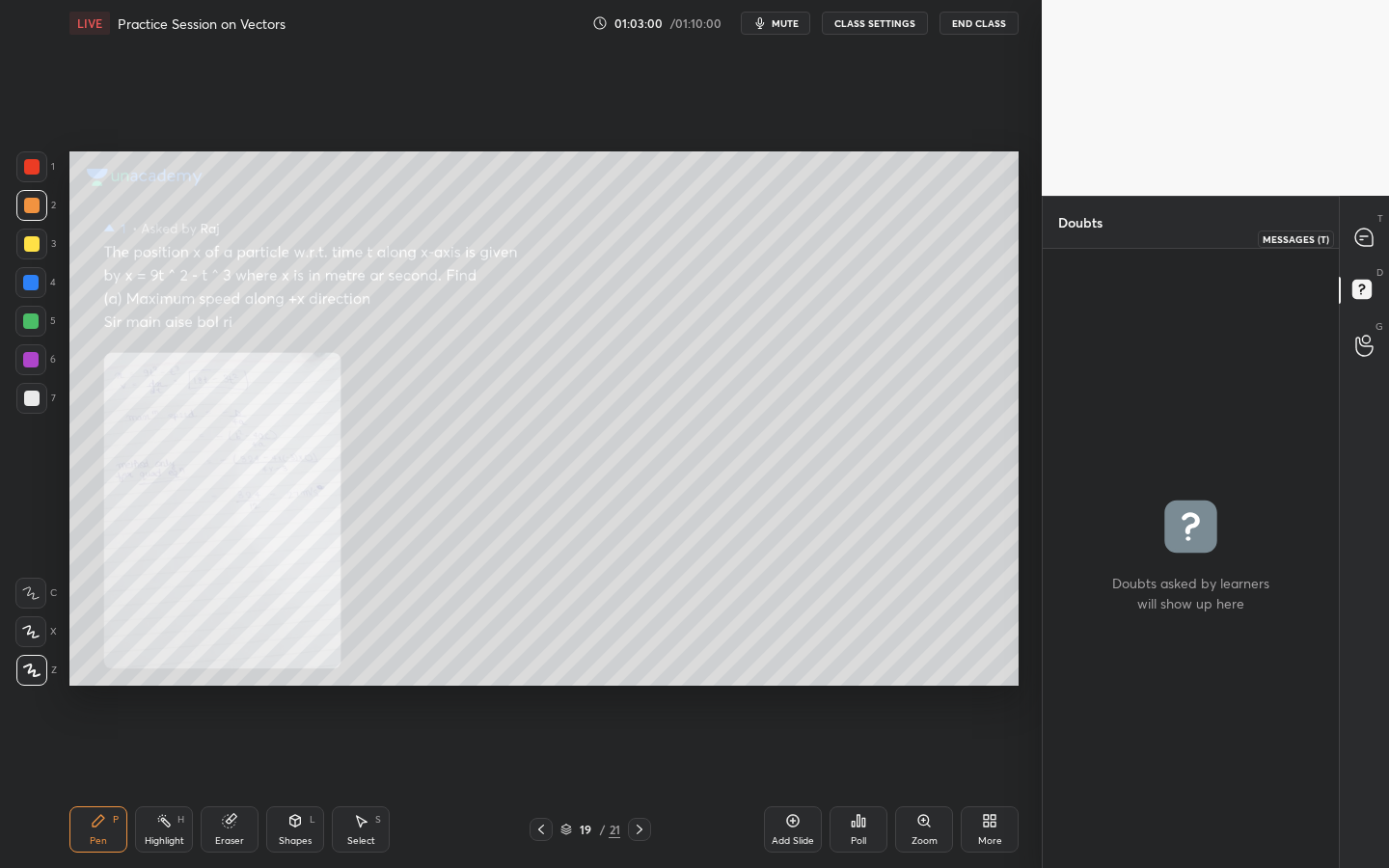 click 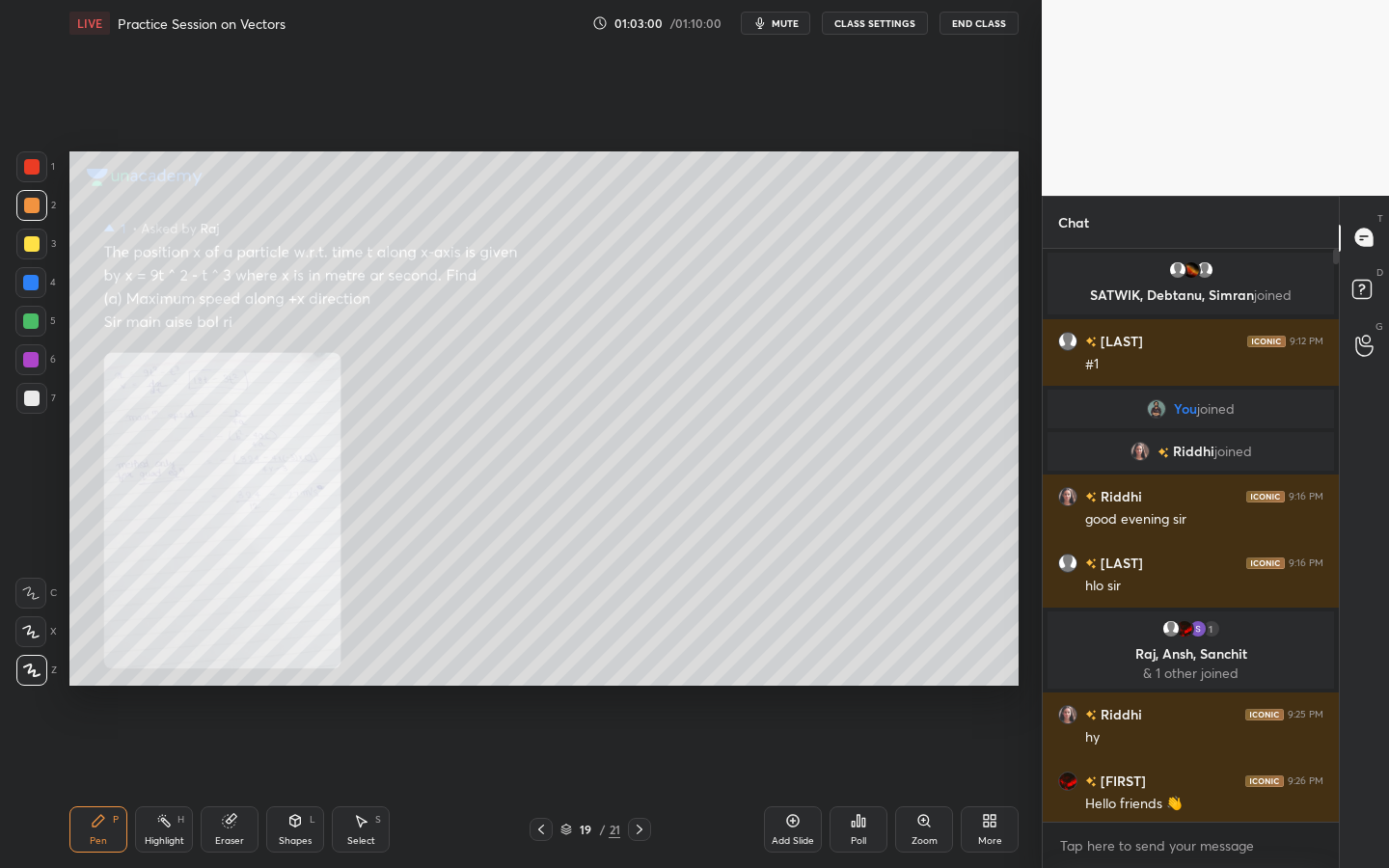 scroll, scrollTop: 30123, scrollLeft: 0, axis: vertical 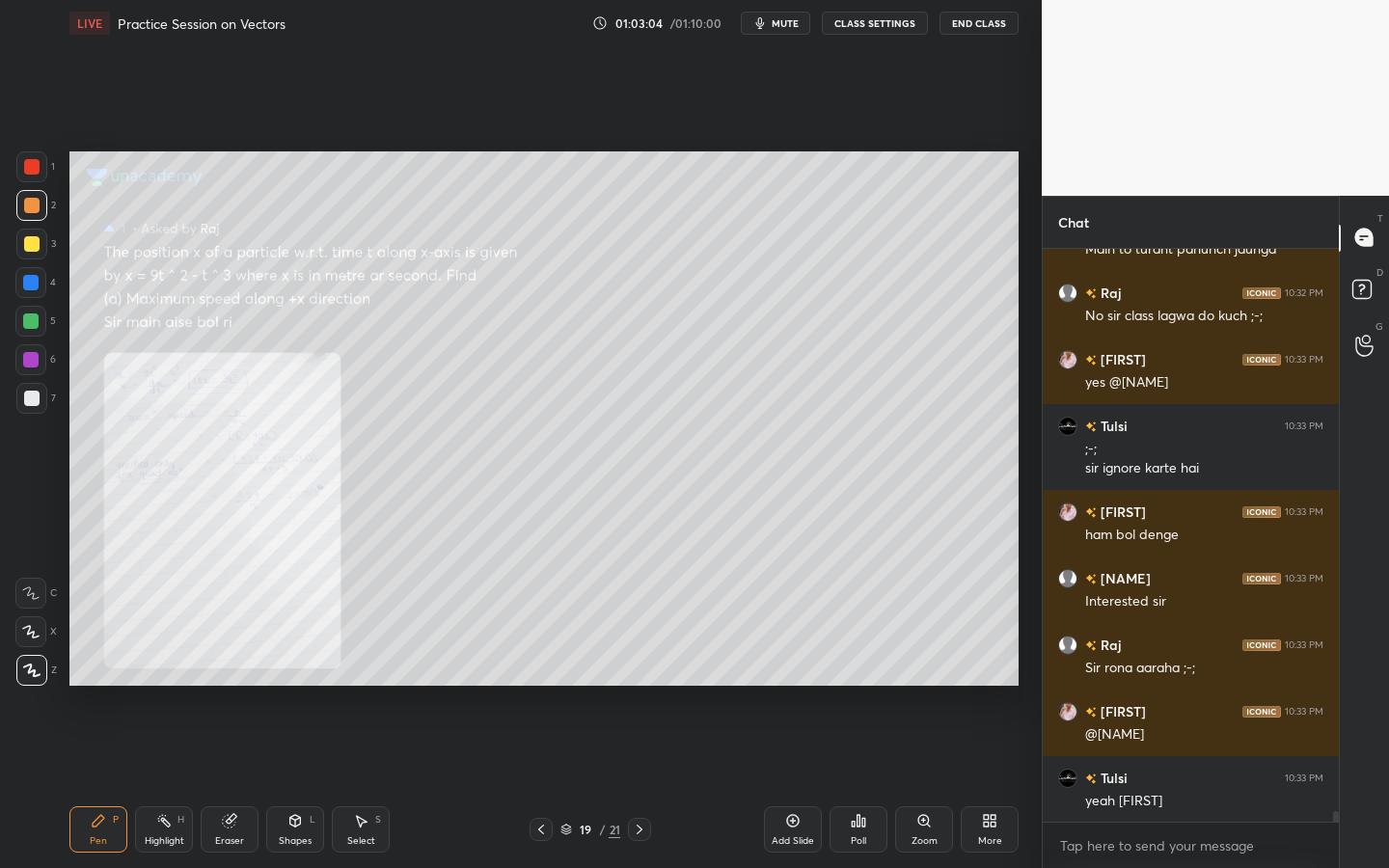click on "Zoom" at bounding box center [924, 829] 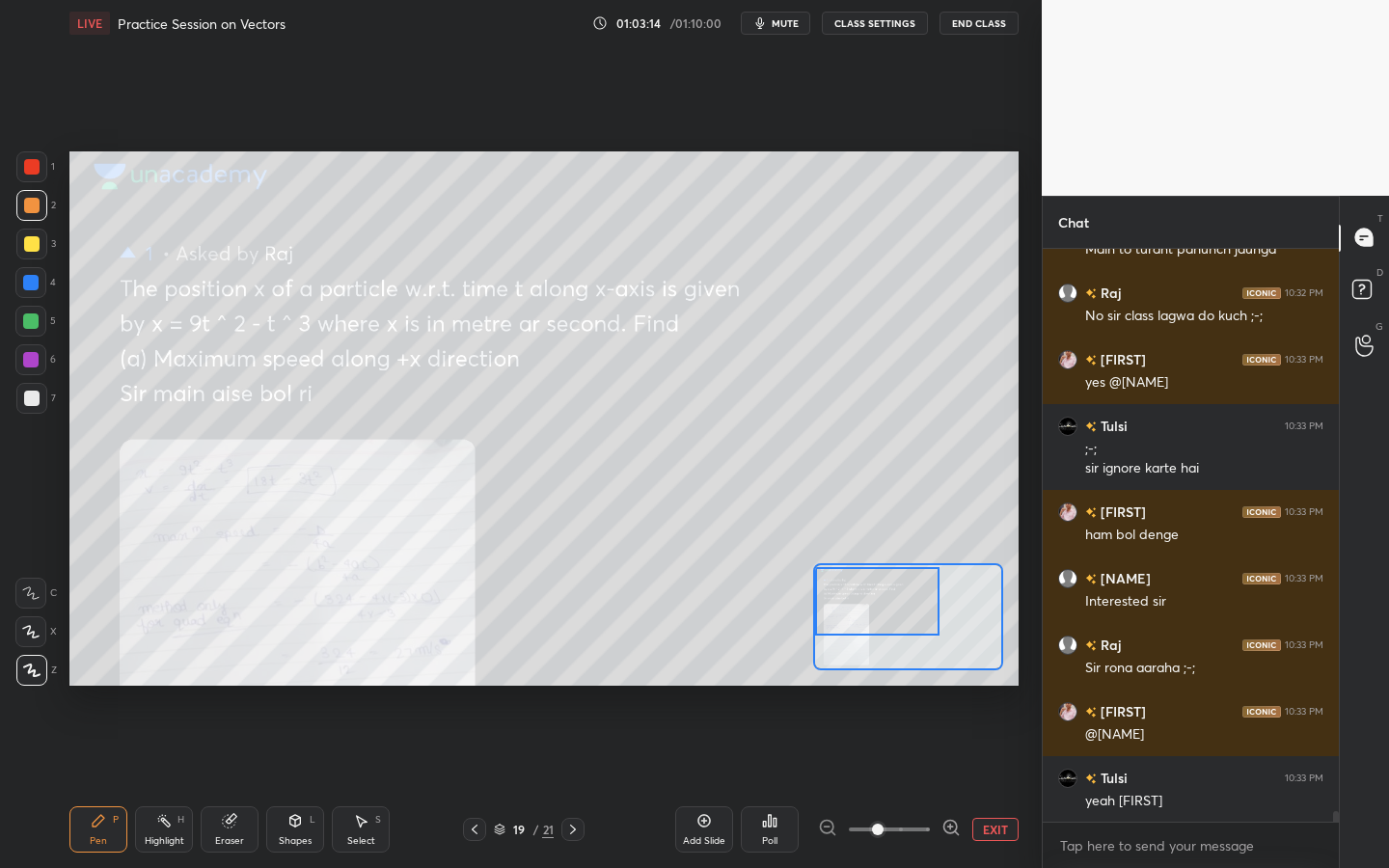 click on "Setting up your live class Poll for   secs No correct answer Start poll" at bounding box center (544, 419) 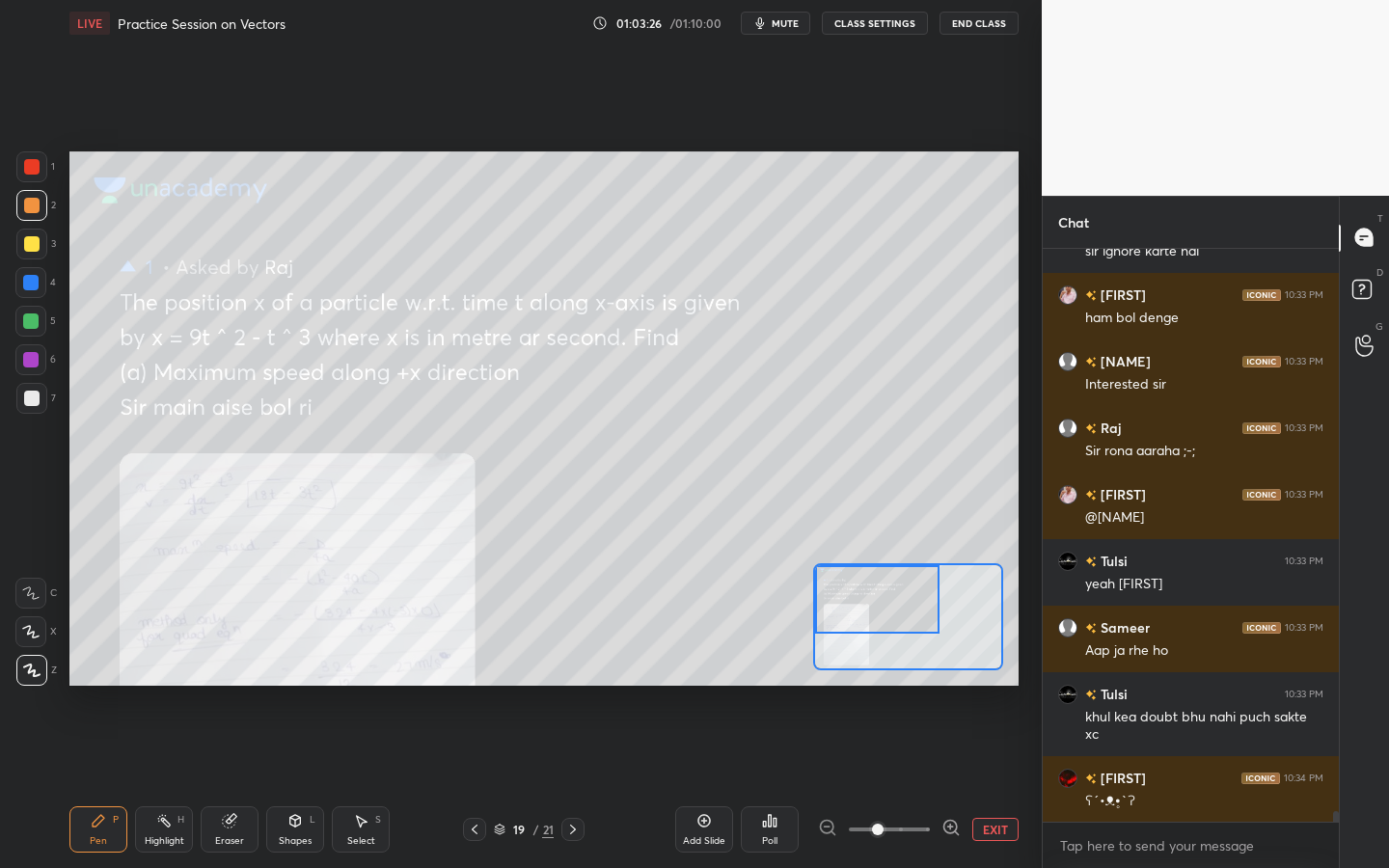 scroll, scrollTop: 30474, scrollLeft: 0, axis: vertical 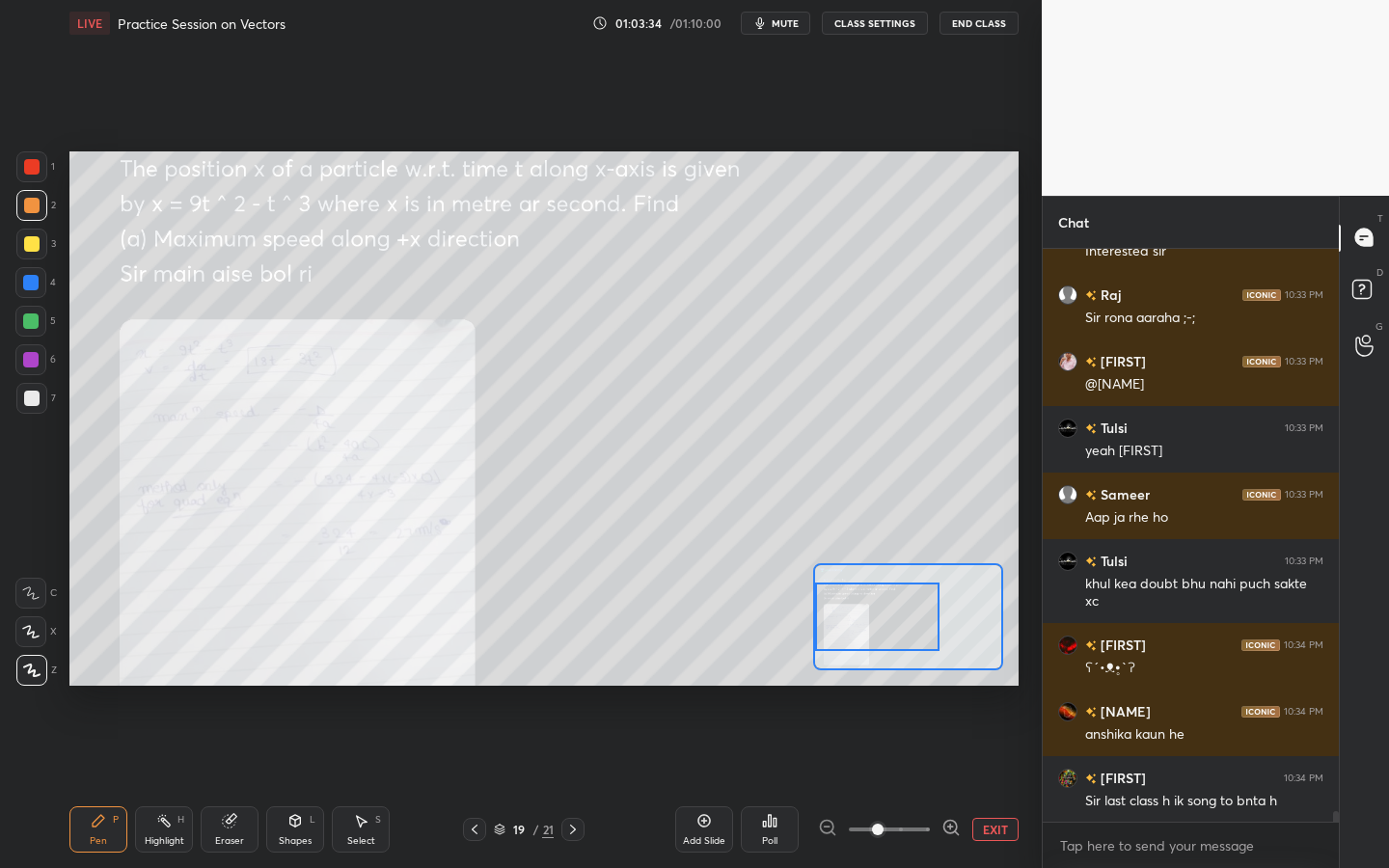 drag, startPoint x: 904, startPoint y: 593, endPoint x: 892, endPoint y: 605, distance: 16.970563 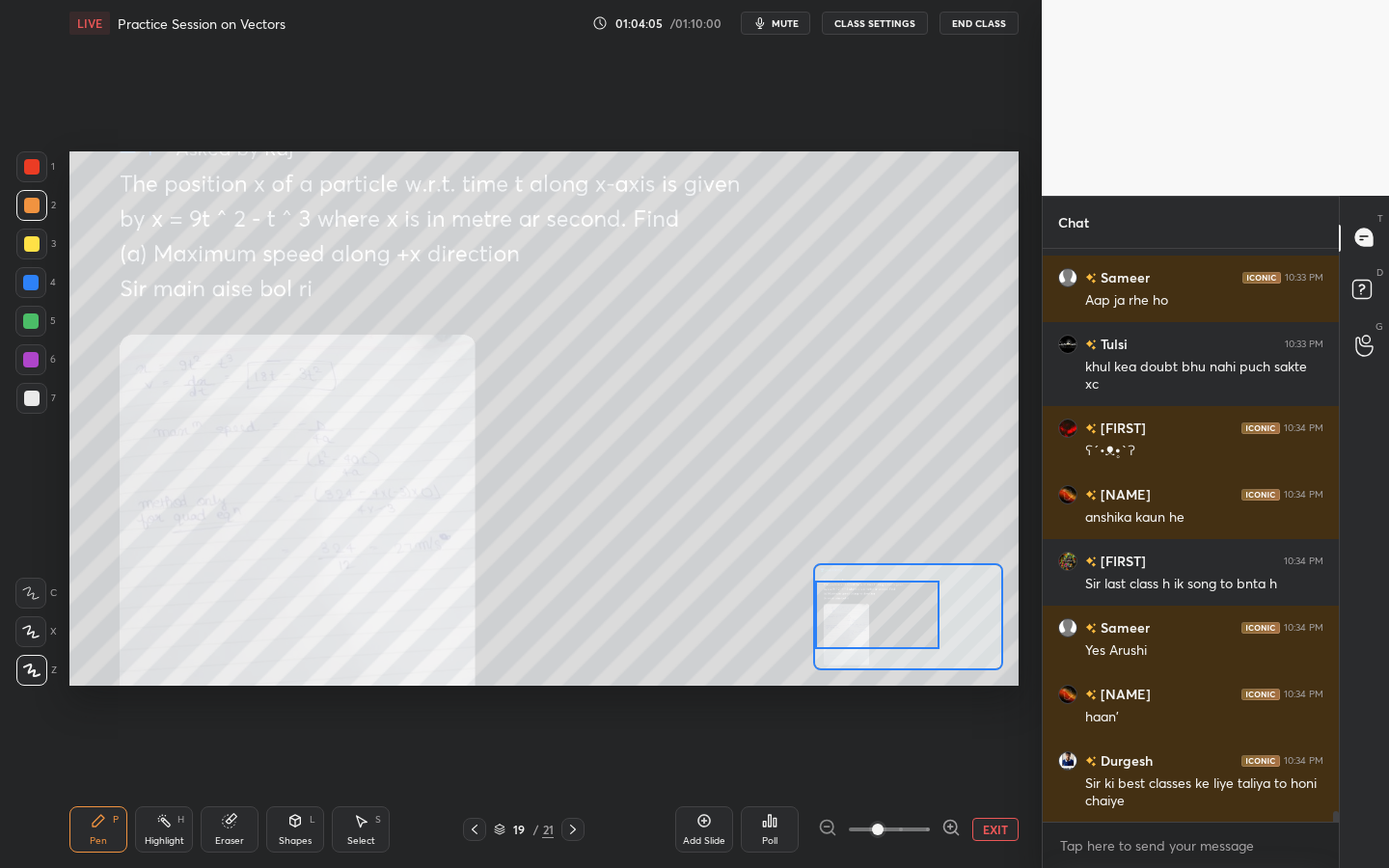 scroll, scrollTop: 30841, scrollLeft: 0, axis: vertical 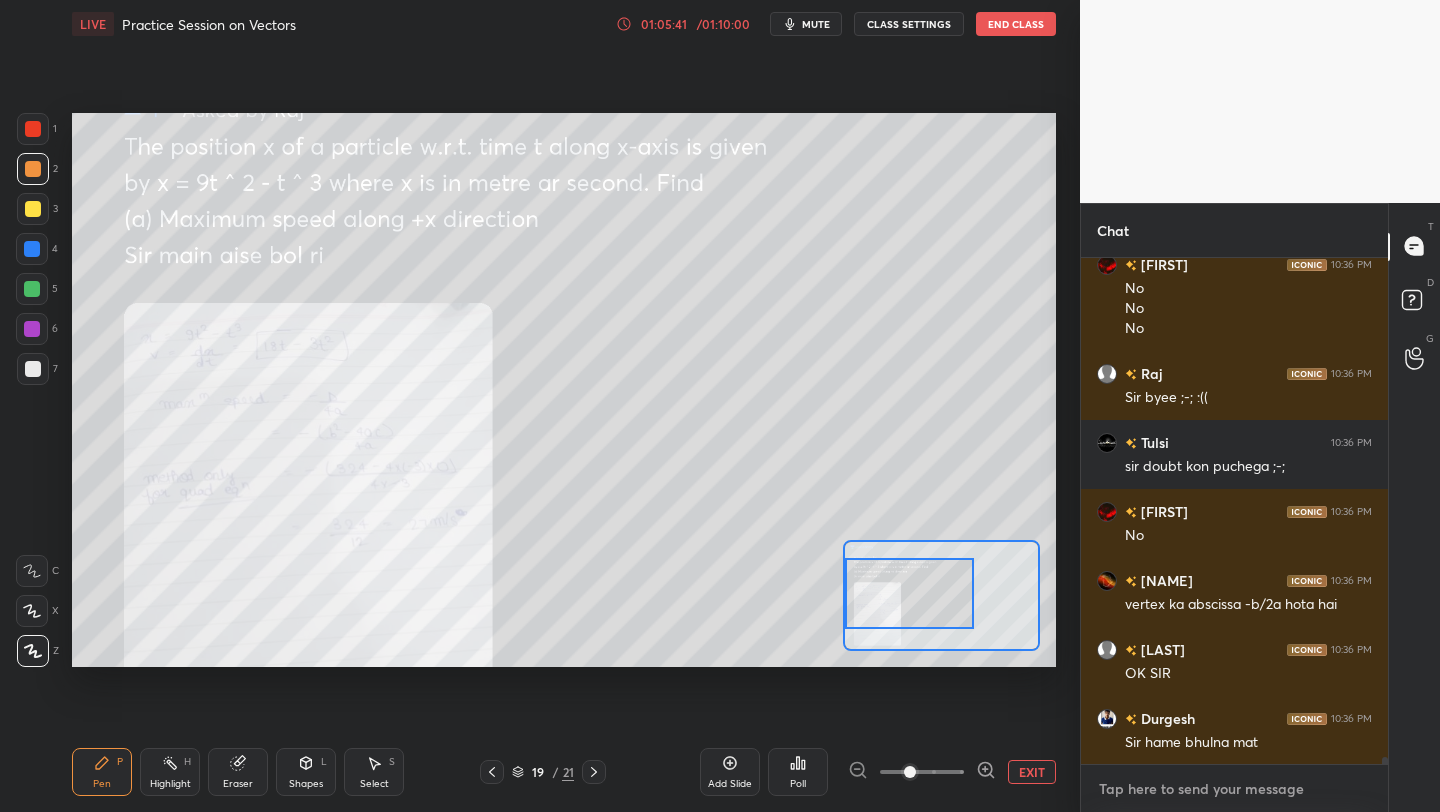 type on "x" 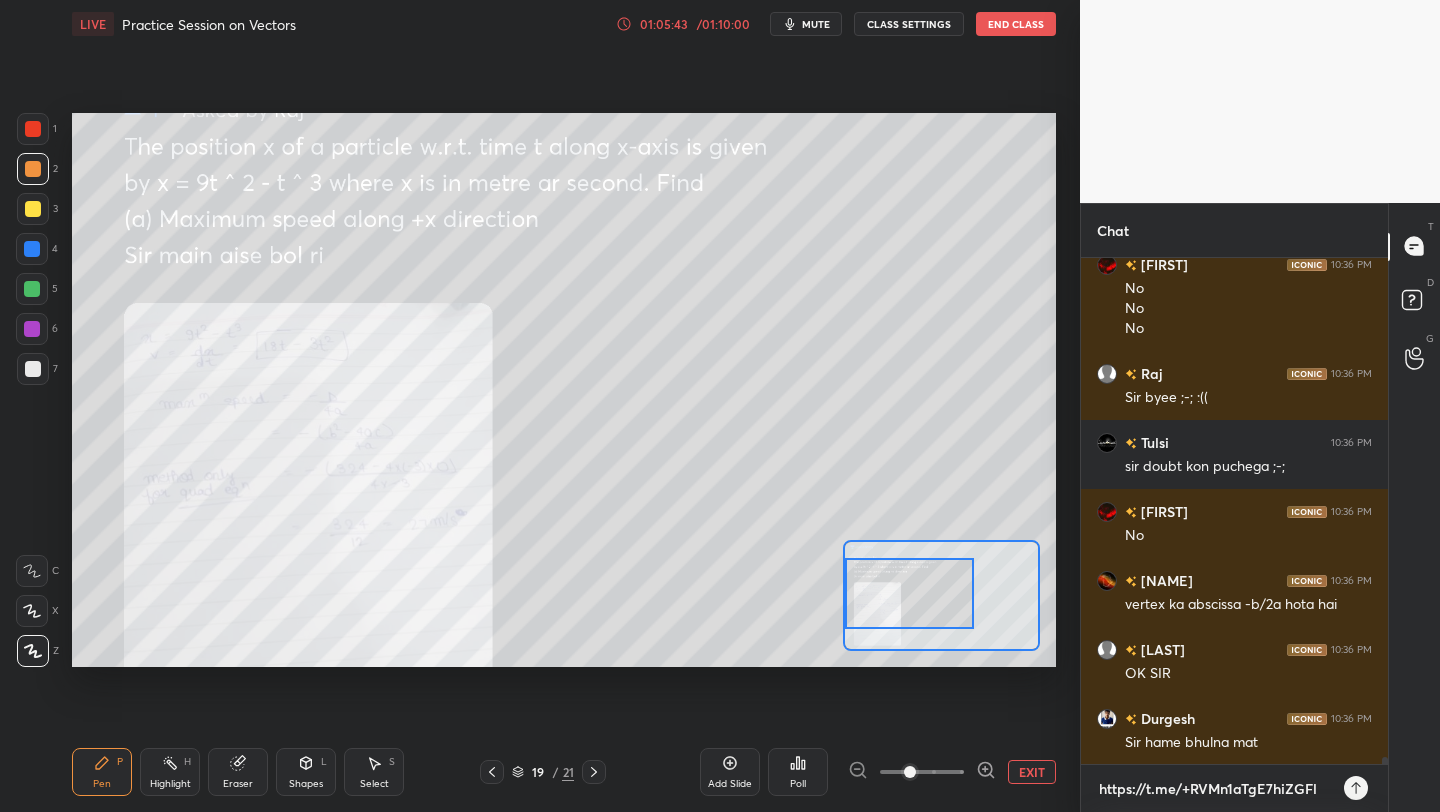 type on "https://t.me/+RVMn1aTgE7hiZGFl" 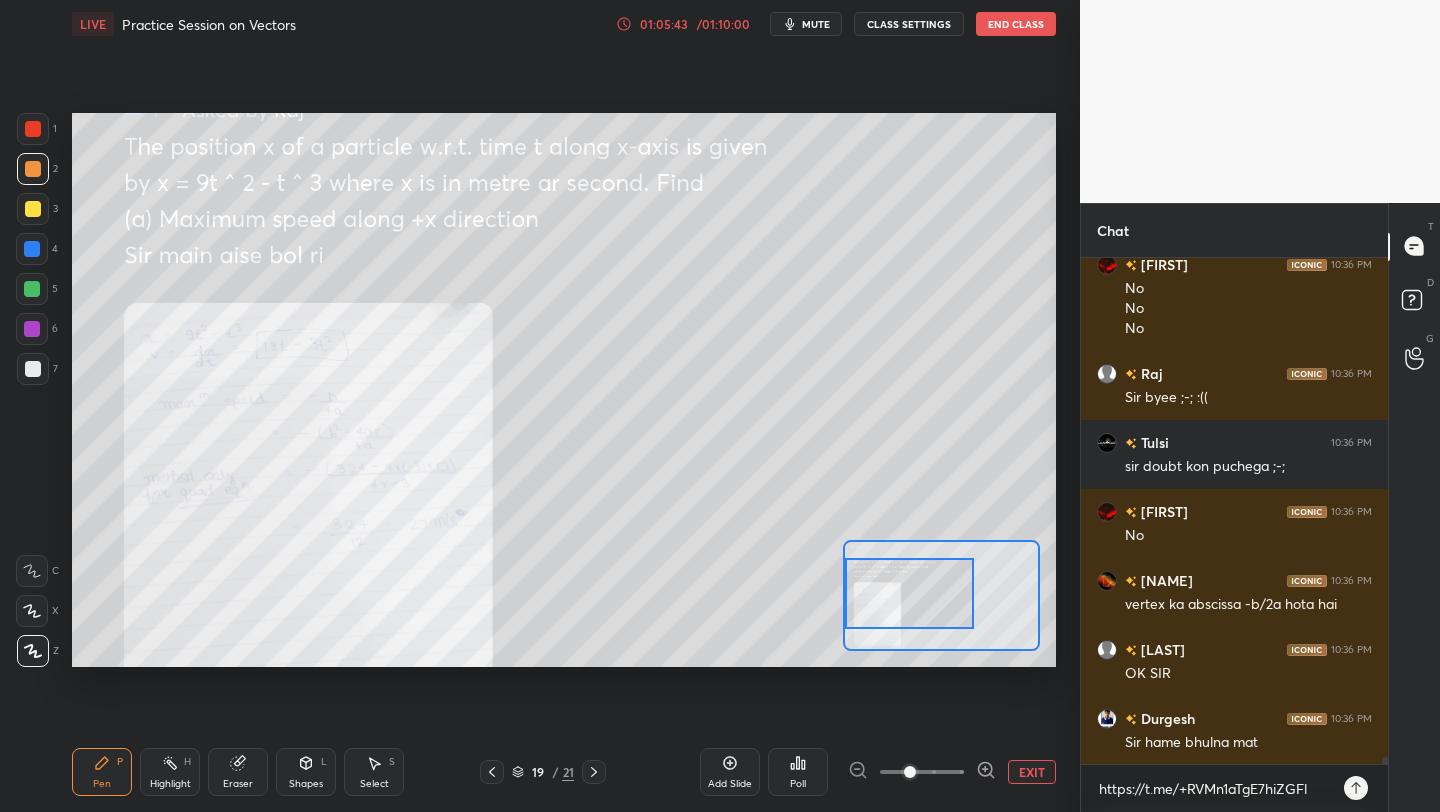 type on "x" 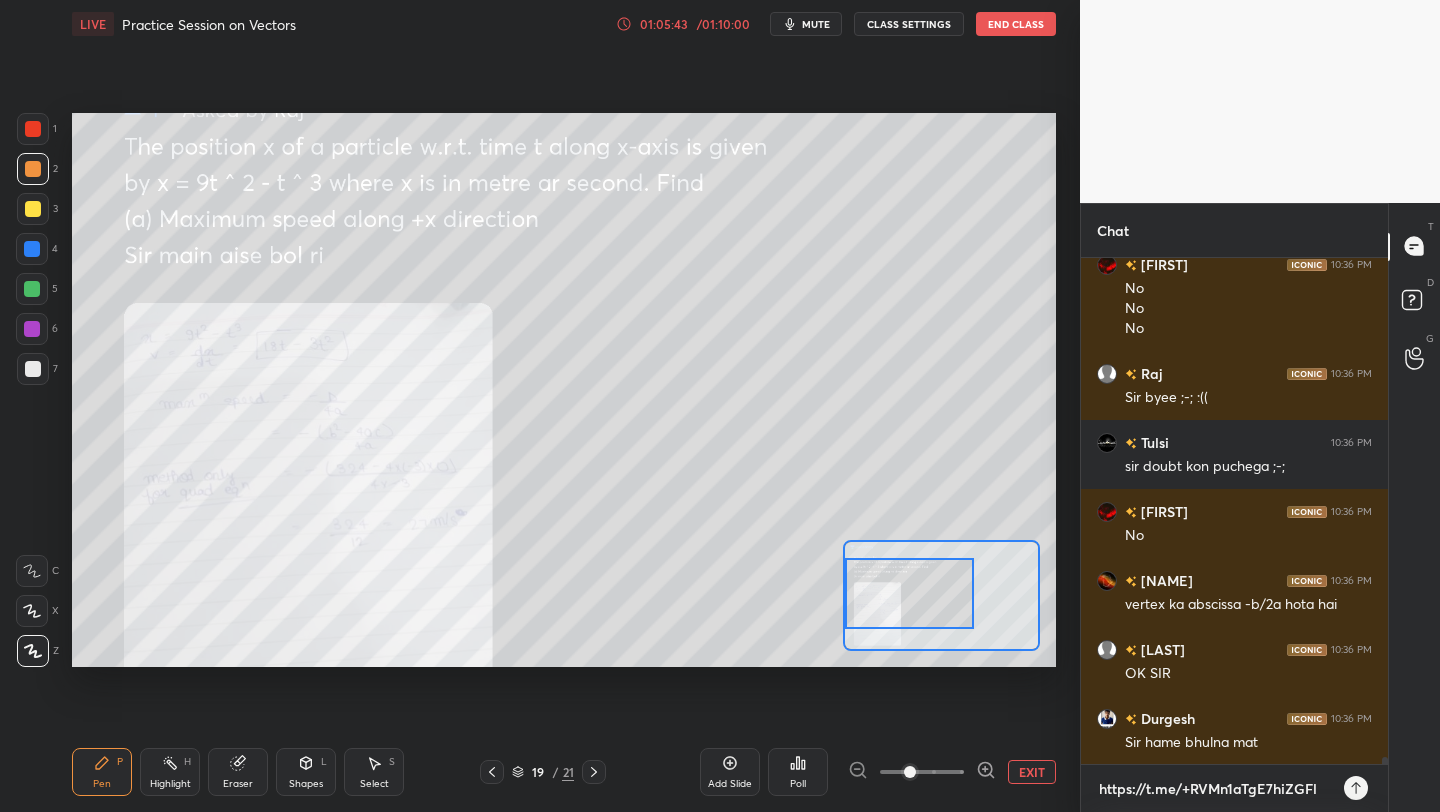 type 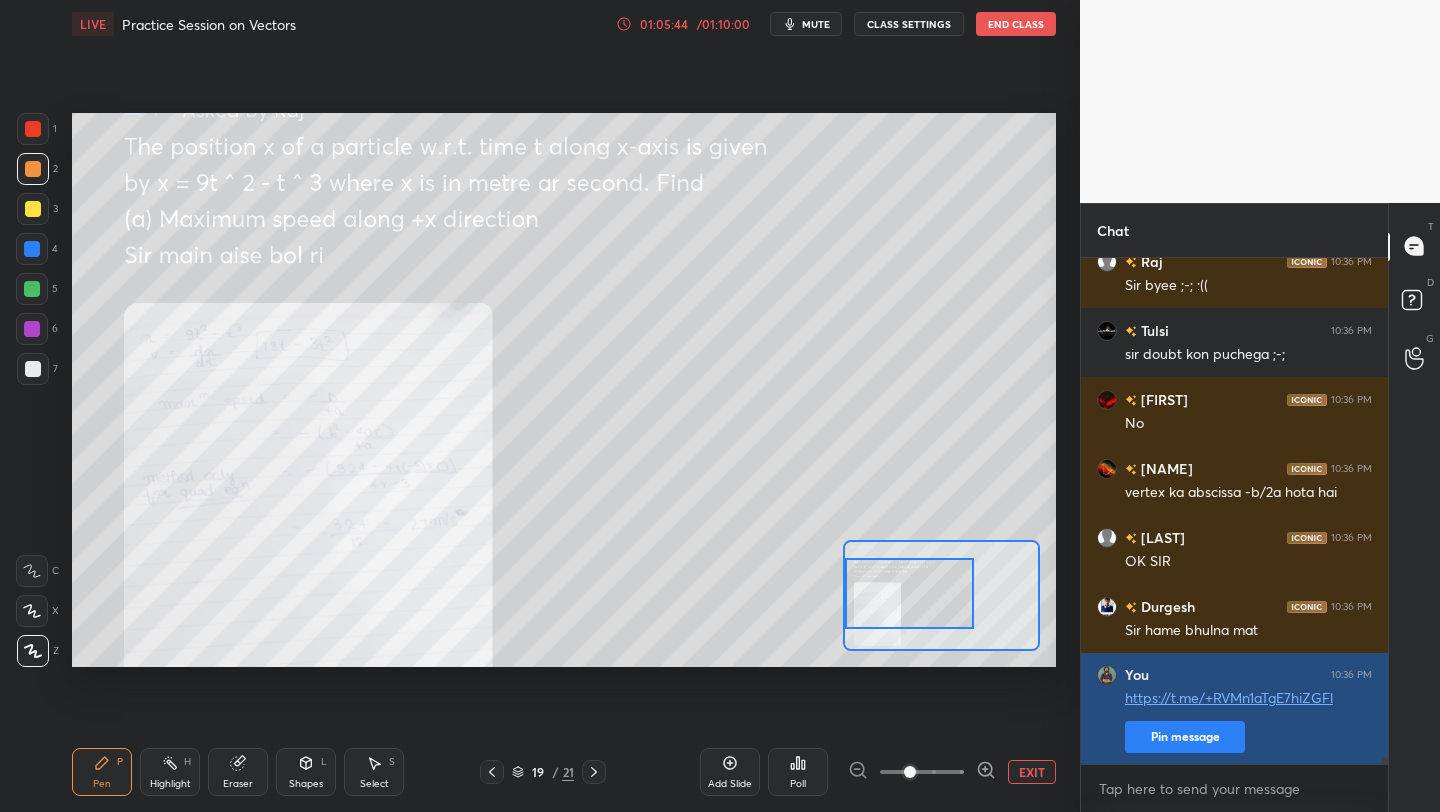 type on "x" 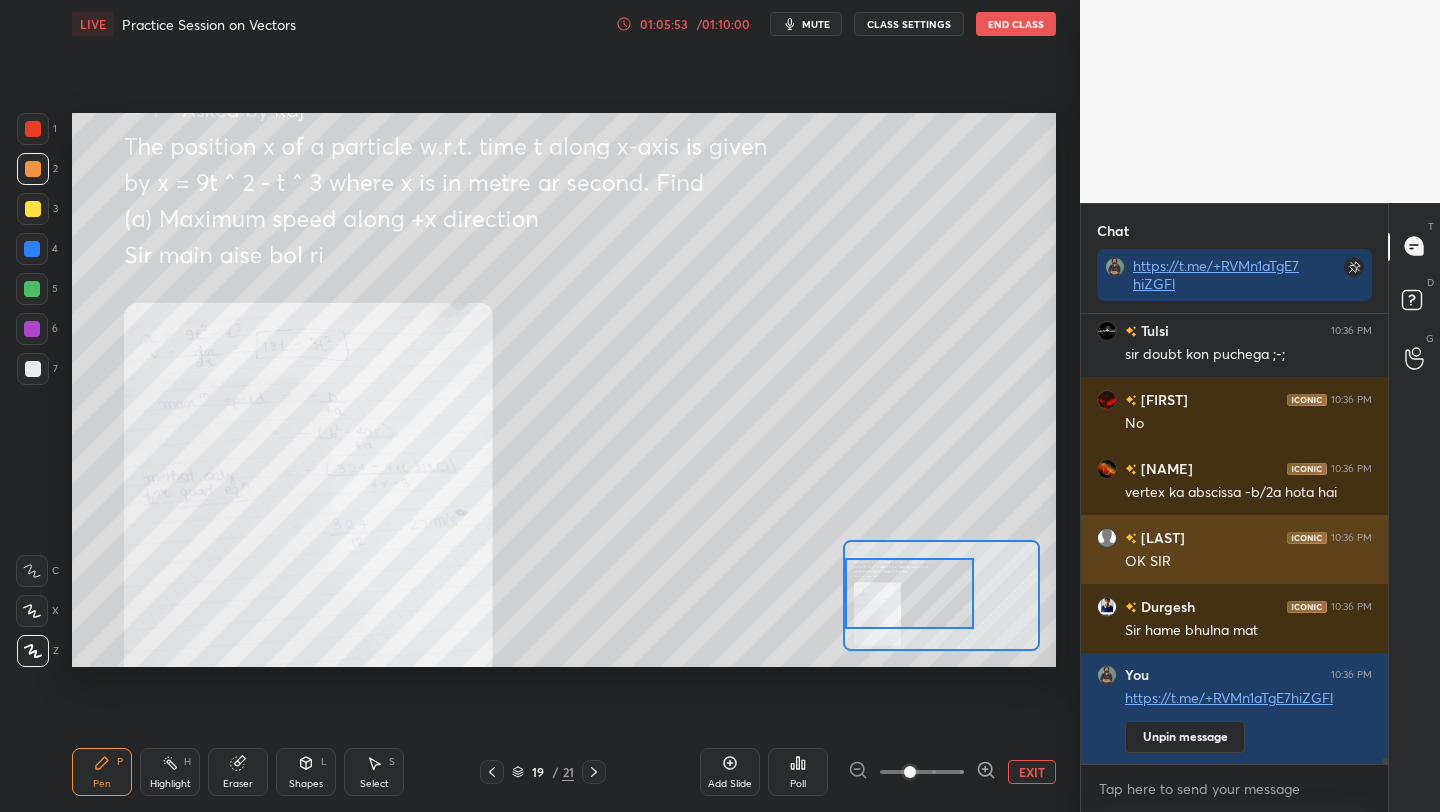 type 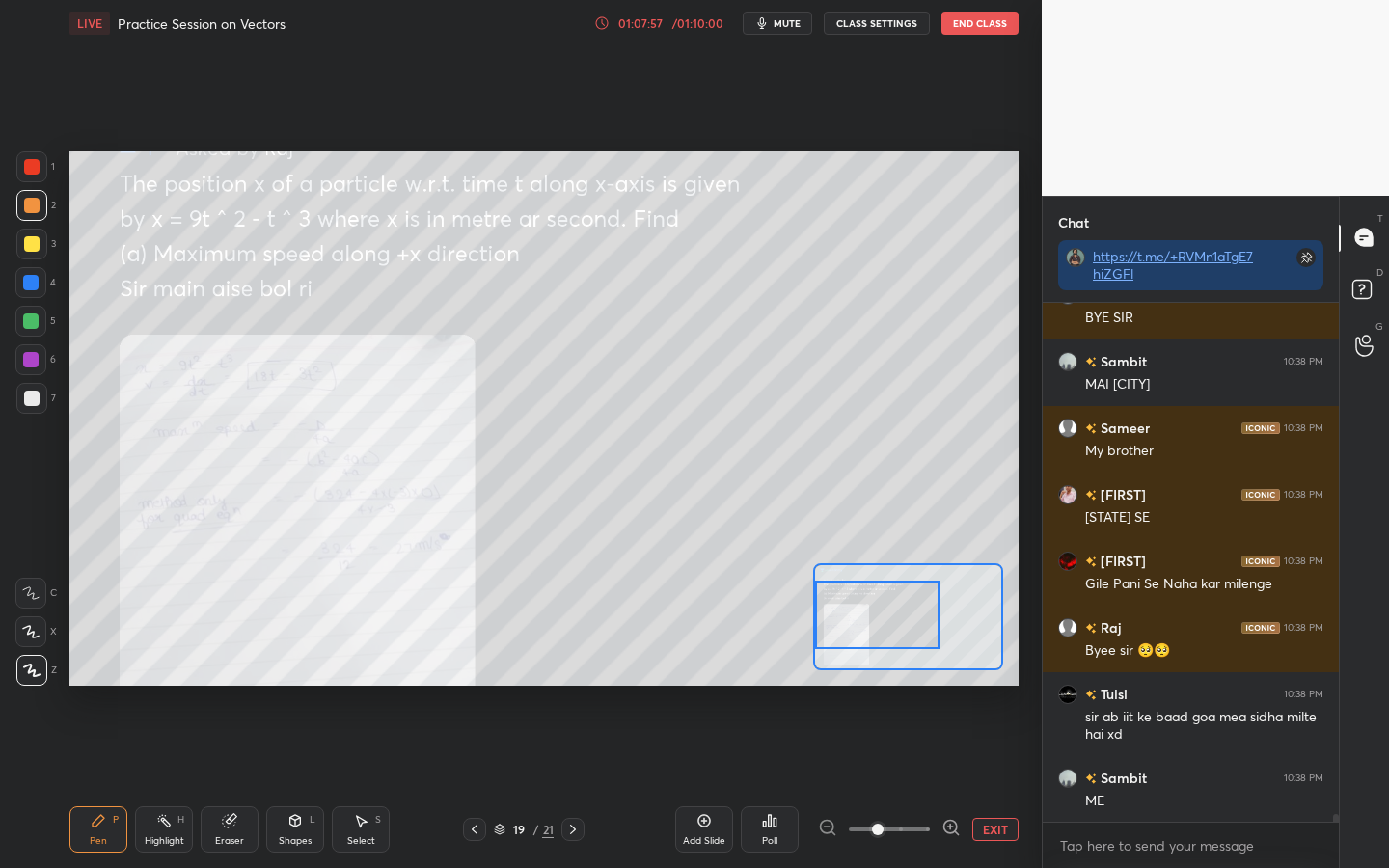 scroll, scrollTop: 35873, scrollLeft: 0, axis: vertical 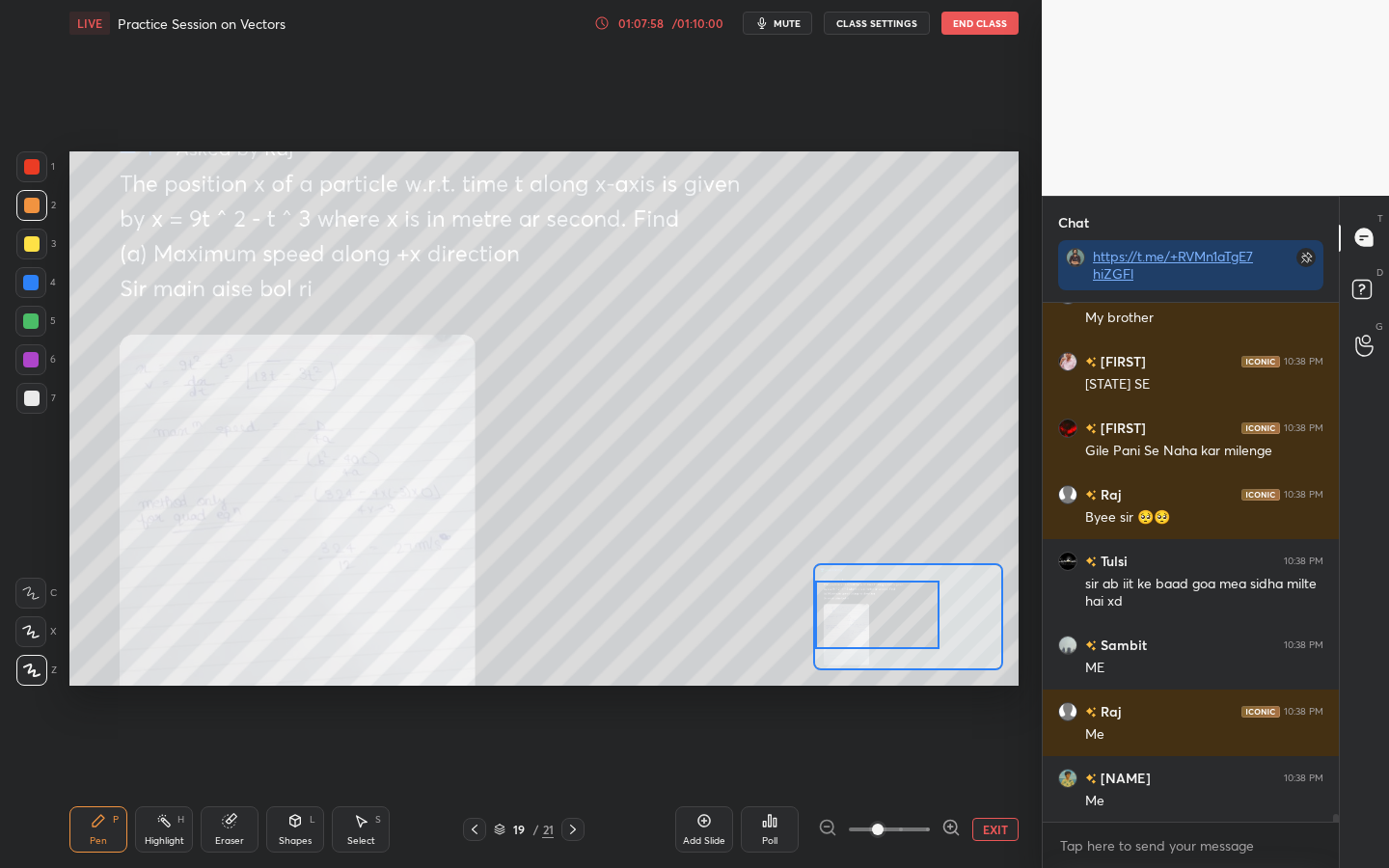 click on "EXIT" at bounding box center [995, 829] 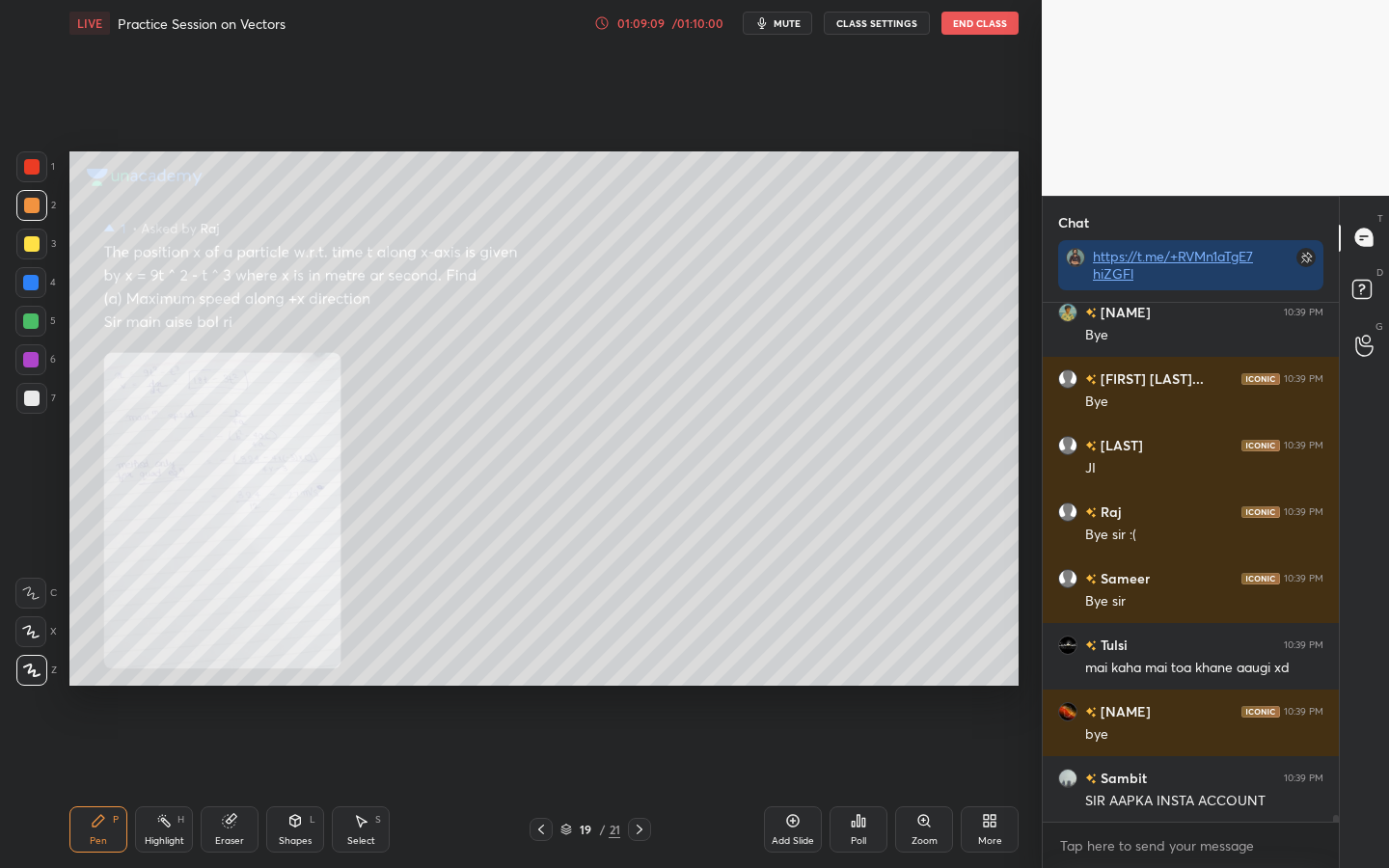 scroll, scrollTop: 38305, scrollLeft: 0, axis: vertical 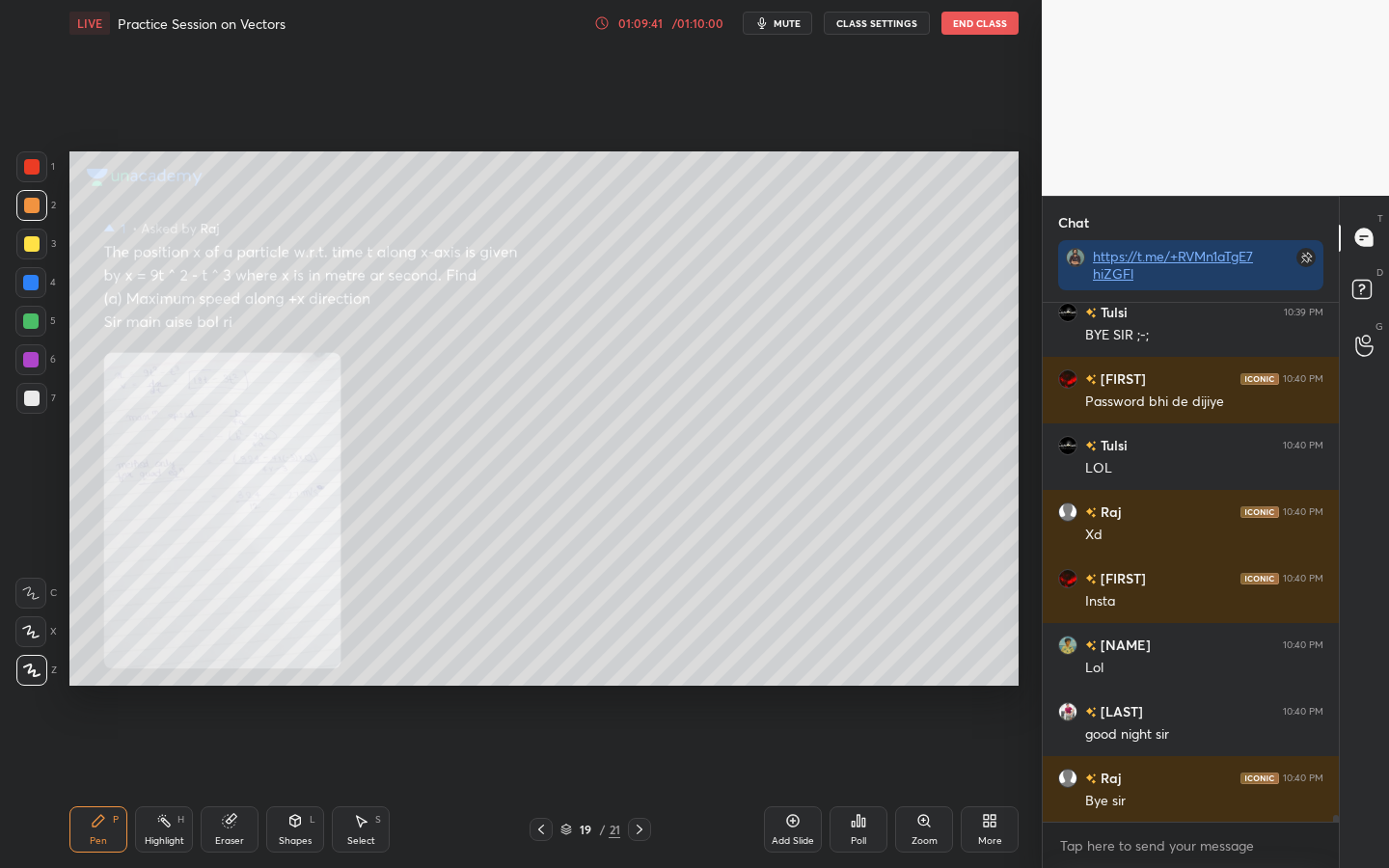 click on "End Class" at bounding box center (980, 23) 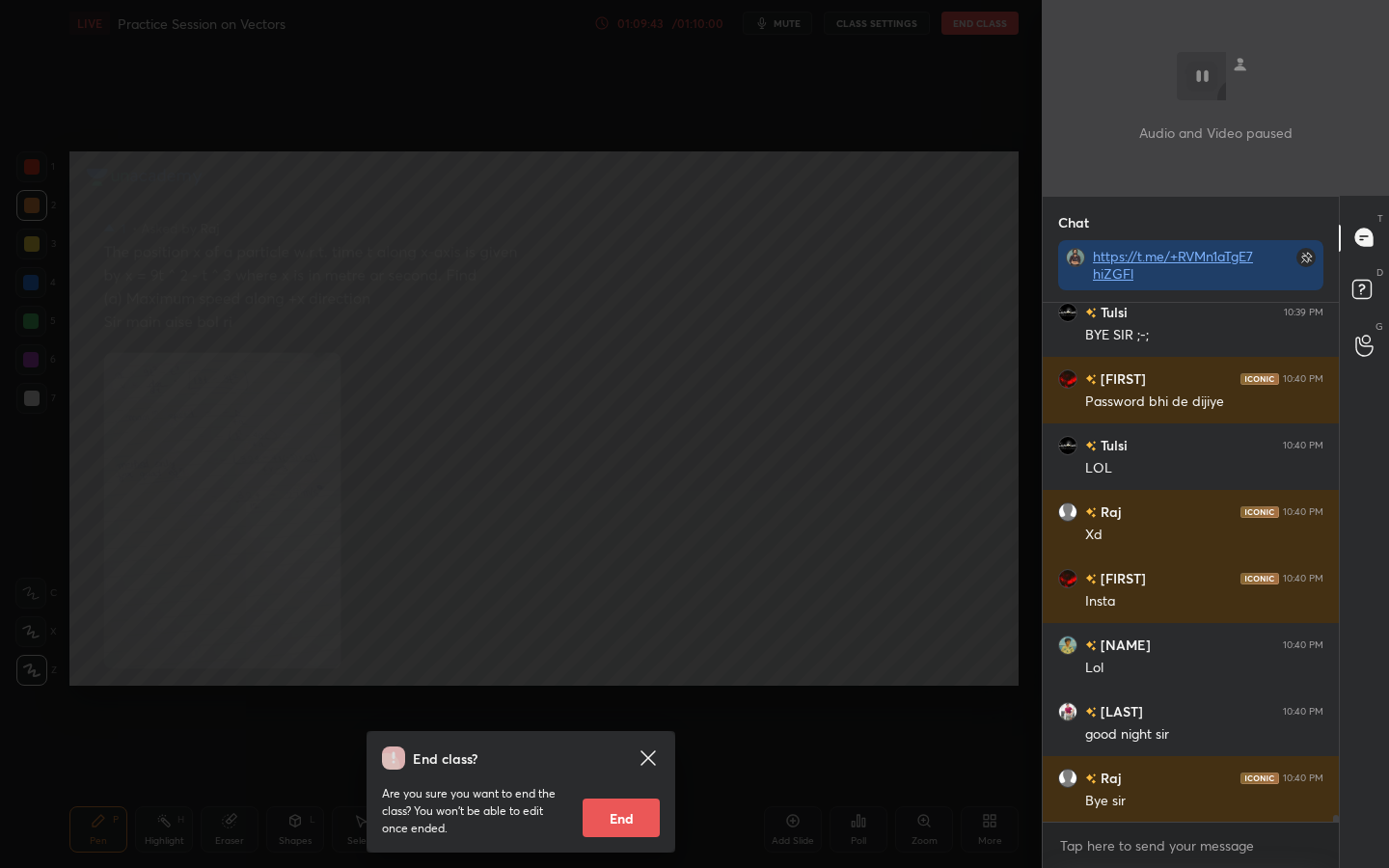 scroll, scrollTop: 38904, scrollLeft: 0, axis: vertical 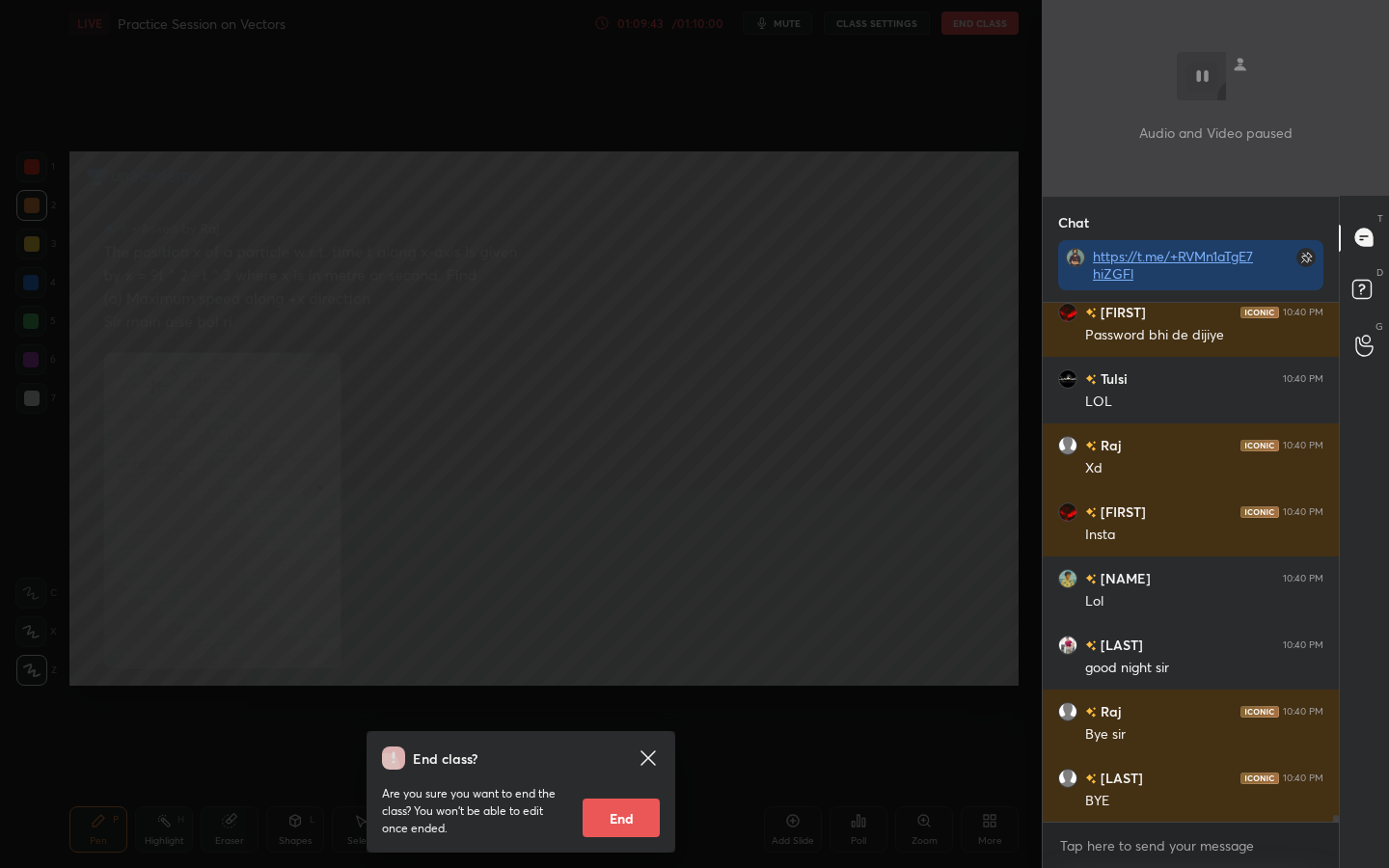 click on "End" at bounding box center [621, 818] 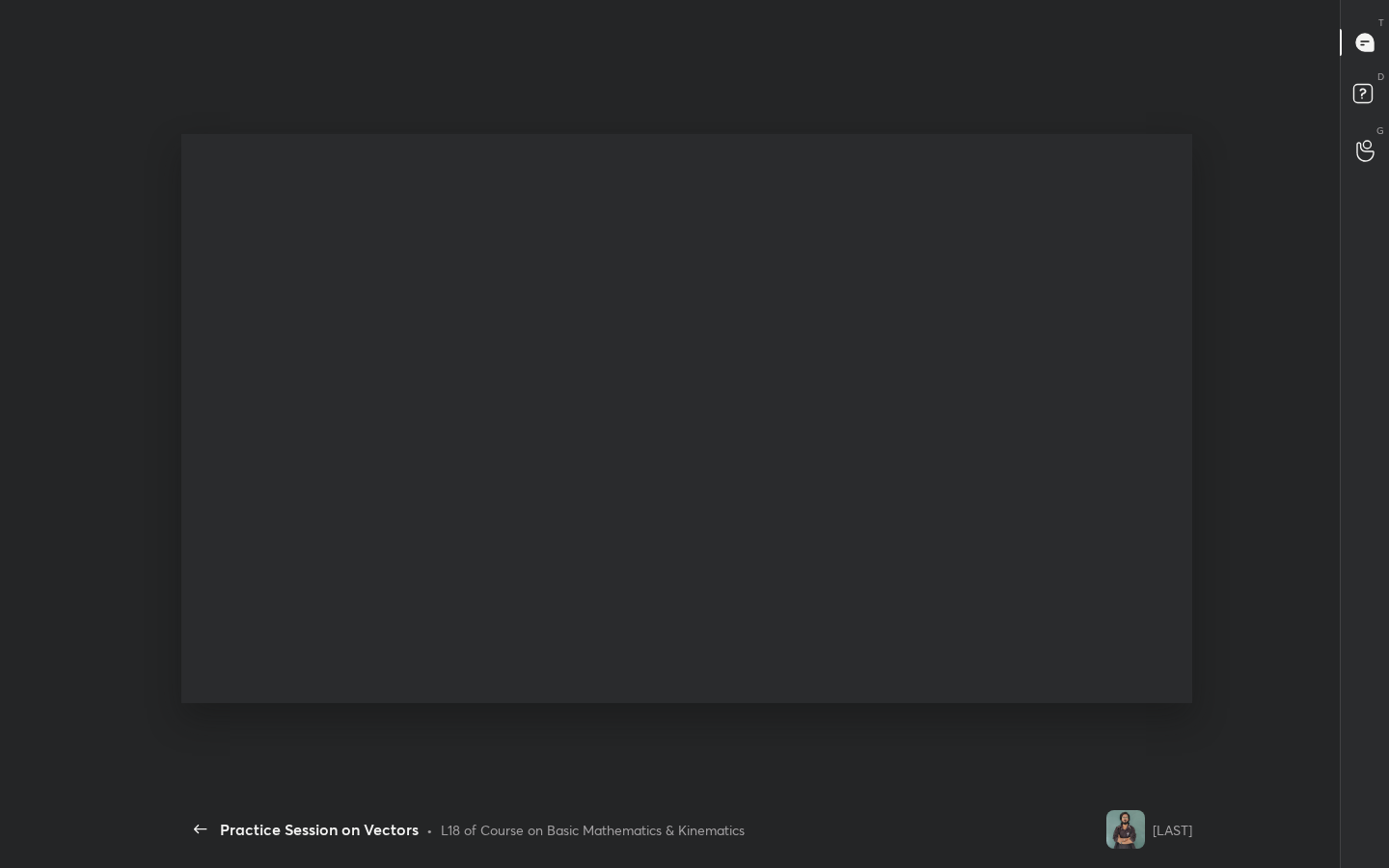 scroll, scrollTop: 95700, scrollLeft: 95431, axis: both 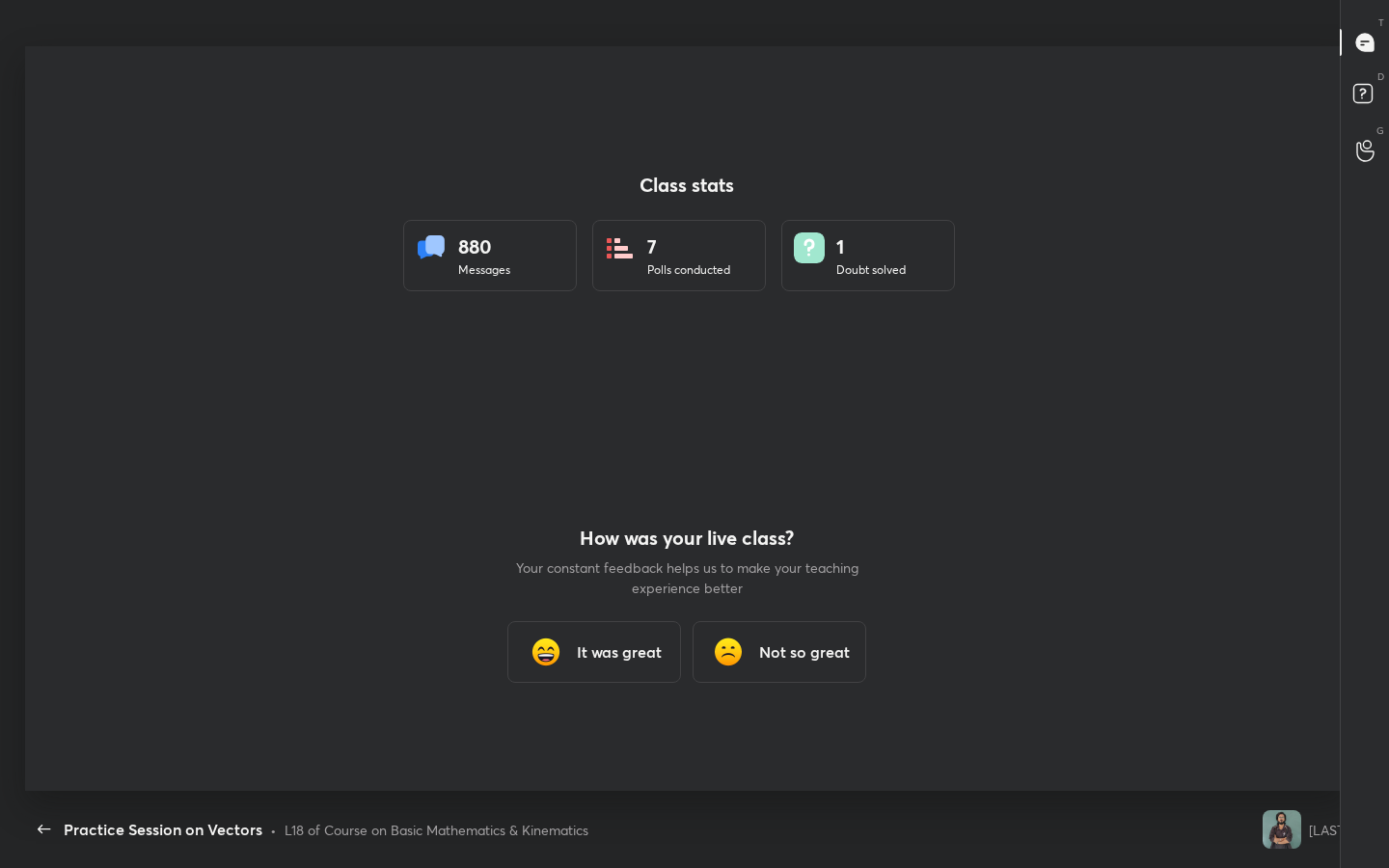 type 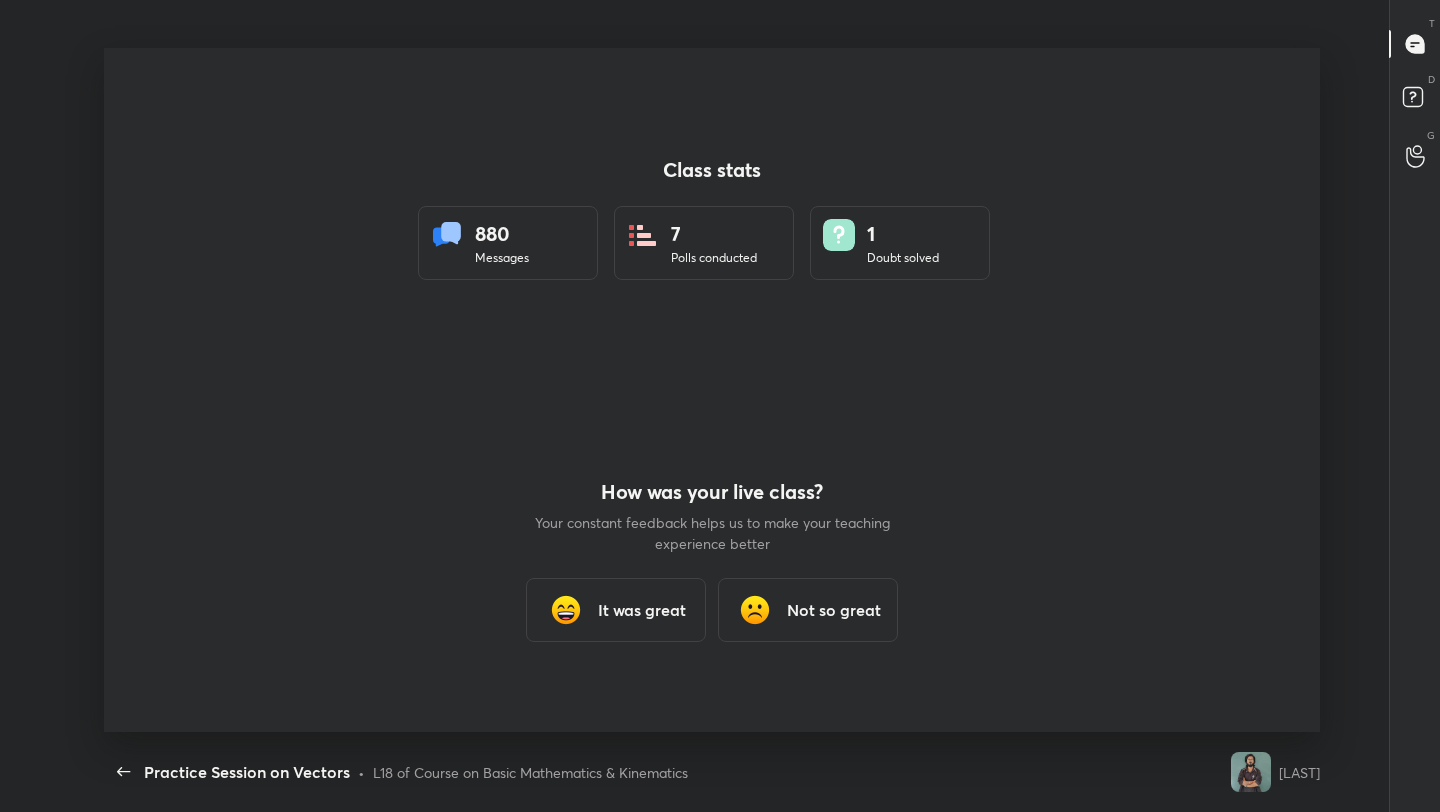 type on "x" 